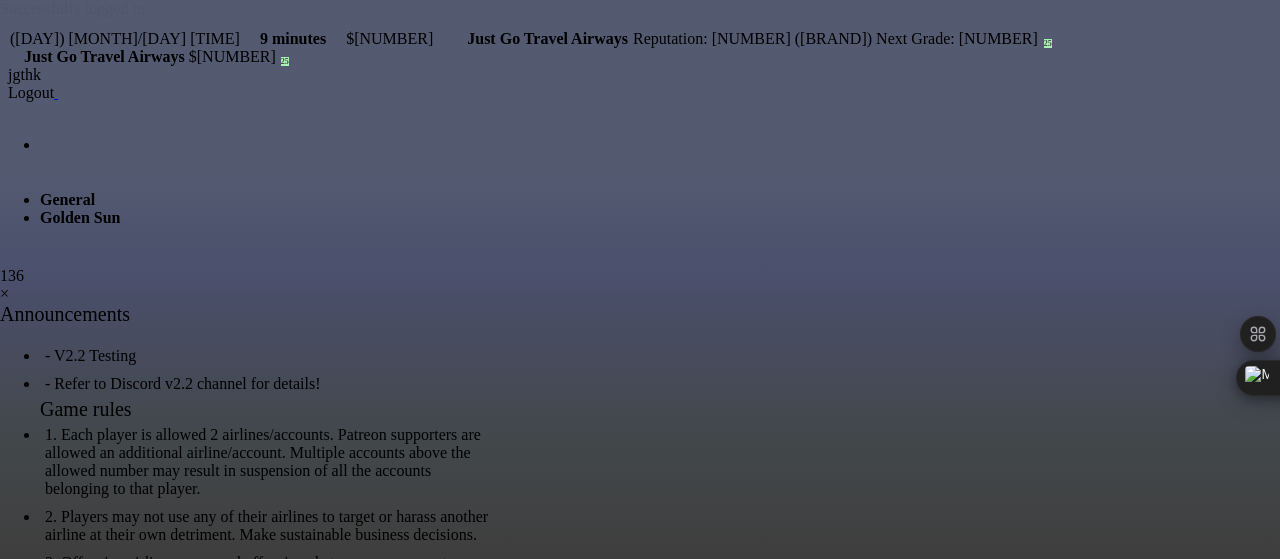 scroll, scrollTop: 0, scrollLeft: 0, axis: both 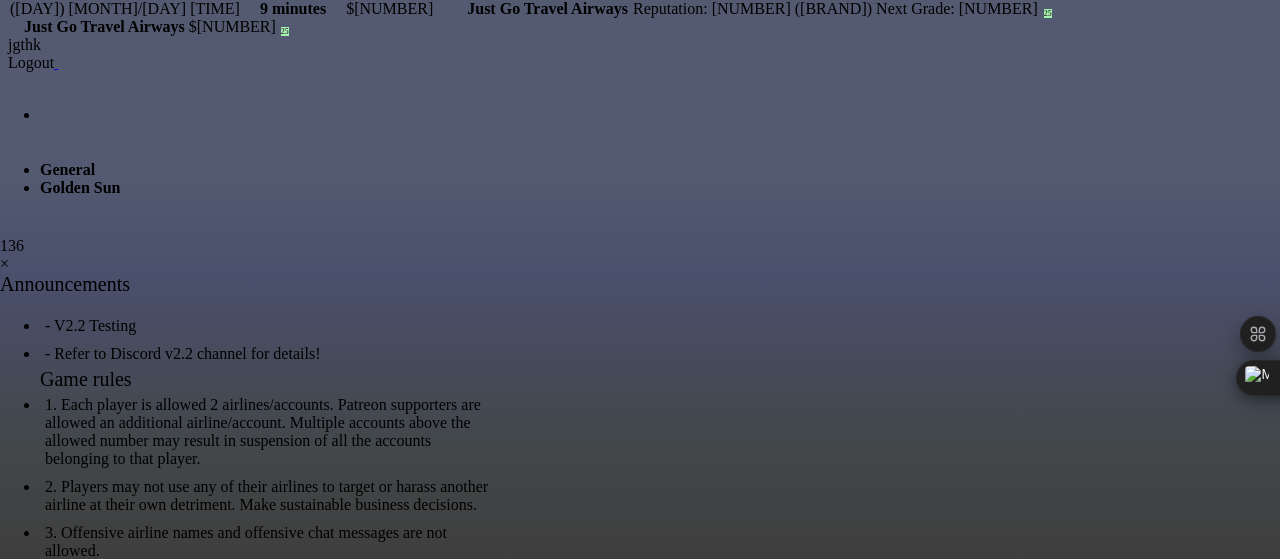 click on "×" at bounding box center [4, 263] 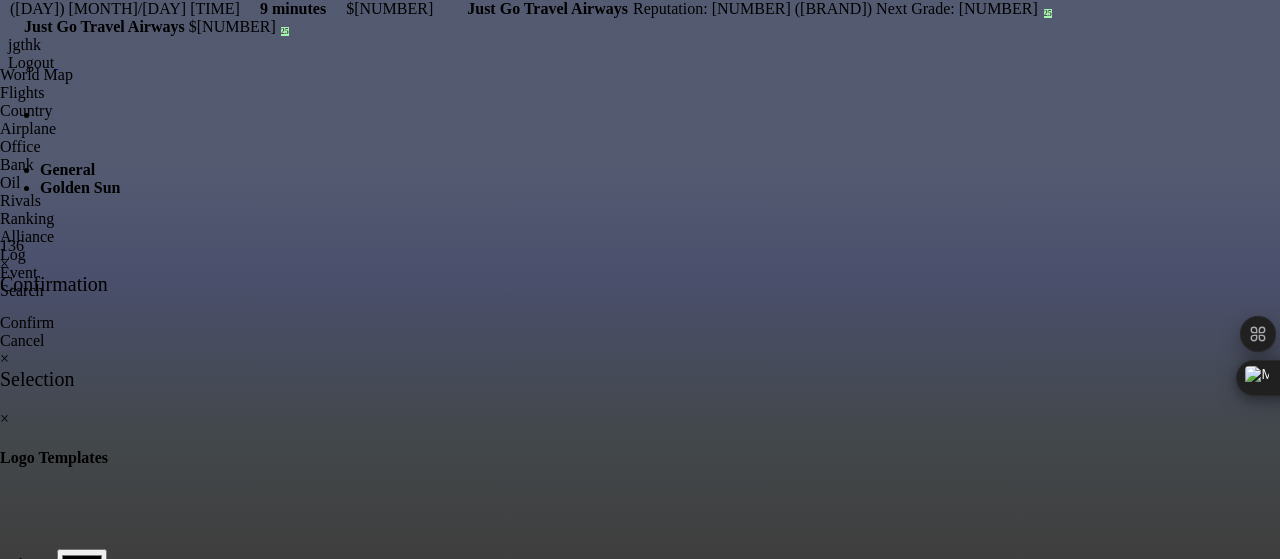 click at bounding box center [0, 98] 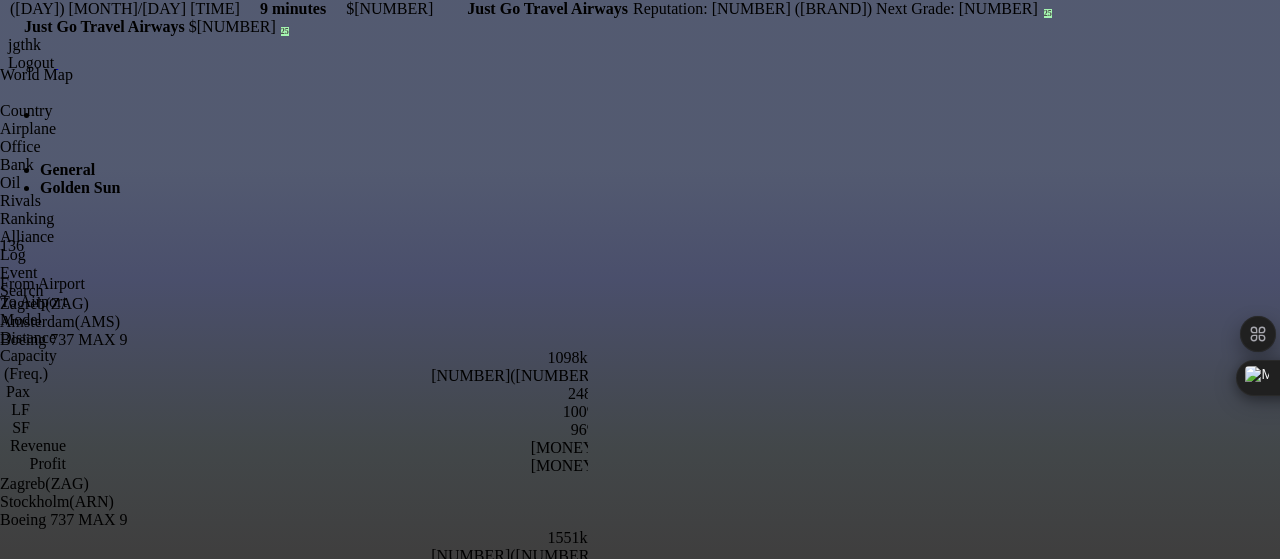 click at bounding box center [30, 272] 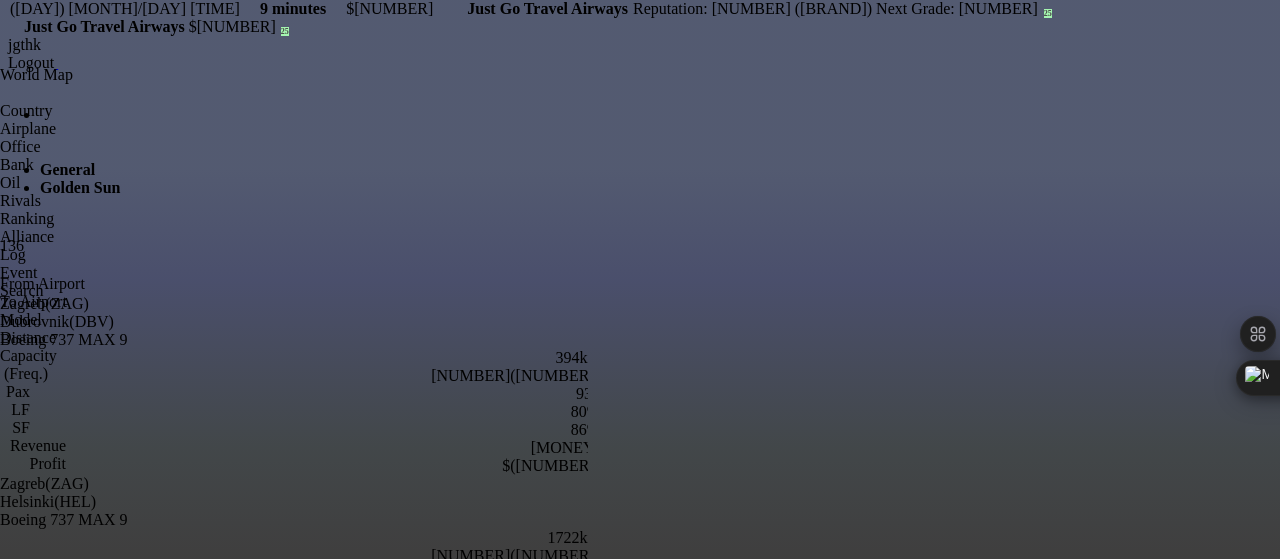 click at bounding box center (30, 272) 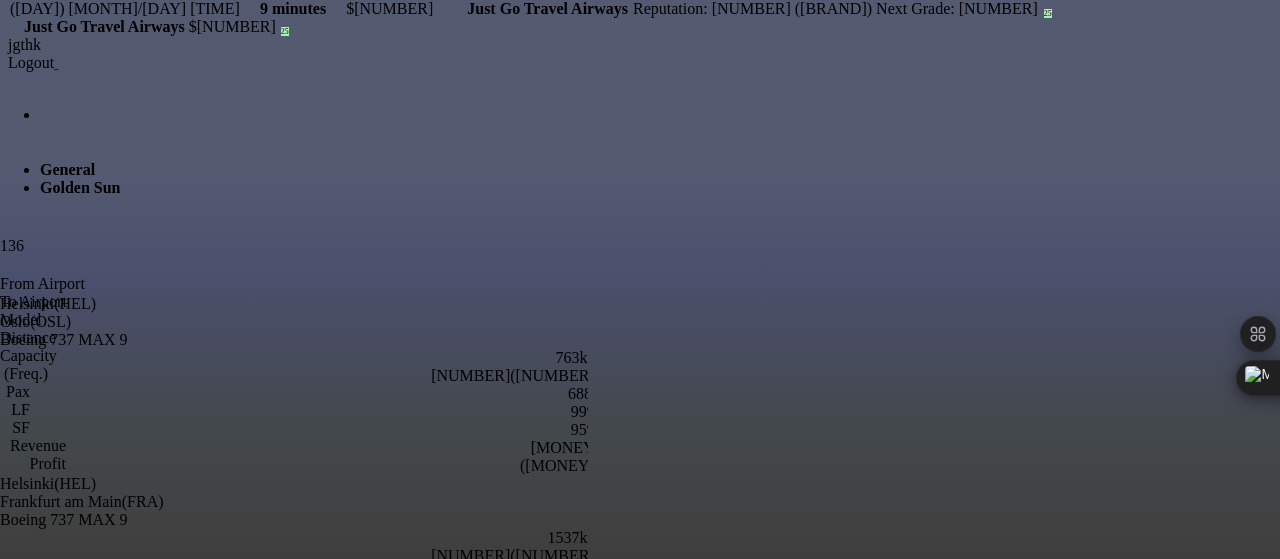 click on "Oslo(OSL)" at bounding box center (300, 322) 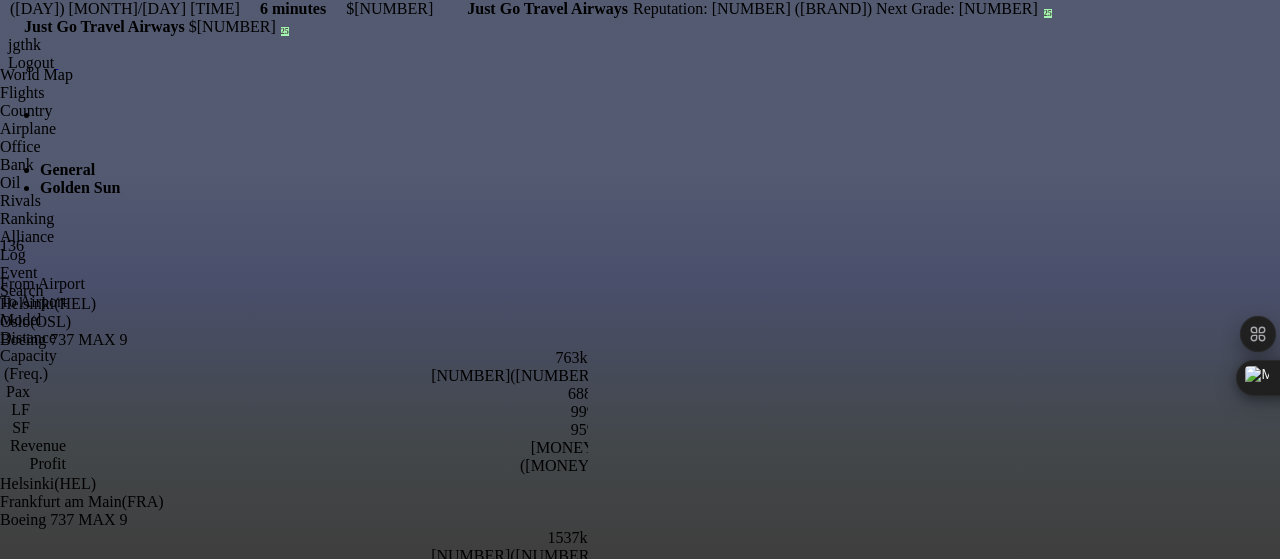 click at bounding box center (0, 93) 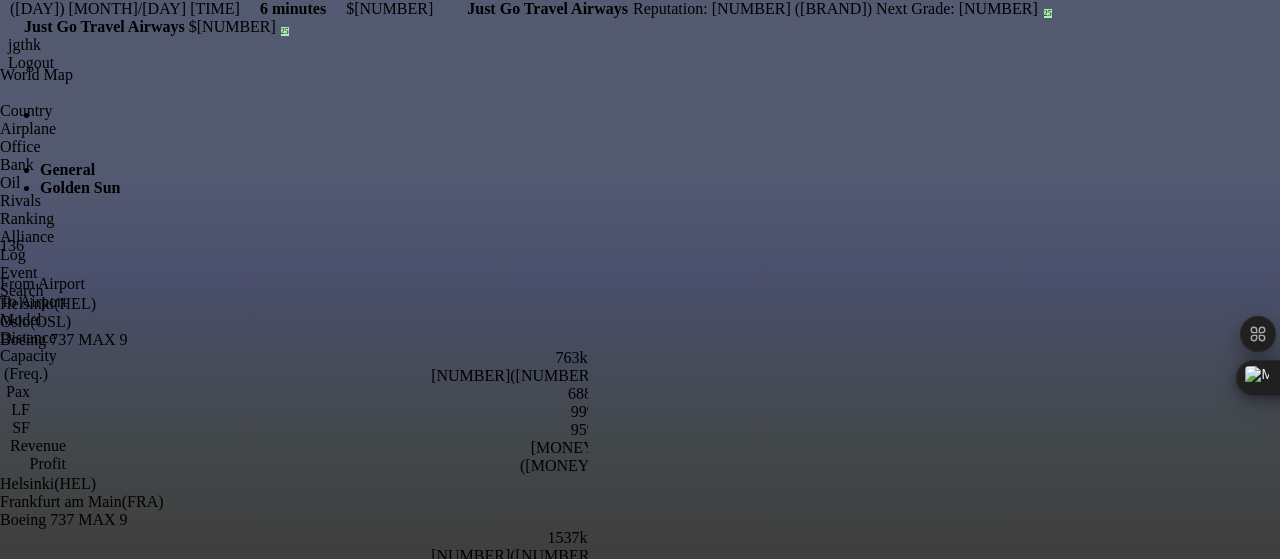 click on "[NUMBER]([NUMBER])" at bounding box center (300, 376) 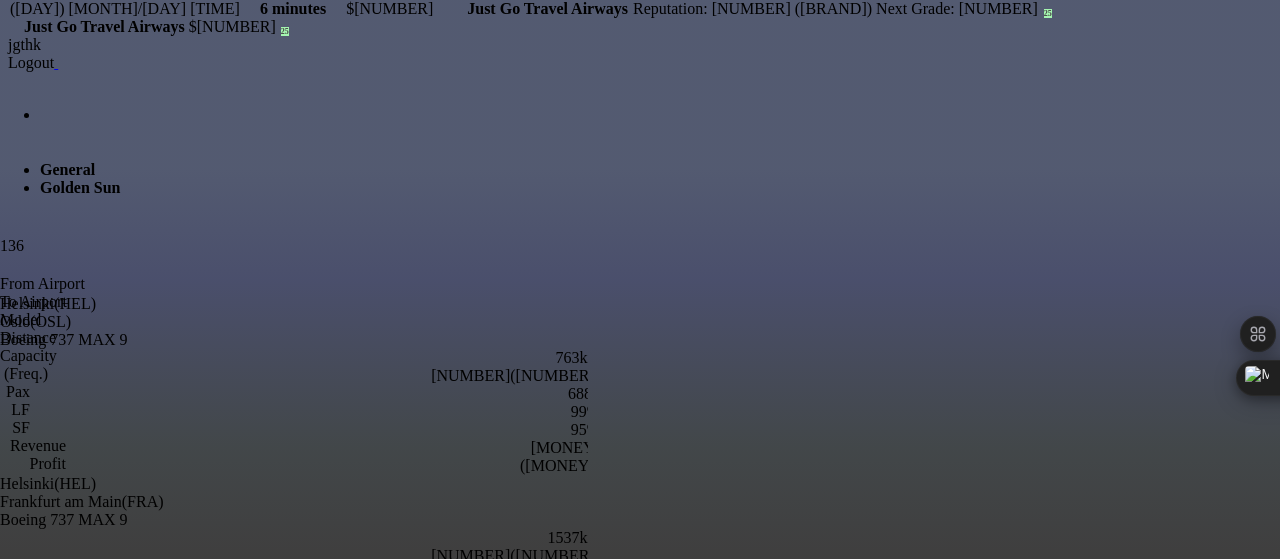 click on "14161(50)" at bounding box center [300, 376] 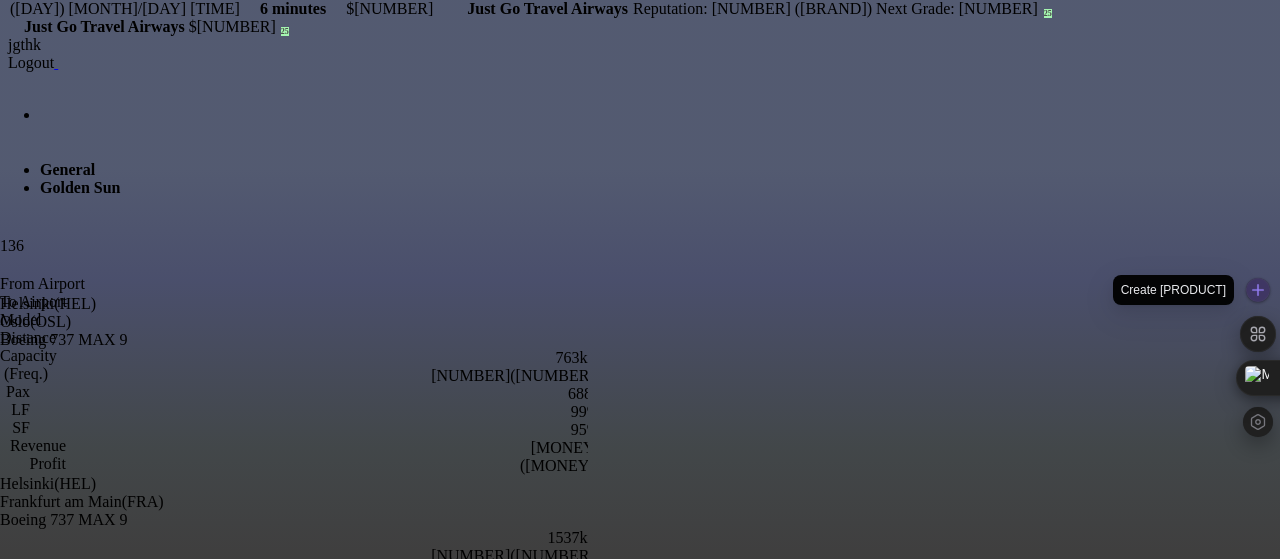scroll, scrollTop: 0, scrollLeft: 0, axis: both 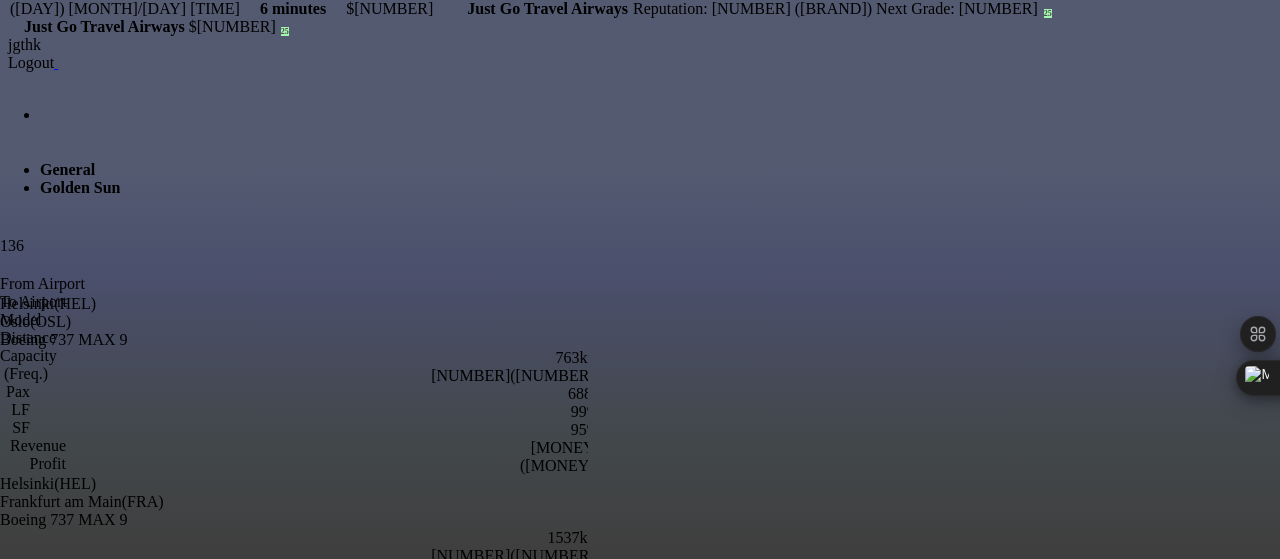 click on "400km" at bounding box center [300, 358] 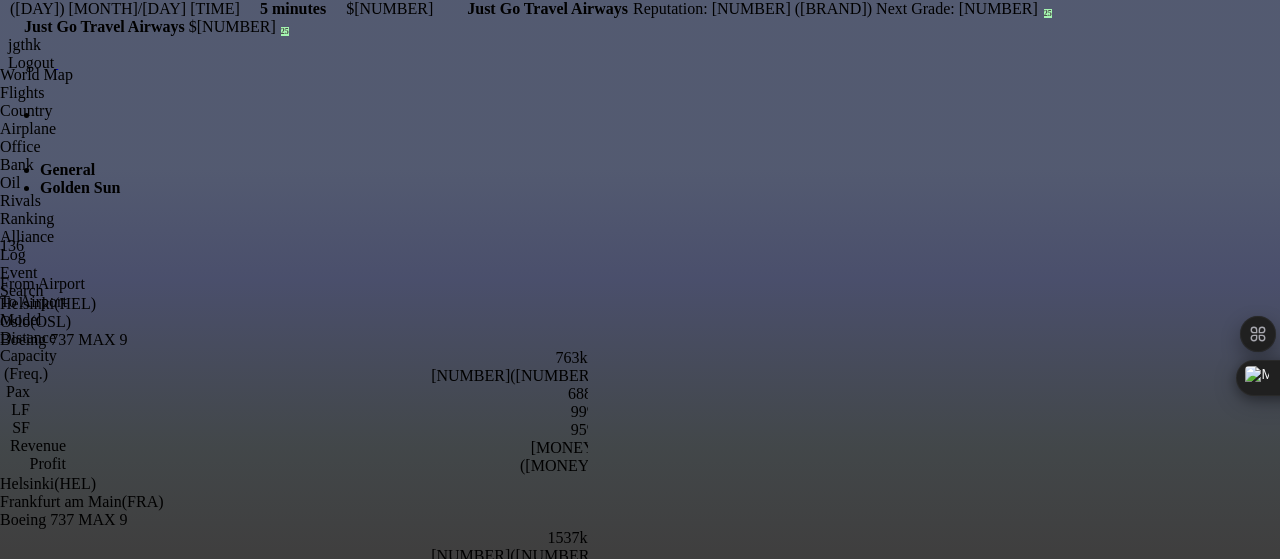 click at bounding box center (0, 93) 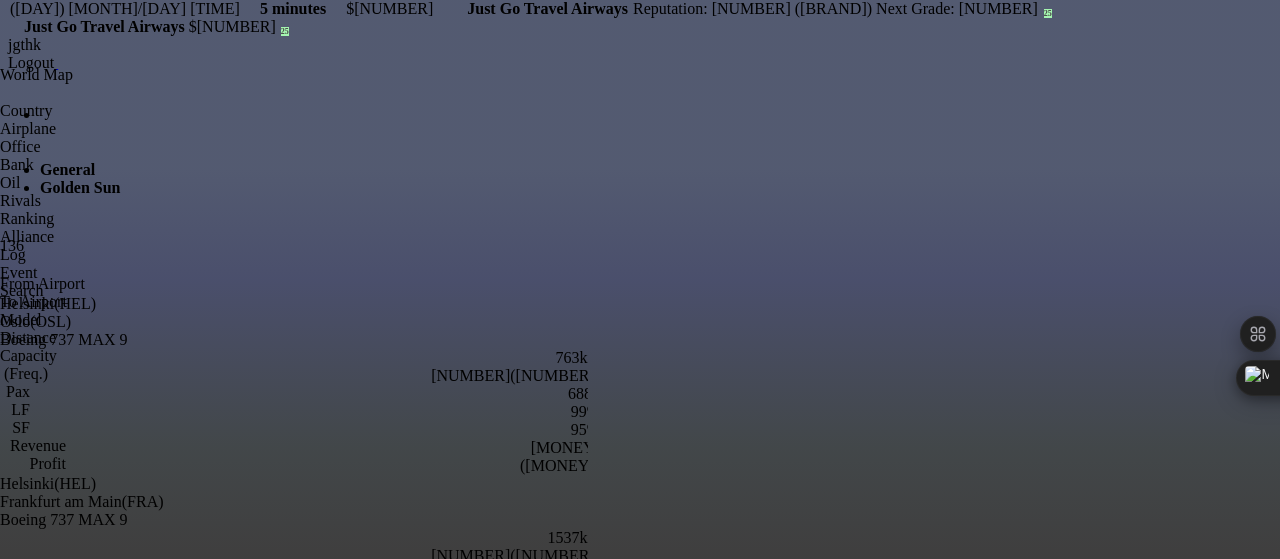 click on "Airbus A330-800neo" at bounding box center (300, 340) 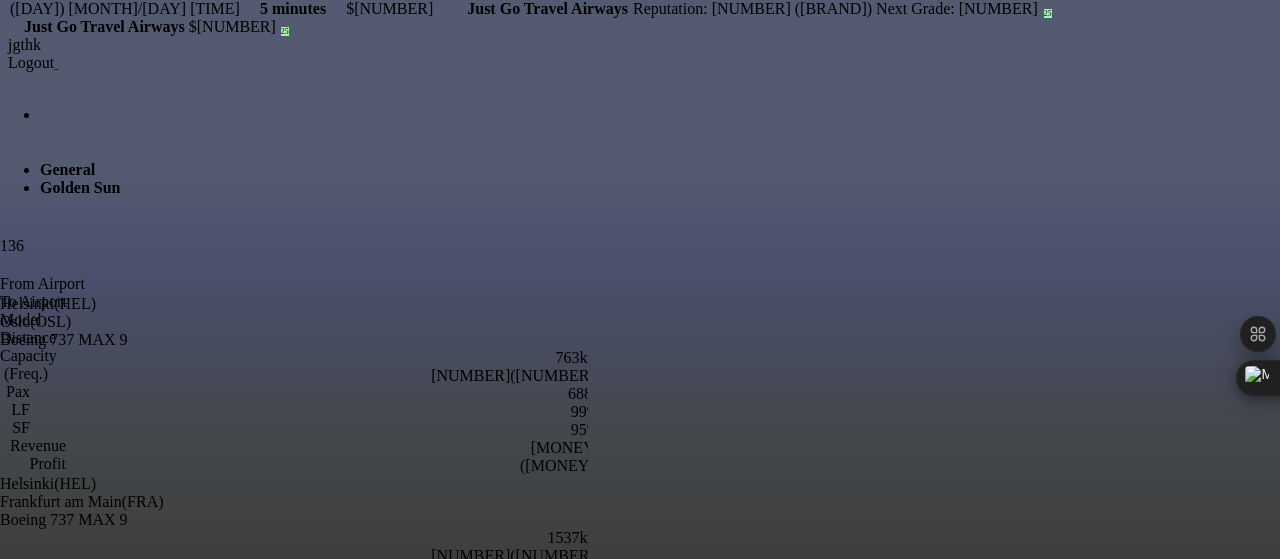 click on "400km" at bounding box center (300, 358) 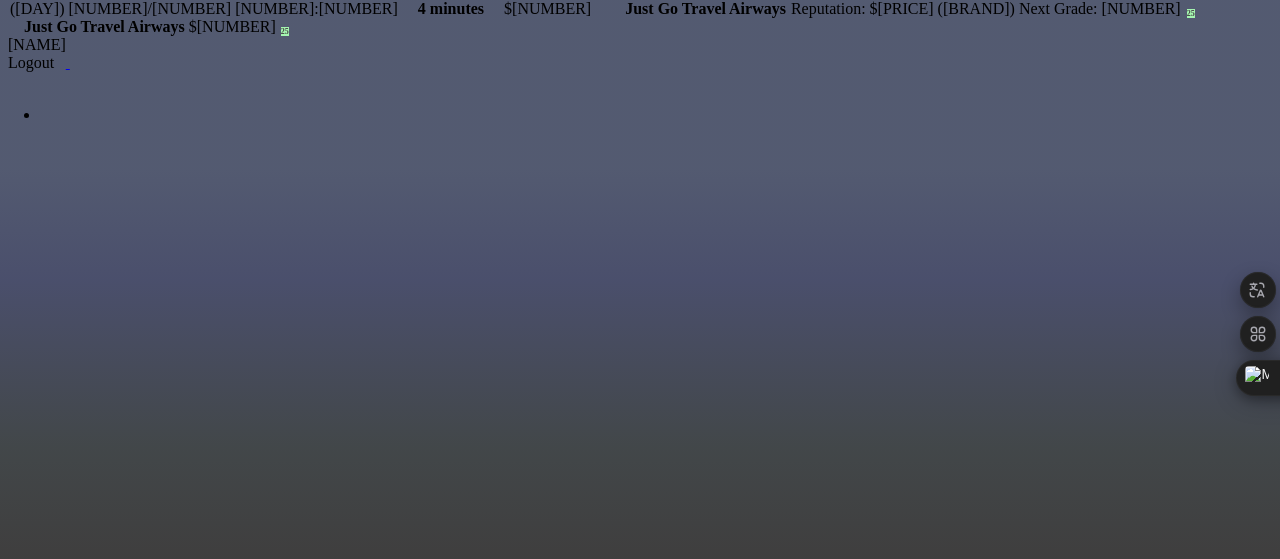 scroll, scrollTop: 0, scrollLeft: 0, axis: both 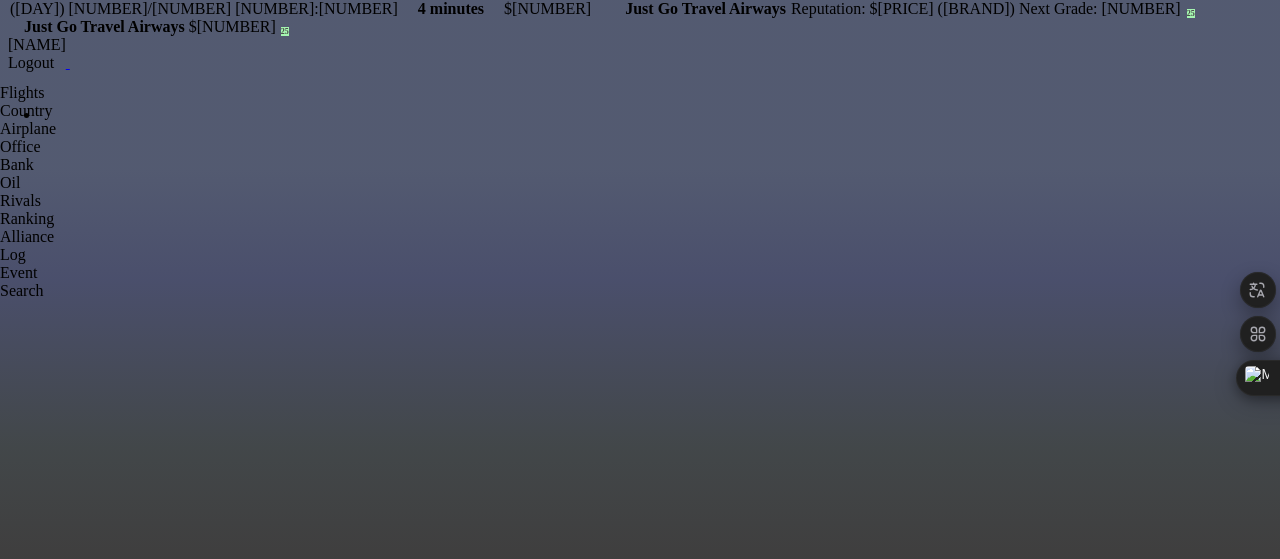 click at bounding box center (0, 93) 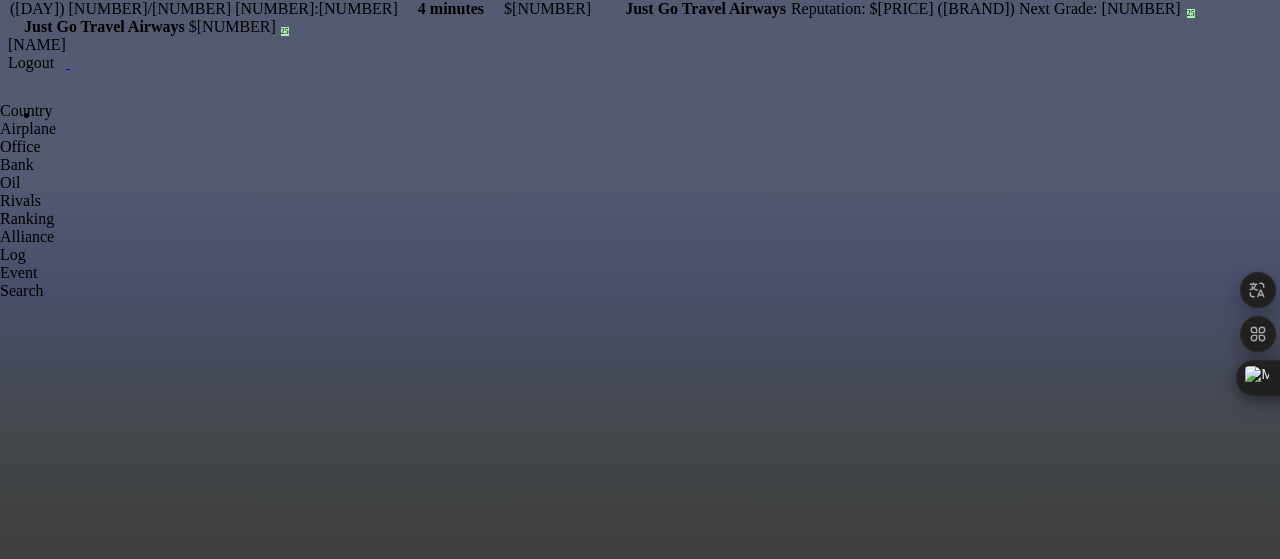 click at bounding box center (30, 904) 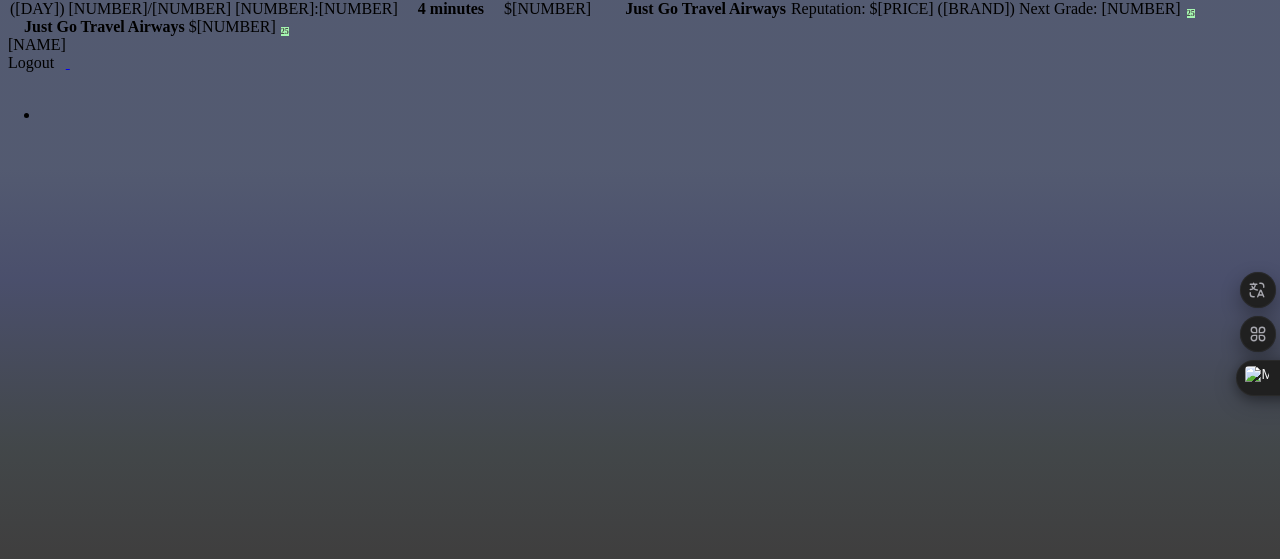 click on "[NUMBER]([NUMBER])" at bounding box center (300, 1008) 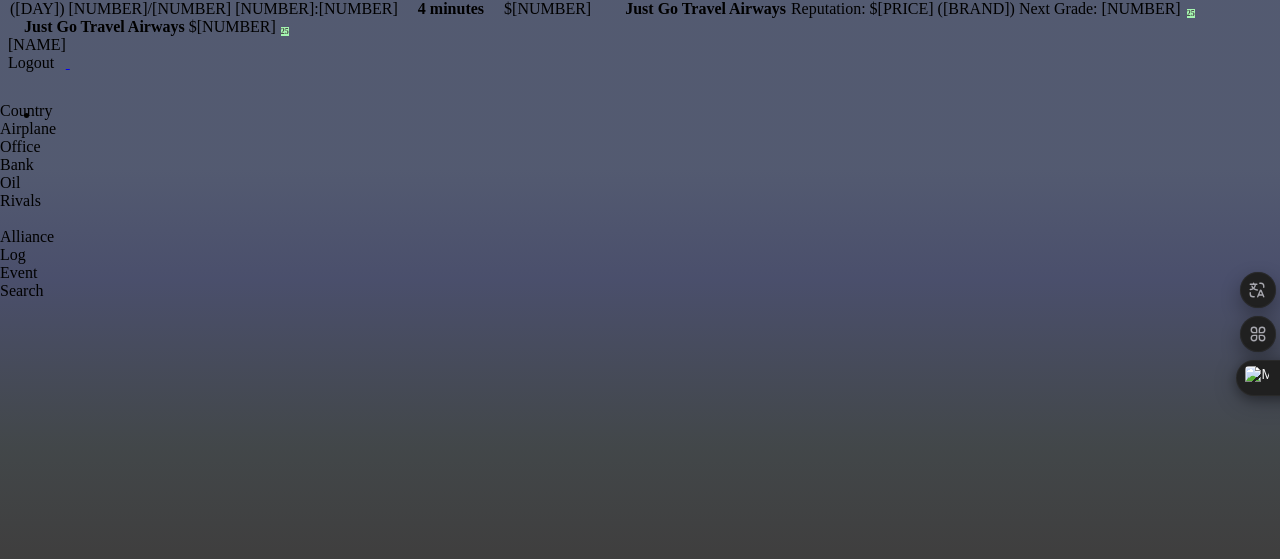 scroll, scrollTop: 200, scrollLeft: 0, axis: vertical 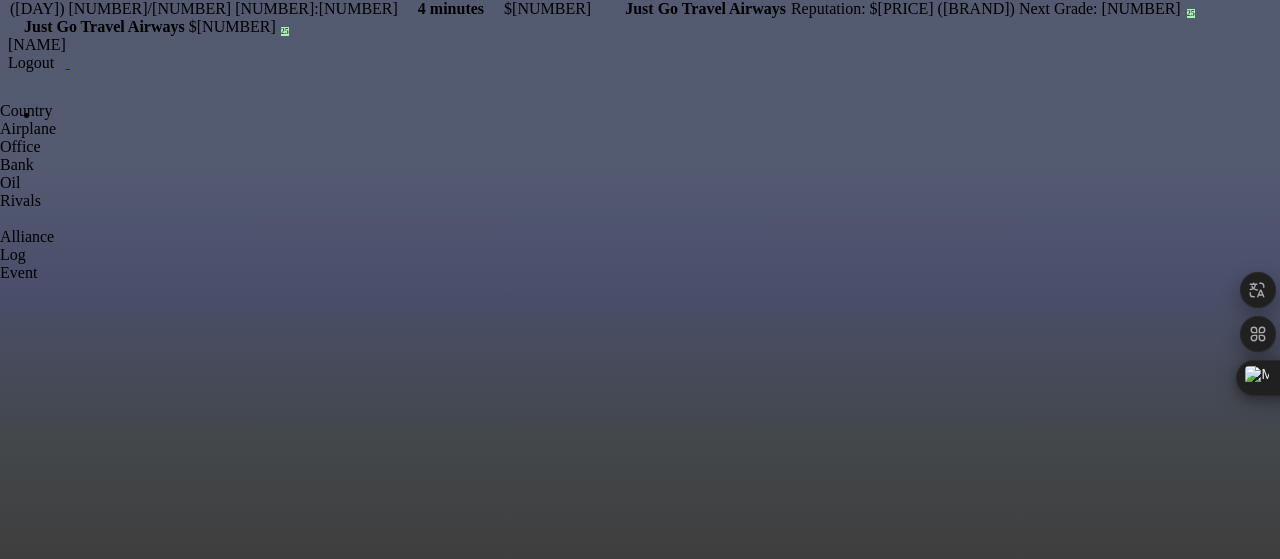 click at bounding box center (417, 988) 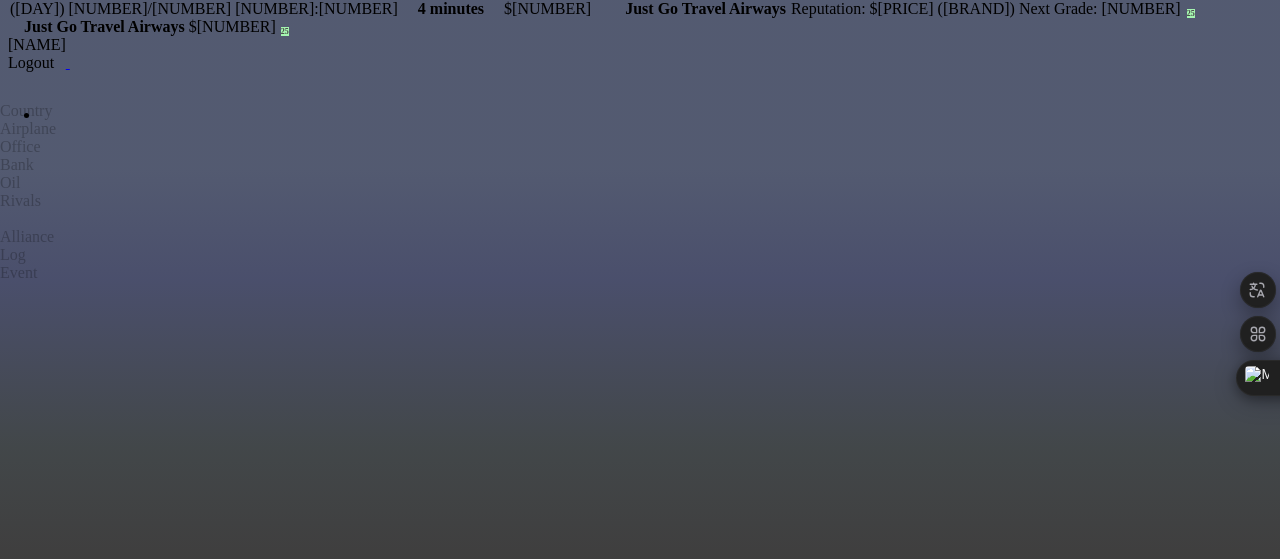 click on "Search" at bounding box center (350, 1100) 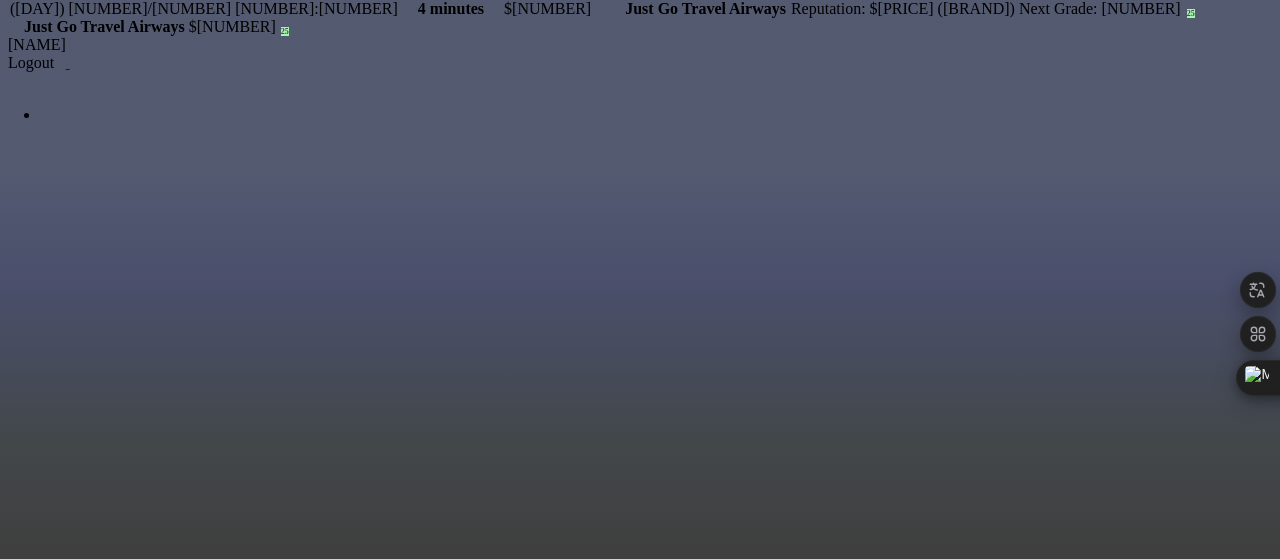 scroll, scrollTop: 524, scrollLeft: 0, axis: vertical 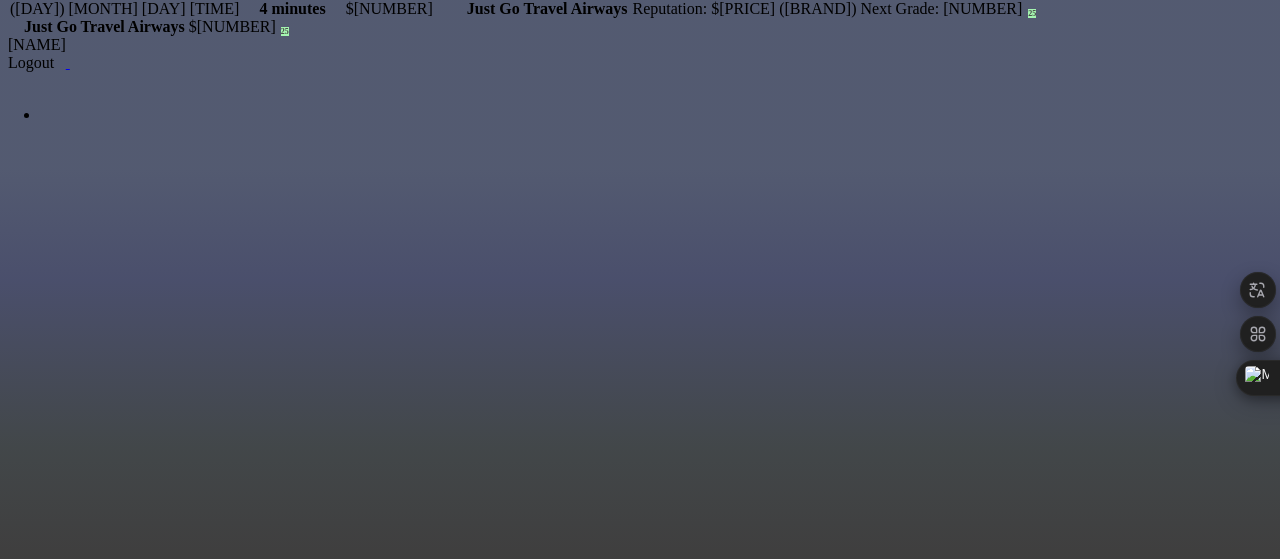 click on "Search" at bounding box center [350, 1100] 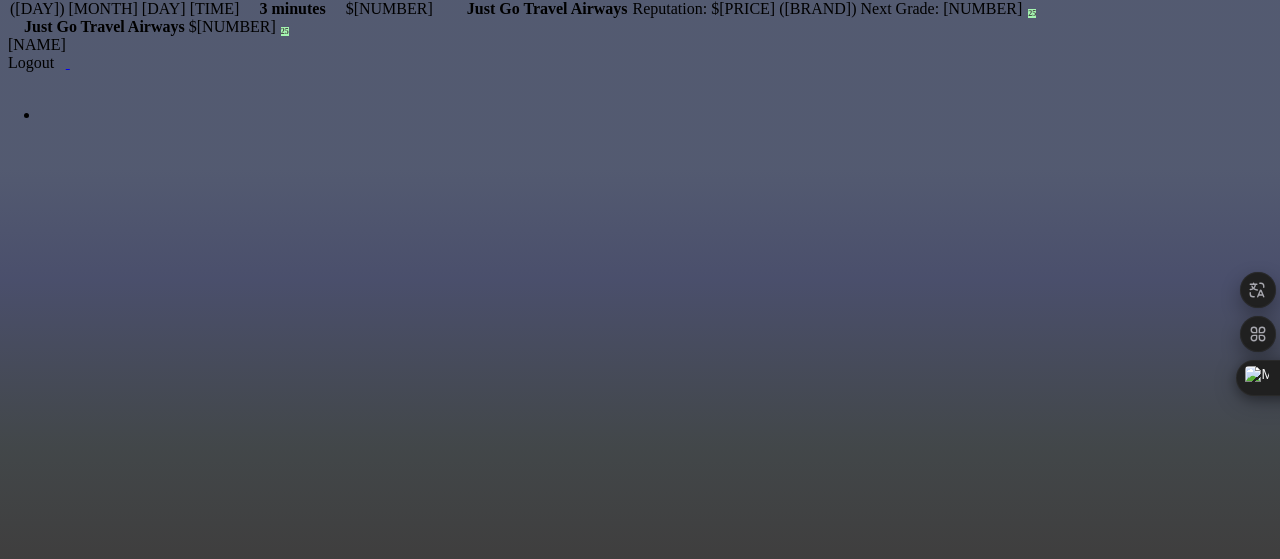 scroll, scrollTop: 11550, scrollLeft: 0, axis: vertical 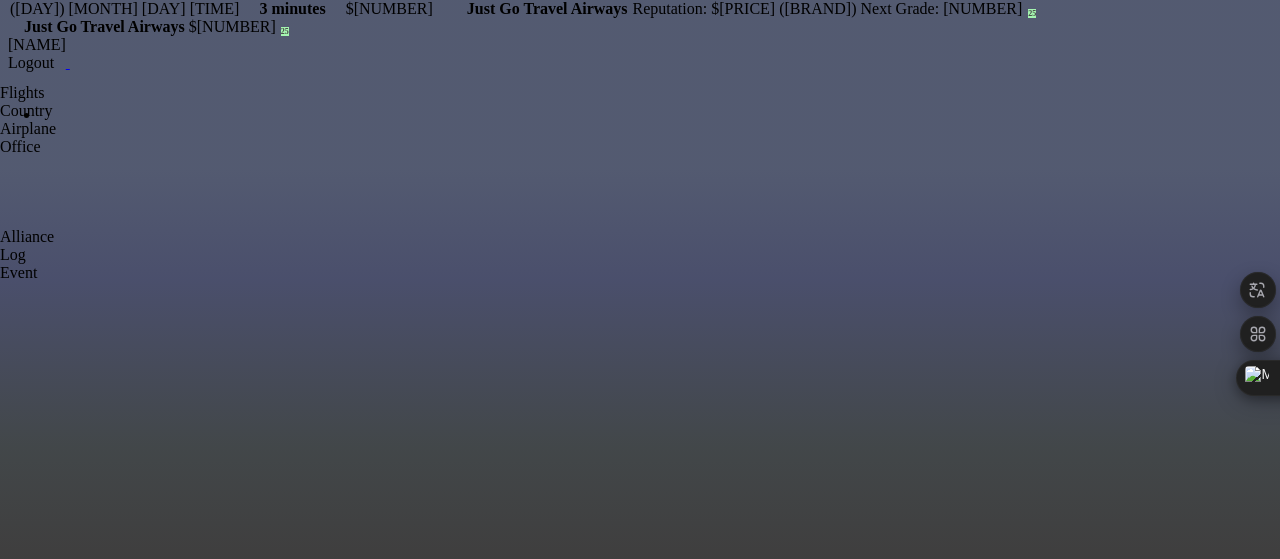 click at bounding box center [0, 98] 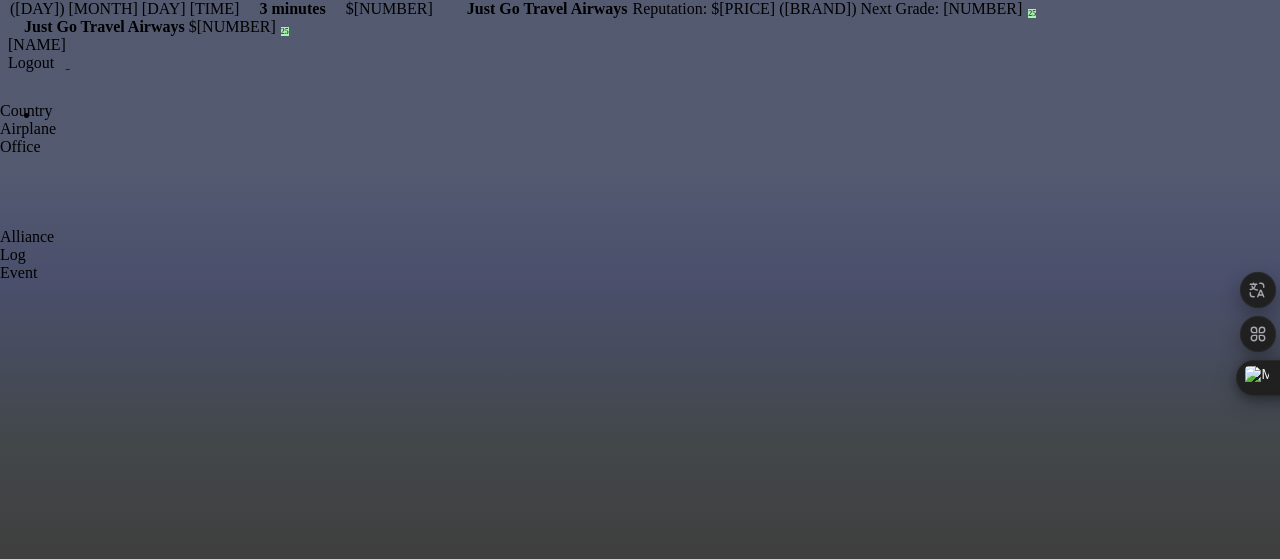 click on "0" at bounding box center [300, 2646] 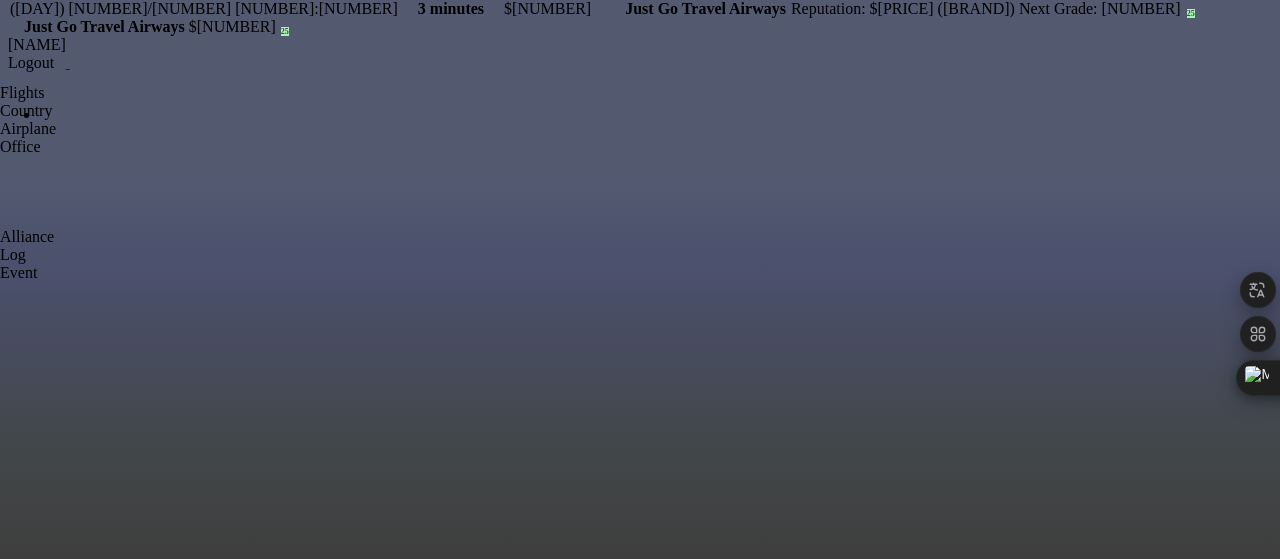 click at bounding box center [0, 98] 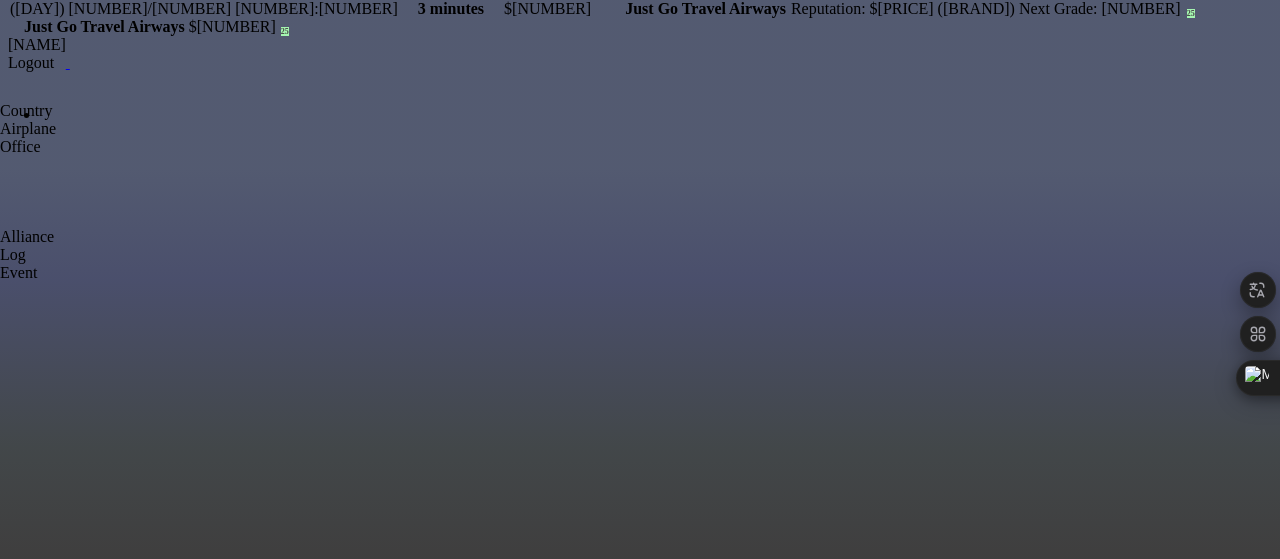 click on "1124km" at bounding box center [300, 990] 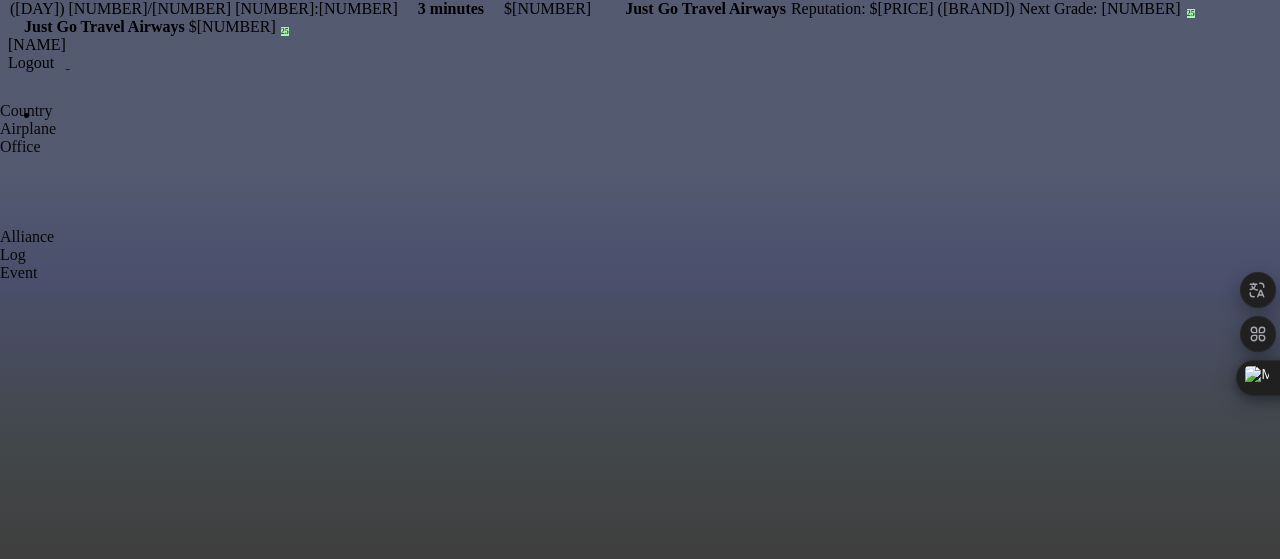 click on "4819(28)" at bounding box center [300, 1008] 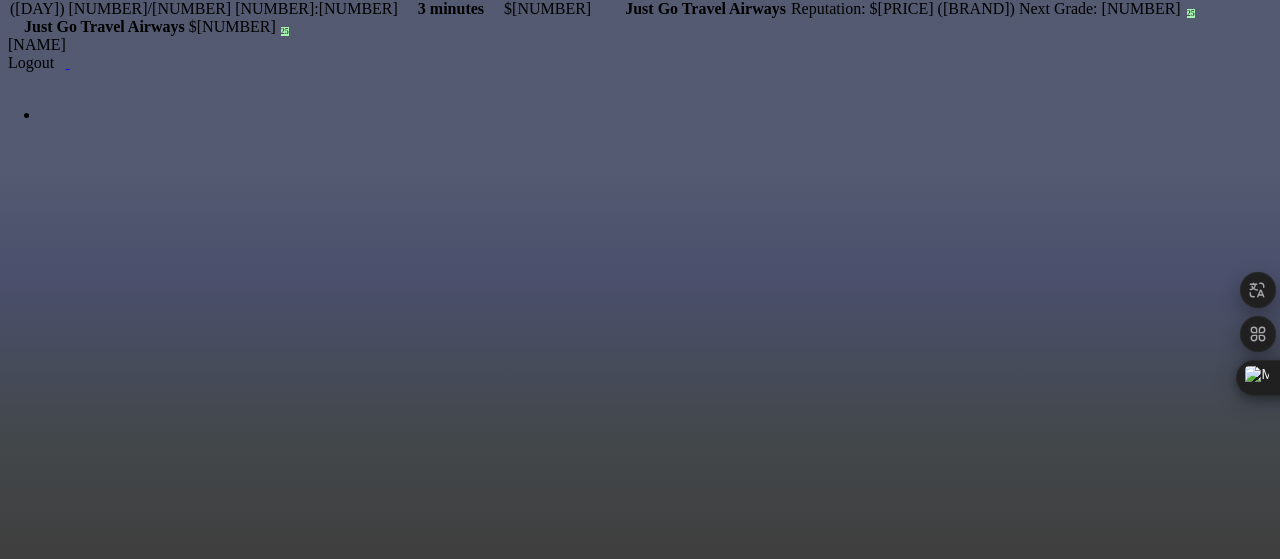 click on "100%" at bounding box center [300, 1044] 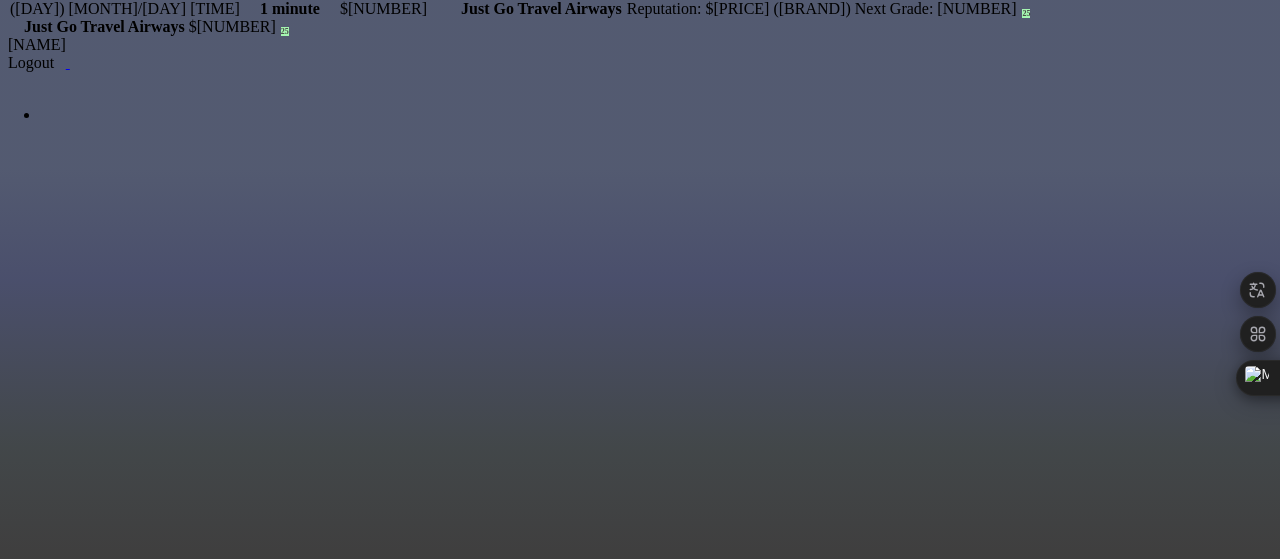 click on "Boeing 737 MAX 9" at bounding box center (300, 972) 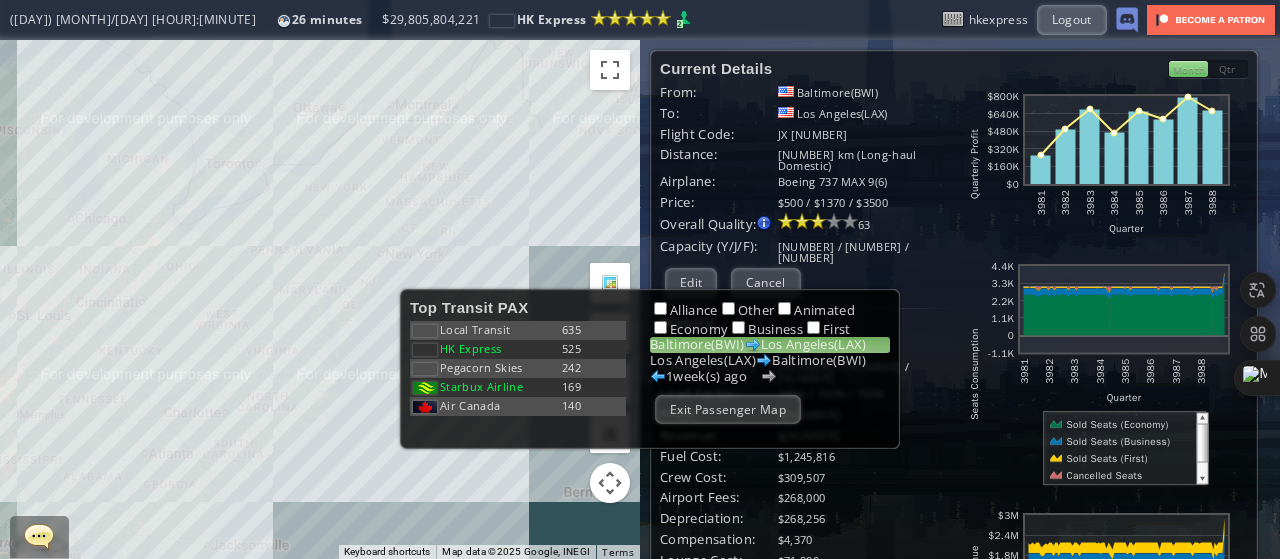 scroll, scrollTop: 0, scrollLeft: 0, axis: both 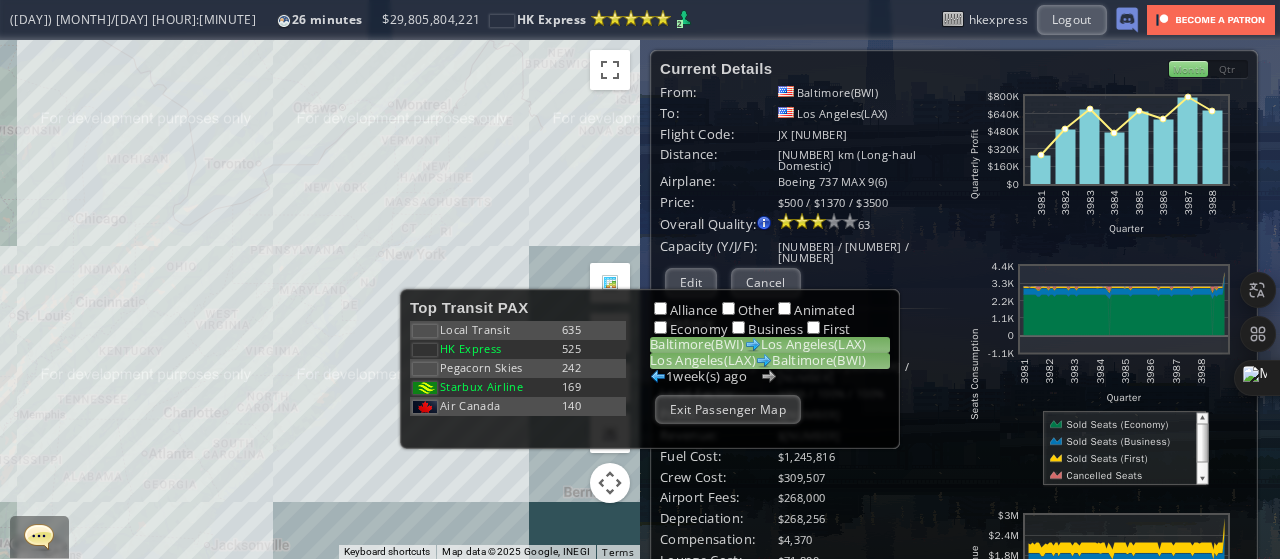 click on "Los Angeles(LAX) Baltimore(BWI)" at bounding box center [770, 361] 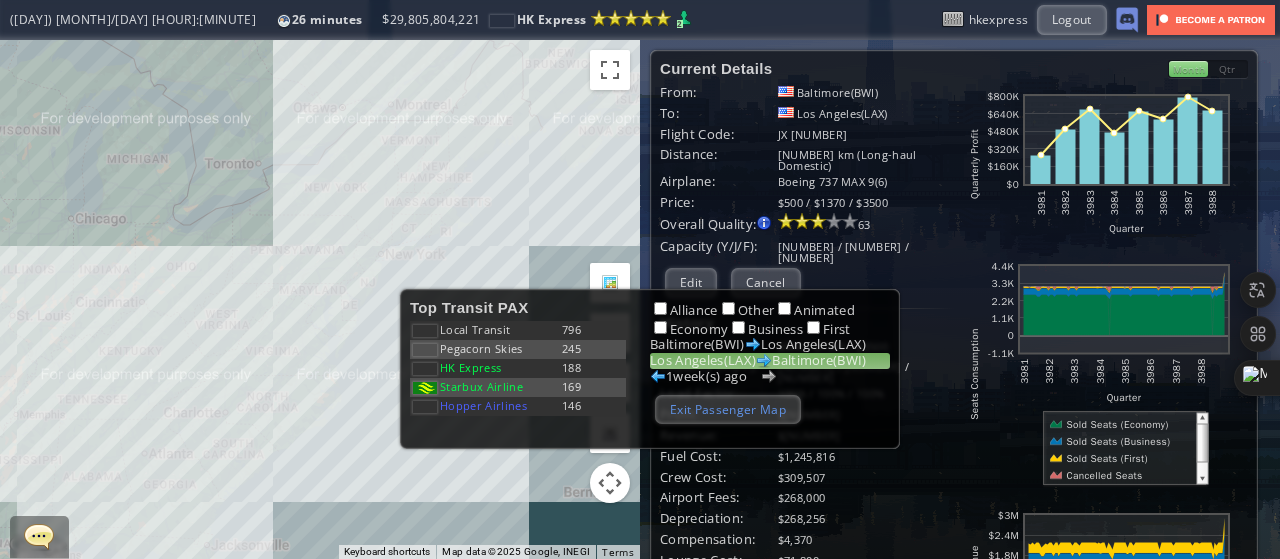 click on "Exit Passenger Map" at bounding box center (728, 409) 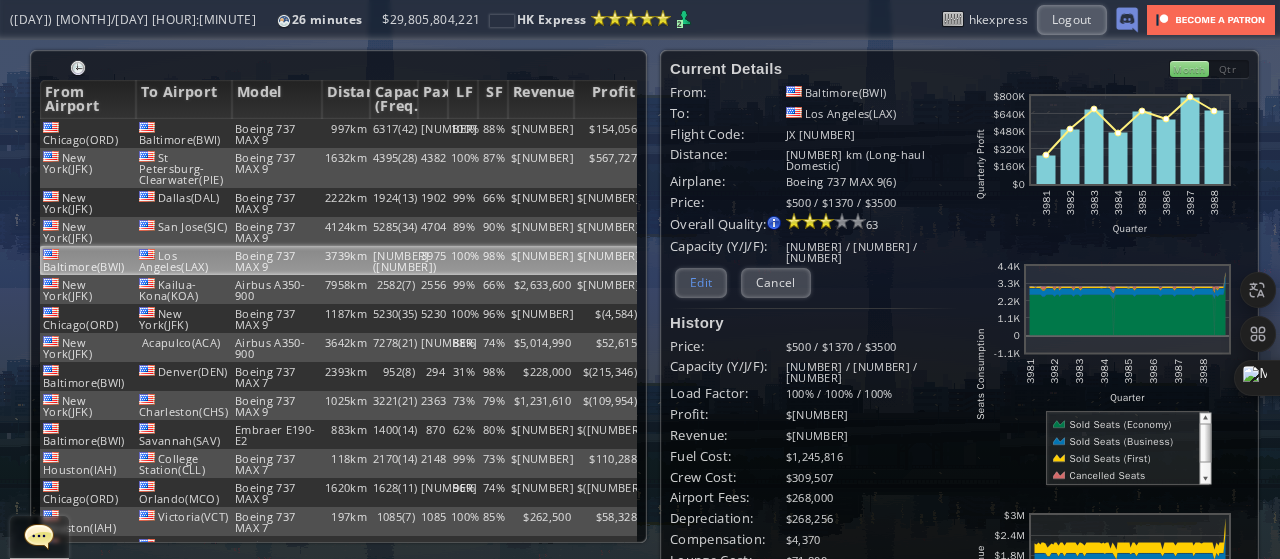 click on "Edit" at bounding box center [701, 282] 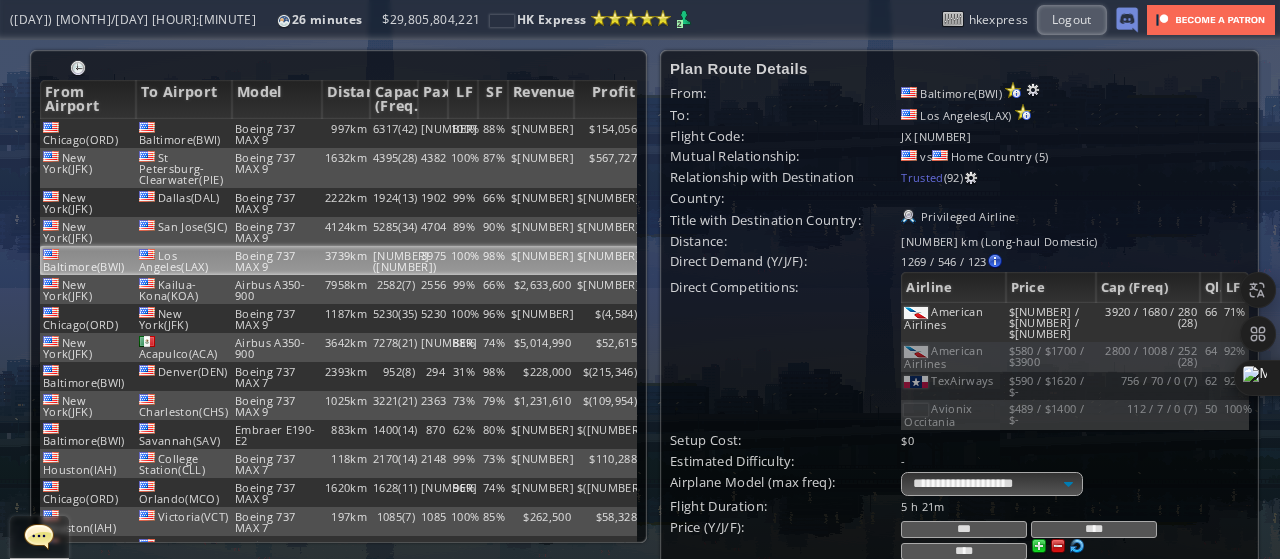 click at bounding box center [1077, 546] 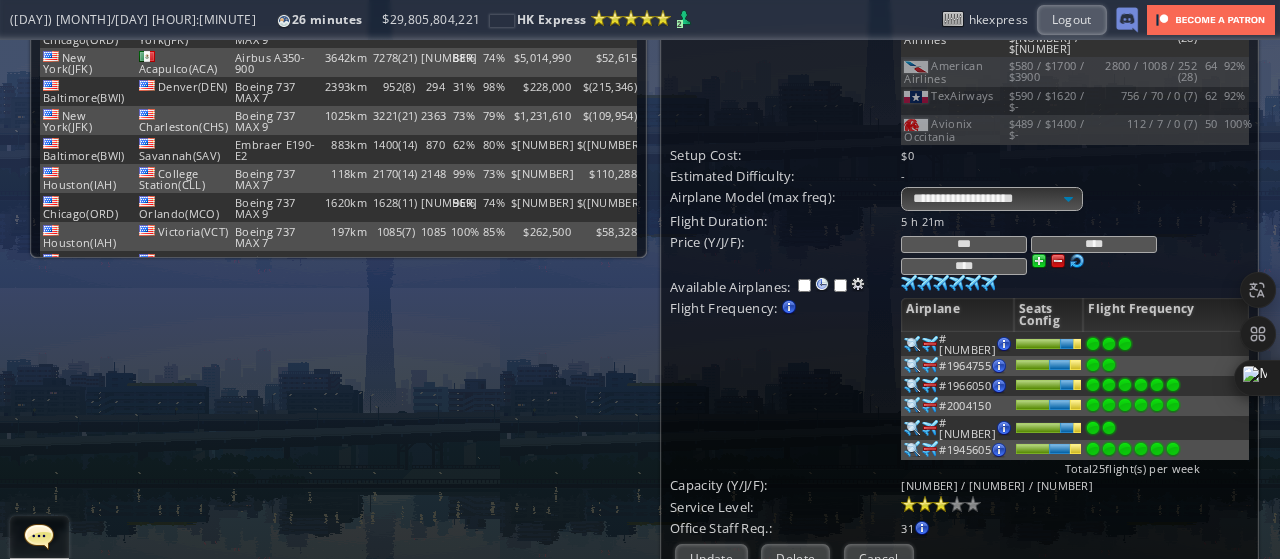 scroll, scrollTop: 304, scrollLeft: 0, axis: vertical 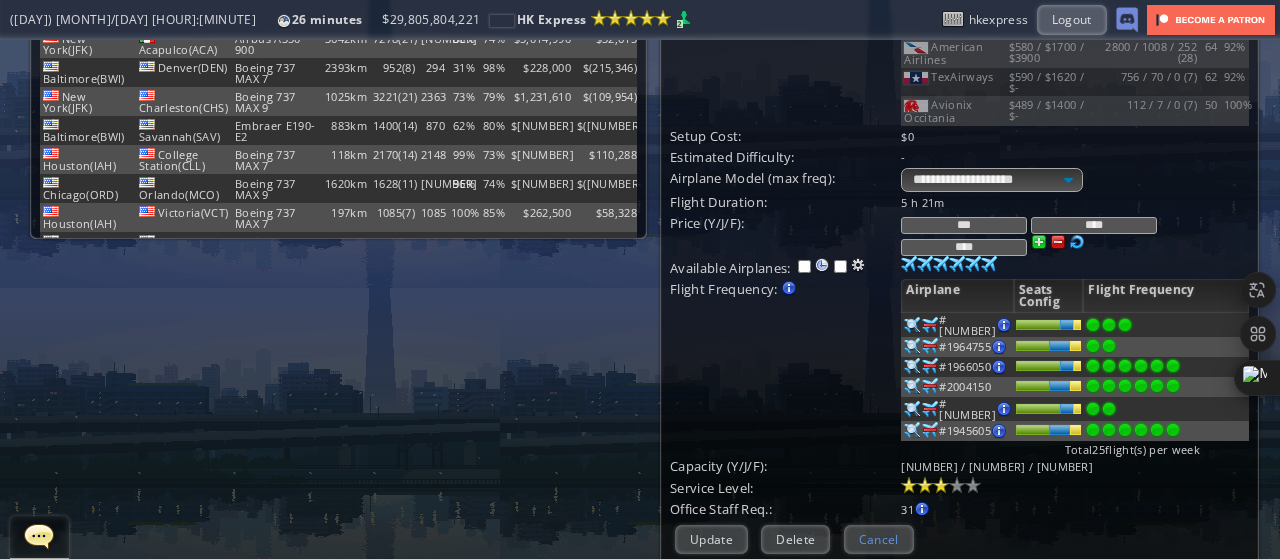 click on "Cancel" at bounding box center [879, 539] 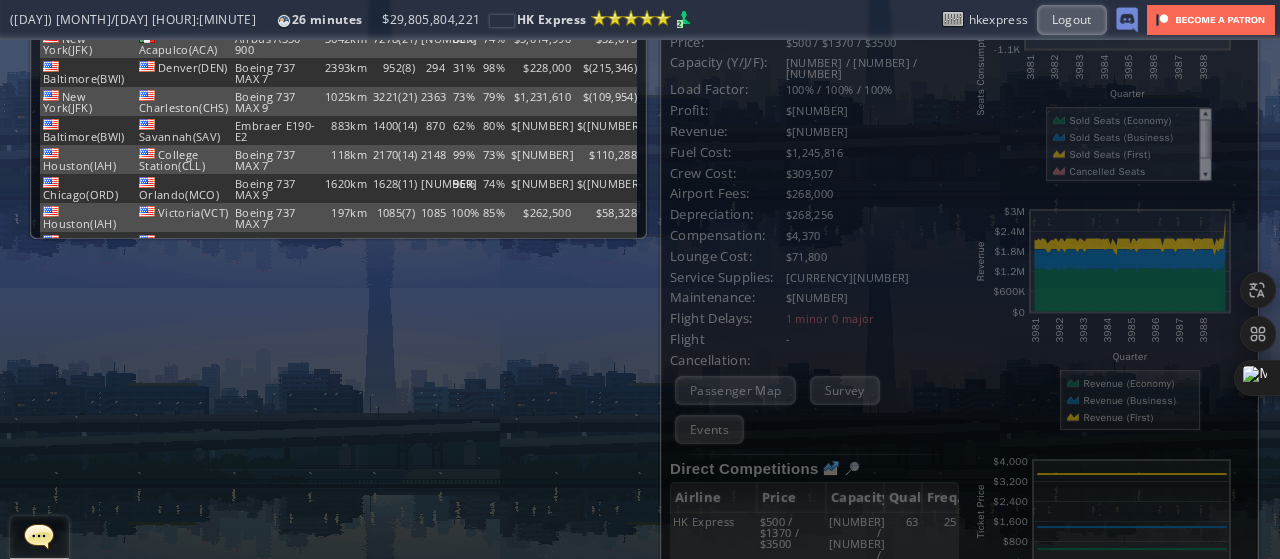 scroll, scrollTop: 0, scrollLeft: 0, axis: both 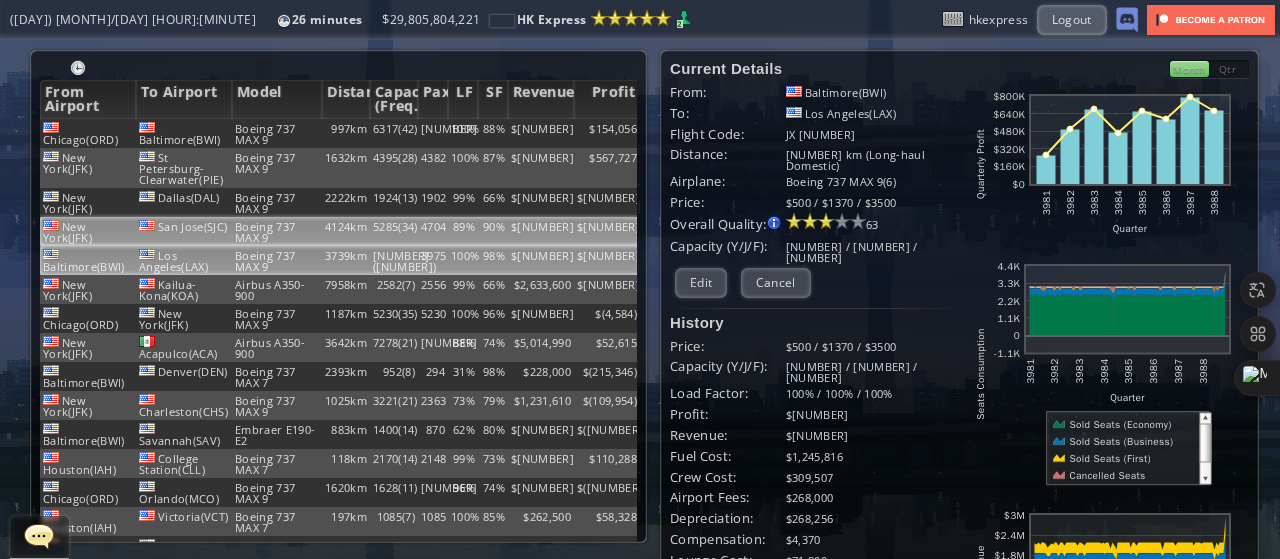 click on "$3,813,035" at bounding box center [541, 133] 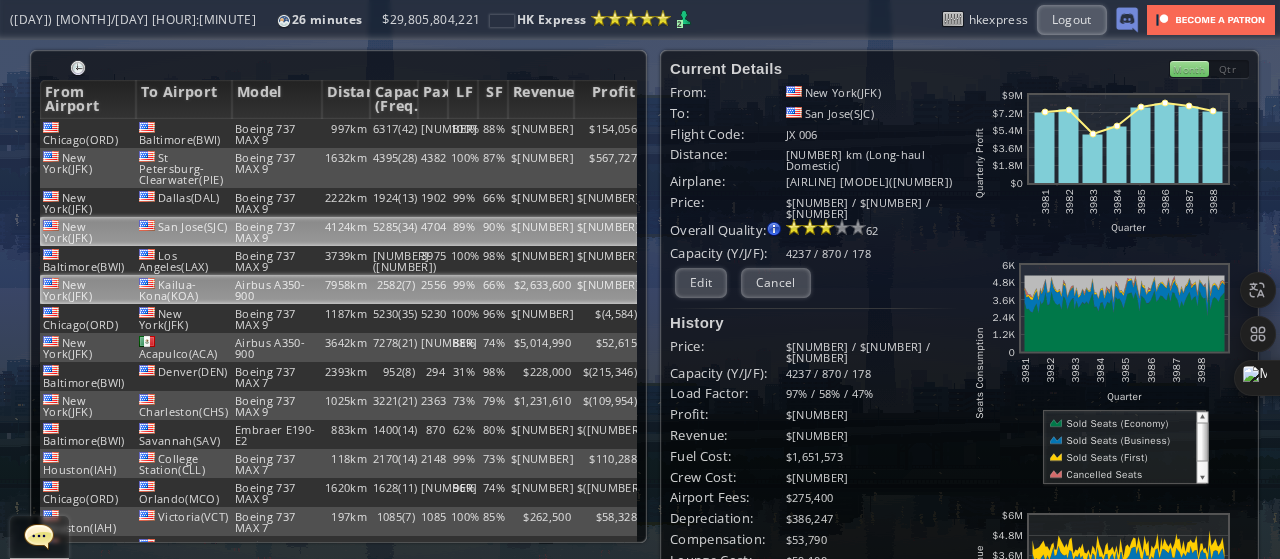 click on "$56,955" at bounding box center (607, 133) 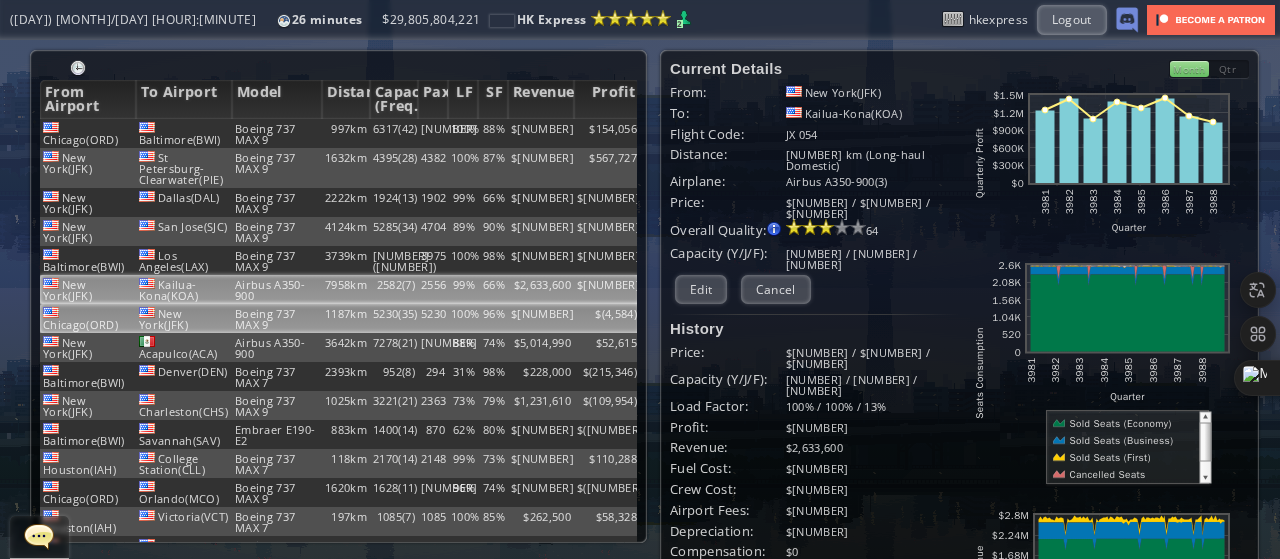 click on "$2,780,428" at bounding box center [541, 133] 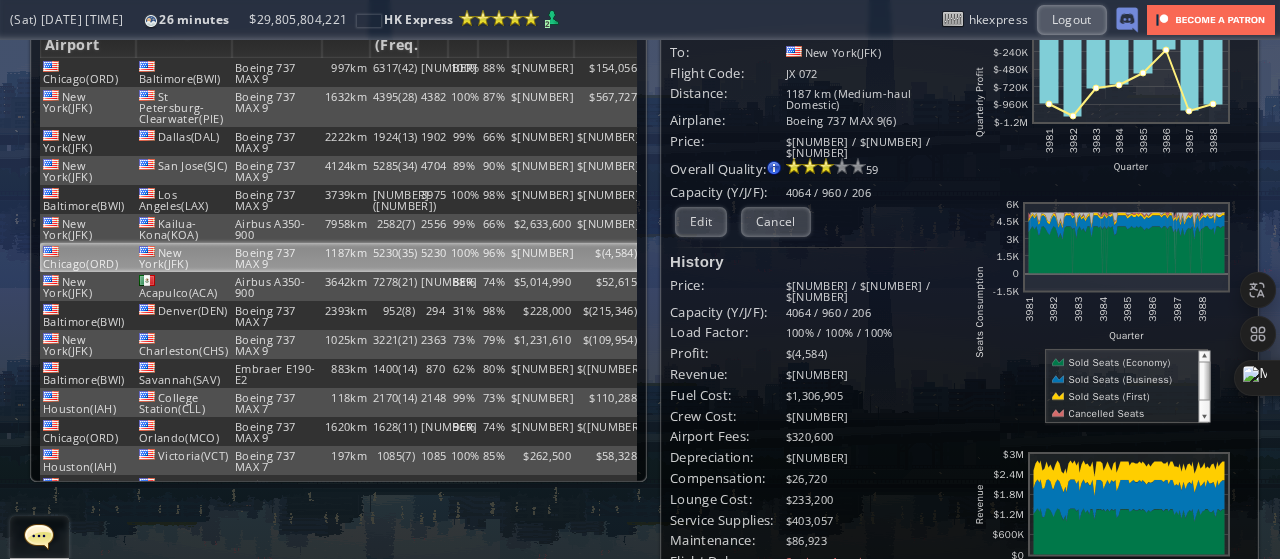 scroll, scrollTop: 0, scrollLeft: 0, axis: both 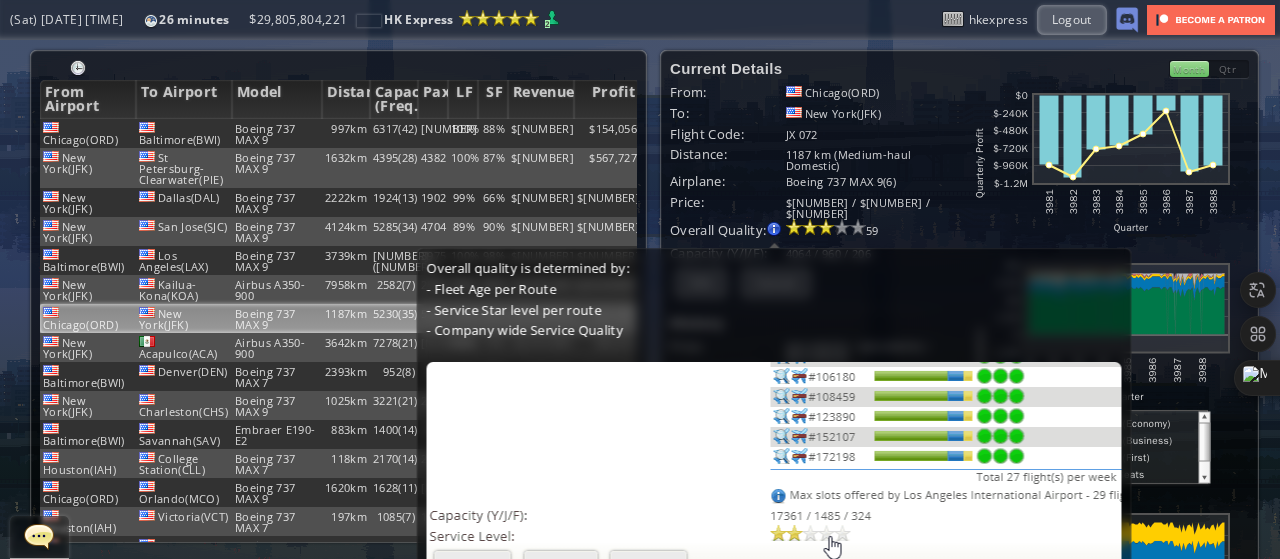 click on "Overall quality is determined by:
- Fleet Age per Route
- Service Star level per route
- Company wide Service Quality" at bounding box center [774, 435] 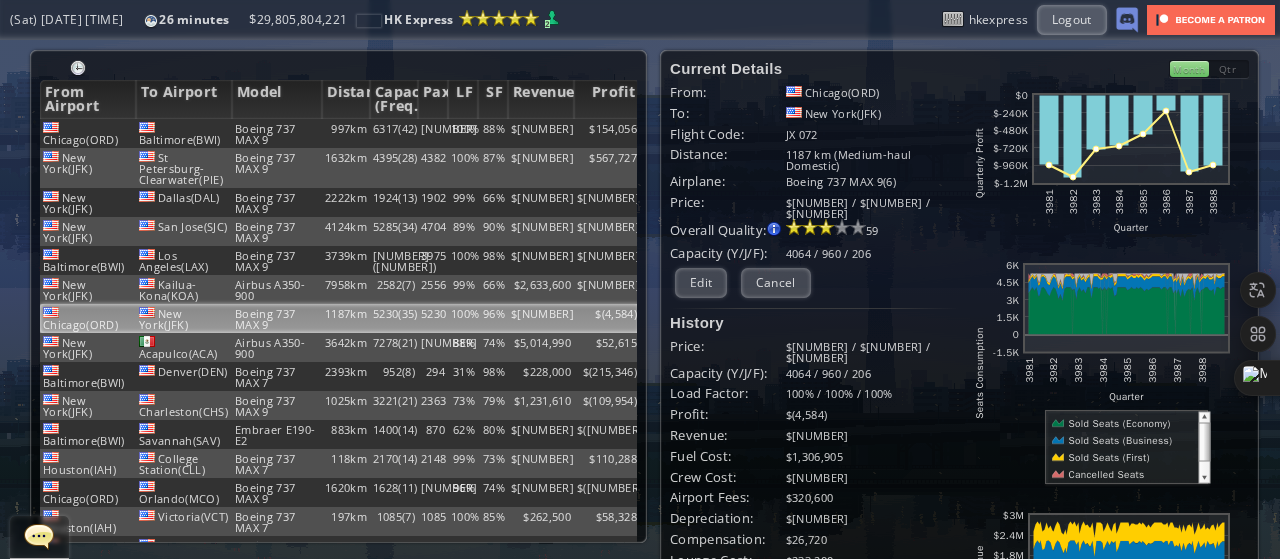 click on "Price:" at bounding box center [728, 92] 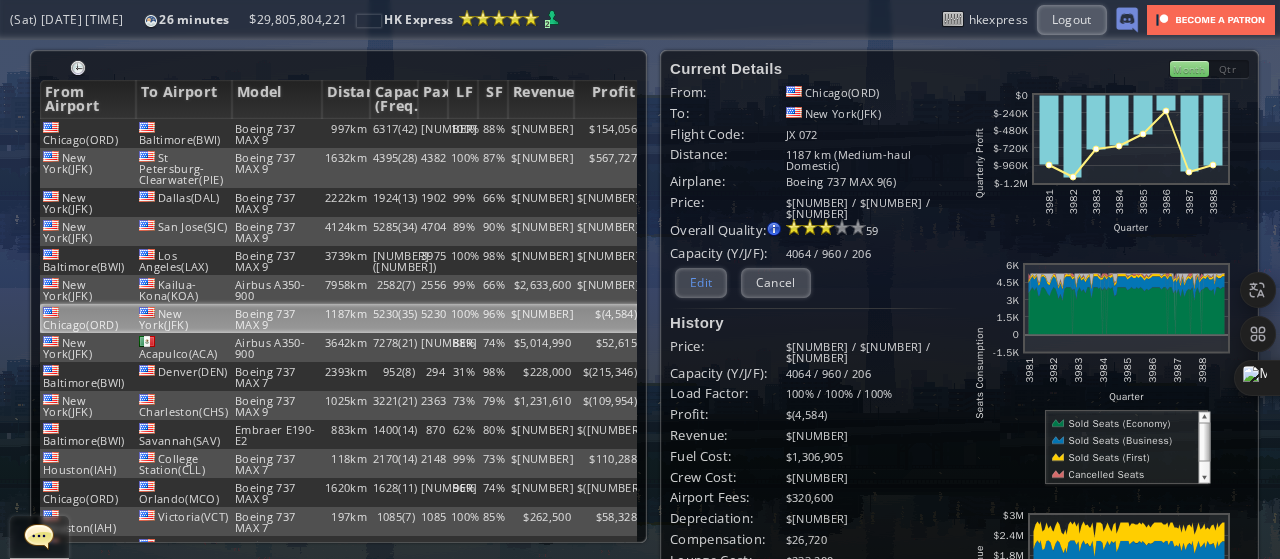 click on "Edit" at bounding box center [701, 282] 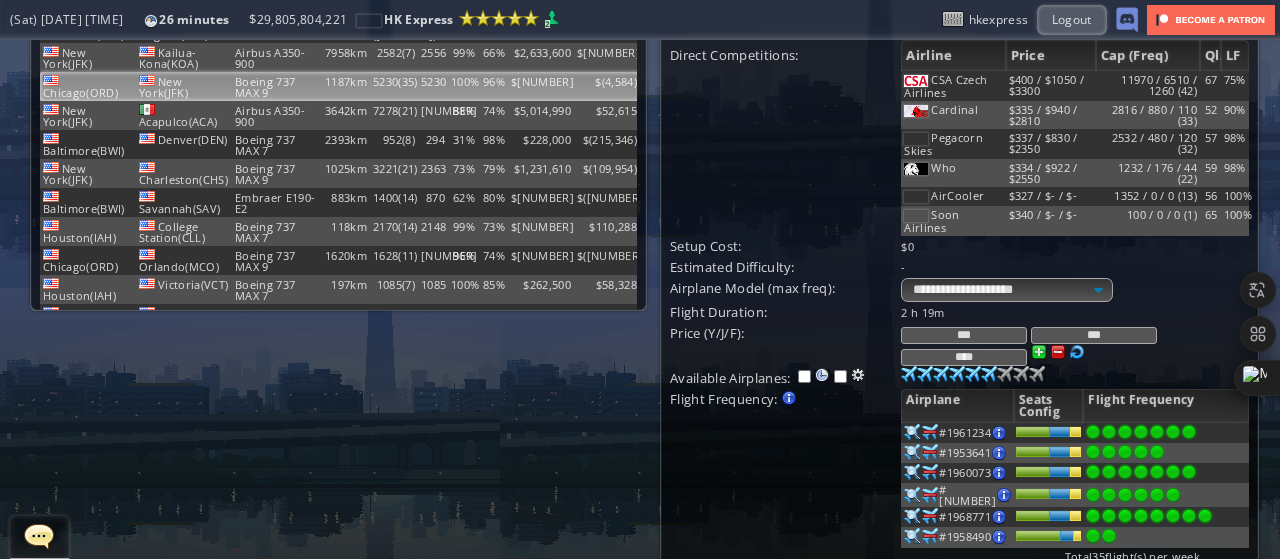 scroll, scrollTop: 300, scrollLeft: 0, axis: vertical 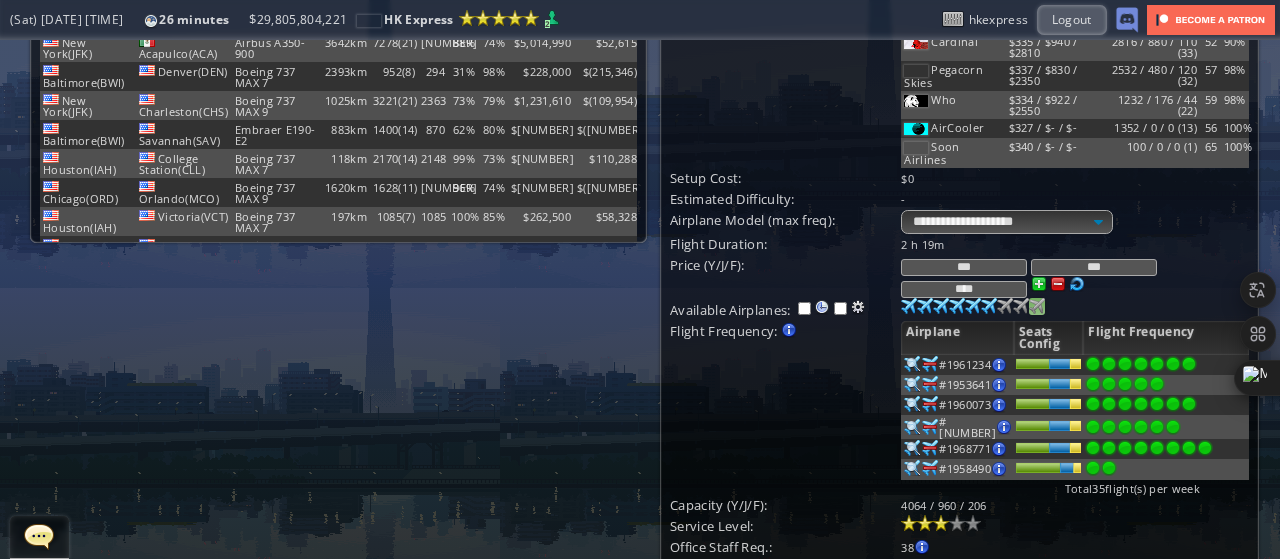 click on "88 93" at bounding box center (909, 306) 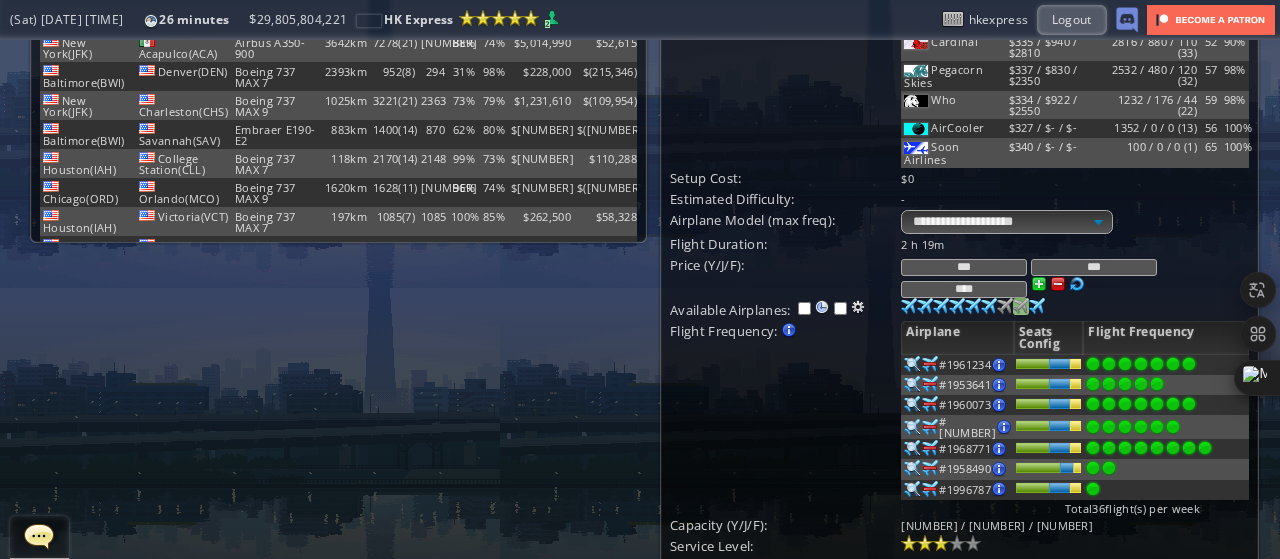 click at bounding box center [909, 306] 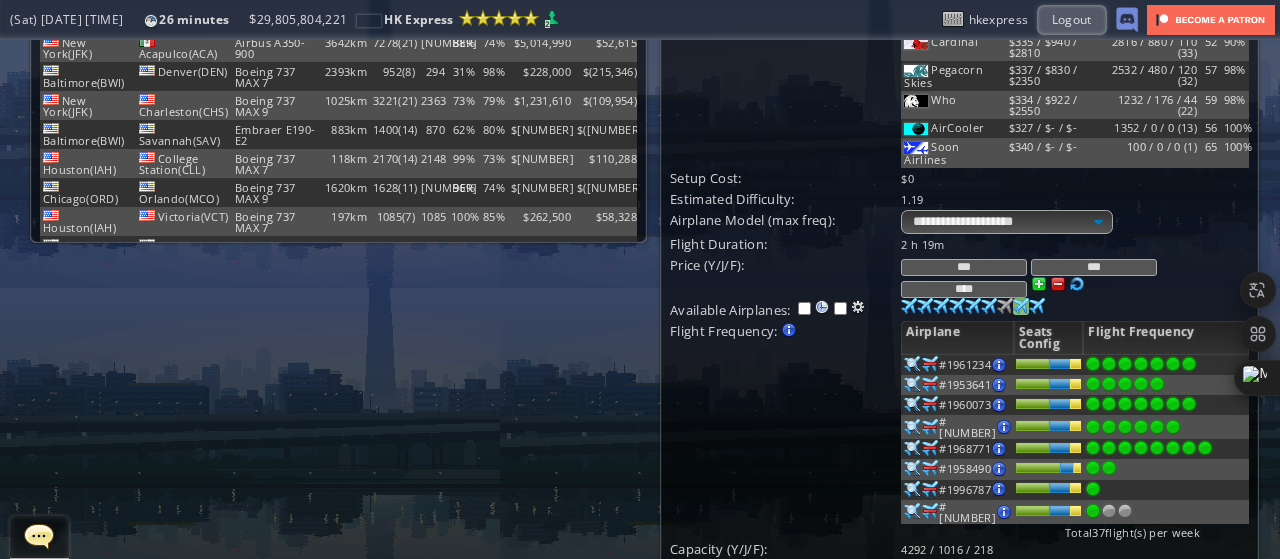 click at bounding box center [909, 306] 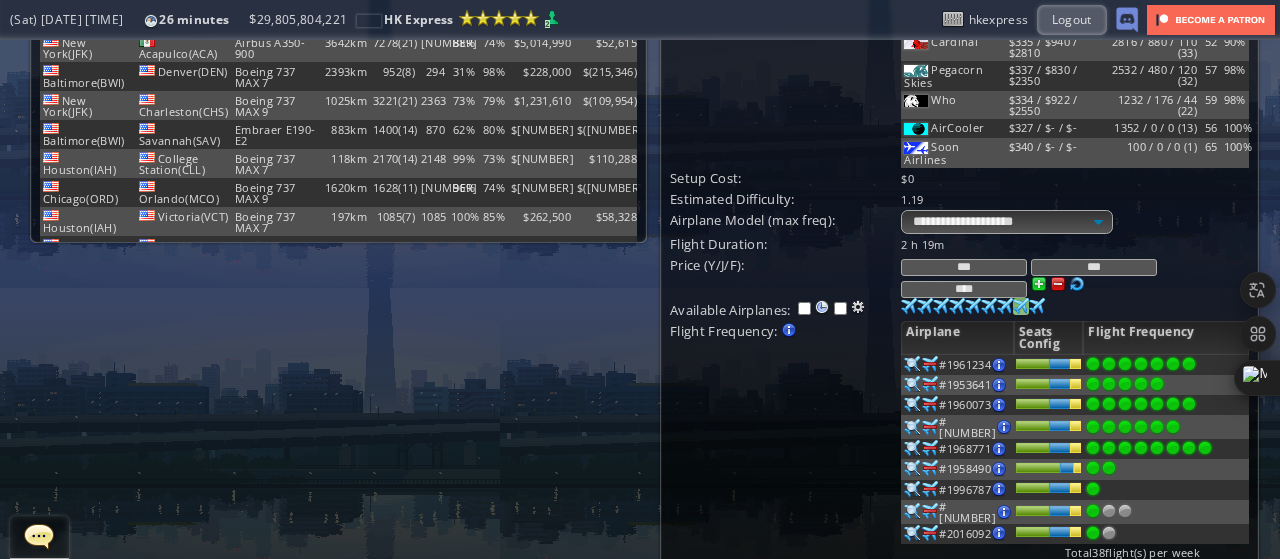 click at bounding box center (1125, 364) 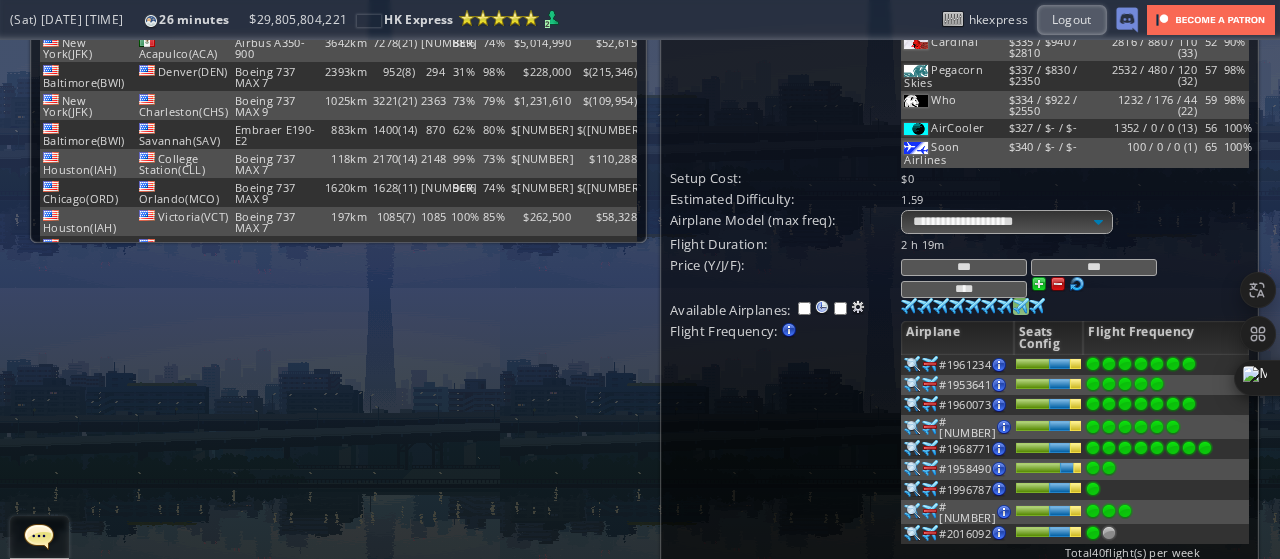 click at bounding box center [1109, 364] 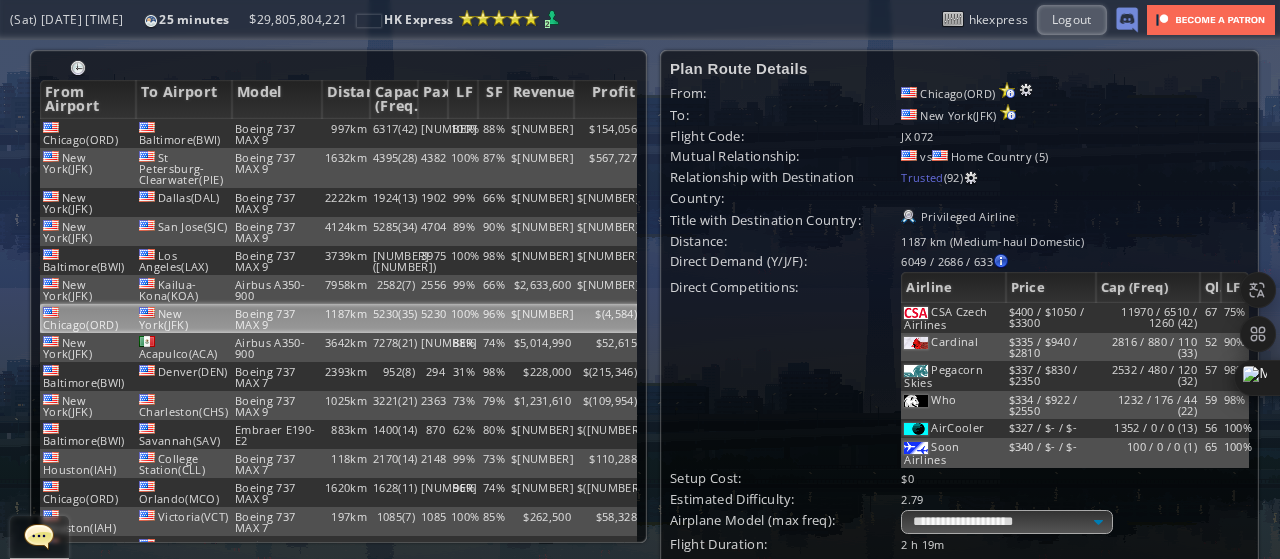 scroll, scrollTop: 658, scrollLeft: 0, axis: vertical 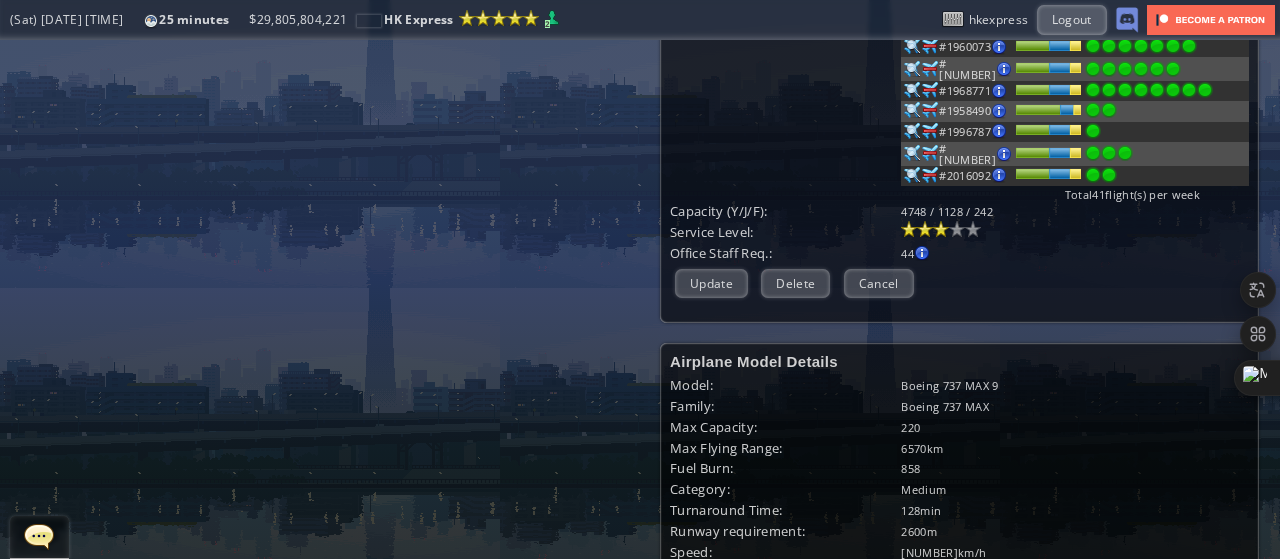 click on "**********" at bounding box center [959, -148] 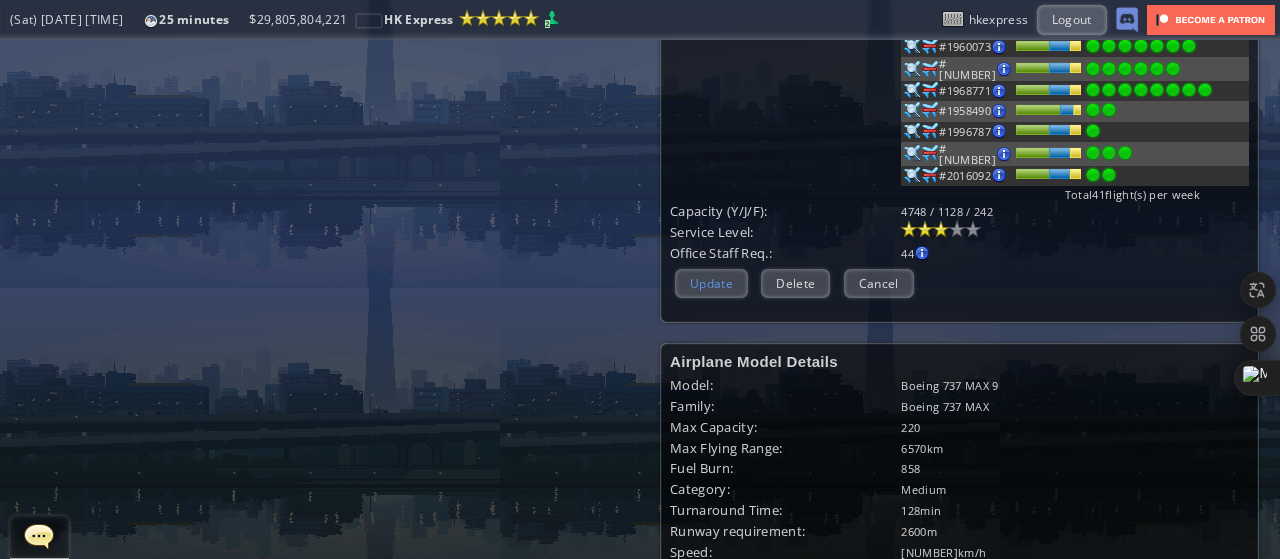 click on "Update" at bounding box center (711, 283) 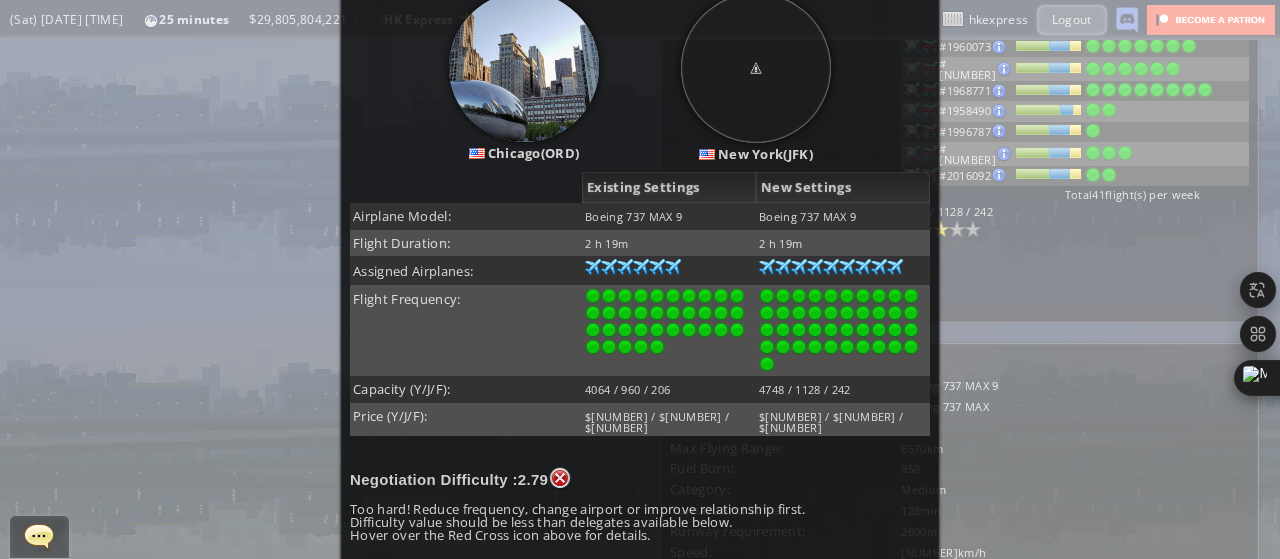 scroll, scrollTop: 326, scrollLeft: 0, axis: vertical 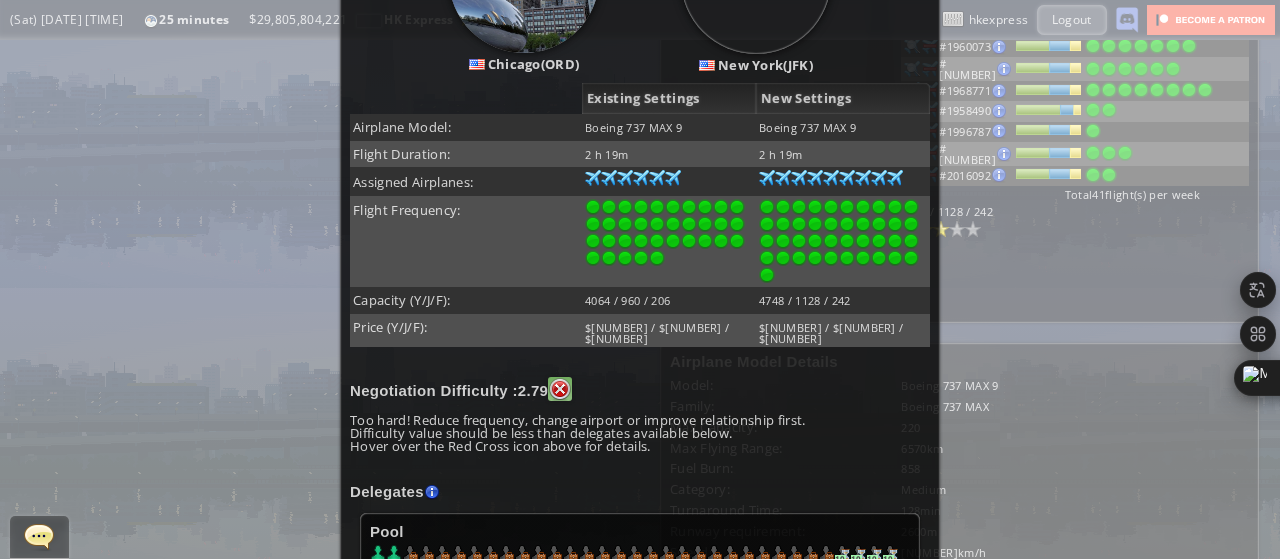 click on "10.50" at bounding box center (0, 0) 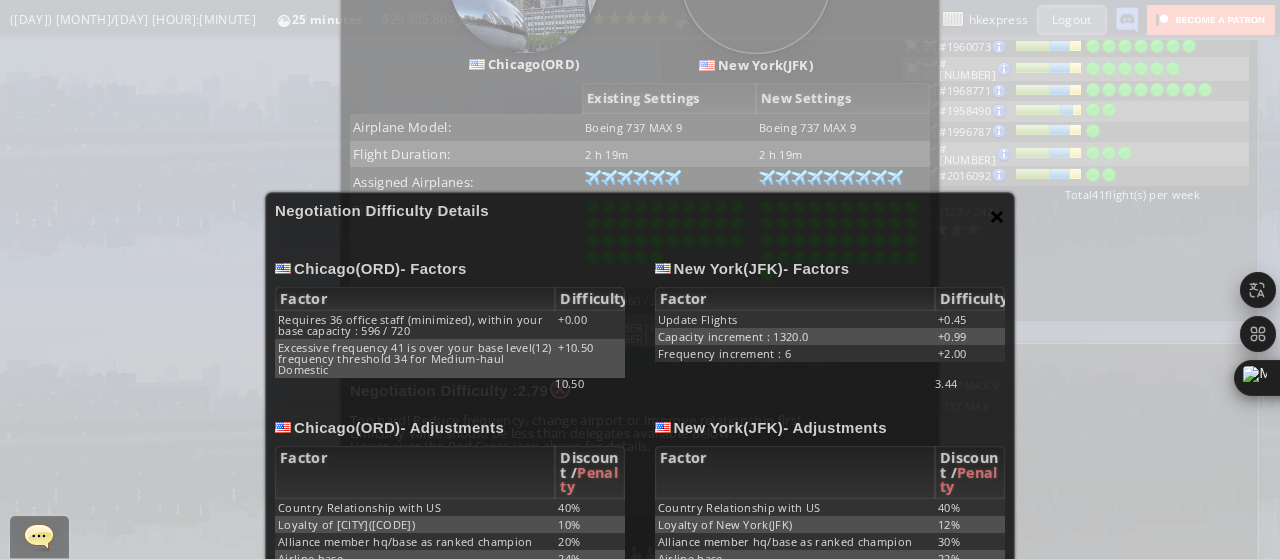 click on "×" at bounding box center [997, 216] 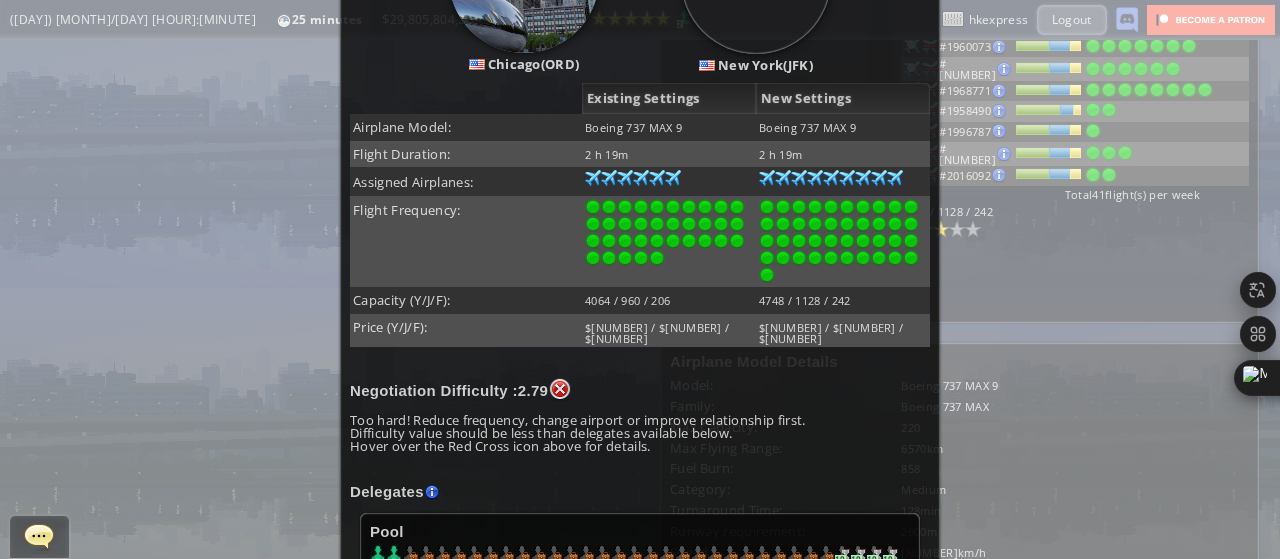 scroll, scrollTop: 0, scrollLeft: 0, axis: both 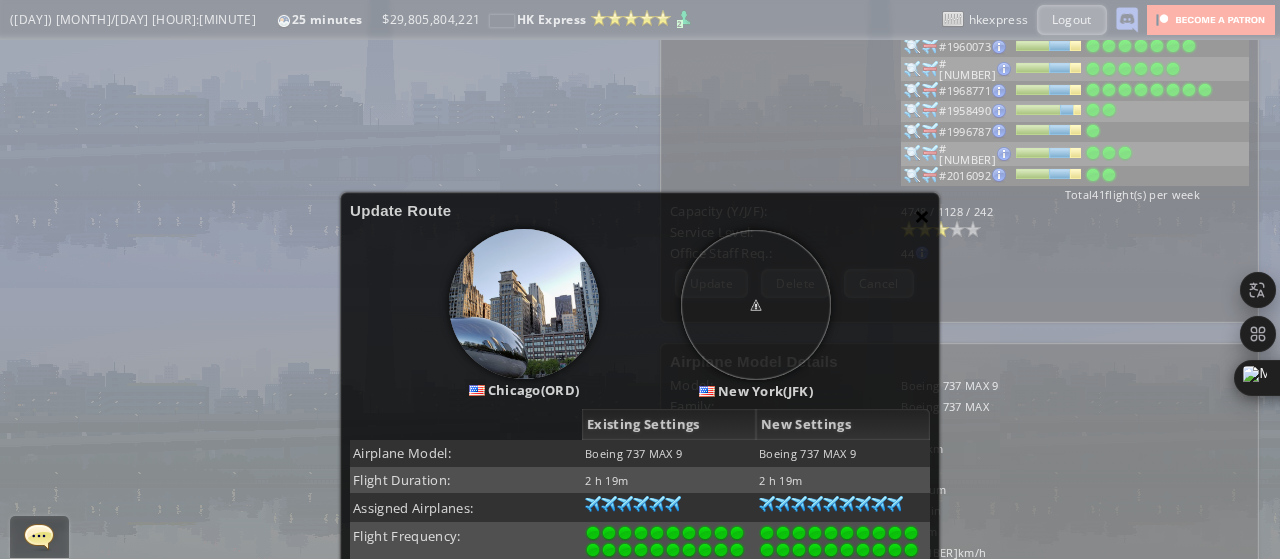 click on "×" at bounding box center [922, 216] 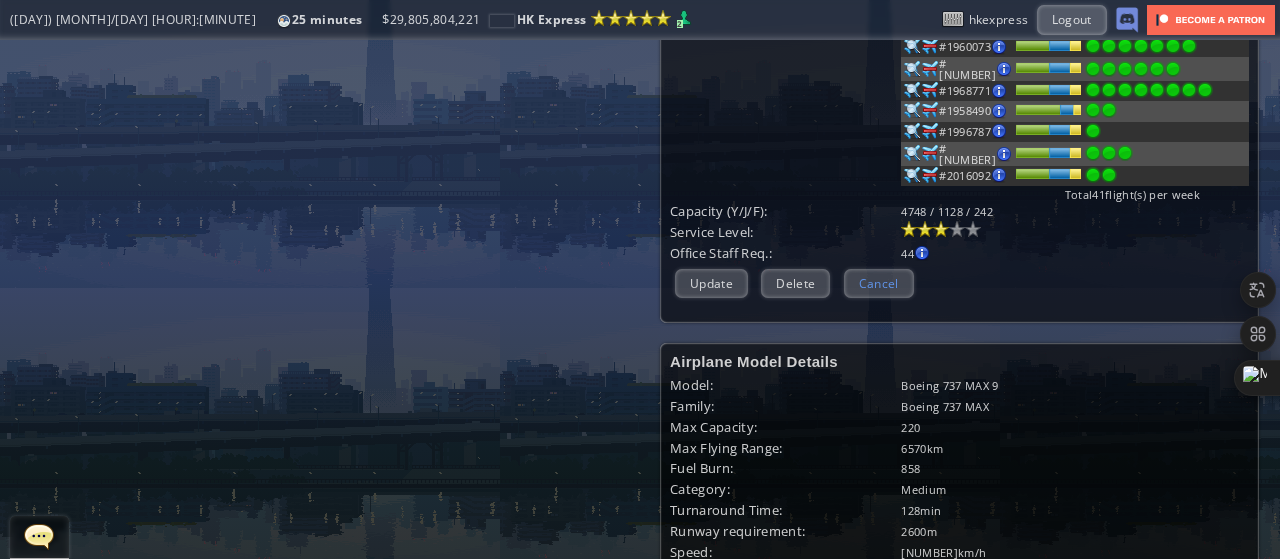 click on "Cancel" at bounding box center [879, 283] 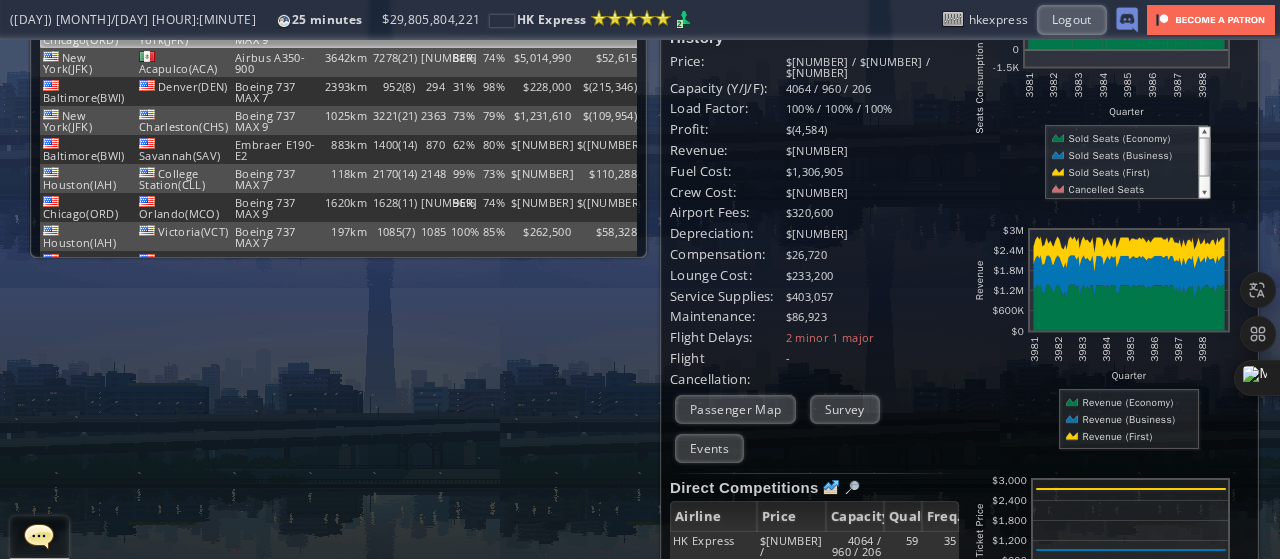 scroll, scrollTop: 0, scrollLeft: 0, axis: both 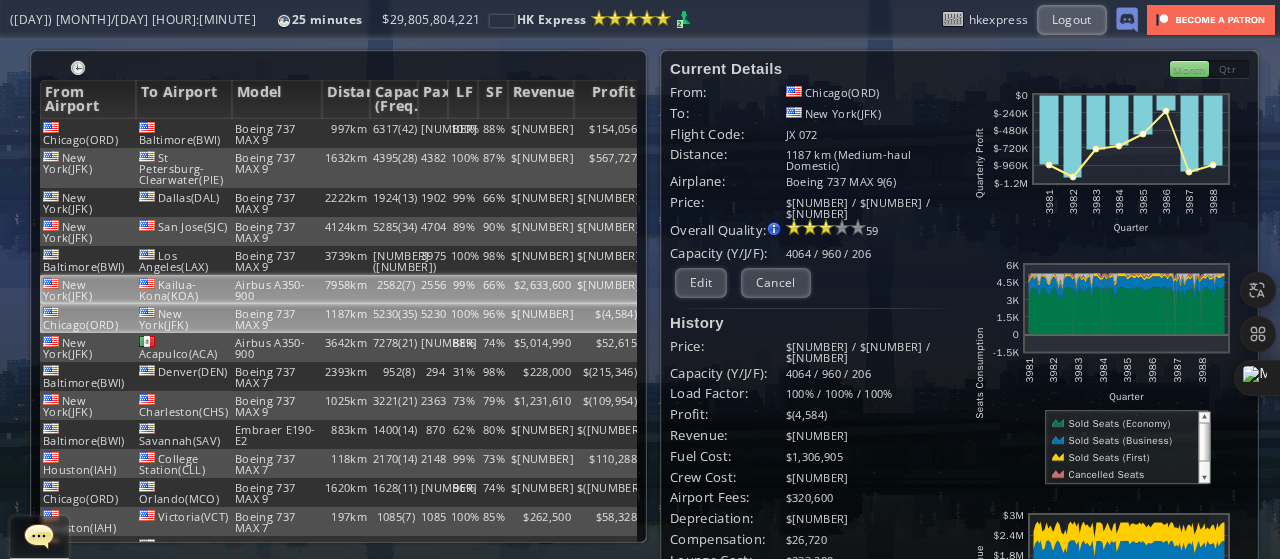 click on "$56,955" at bounding box center (607, 133) 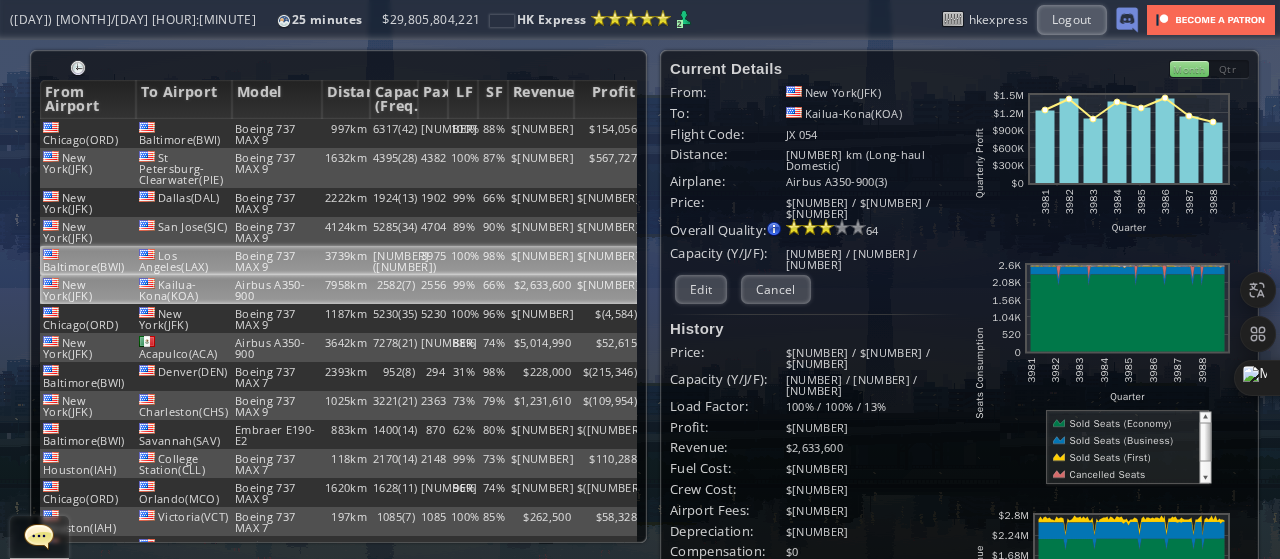 click on "$2,884,800" at bounding box center [541, 133] 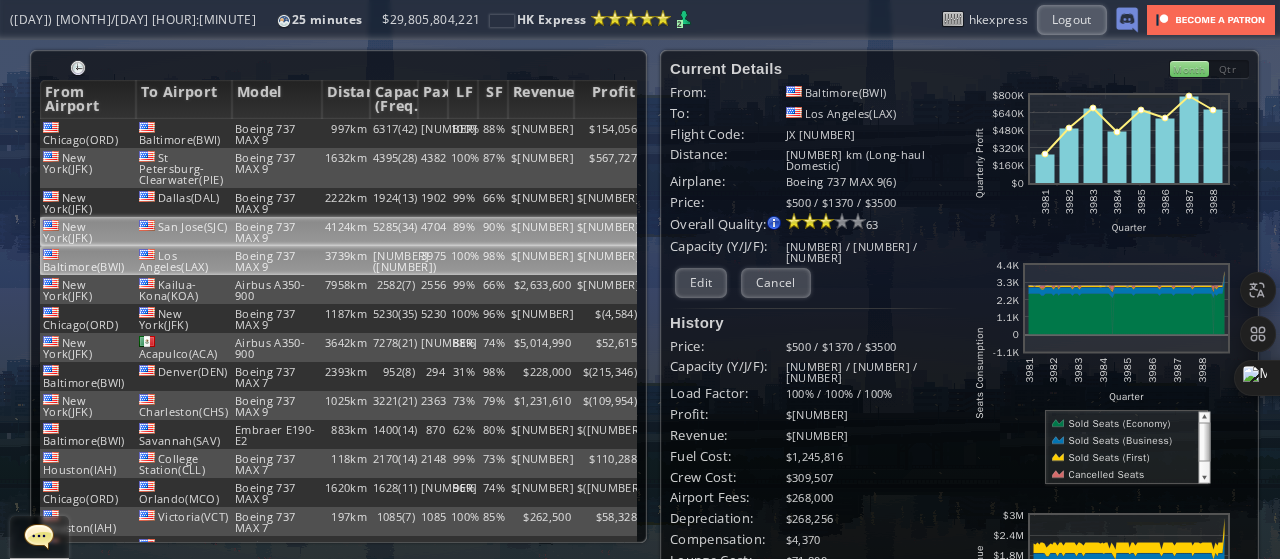 click on "$158,638" at bounding box center (607, 133) 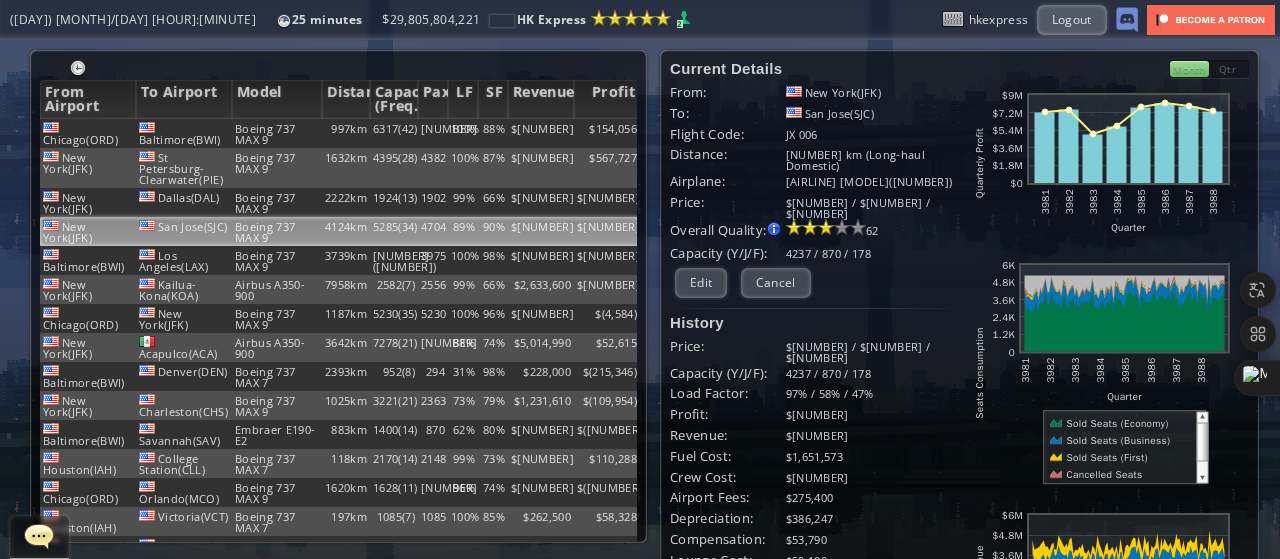 click on "90%" at bounding box center [493, 231] 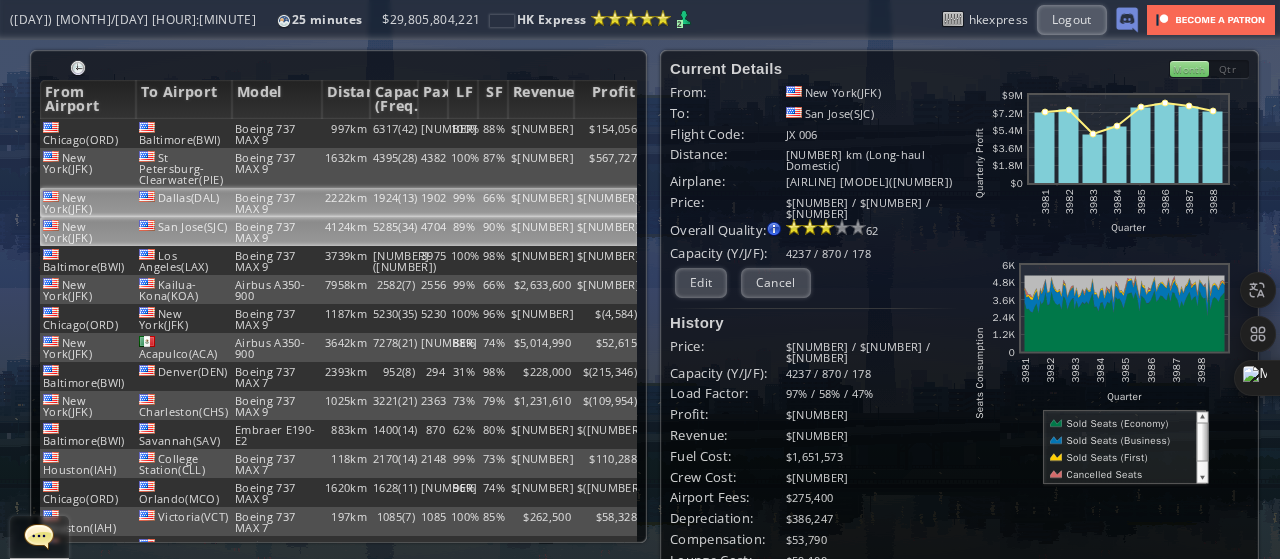 click on "Boeing 737 MAX 9" at bounding box center [277, 133] 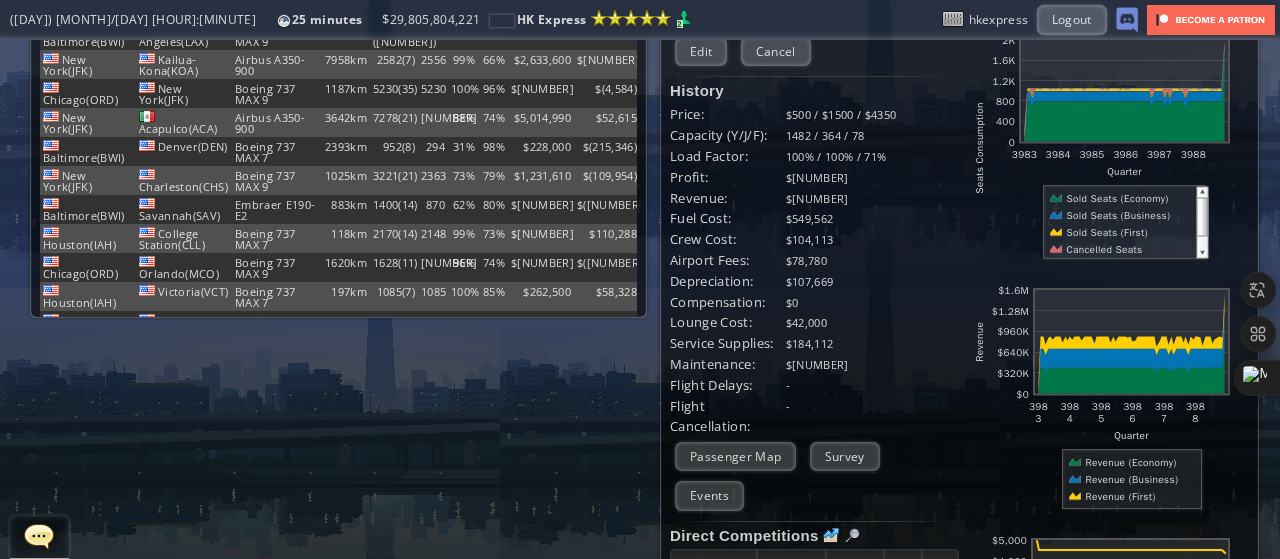 scroll, scrollTop: 564, scrollLeft: 0, axis: vertical 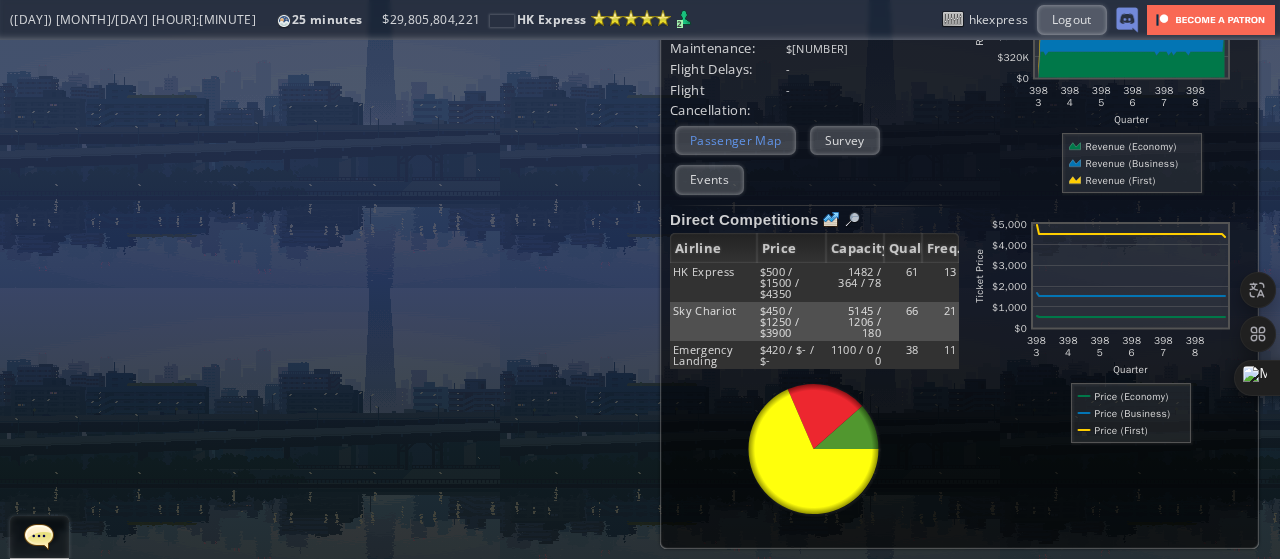 click on "Passenger Map" at bounding box center [735, 140] 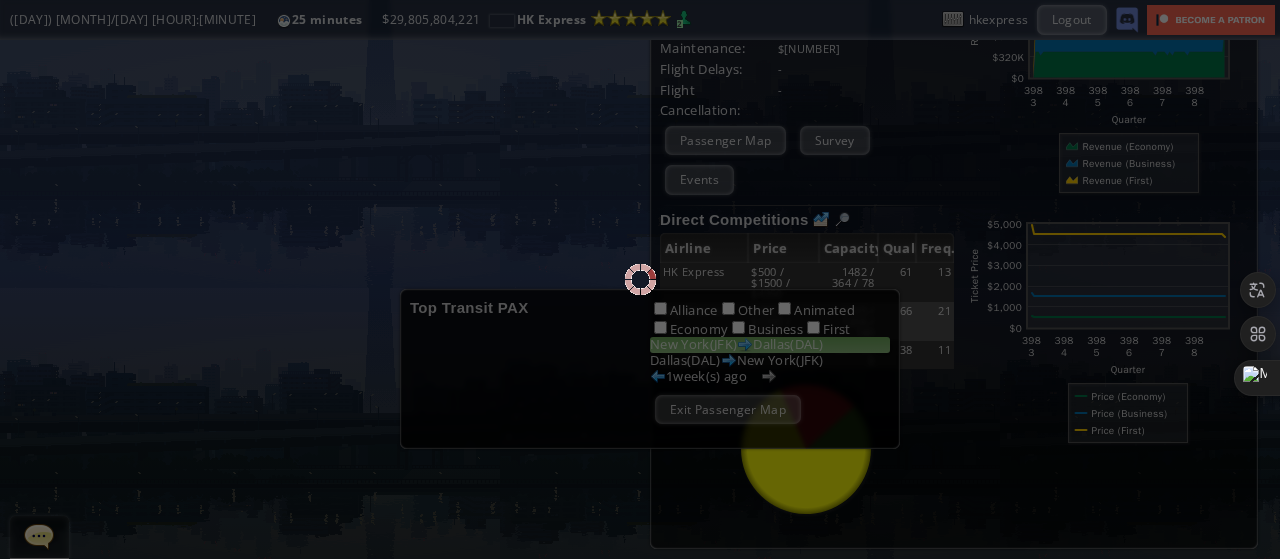 scroll, scrollTop: 564, scrollLeft: 0, axis: vertical 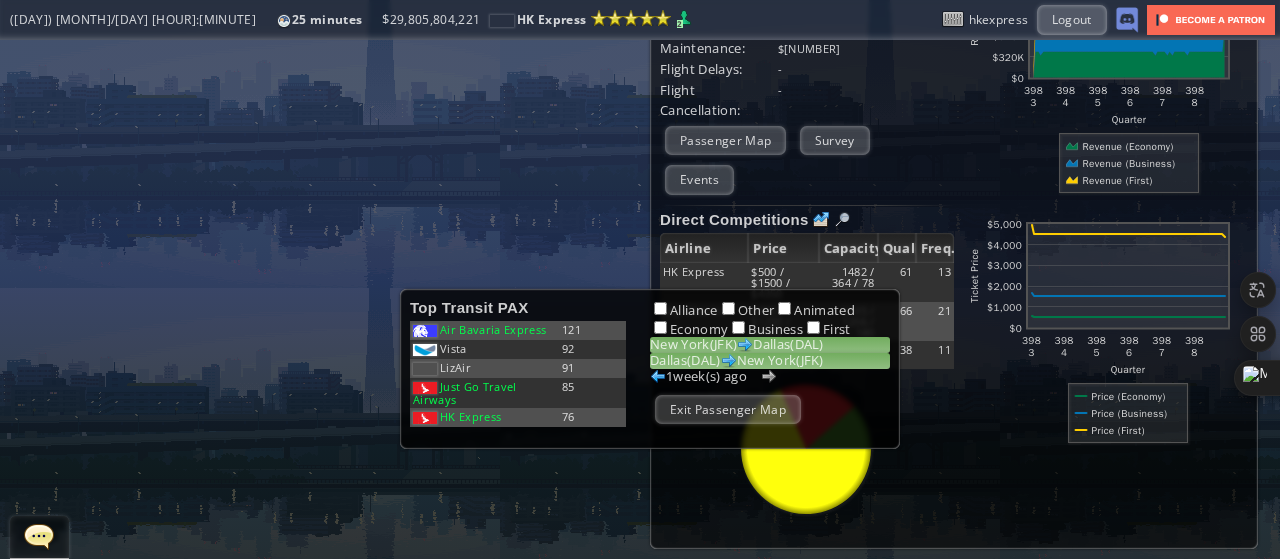 click on "Dallas(DAL) New York(JFK)" at bounding box center [770, 361] 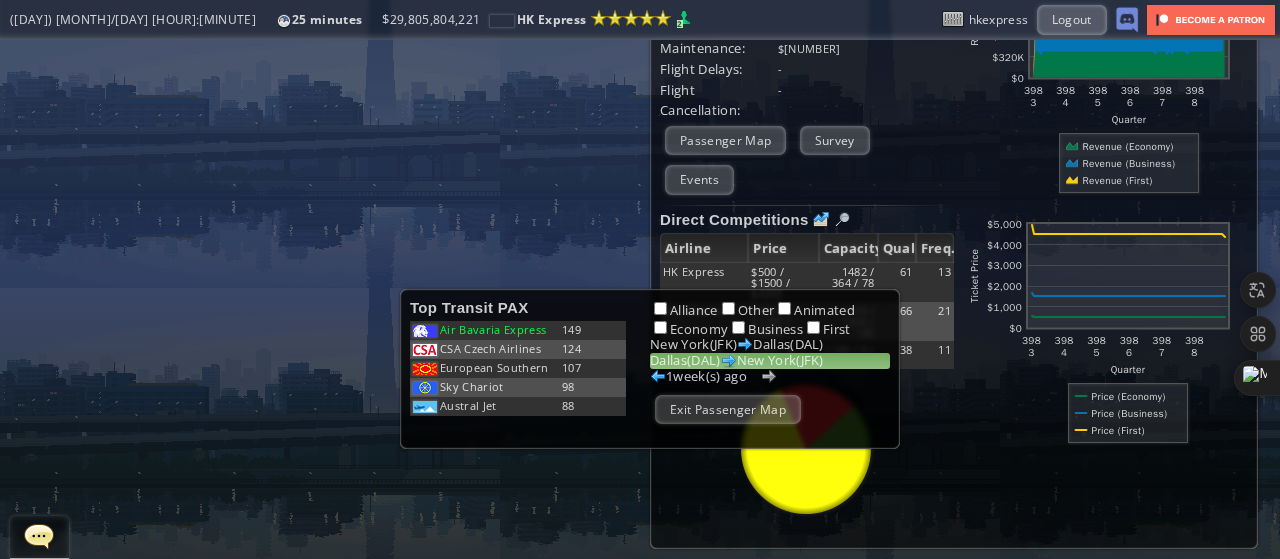 scroll, scrollTop: 0, scrollLeft: 0, axis: both 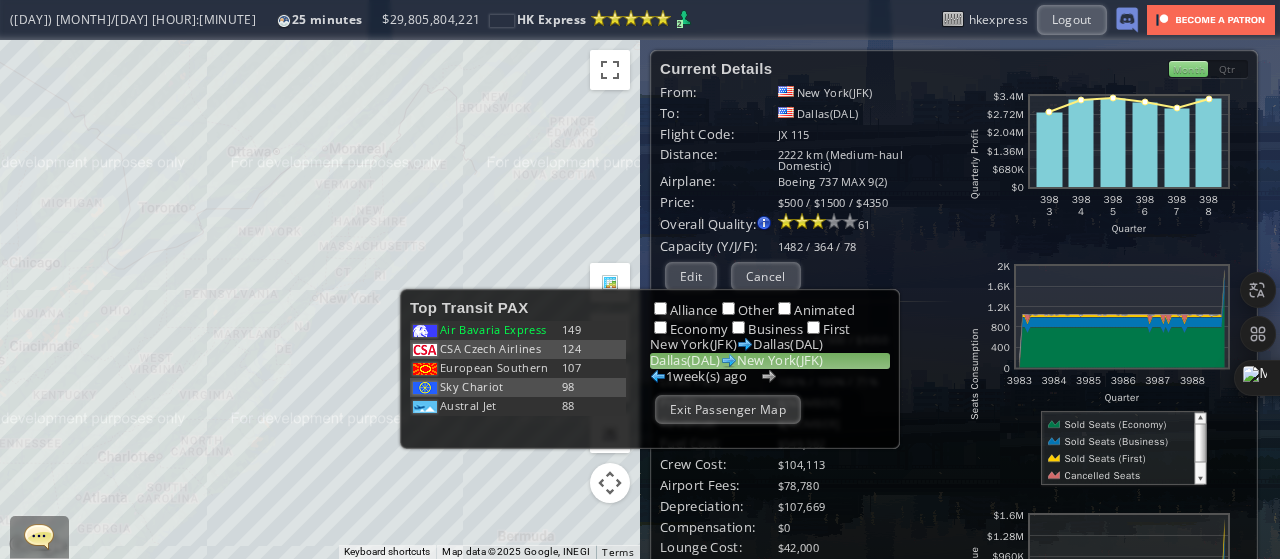 click on "Exit Passenger Map" at bounding box center [728, 409] 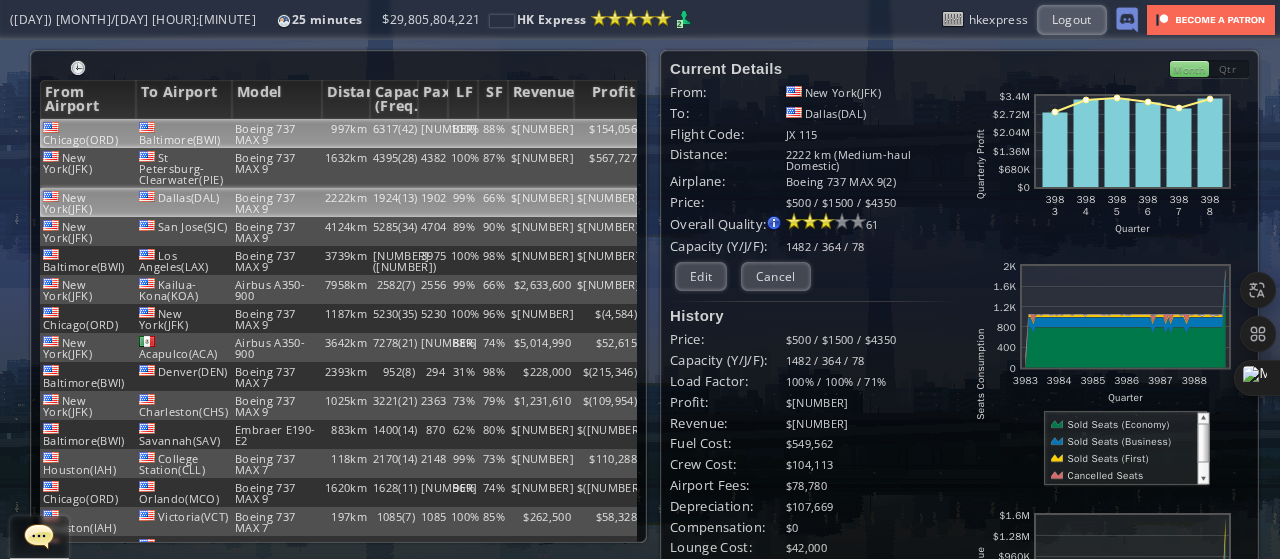 click on "Boeing 737 MAX 9" at bounding box center [277, 133] 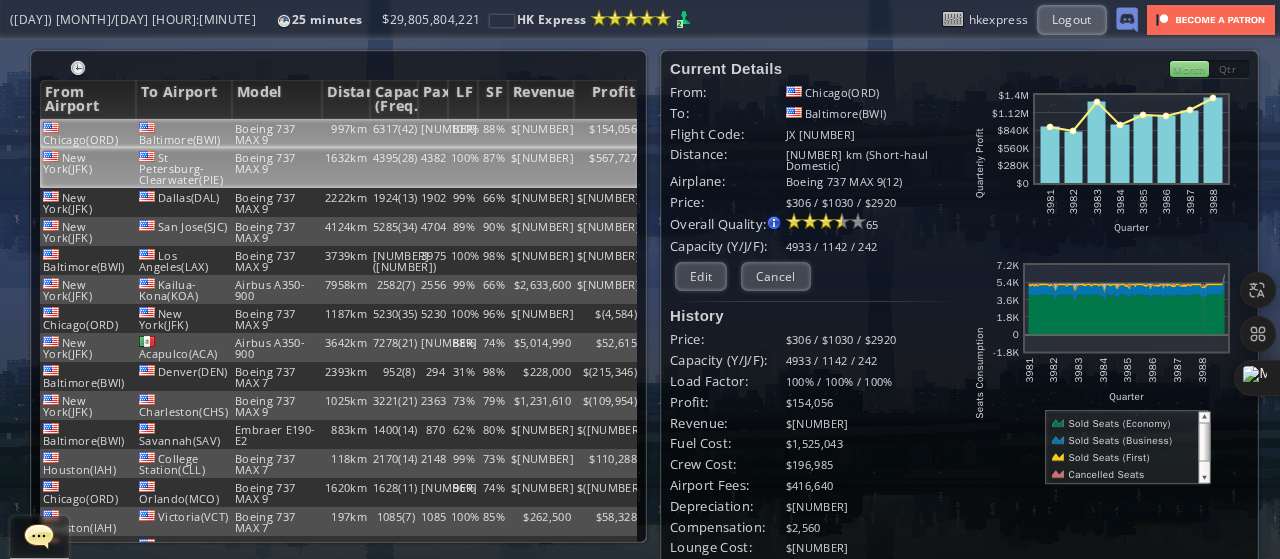 click on "Boeing 737 MAX 9" at bounding box center (277, 133) 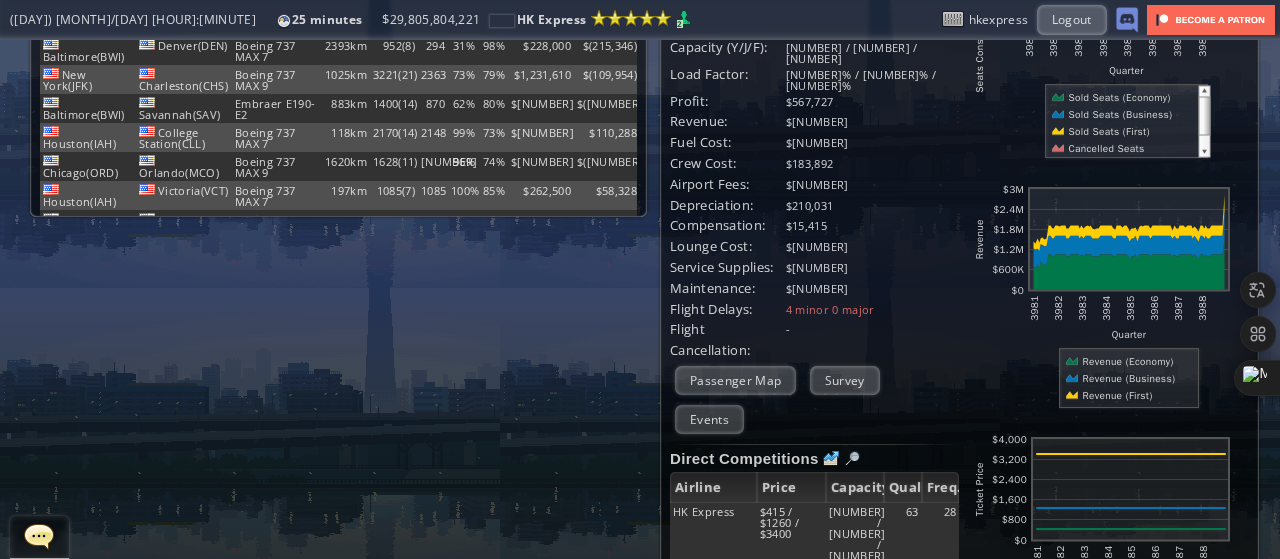 scroll, scrollTop: 340, scrollLeft: 0, axis: vertical 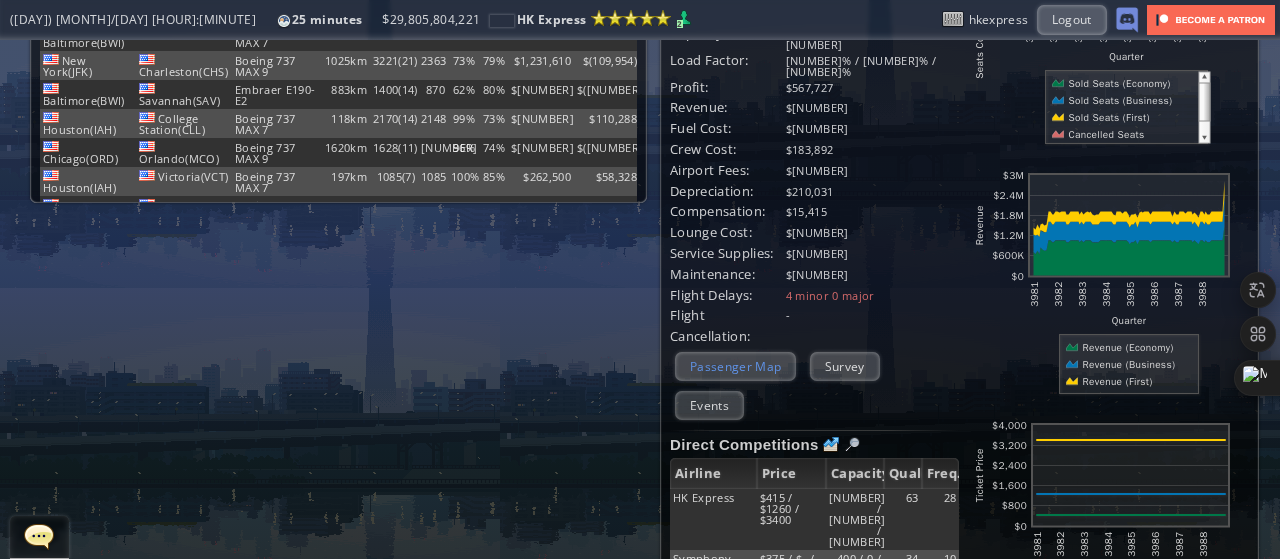 click on "Passenger Map" at bounding box center (735, 366) 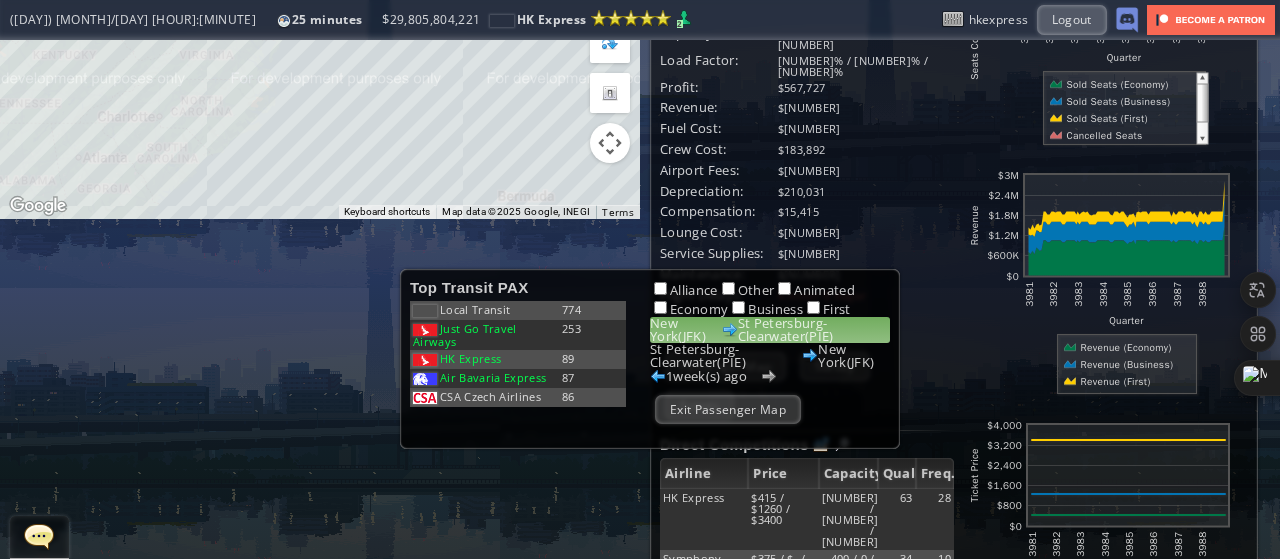 scroll, scrollTop: 0, scrollLeft: 0, axis: both 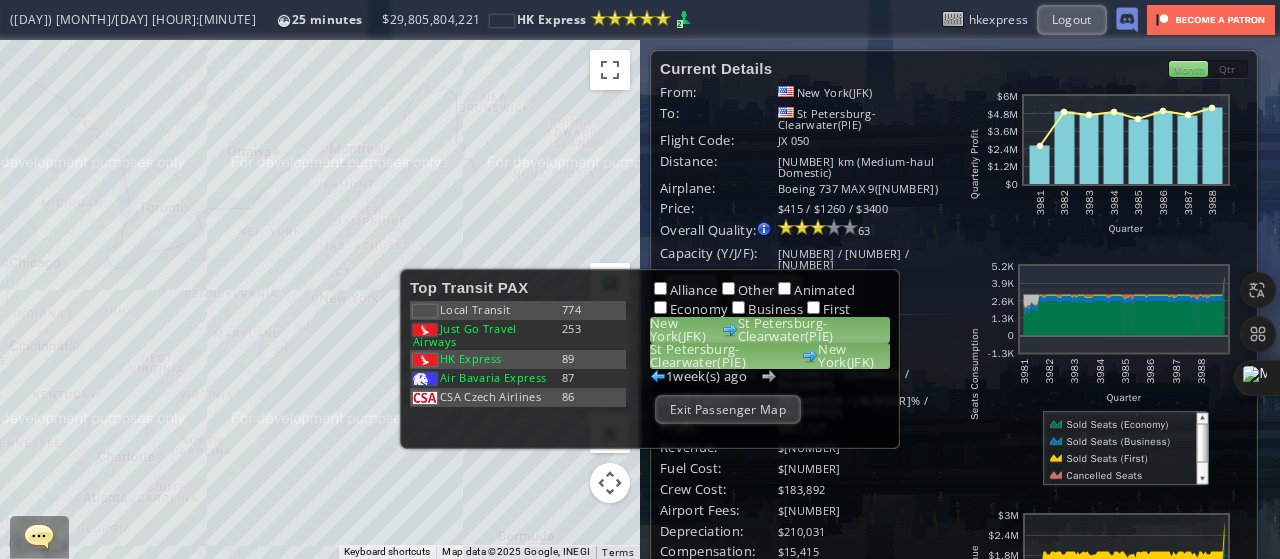 click on "St Petersburg-Clearwater(PIE) New York(JFK)" at bounding box center [770, 356] 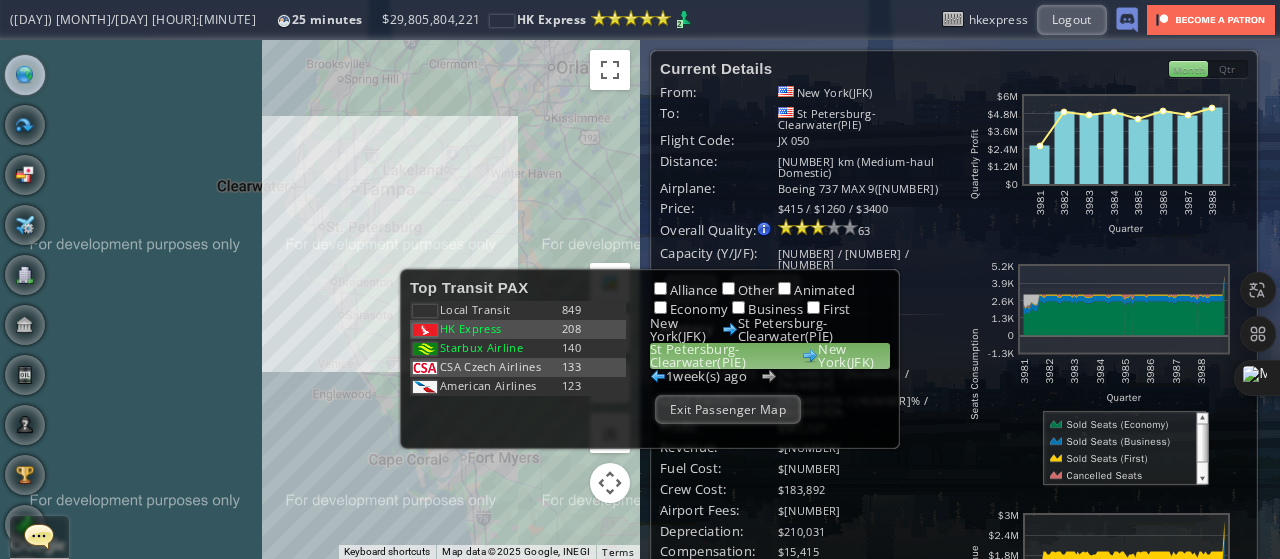 click on "To navigate, press the arrow keys." at bounding box center [320, 299] 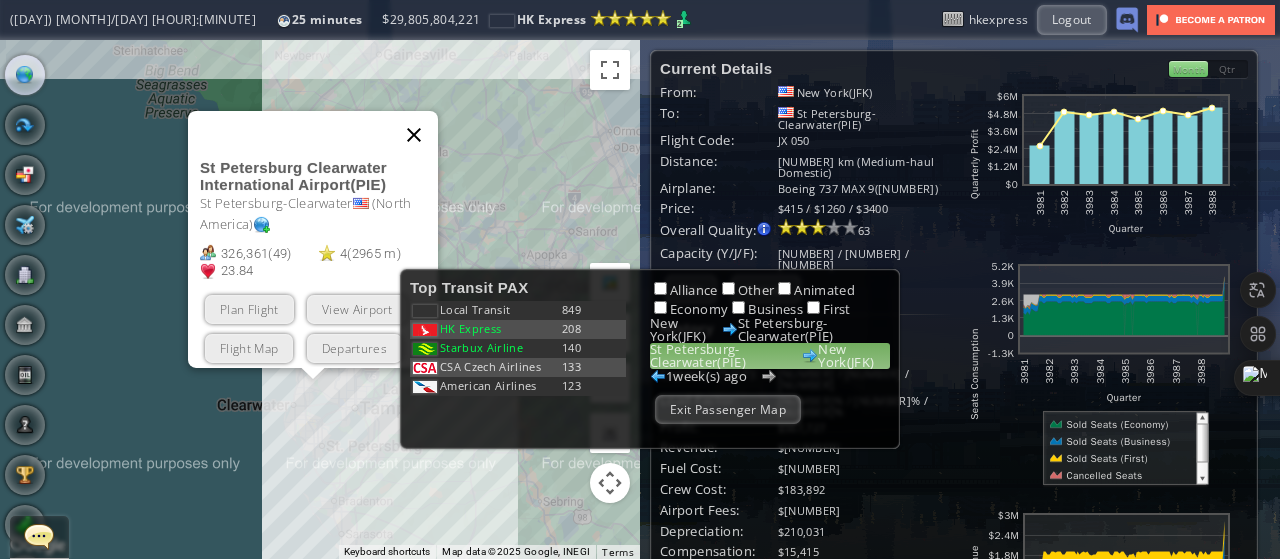 click at bounding box center [414, 134] 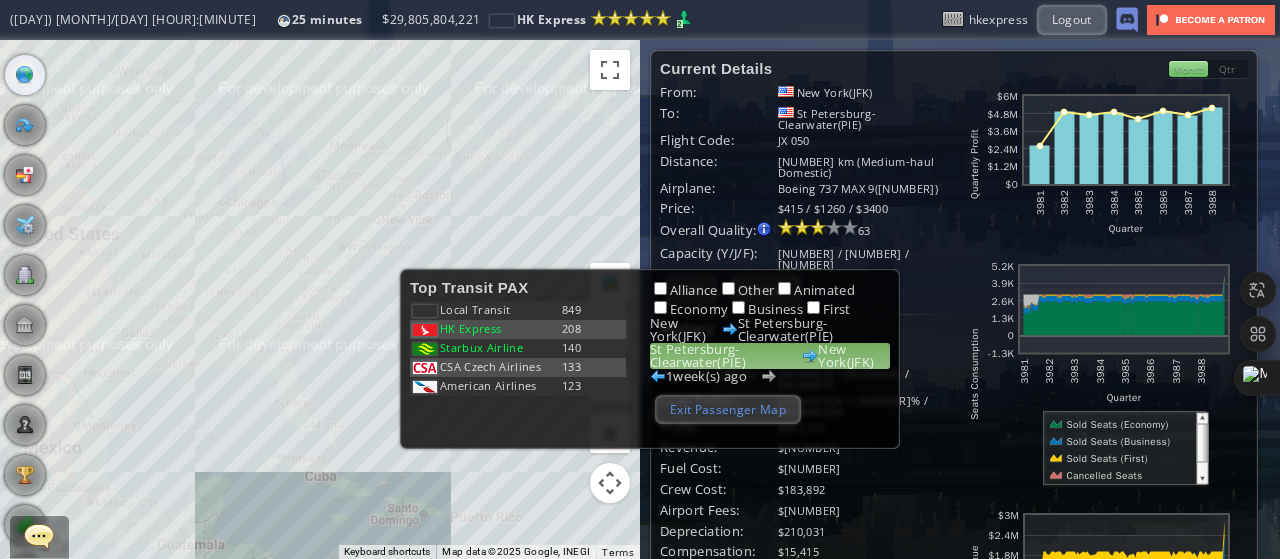 click on "Exit Passenger Map" at bounding box center (728, 409) 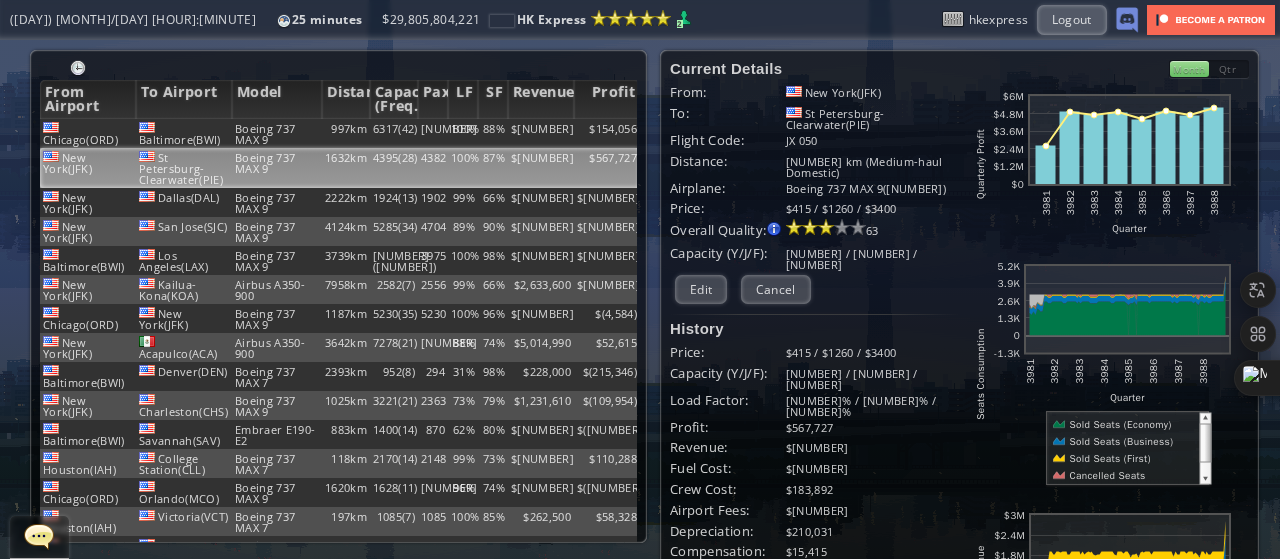 scroll, scrollTop: 560, scrollLeft: 0, axis: vertical 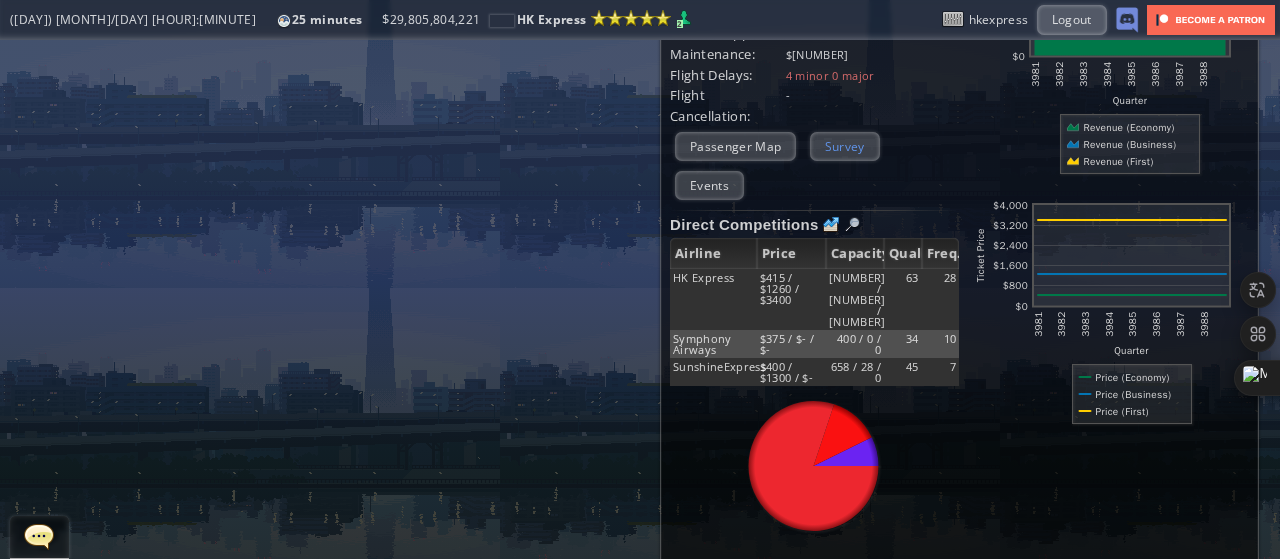 click on "Survey" at bounding box center (845, 146) 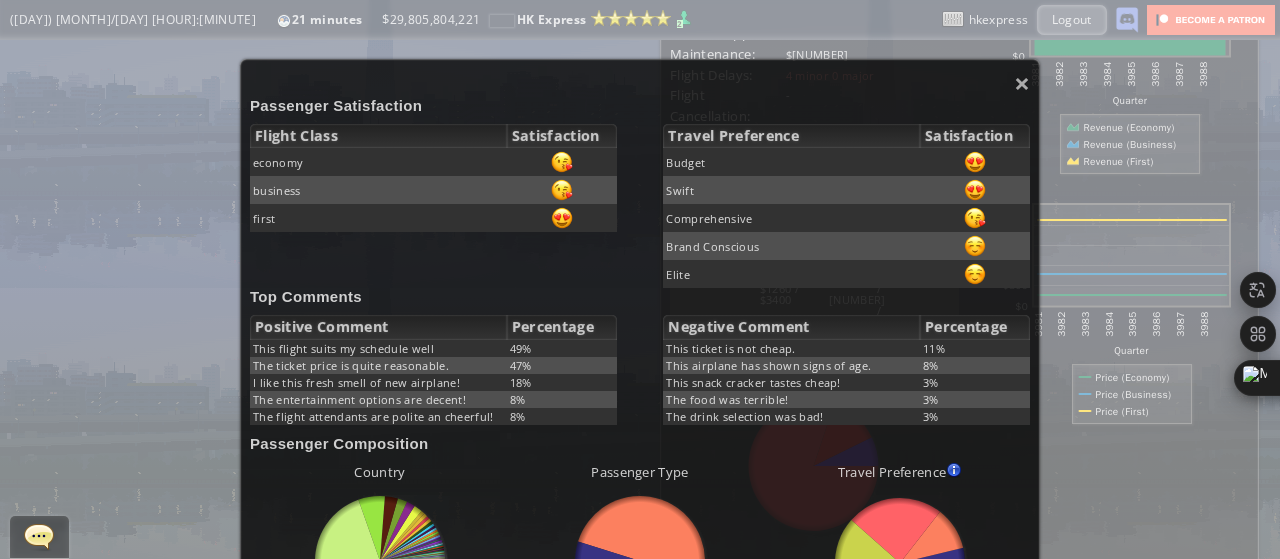 scroll, scrollTop: 40, scrollLeft: 0, axis: vertical 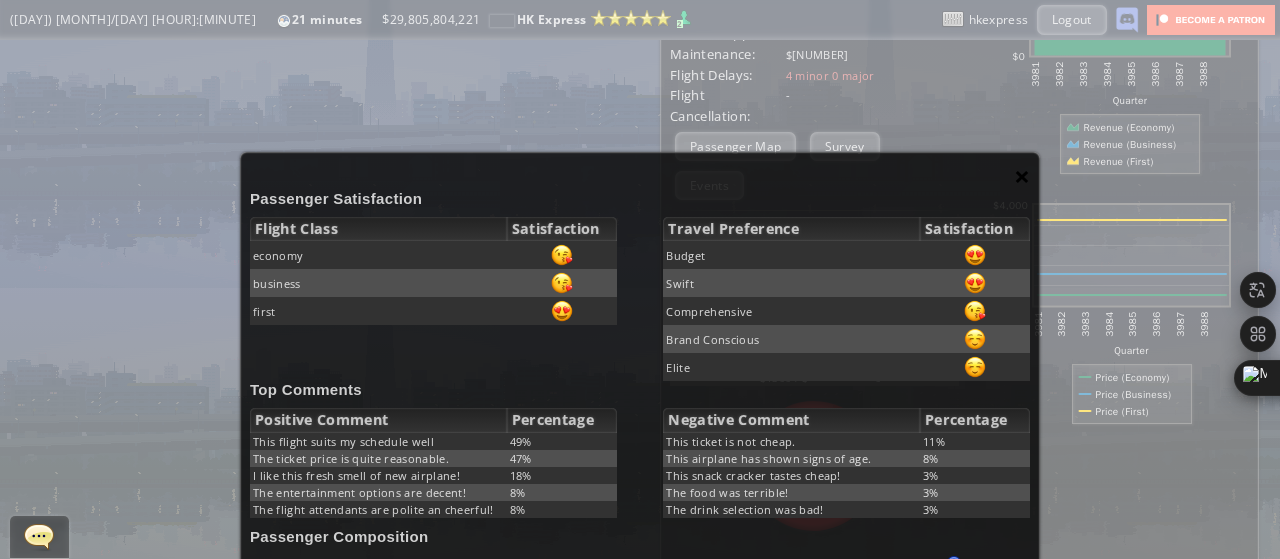 click on "×" at bounding box center (1022, 176) 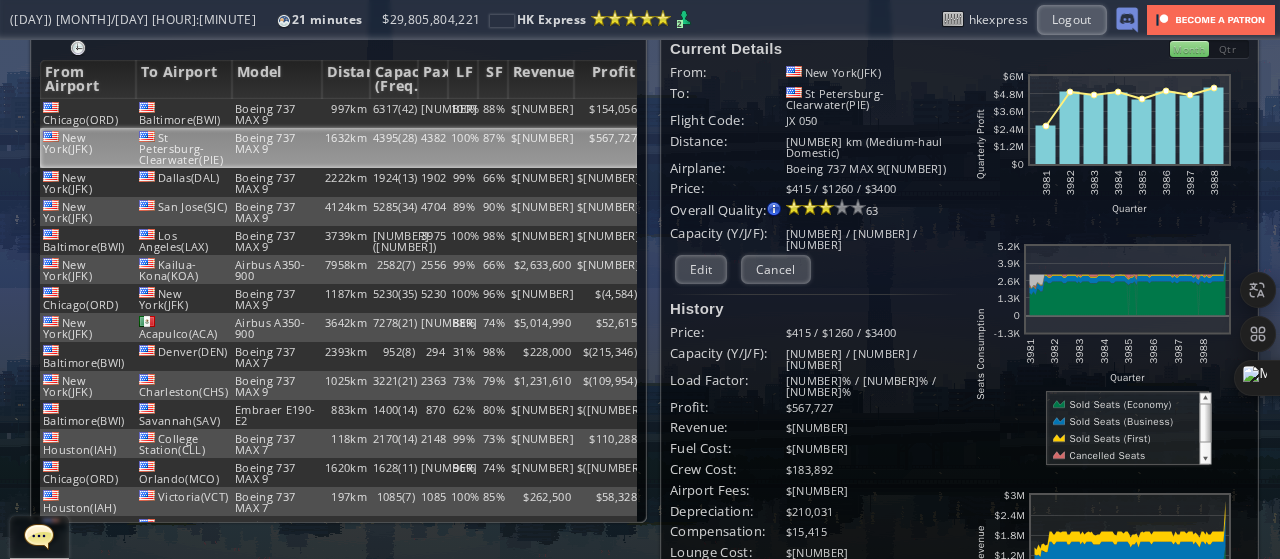 scroll, scrollTop: 0, scrollLeft: 0, axis: both 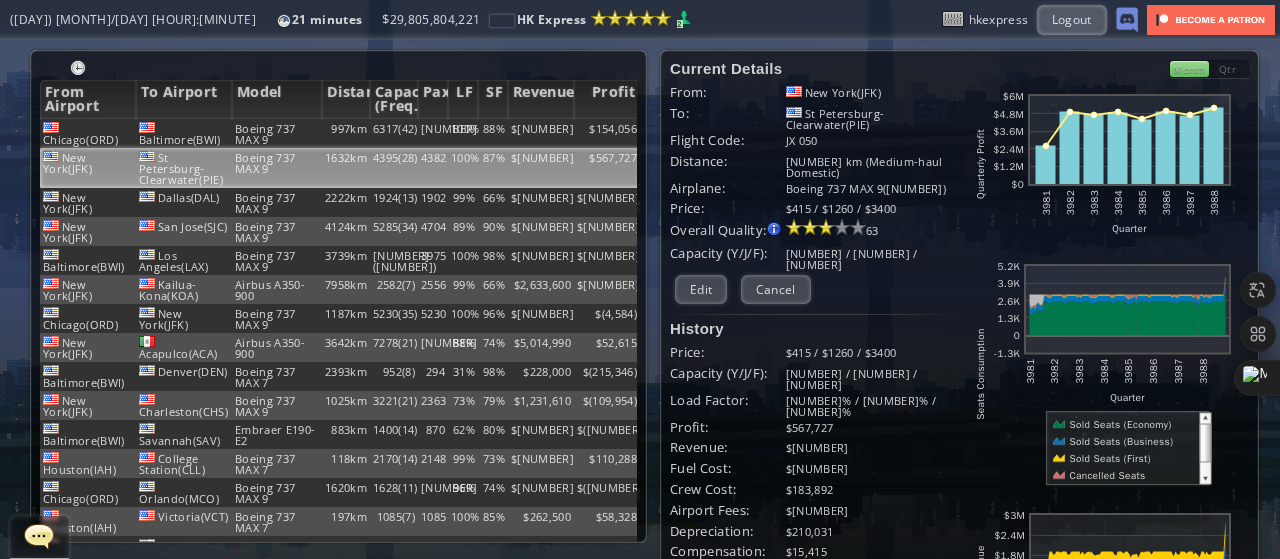 click at bounding box center [7, 279] 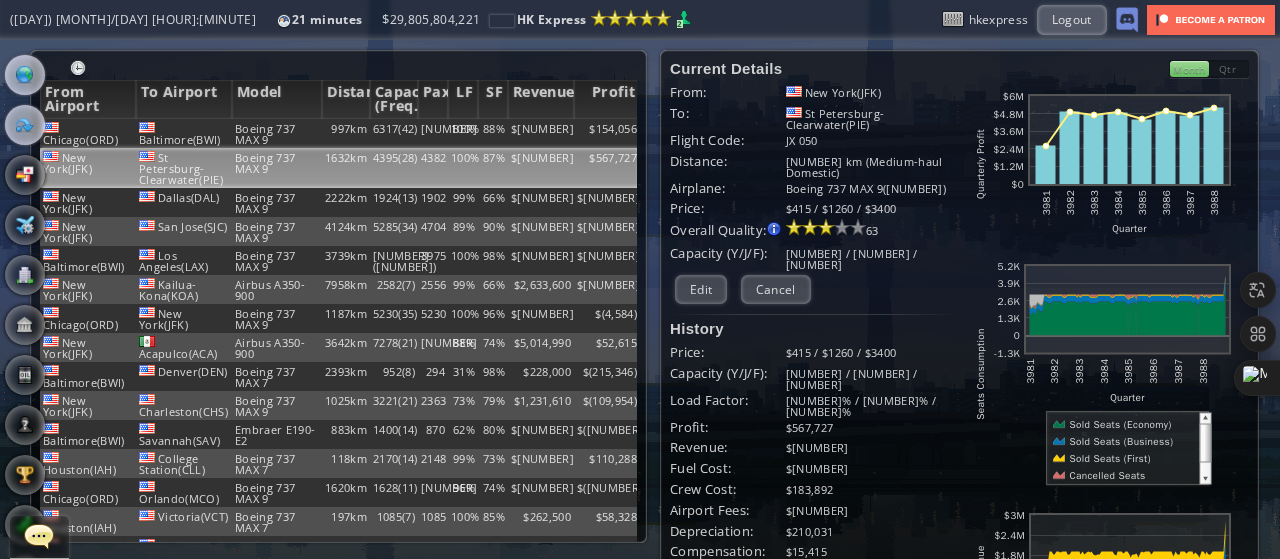 click at bounding box center (25, 75) 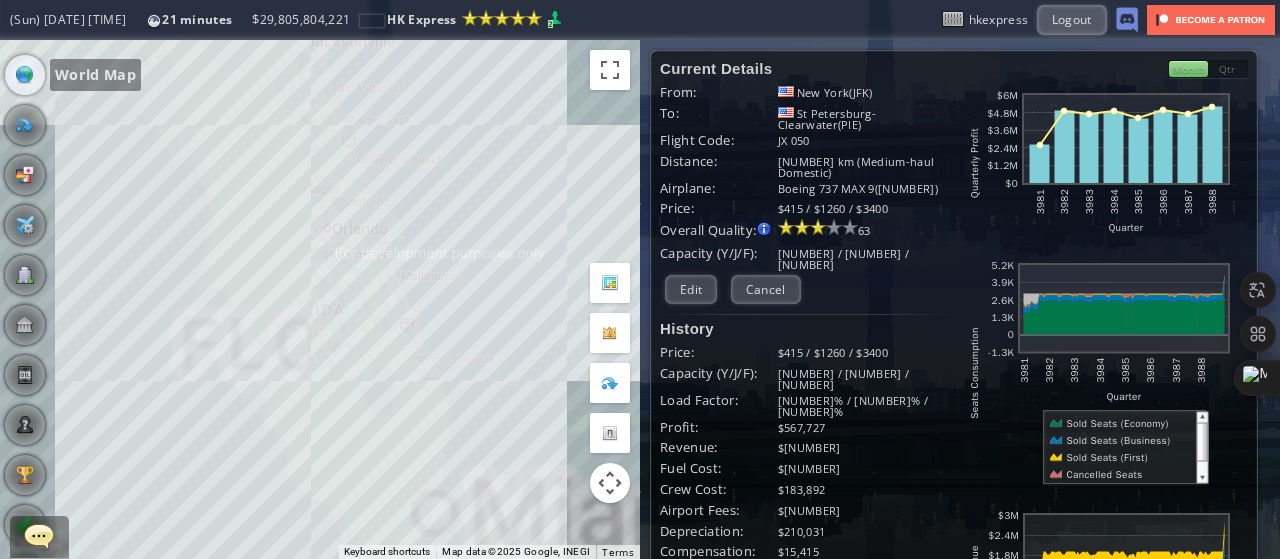 click on "To navigate, press the arrow keys." at bounding box center [320, 299] 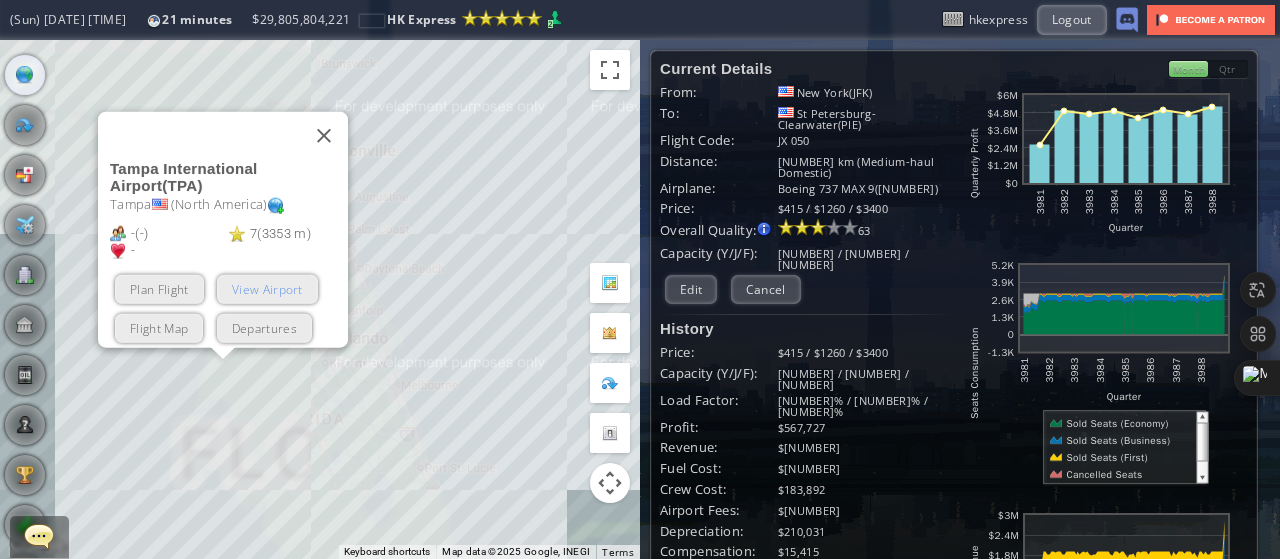 click on "View Airport" at bounding box center (267, 288) 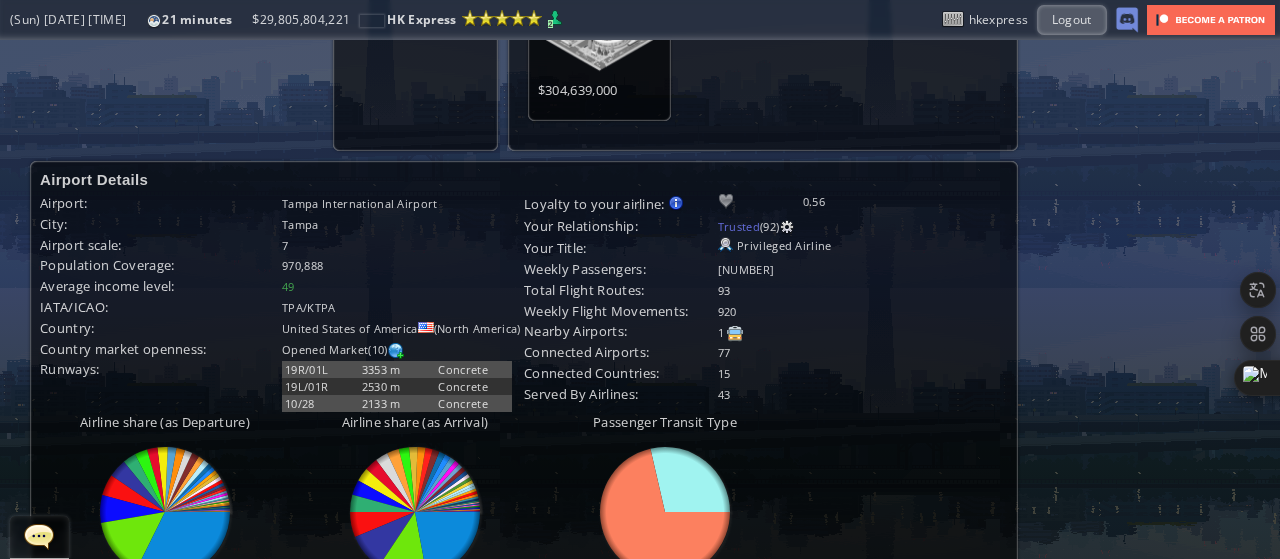 scroll, scrollTop: 556, scrollLeft: 0, axis: vertical 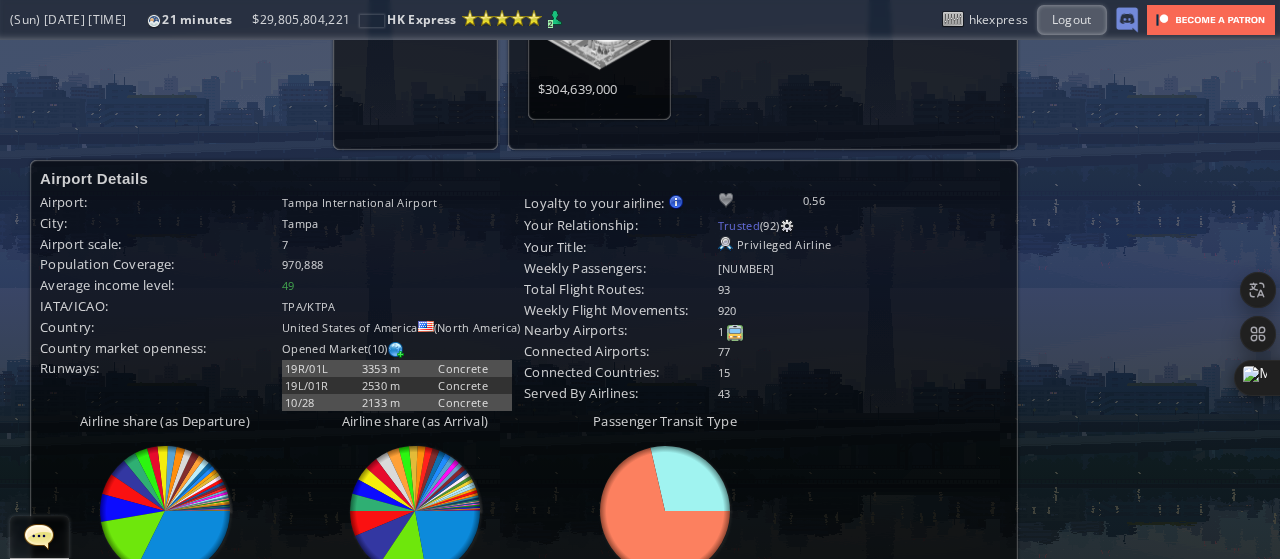 click at bounding box center (787, 226) 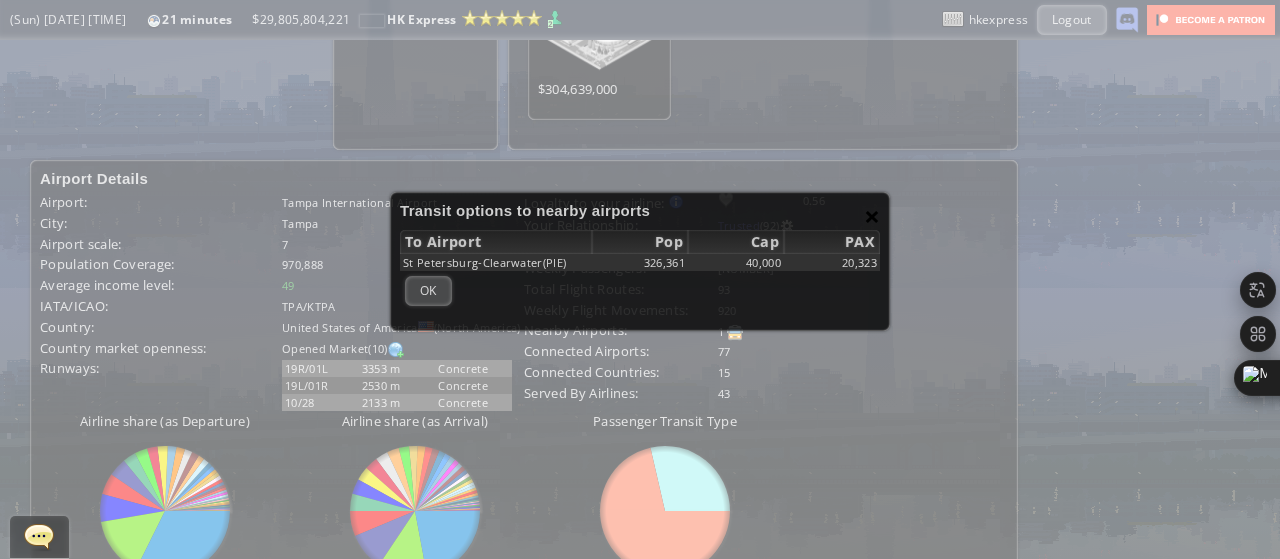 click on "×" at bounding box center [872, 216] 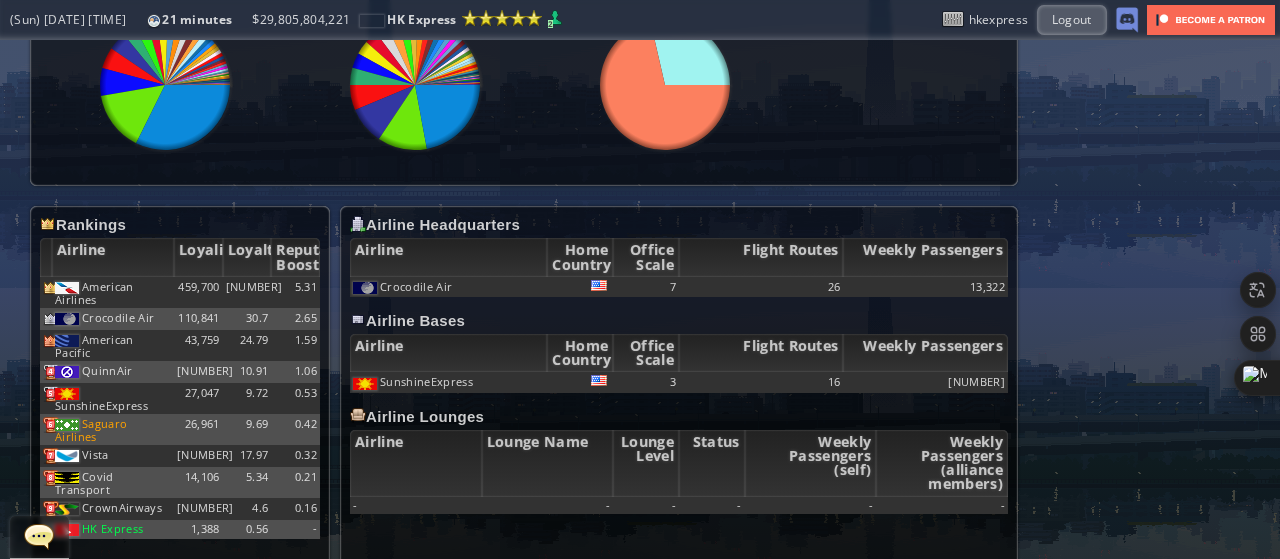 scroll, scrollTop: 992, scrollLeft: 0, axis: vertical 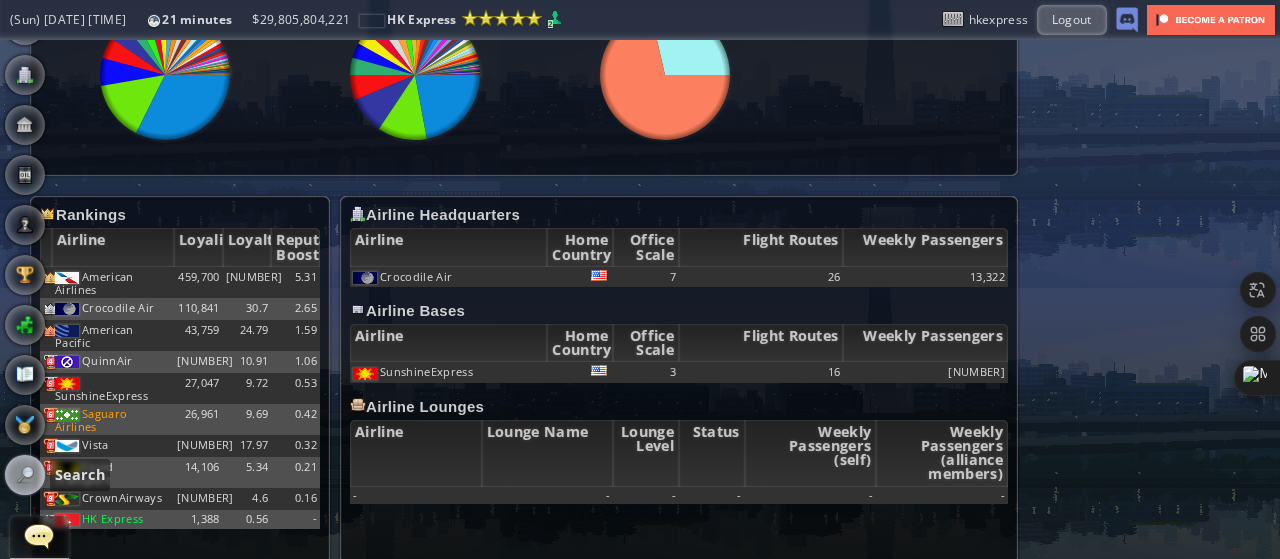 click at bounding box center (25, 475) 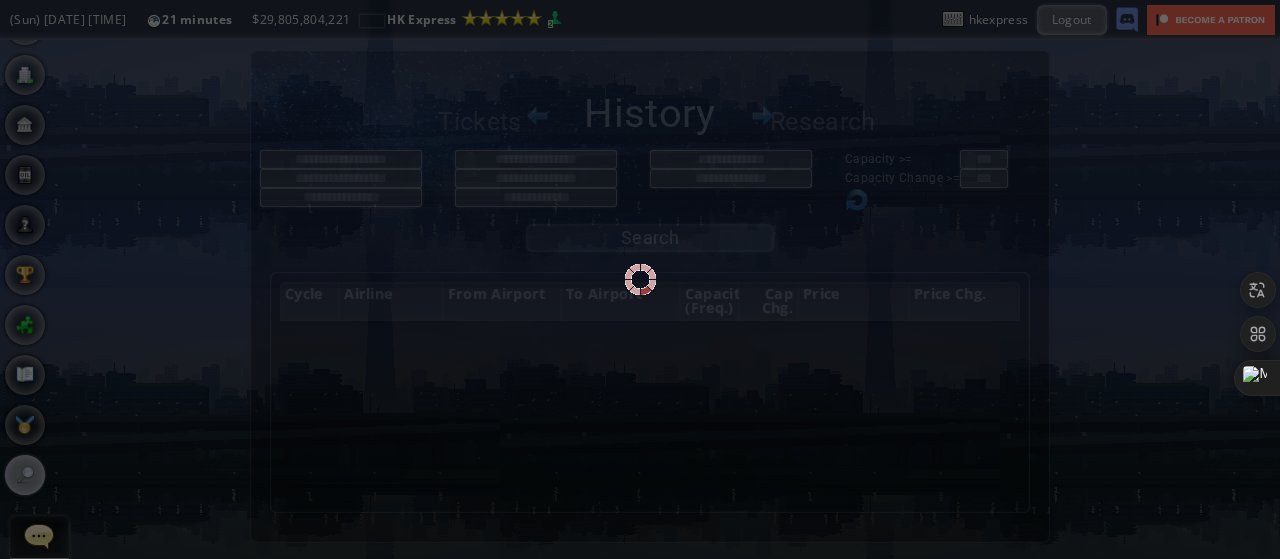 scroll, scrollTop: 0, scrollLeft: 0, axis: both 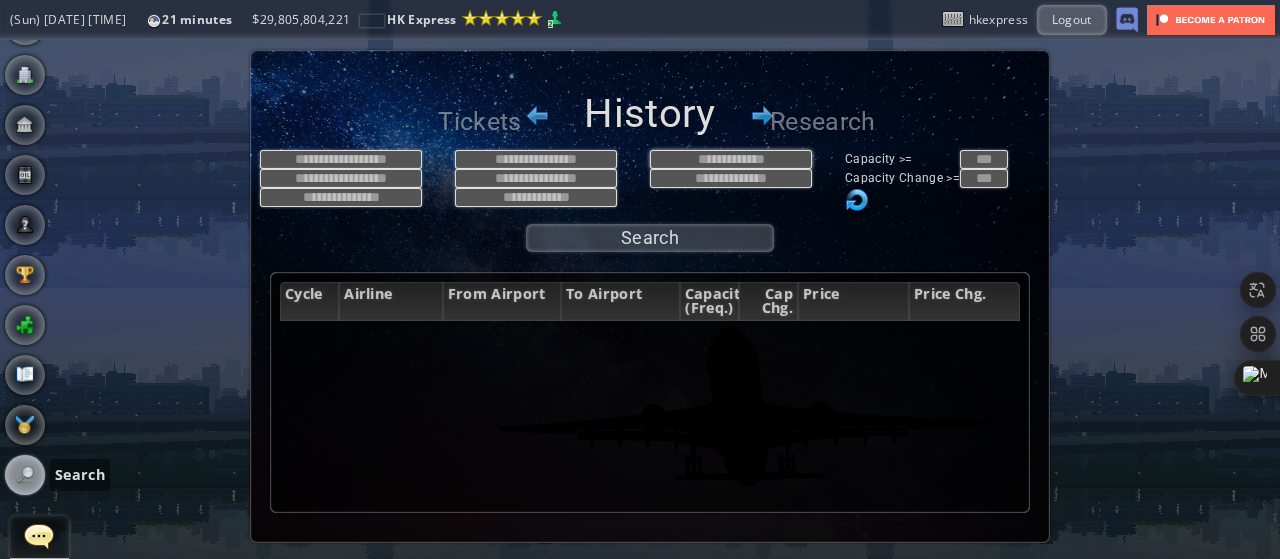 click at bounding box center [731, 159] 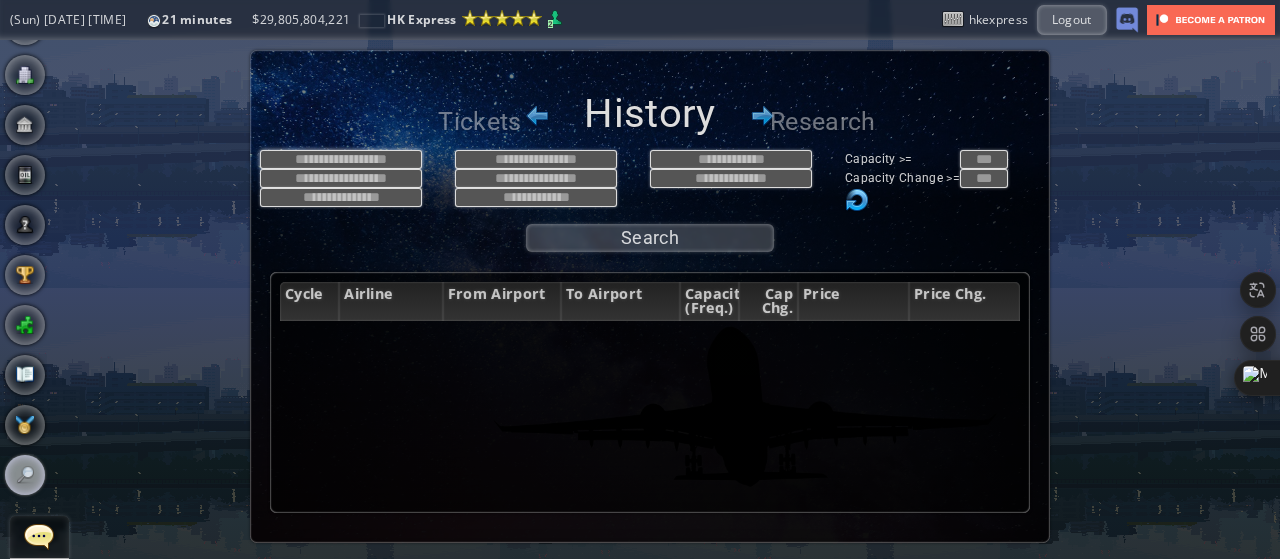 click at bounding box center [341, 159] 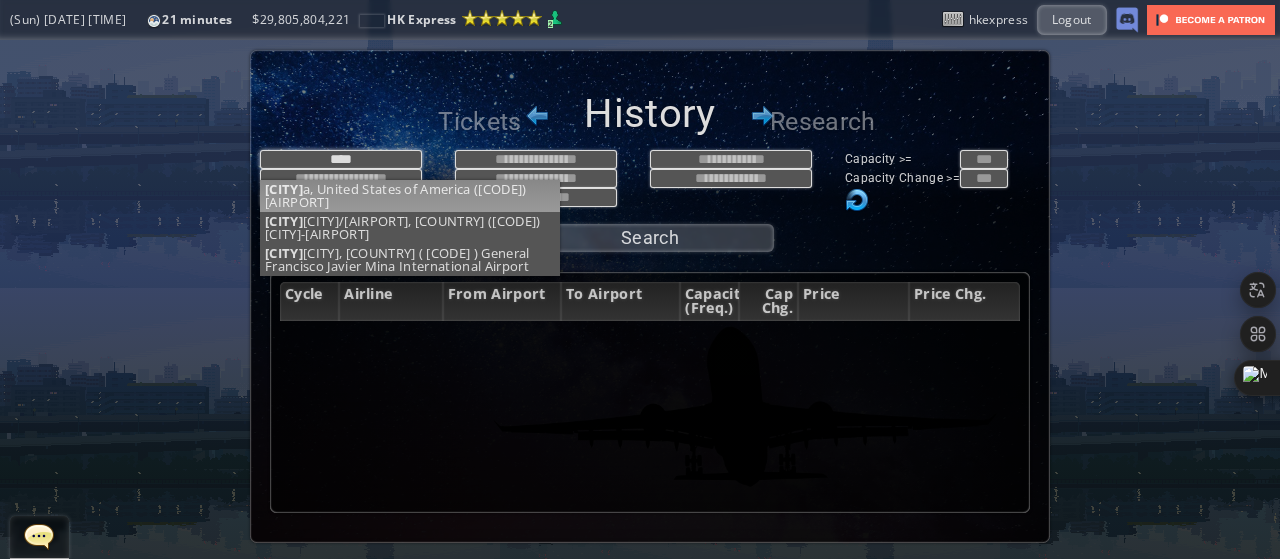 type on "****" 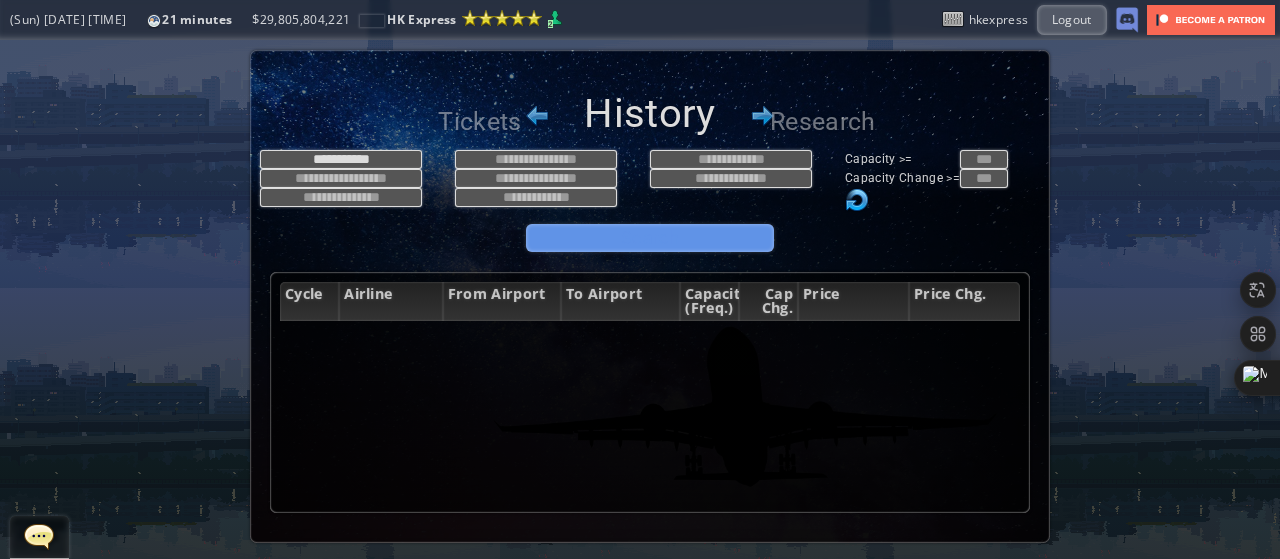 click on "Search" at bounding box center (650, 238) 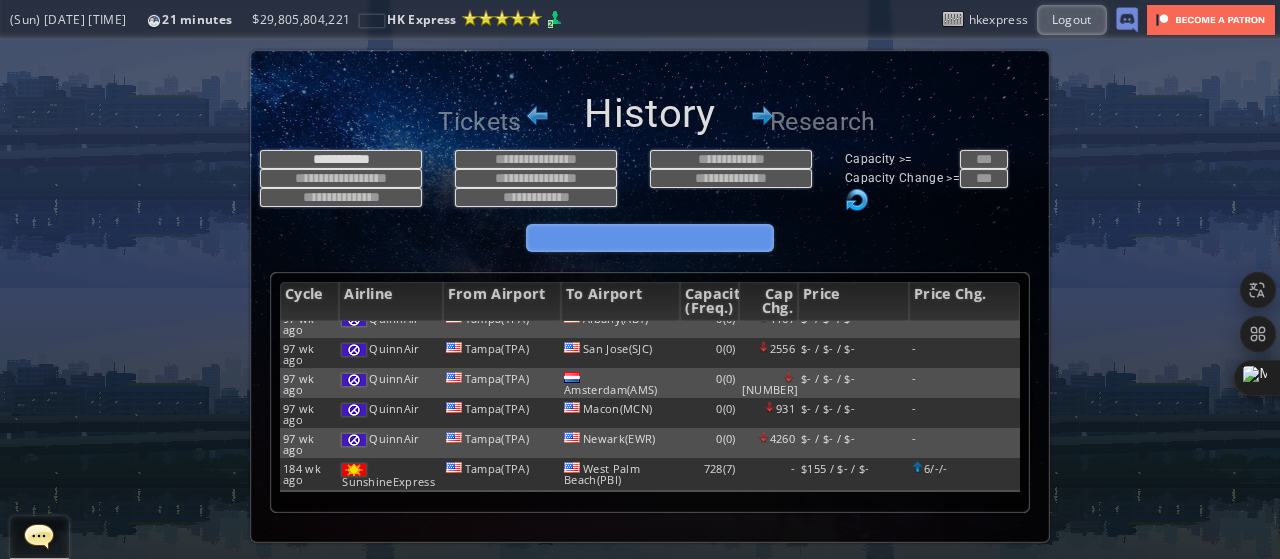 scroll, scrollTop: 235, scrollLeft: 0, axis: vertical 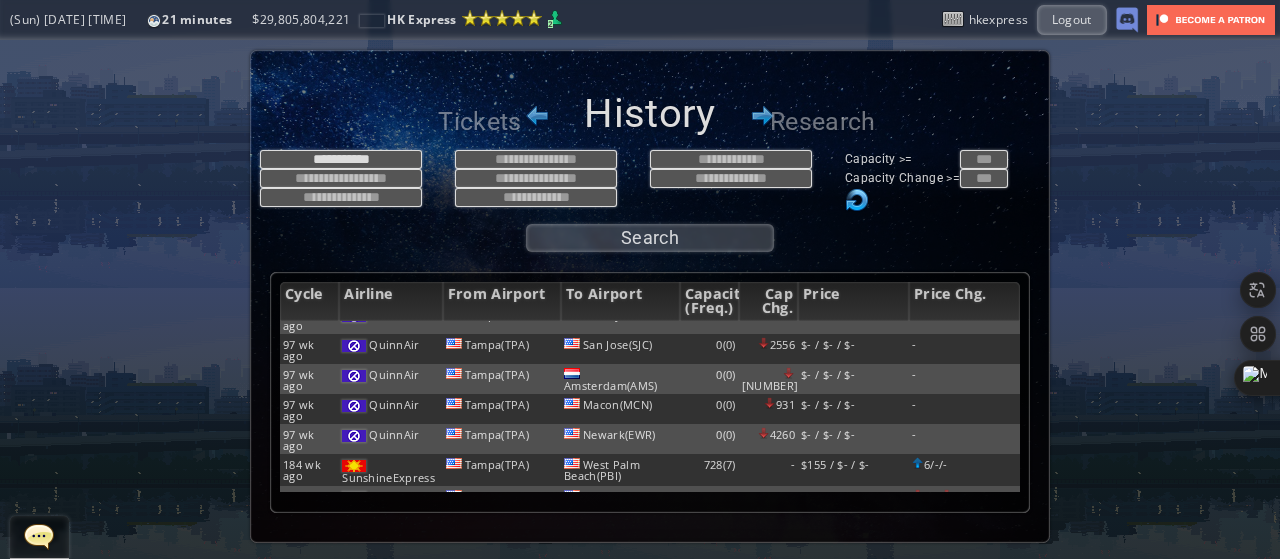 click at bounding box center (7, 279) 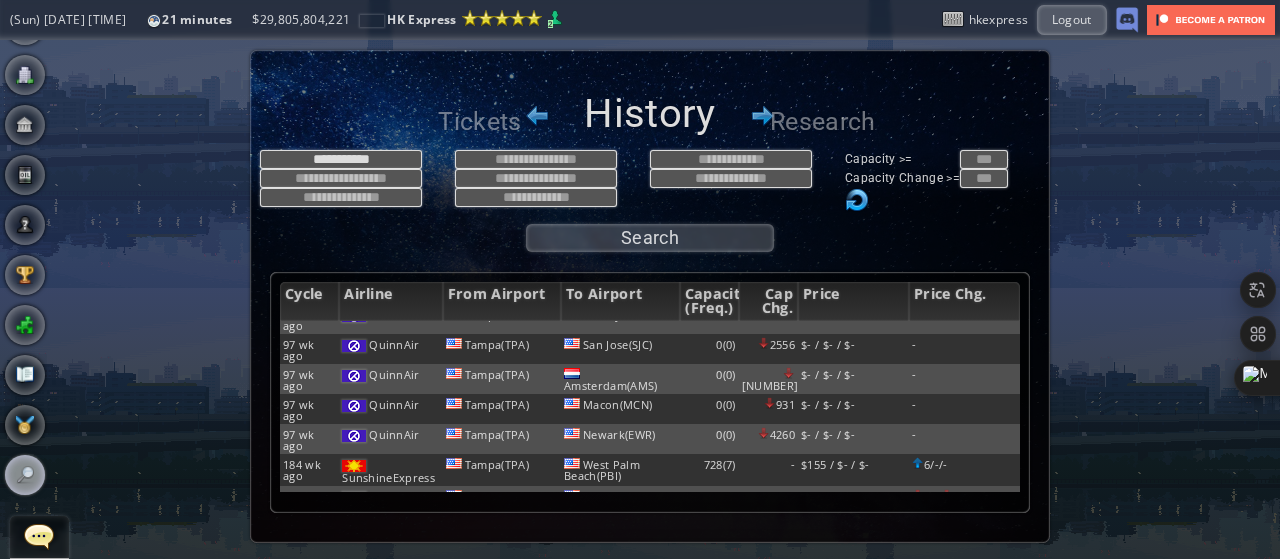 scroll, scrollTop: 0, scrollLeft: 0, axis: both 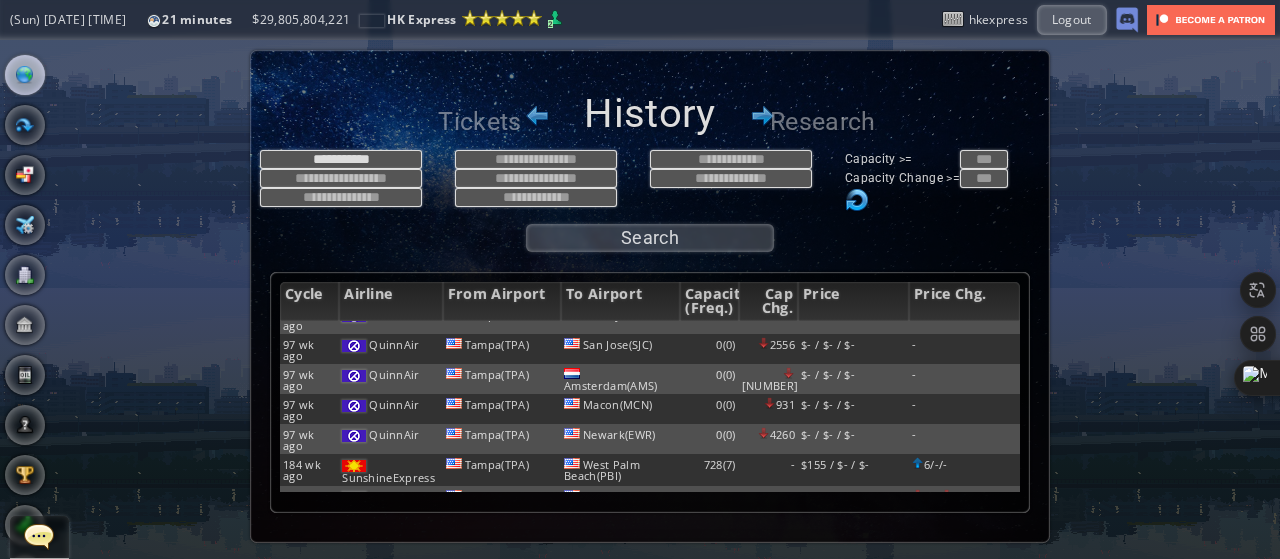 click at bounding box center [25, 75] 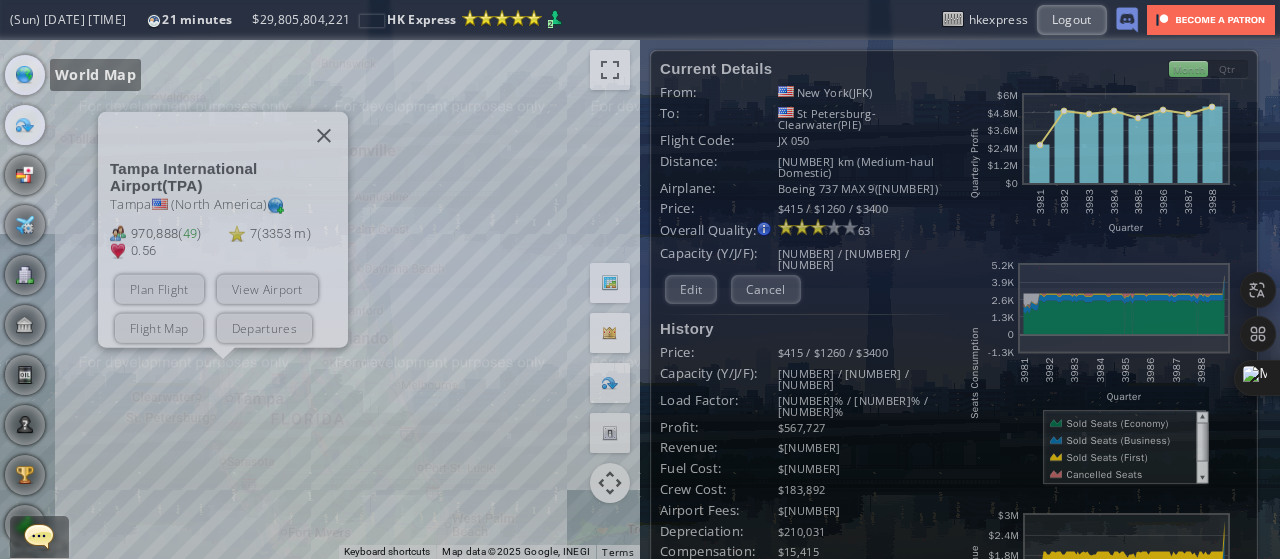 click at bounding box center [25, 125] 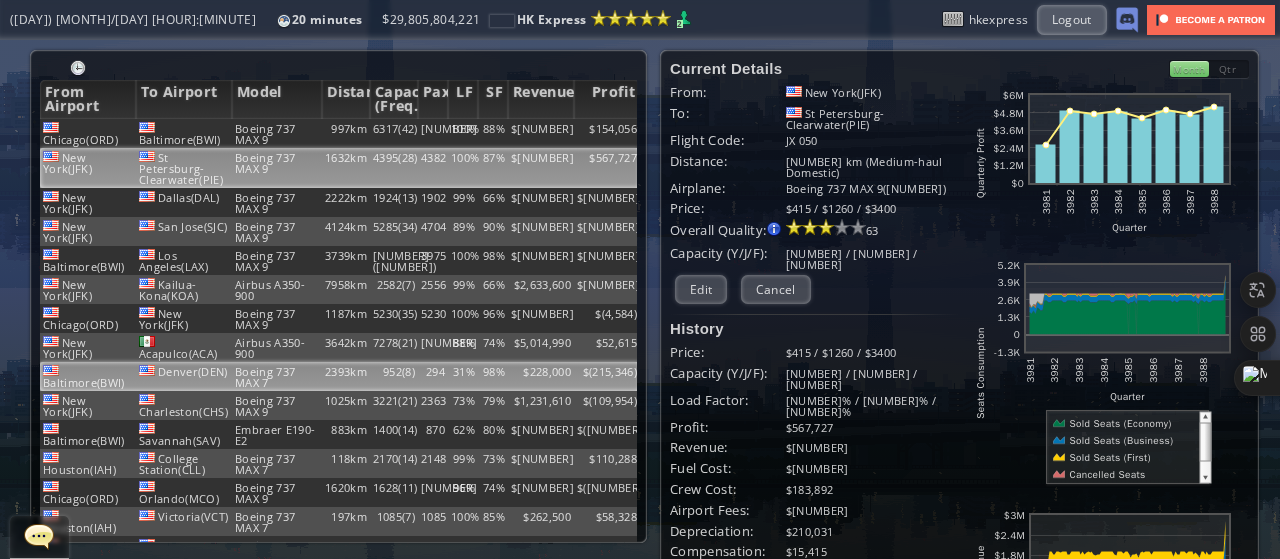 click on "Denver(DEN)" at bounding box center (184, 133) 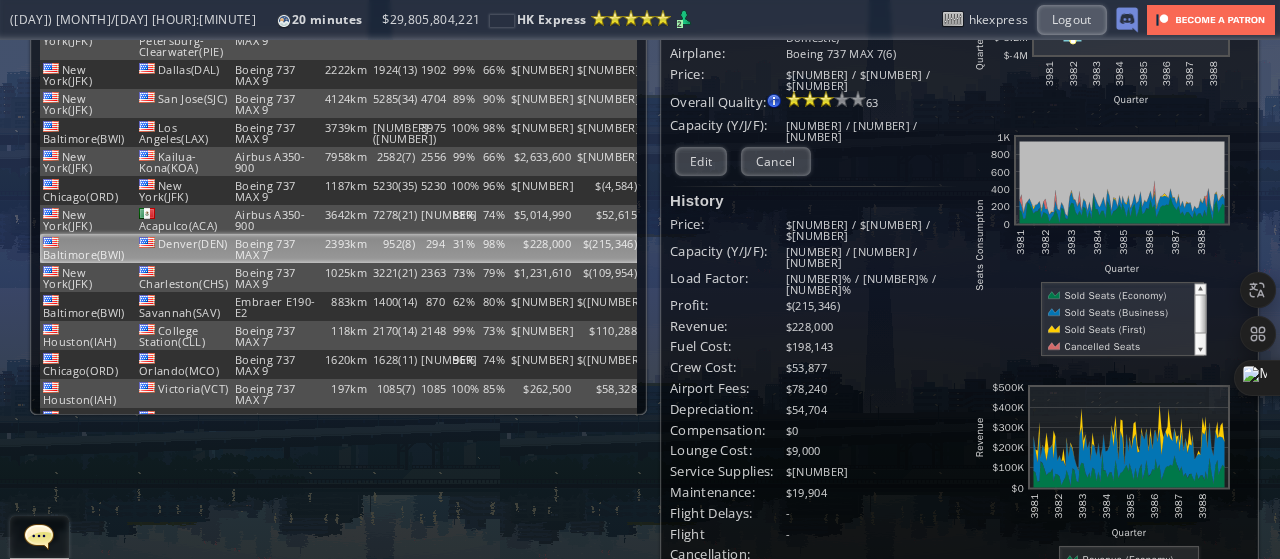 scroll, scrollTop: 0, scrollLeft: 0, axis: both 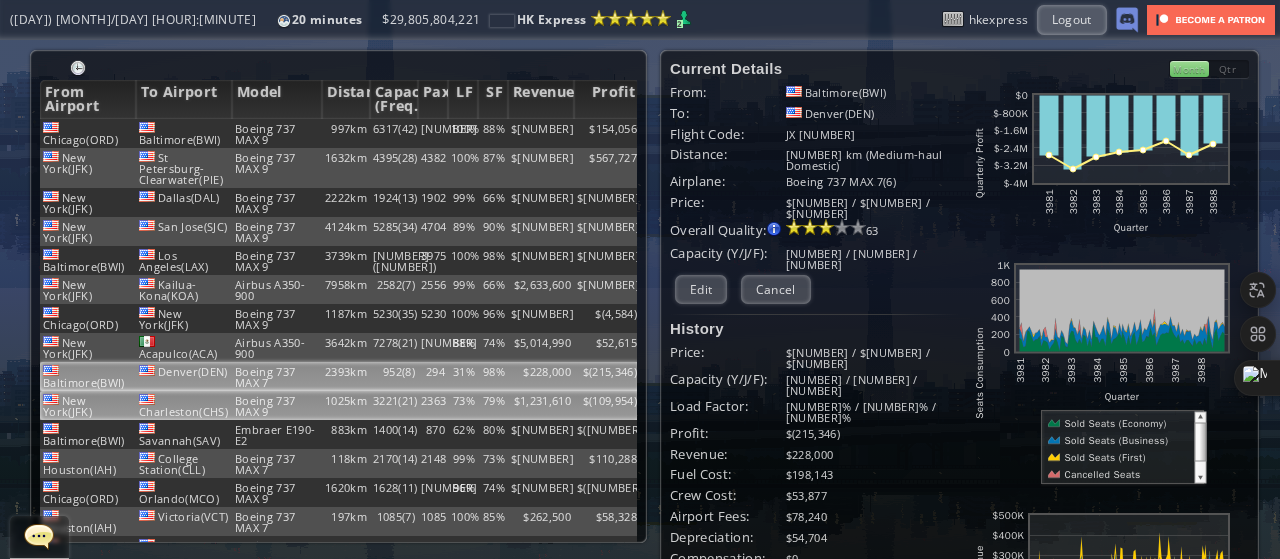 click on "3221(21)" at bounding box center (394, 133) 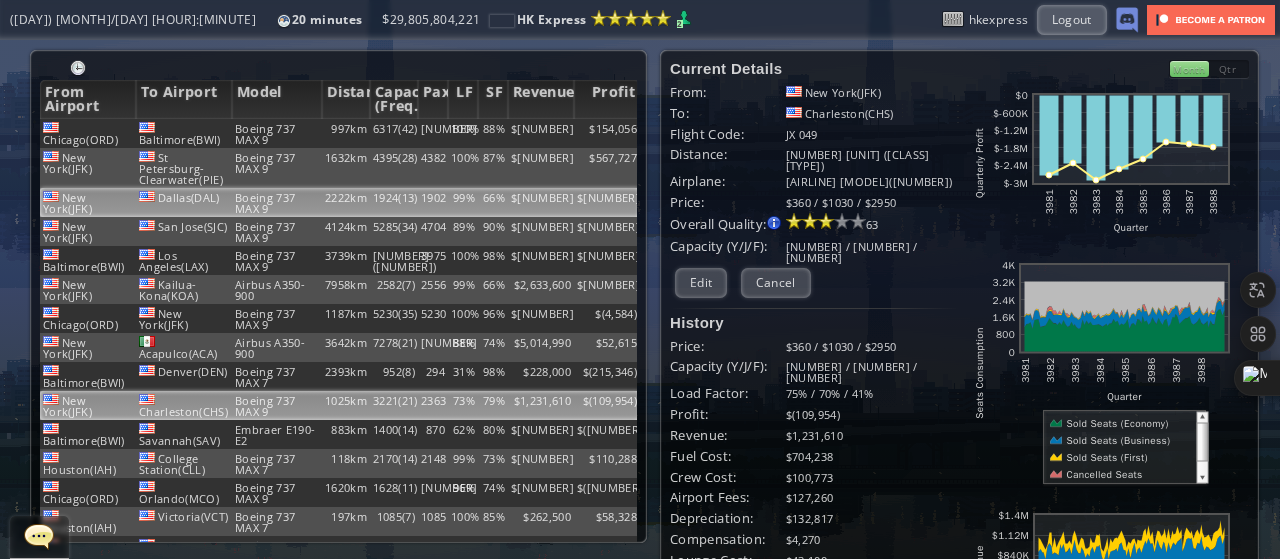 click on "Dallas(DAL)" at bounding box center [184, 133] 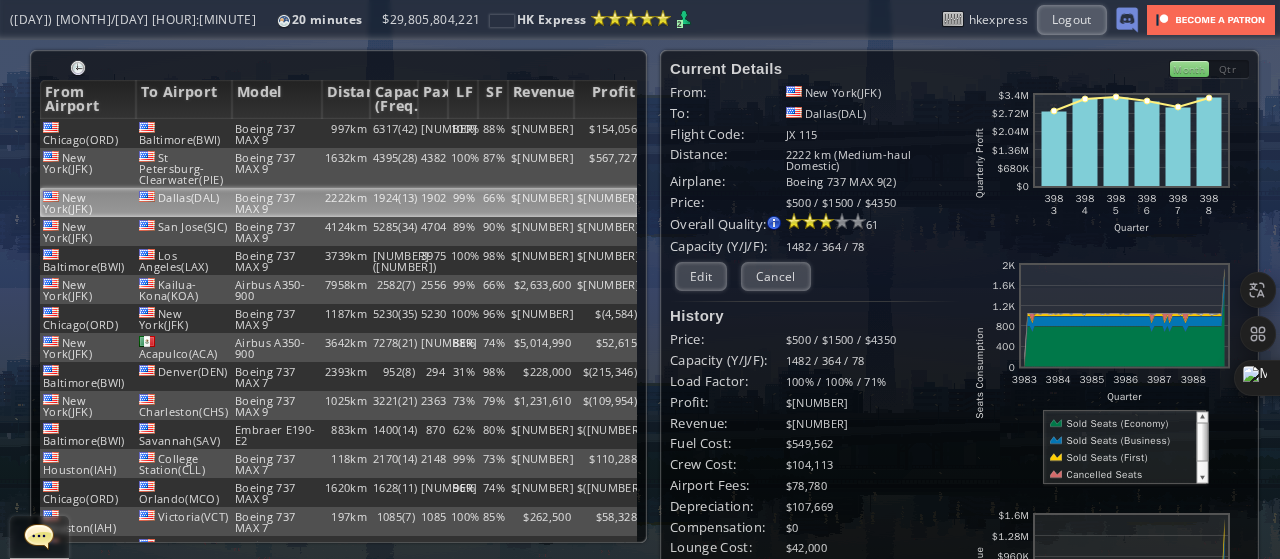 click at bounding box center (7, 279) 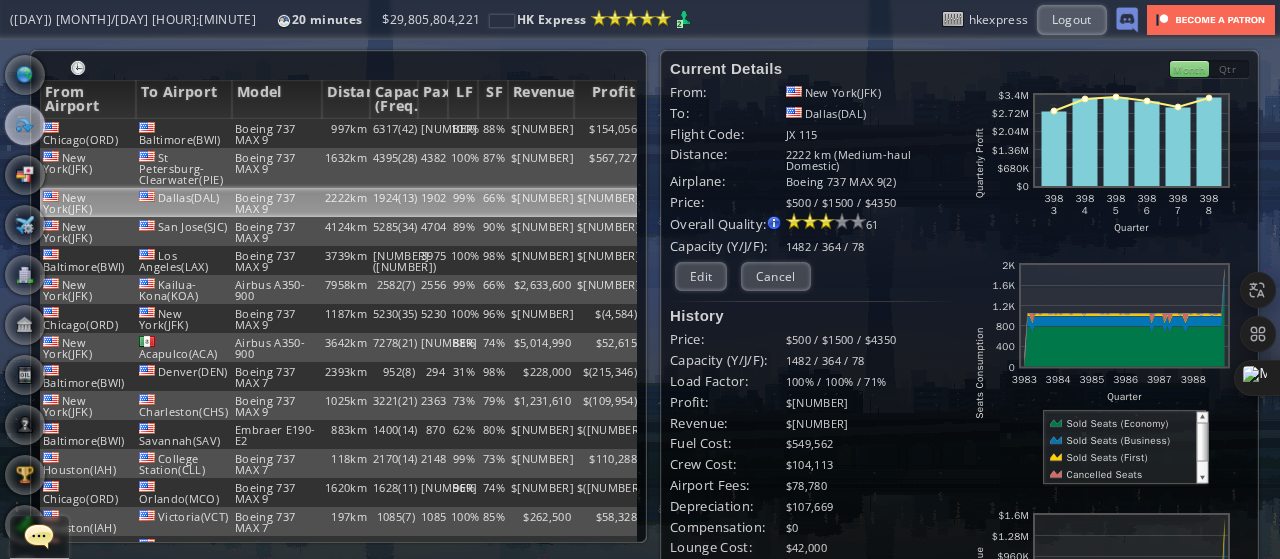 scroll, scrollTop: 200, scrollLeft: 0, axis: vertical 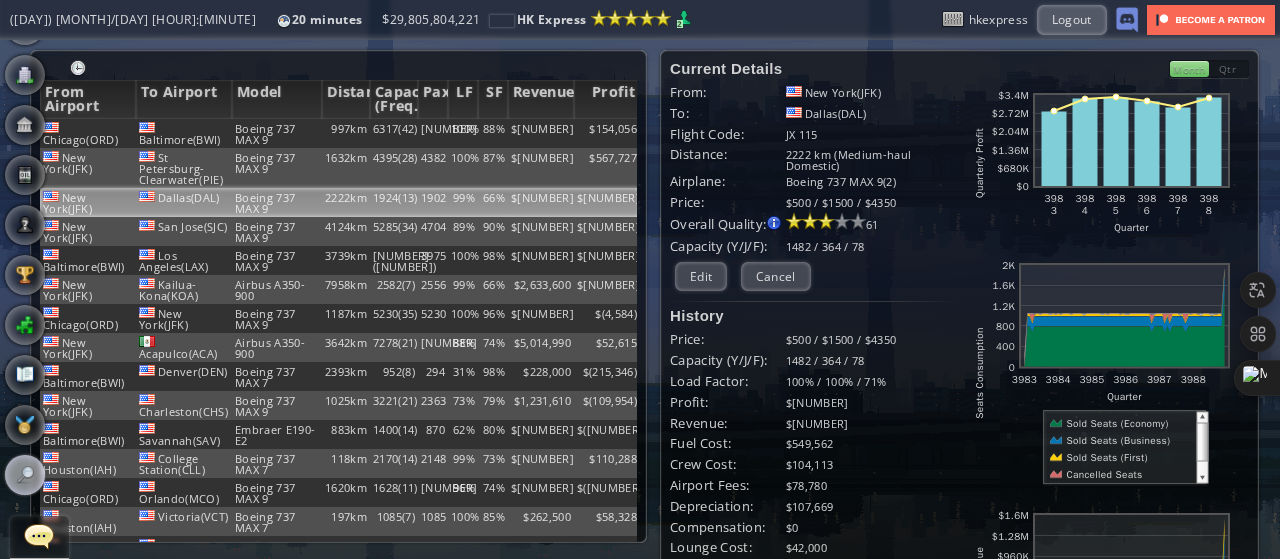 click at bounding box center (25, 475) 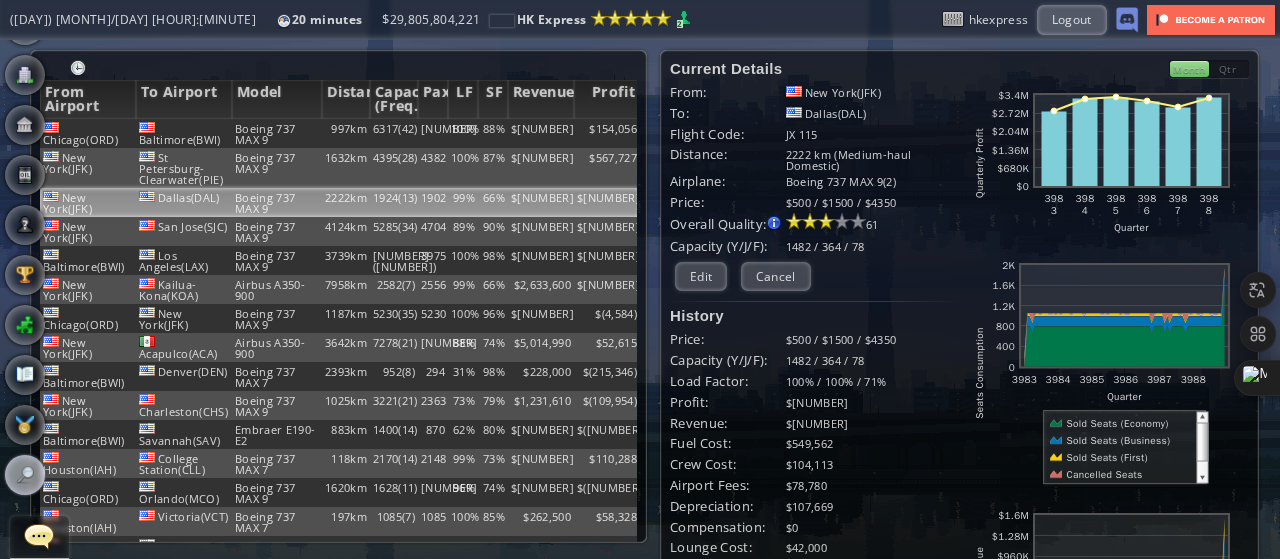 scroll, scrollTop: 0, scrollLeft: 0, axis: both 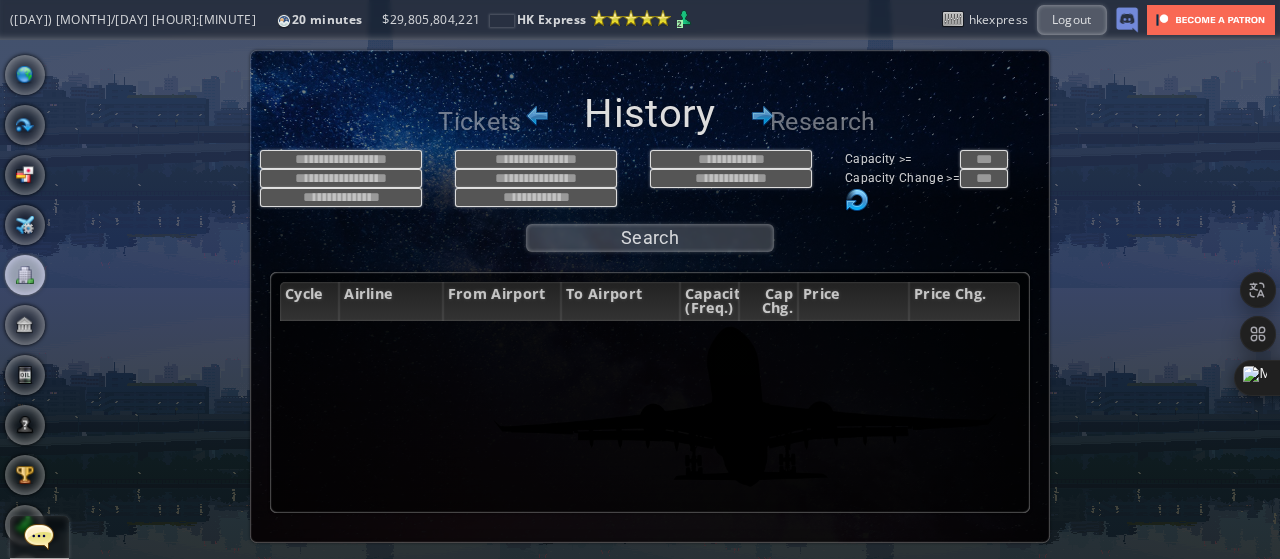 click at bounding box center (25, 275) 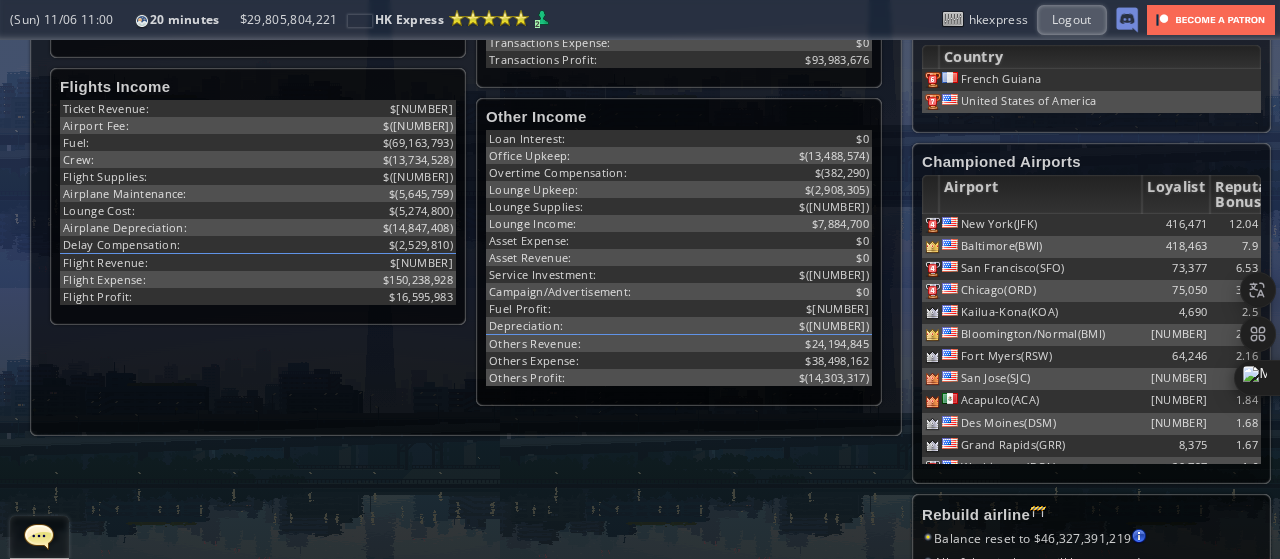 scroll, scrollTop: 747, scrollLeft: 0, axis: vertical 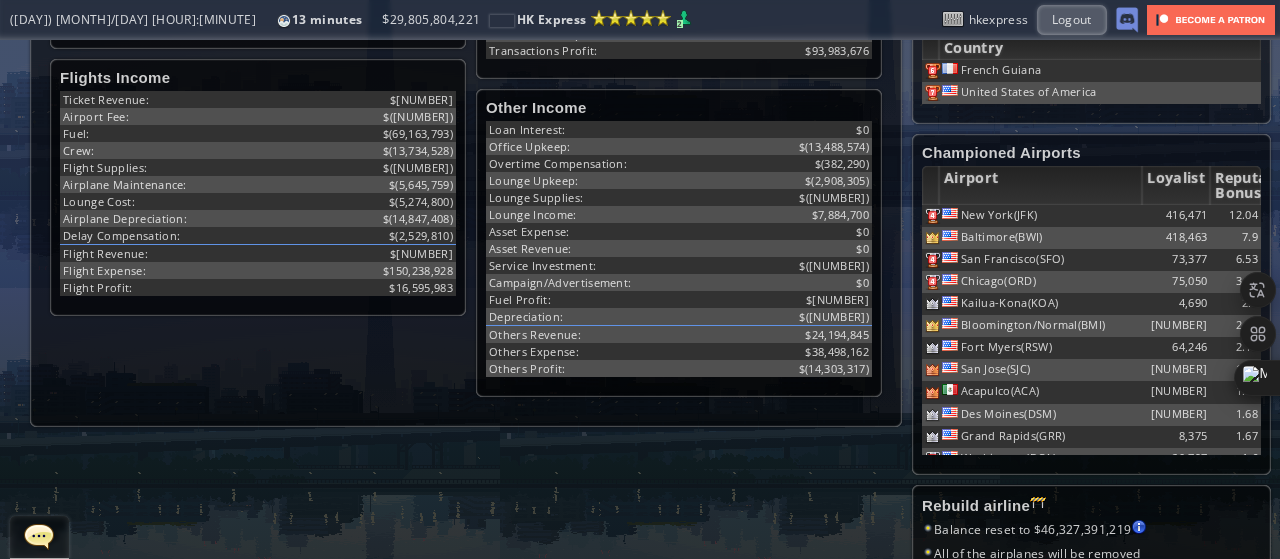 click at bounding box center (7, 279) 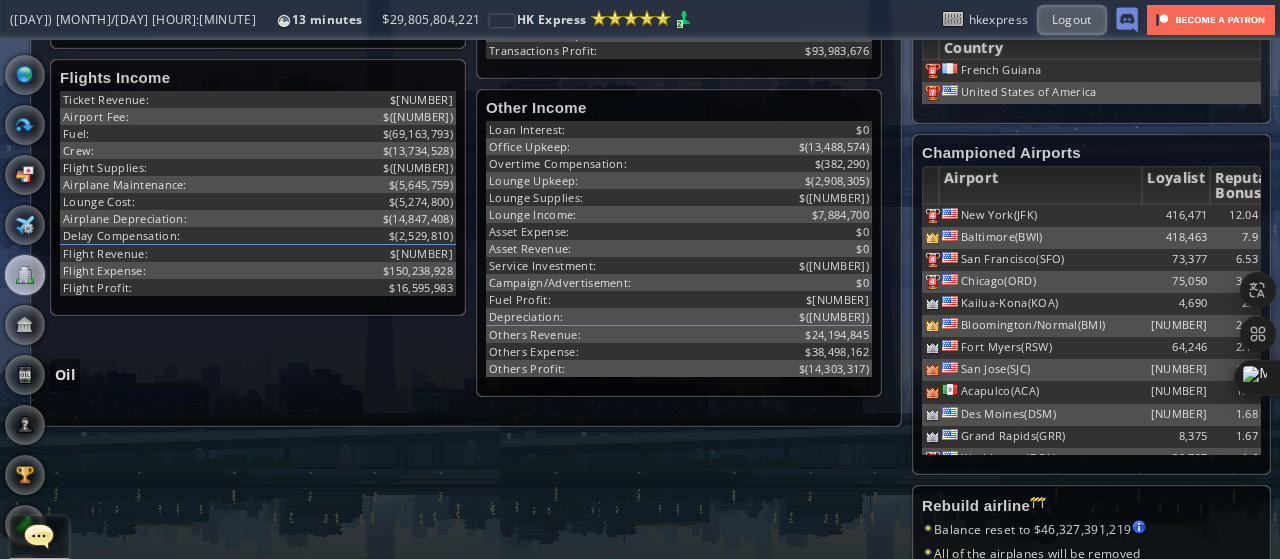 scroll, scrollTop: 200, scrollLeft: 0, axis: vertical 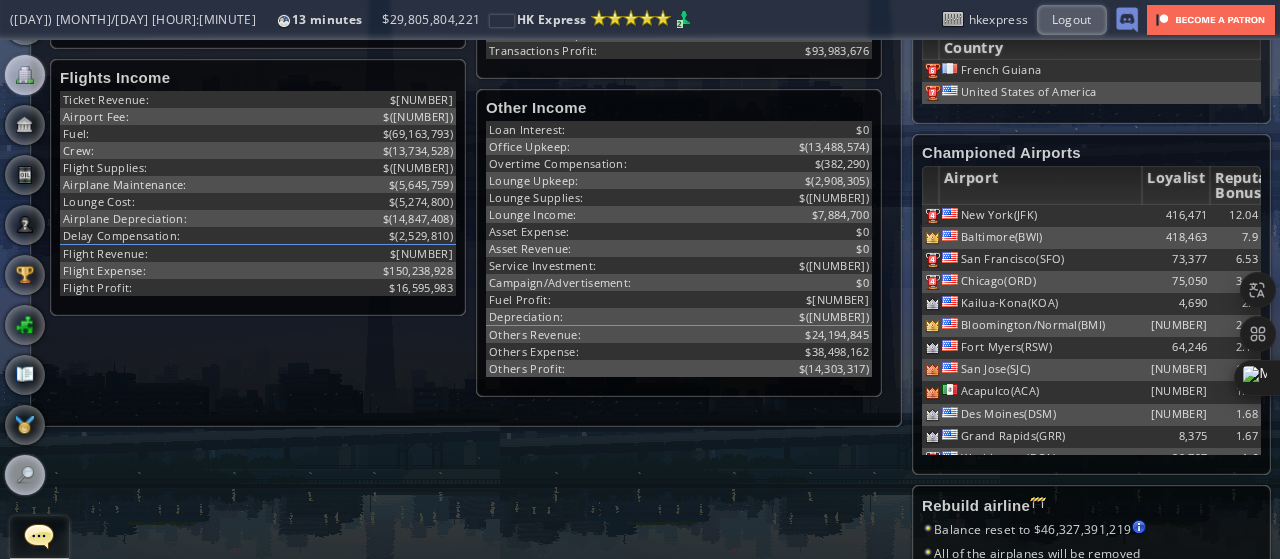 click at bounding box center [25, 475] 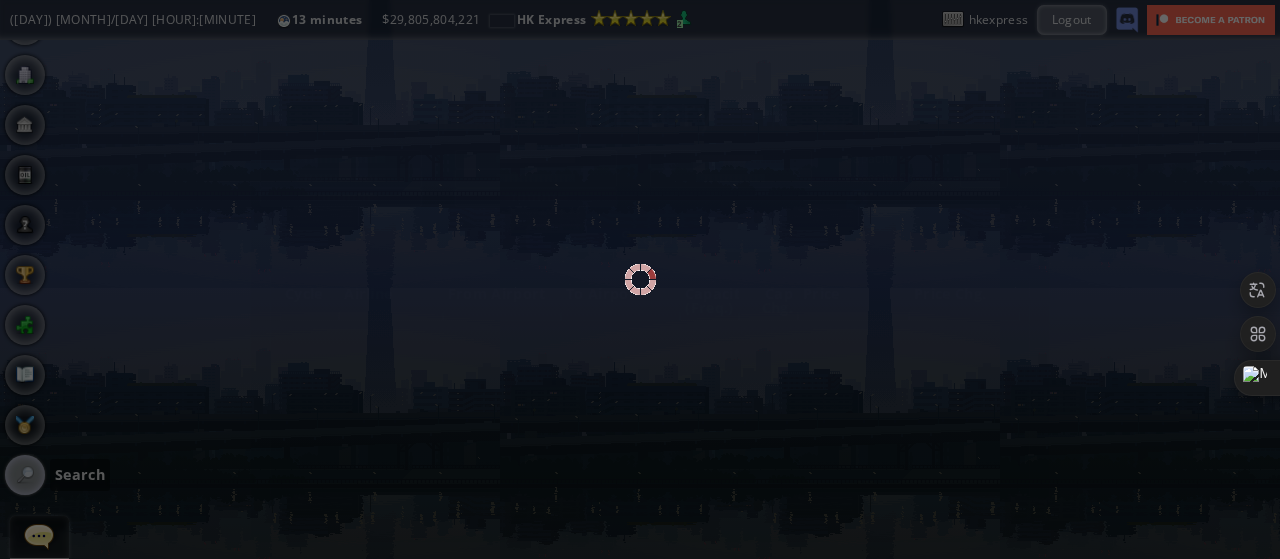 scroll, scrollTop: 0, scrollLeft: 0, axis: both 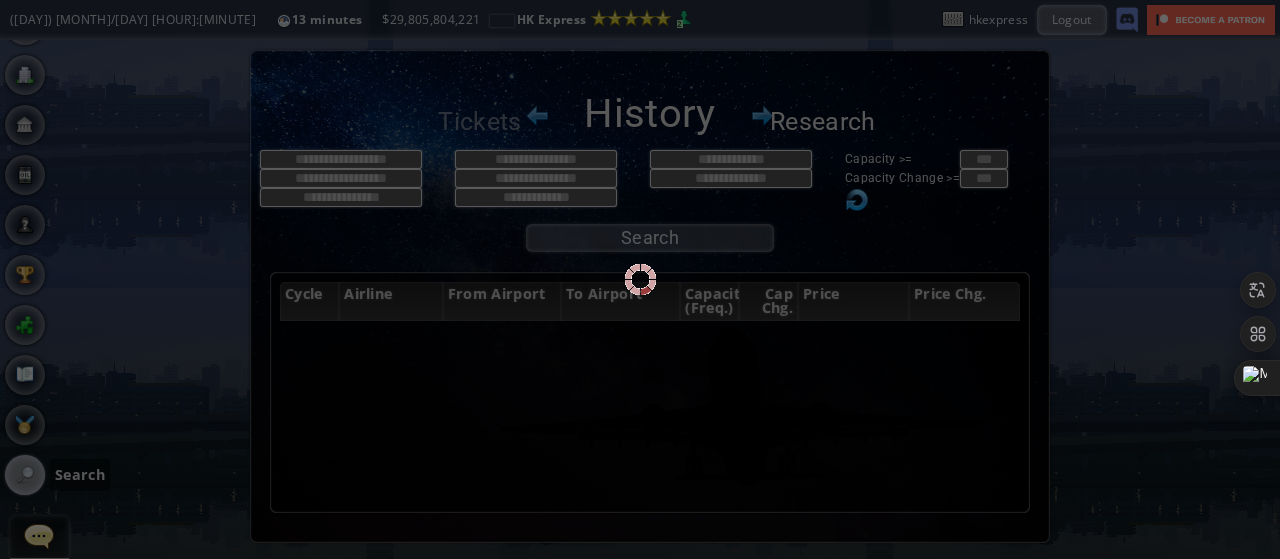click on "Research" at bounding box center [820, 122] 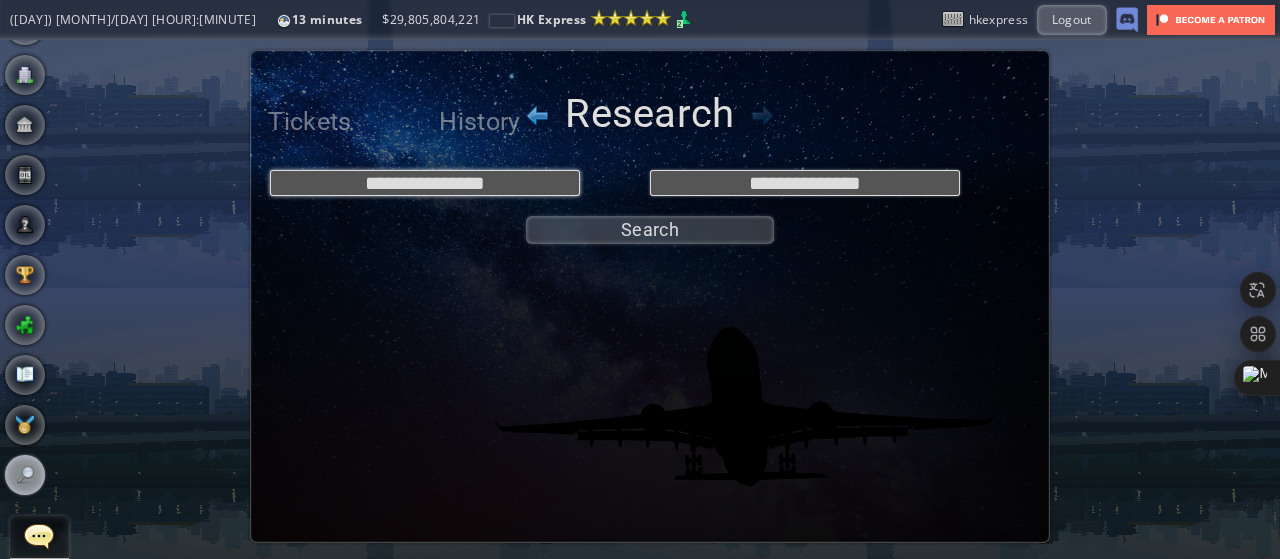 click on "**********" at bounding box center (425, 183) 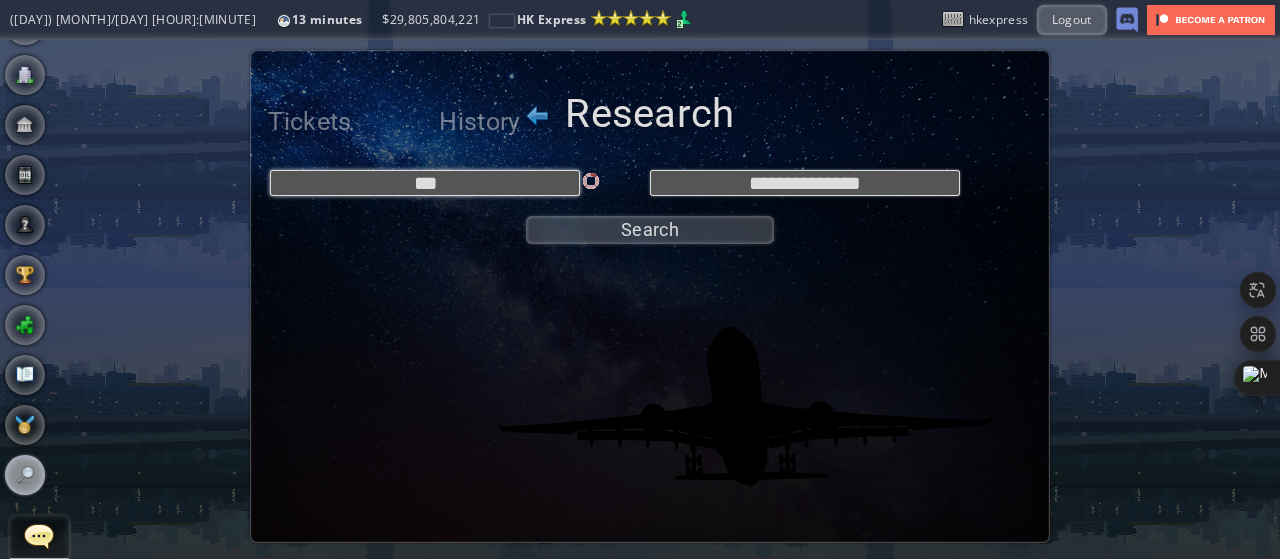 type on "***" 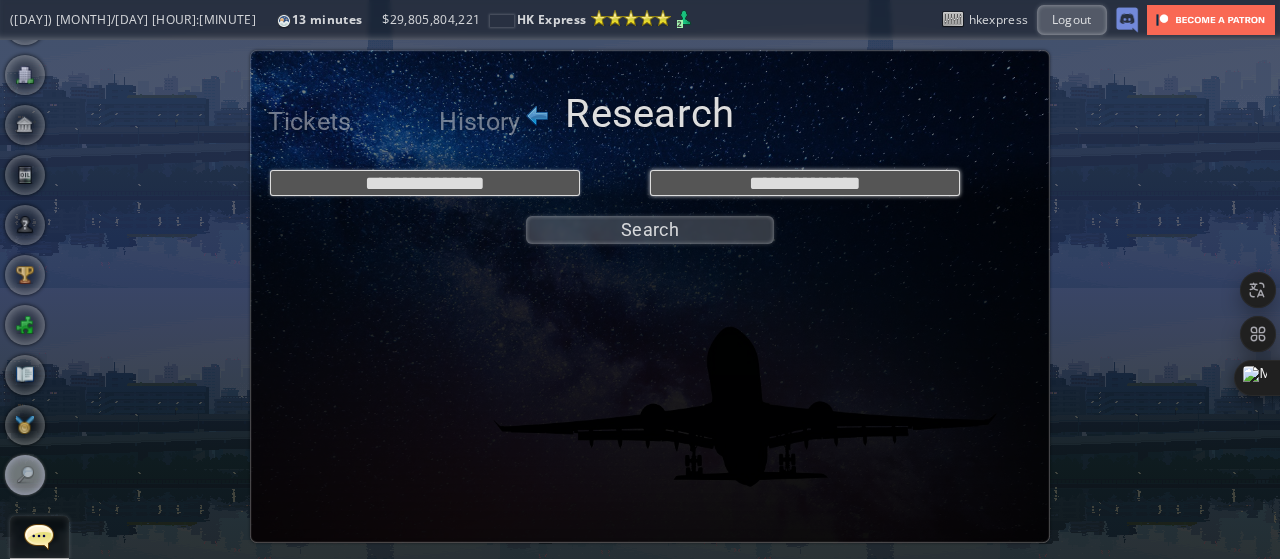 click on "**********" at bounding box center [805, 183] 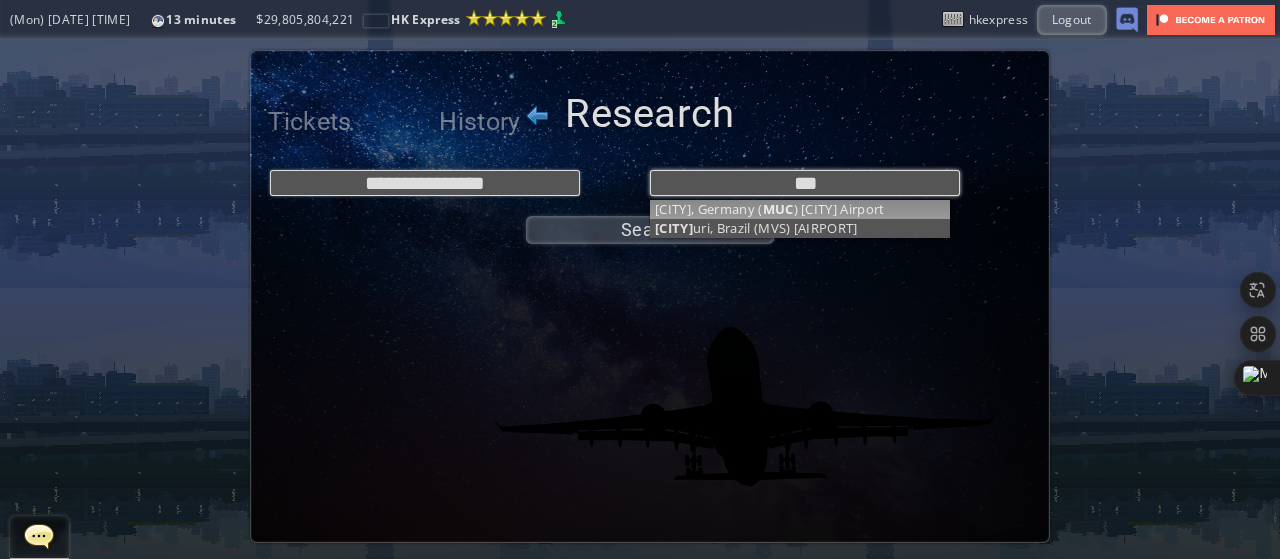 type on "***" 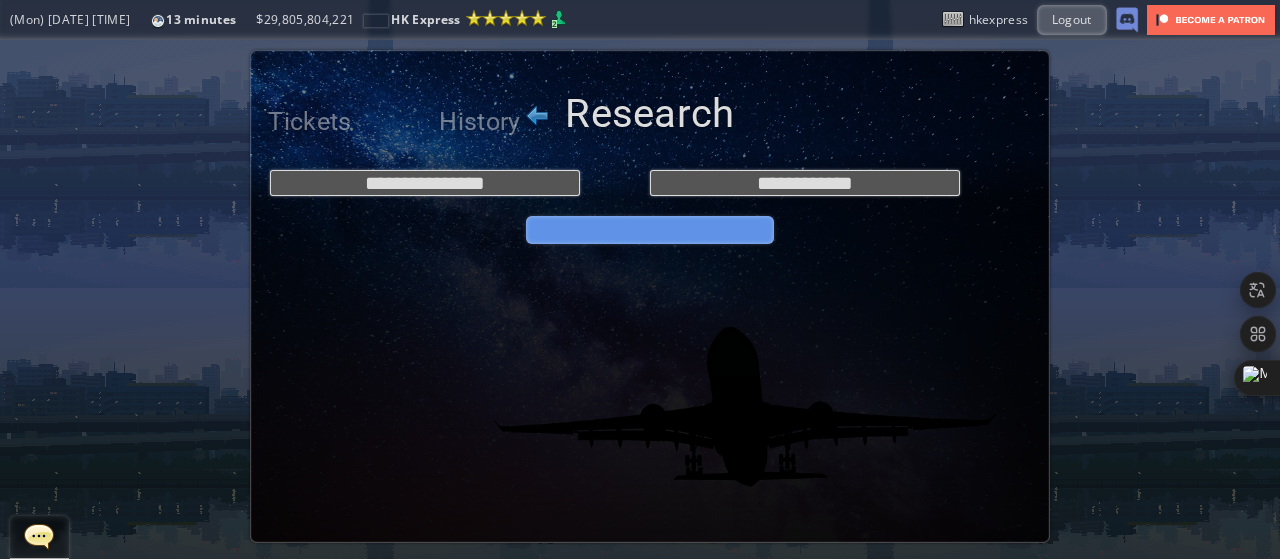 click on "Search" at bounding box center [650, 230] 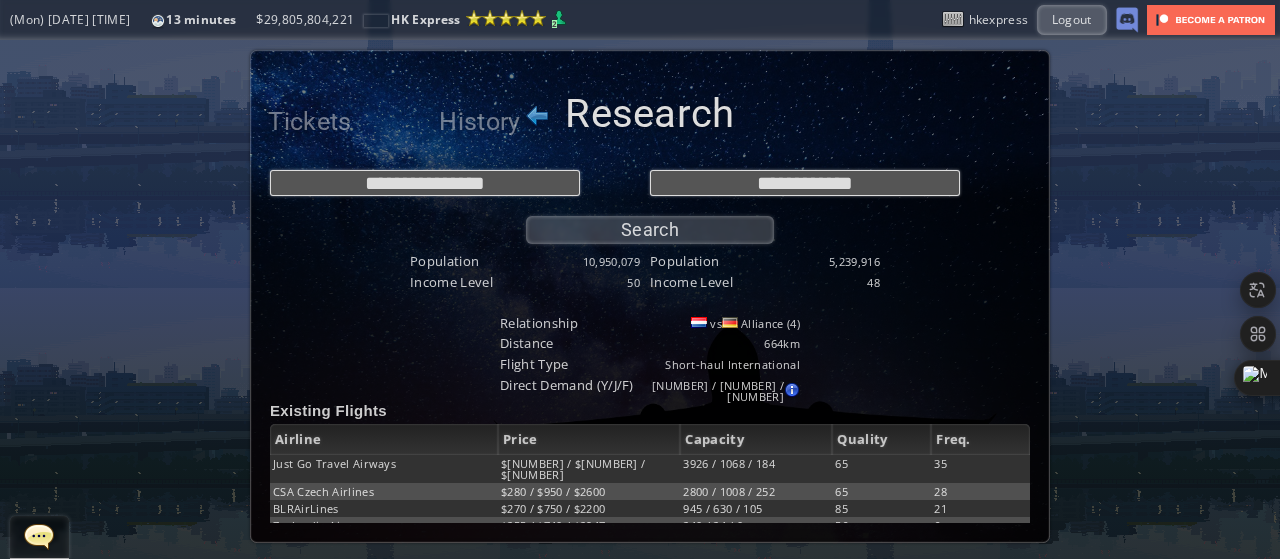 scroll, scrollTop: 246, scrollLeft: 0, axis: vertical 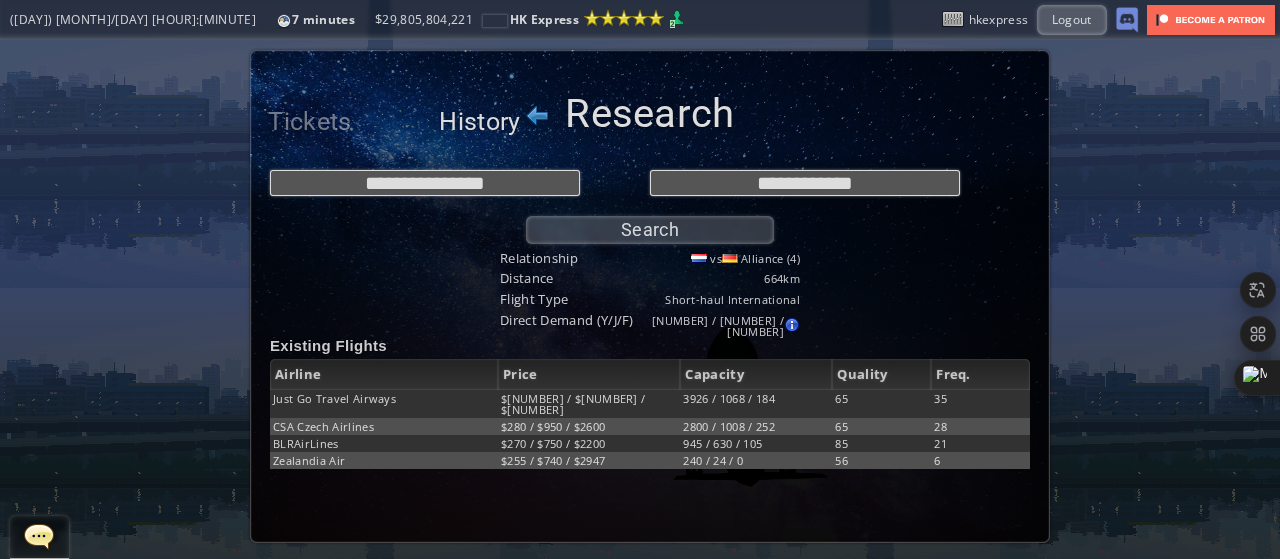 click on "History" at bounding box center [480, 122] 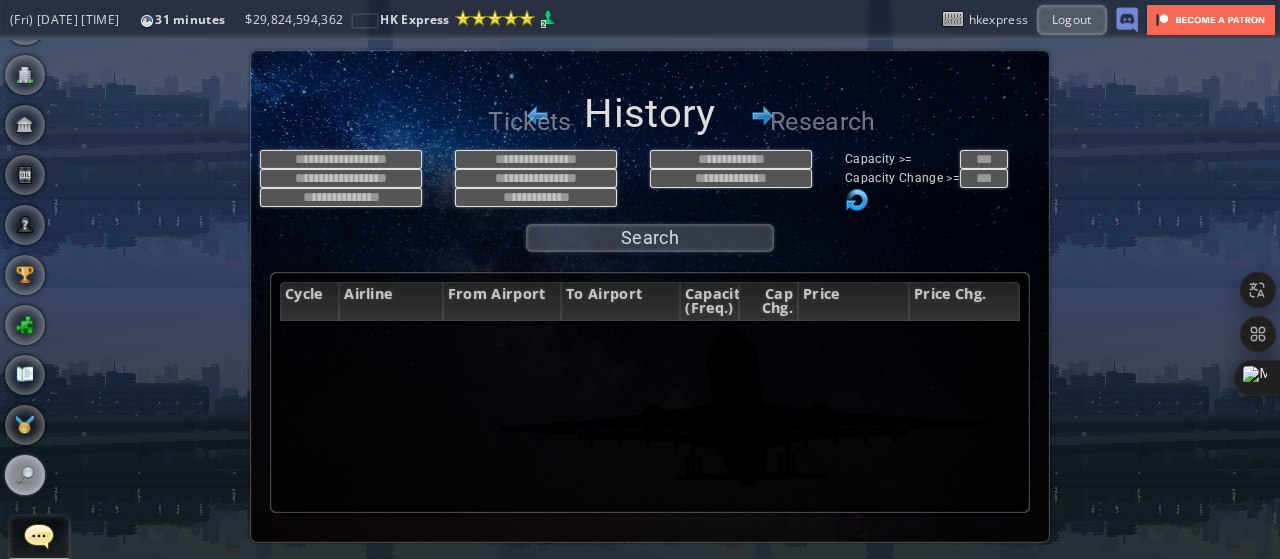 scroll, scrollTop: 0, scrollLeft: 0, axis: both 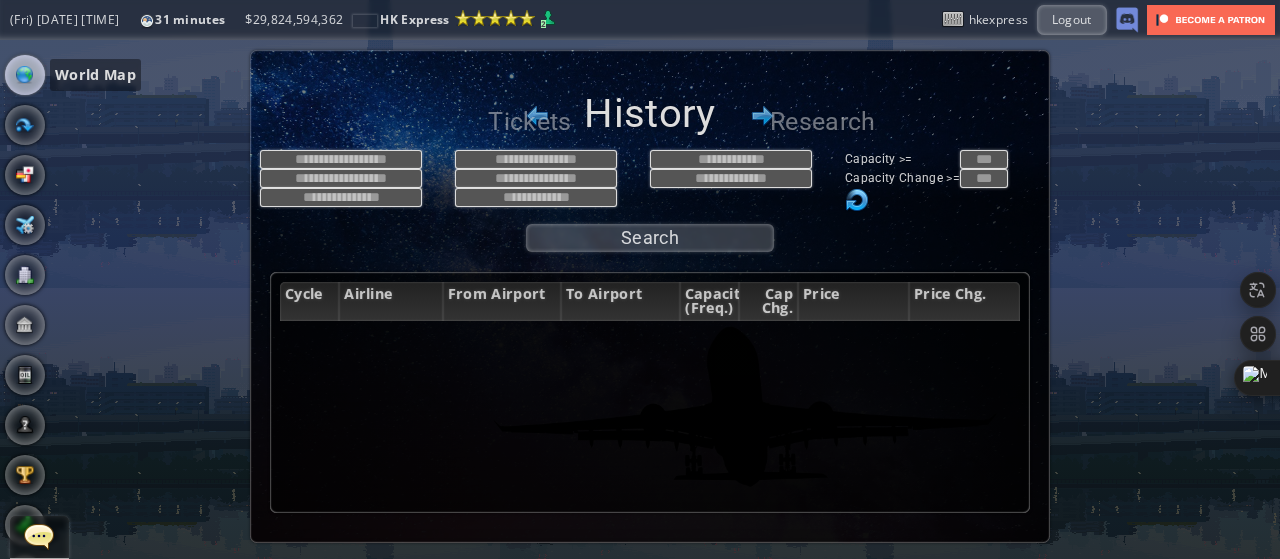 click at bounding box center (25, 75) 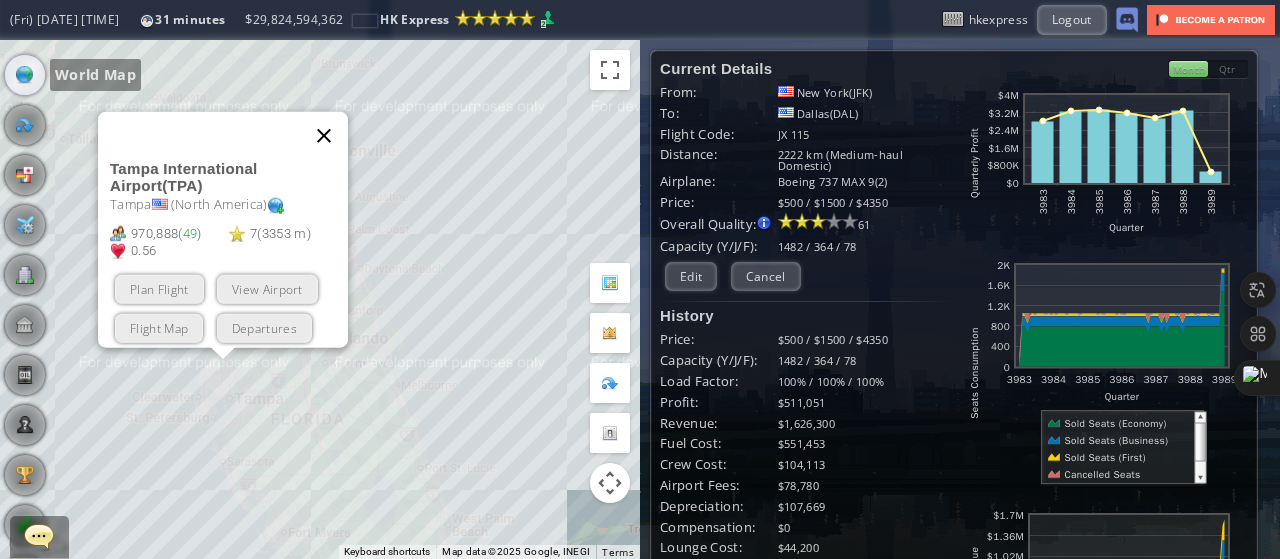 click at bounding box center (324, 135) 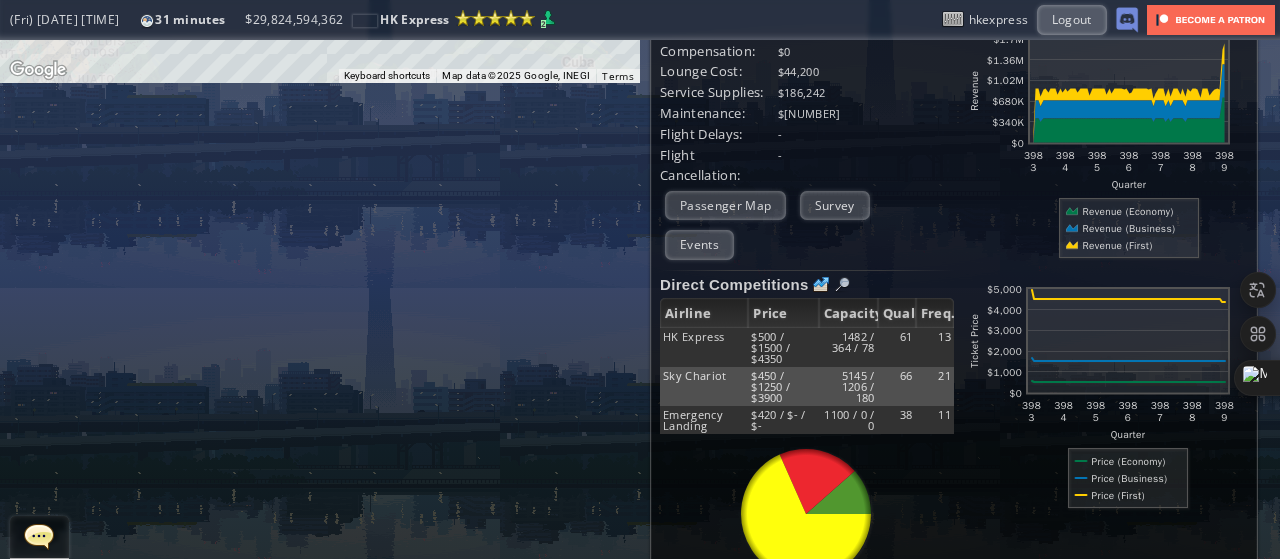 scroll, scrollTop: 564, scrollLeft: 0, axis: vertical 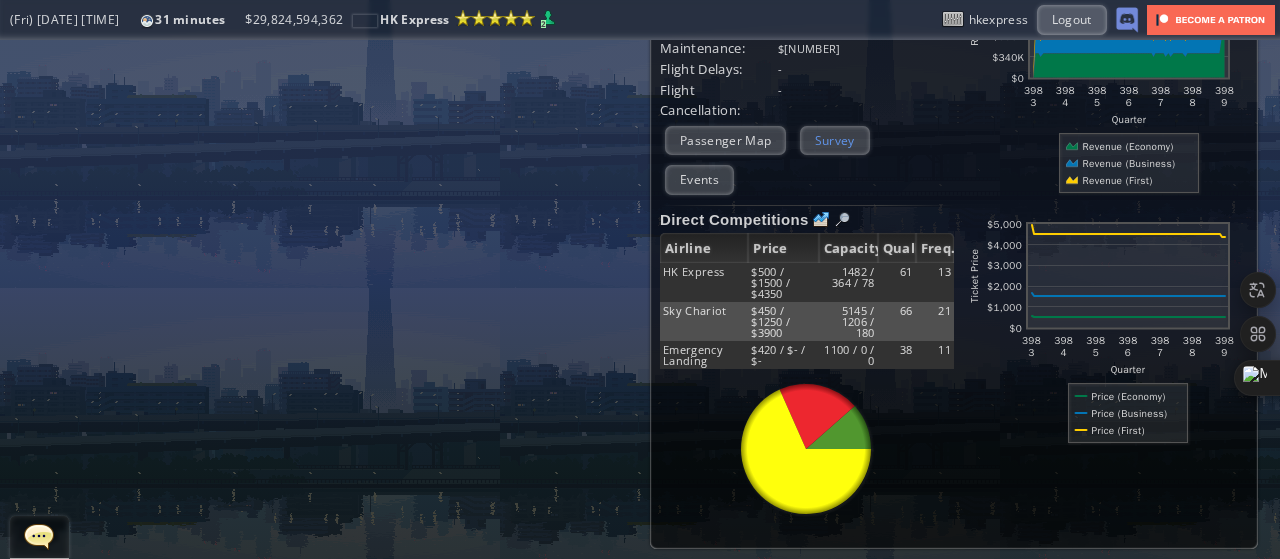 click on "Survey" at bounding box center (835, 140) 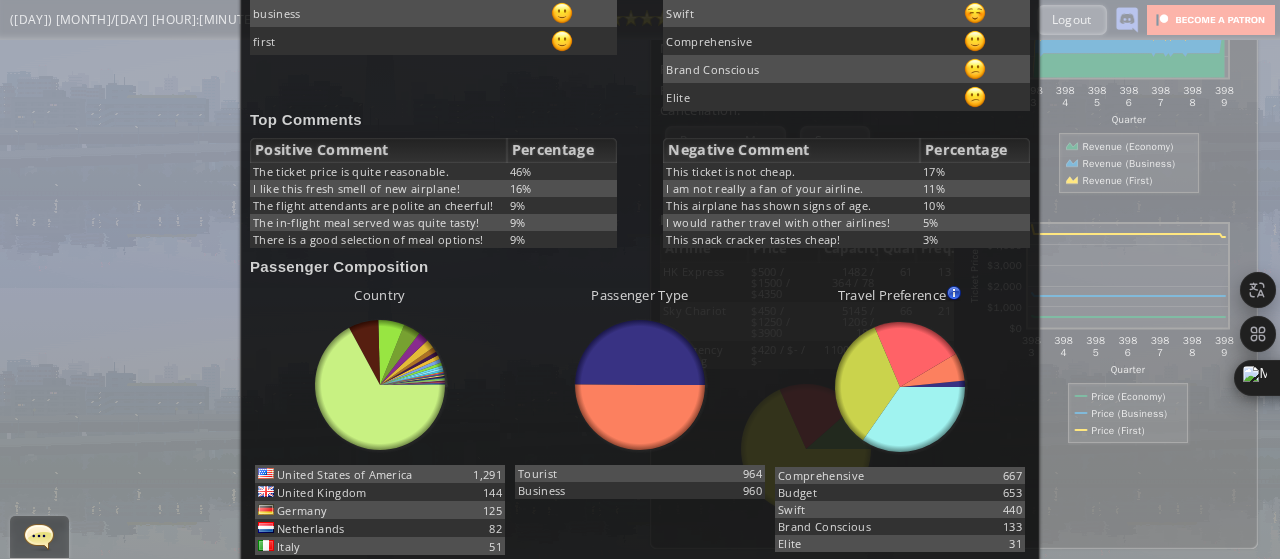 scroll, scrollTop: 0, scrollLeft: 0, axis: both 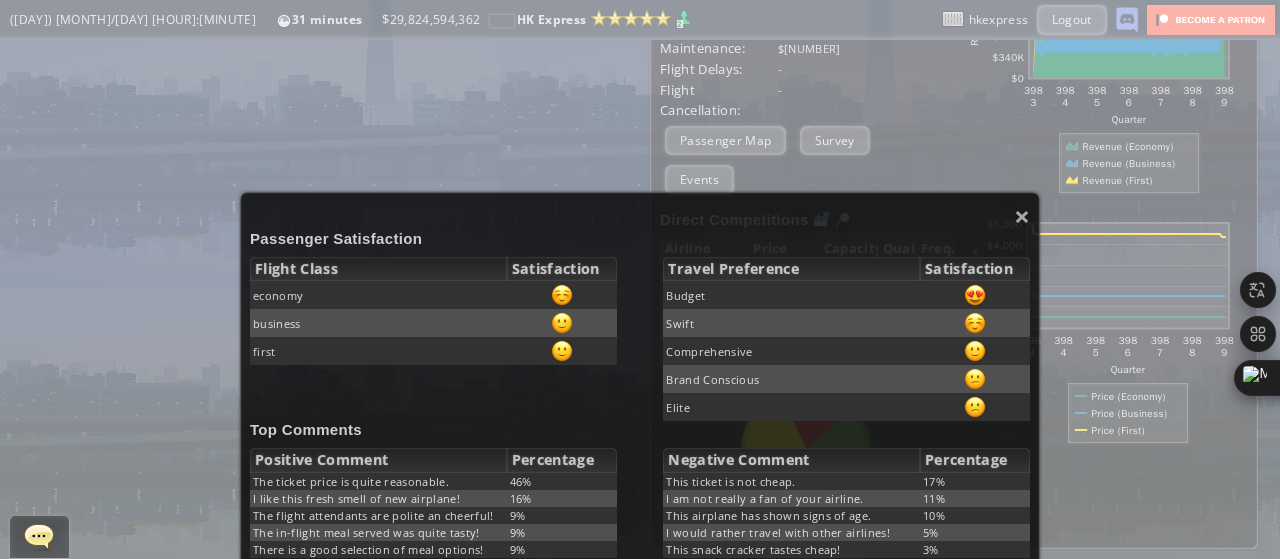 click on "×
Passenger Satisfaction
Flight Class
Satisfaction
economy business first
Travel Preference
Satisfaction
Budget Swift Comprehensive Brand Conscious Elite
Top Comments
Positive Comment
Percentage
The ticket price is quite reasonable. 46% I like this fresh smell of new airplane! 16% The flight attendants are polite an cheerful! 9% The in-flight meal served was quite tasty! 9% There is a good selection of meal options! 9%
Negative Comment
Percentage
This ticket is not cheap. 17% I am not really a fan of your airline. 11% This airplane has shown signs of age. 10% I would rather travel with other airlines! 5% This snack cracker tastes cheap! 3%
Passenger Composition
Country
abcdefhiklmnopqrstuvwxyz Loading chart. Please wait. 1,291" at bounding box center [640, 279] 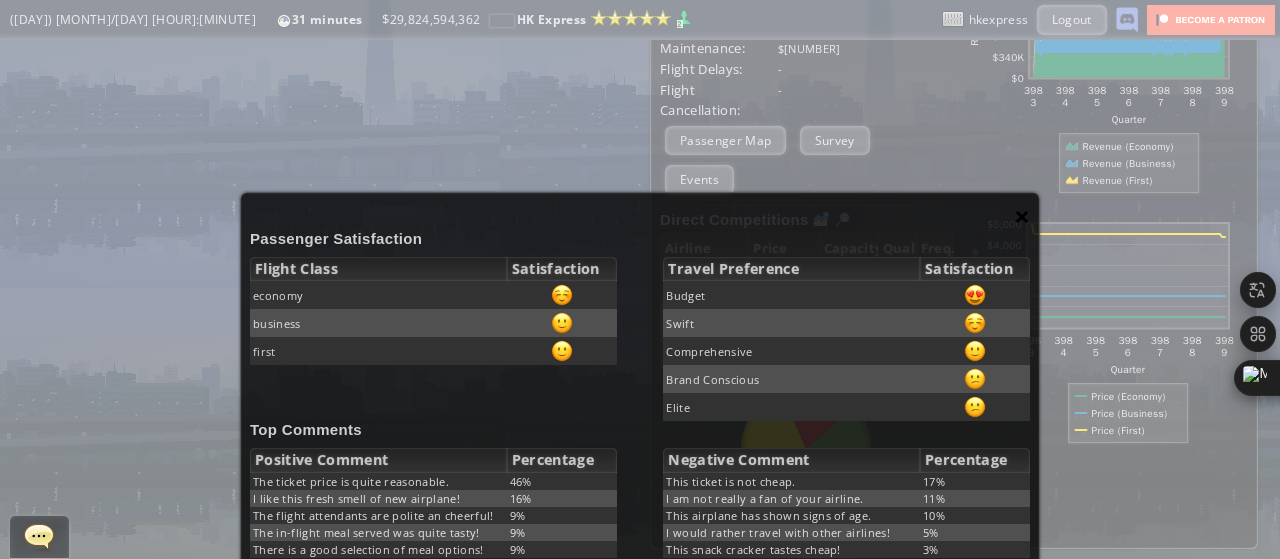 click on "×" at bounding box center [1022, 216] 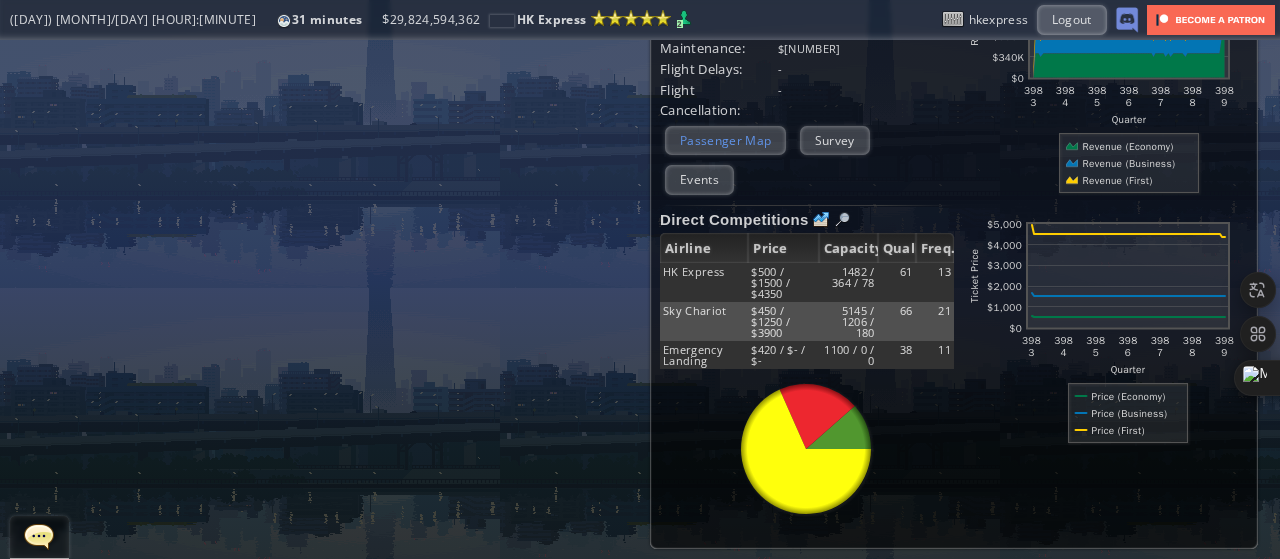 click on "Passenger Map" at bounding box center (725, 140) 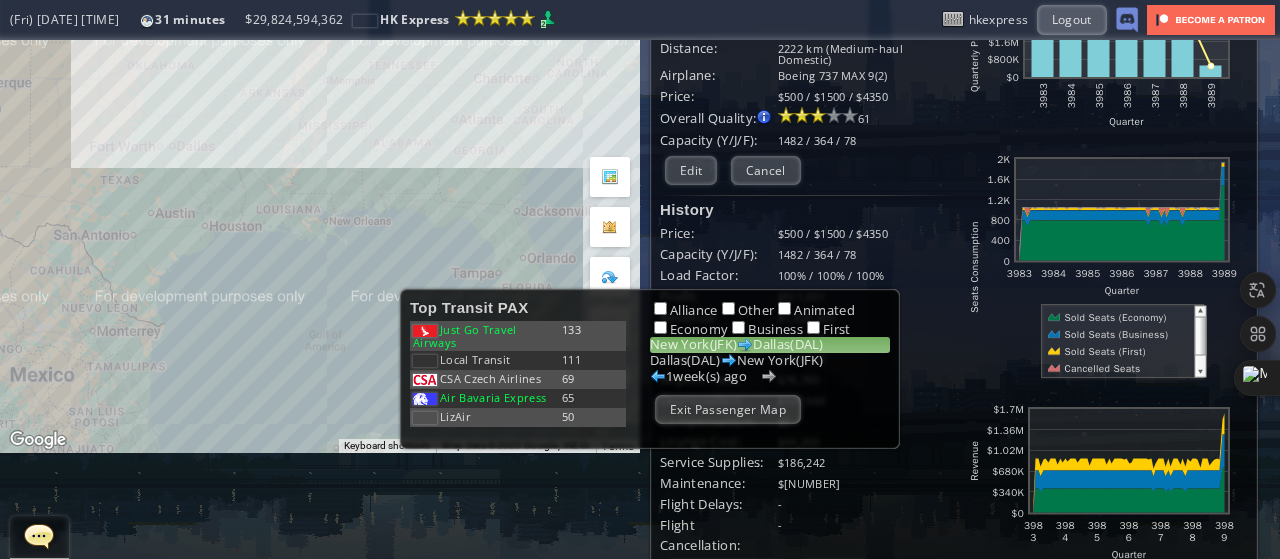 scroll, scrollTop: 0, scrollLeft: 0, axis: both 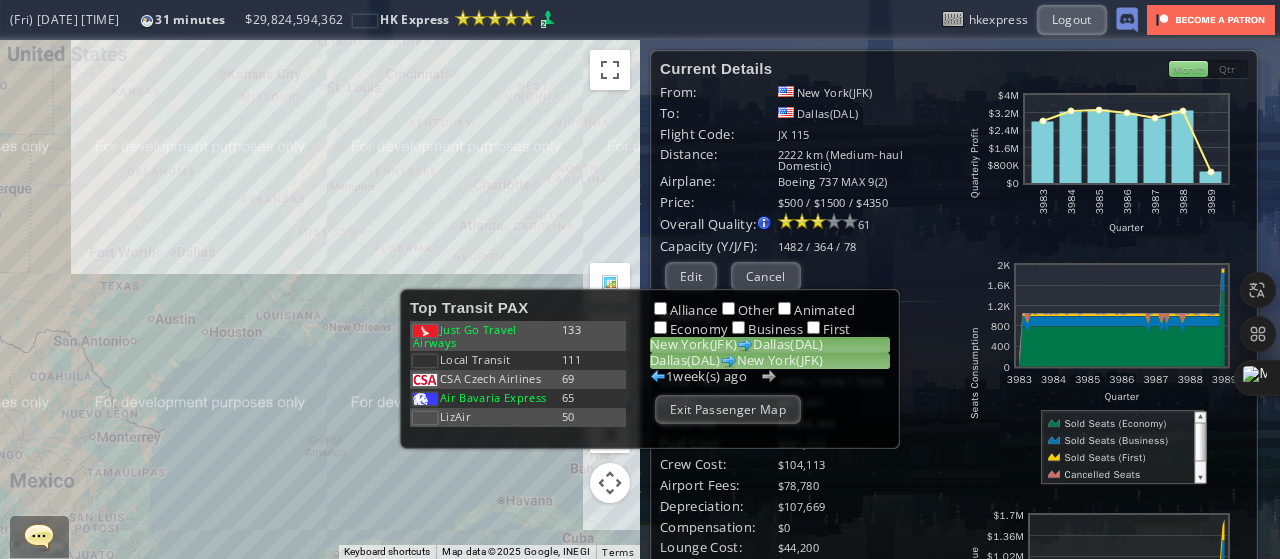 click on "Dallas(DAL) New York(JFK)" at bounding box center (770, 361) 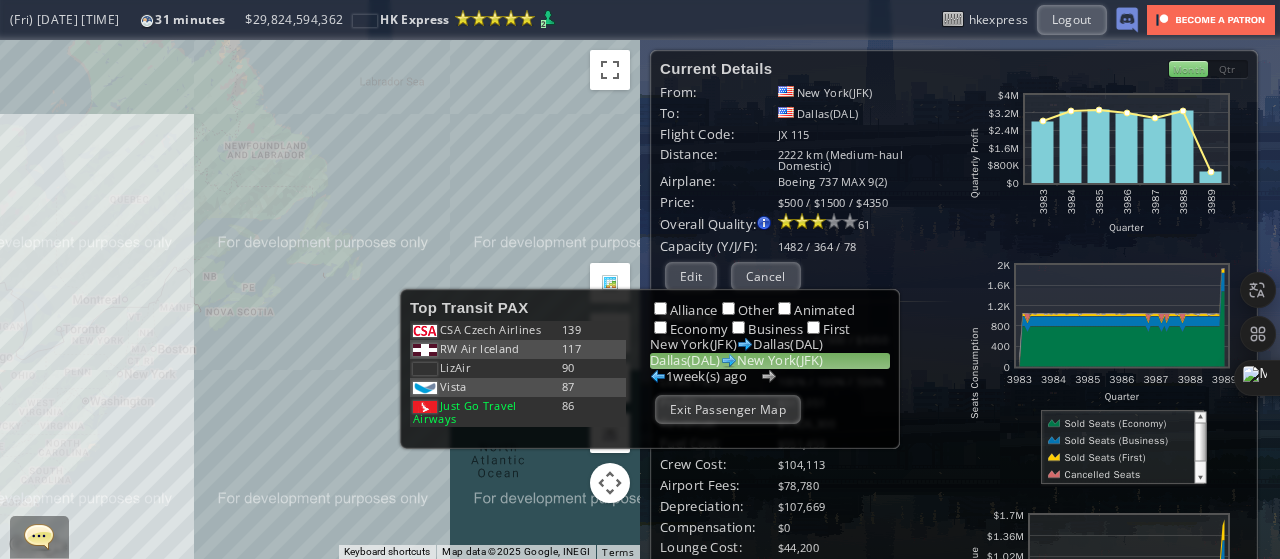 click on "Exit Passenger Map" at bounding box center (728, 409) 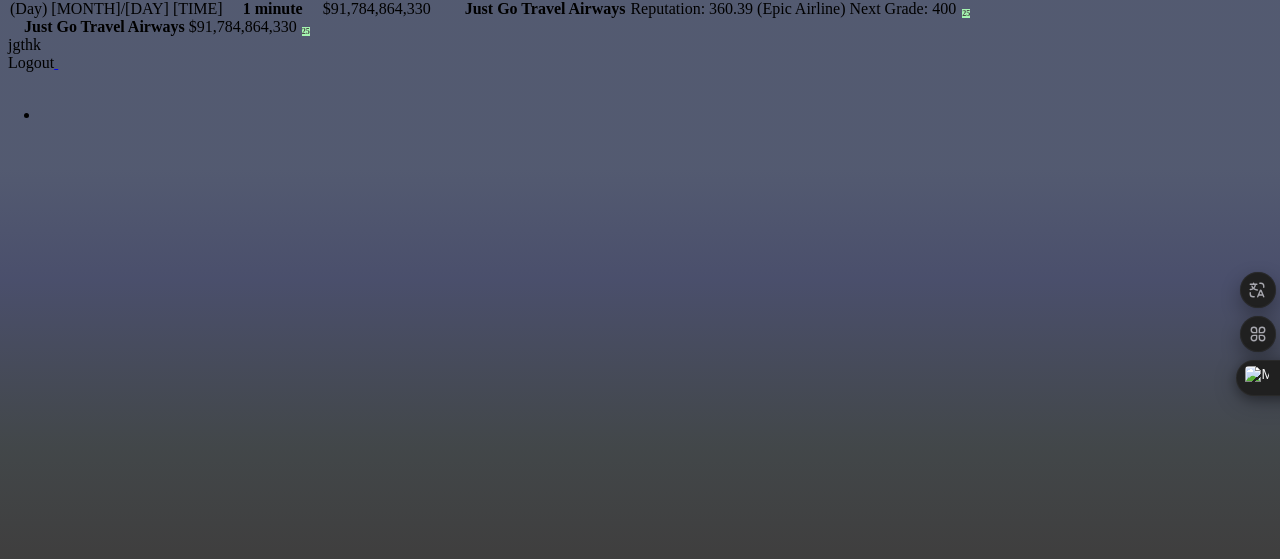 scroll, scrollTop: 0, scrollLeft: 0, axis: both 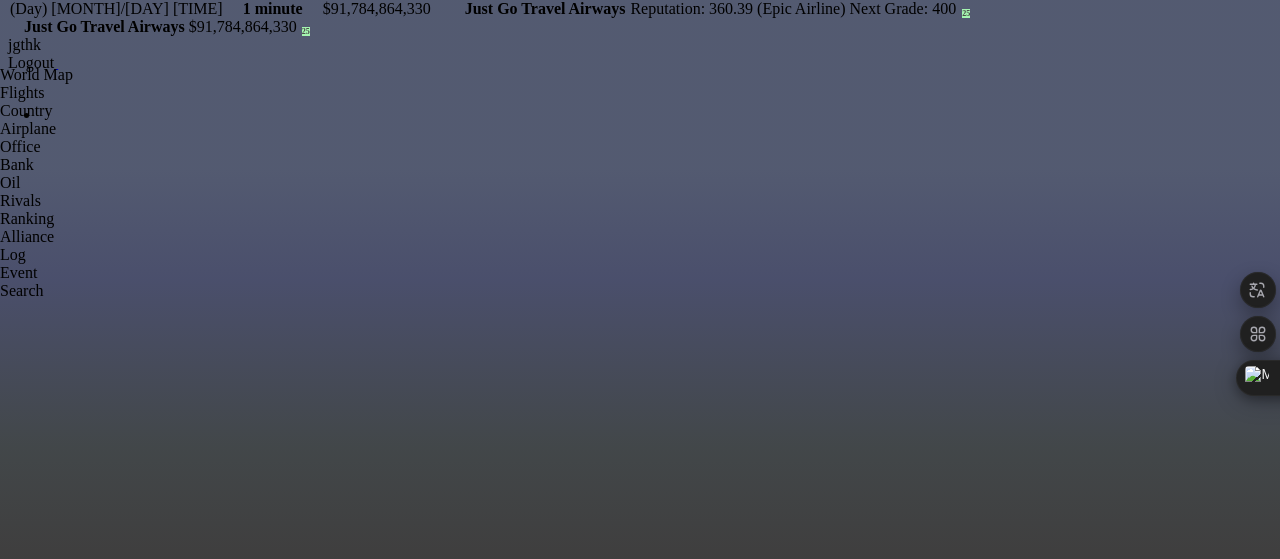 click at bounding box center (0, 98) 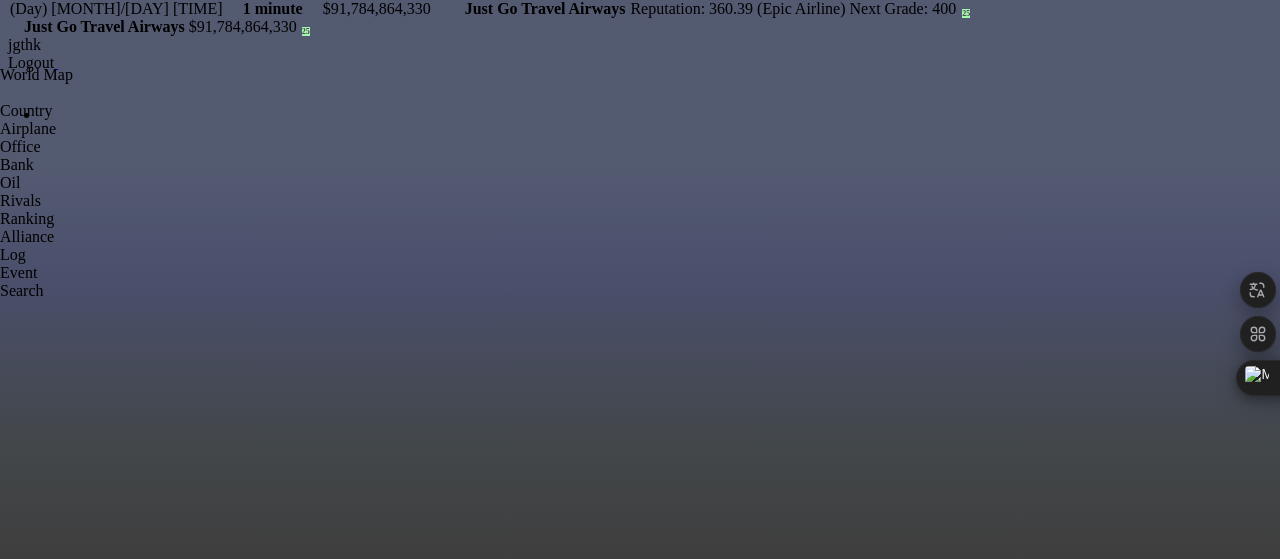 click on "763km" at bounding box center (300, 990) 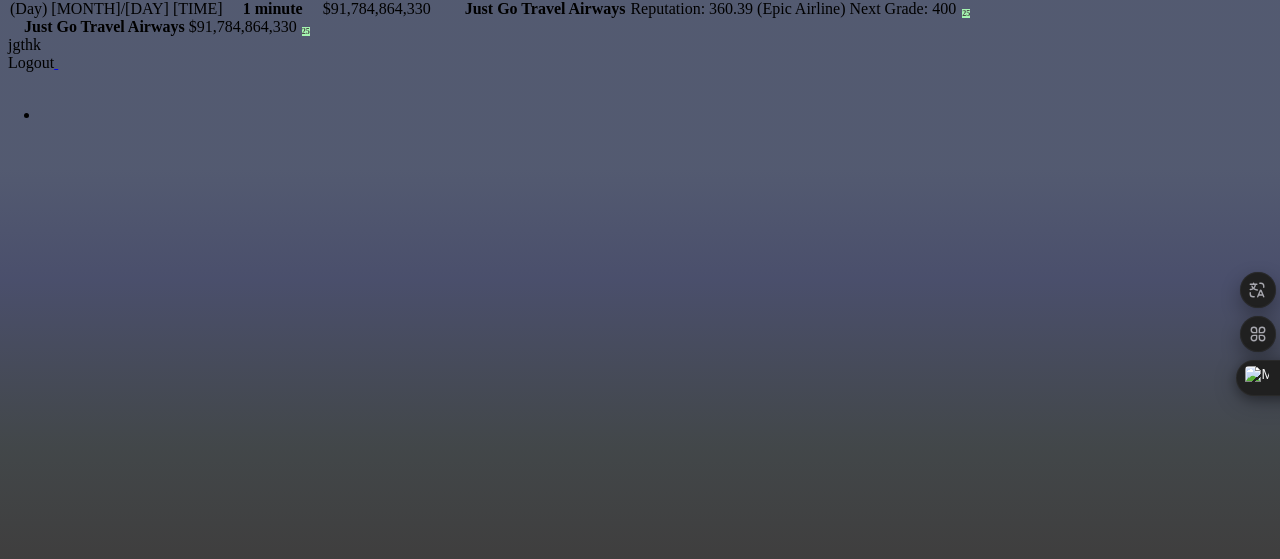 click on "$2,072,252" at bounding box center (300, 1080) 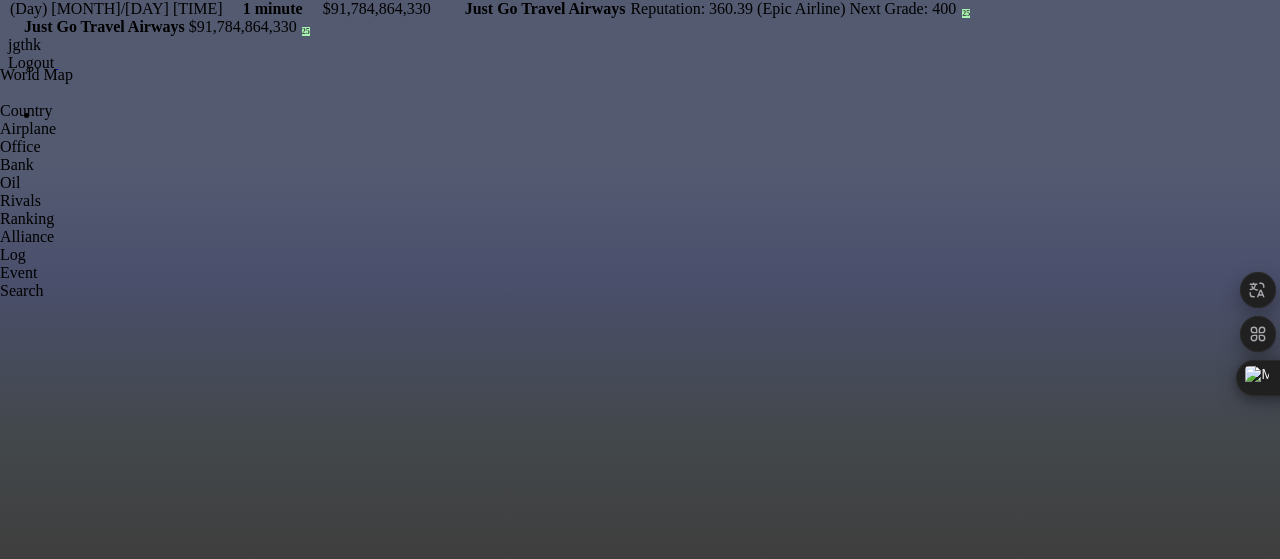 click at bounding box center [30, 904] 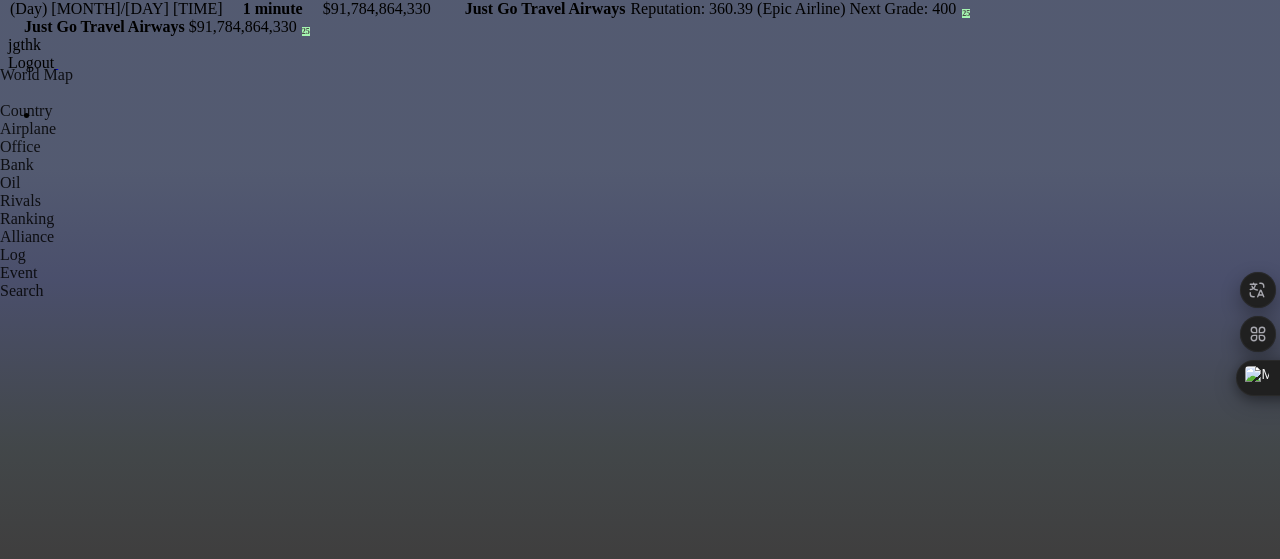 click at bounding box center [30, 904] 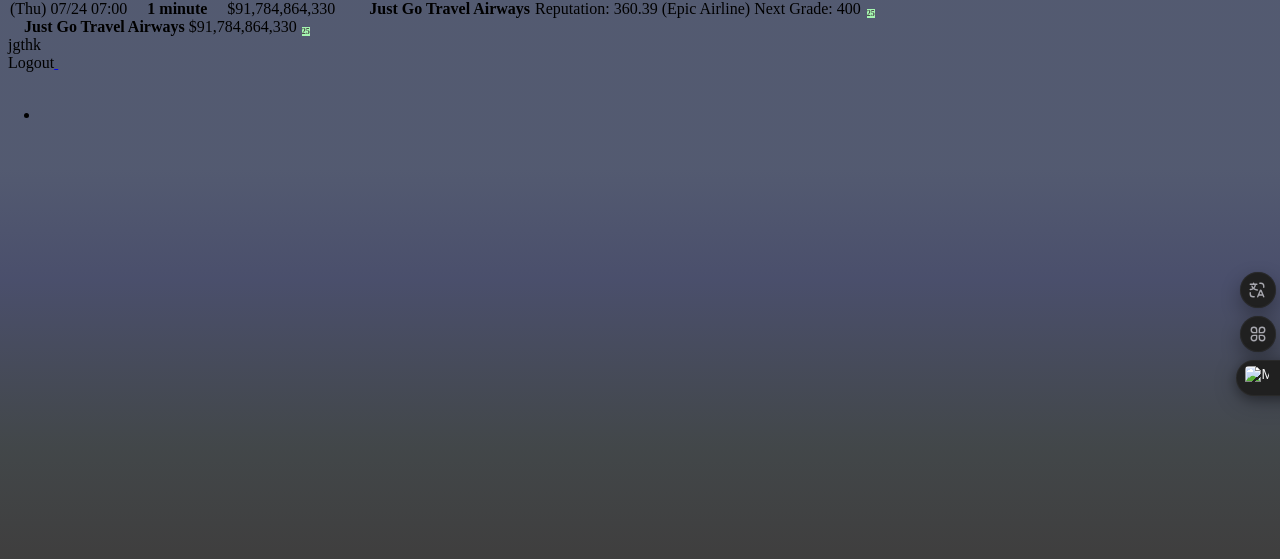 click on "Oslo(OSL)" at bounding box center [300, 954] 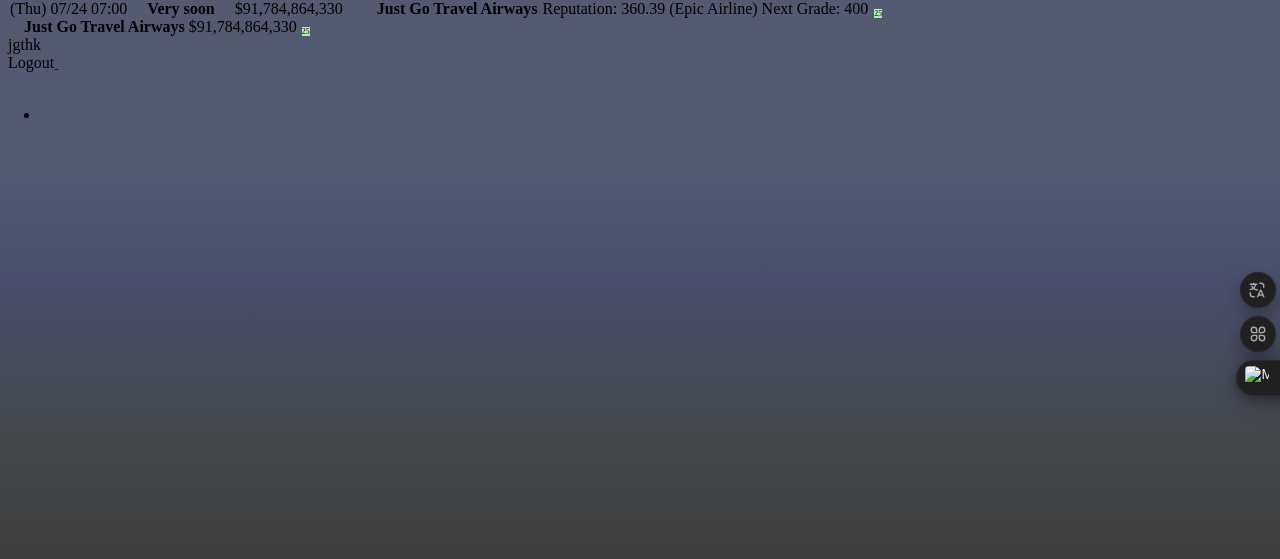 scroll, scrollTop: 0, scrollLeft: 0, axis: both 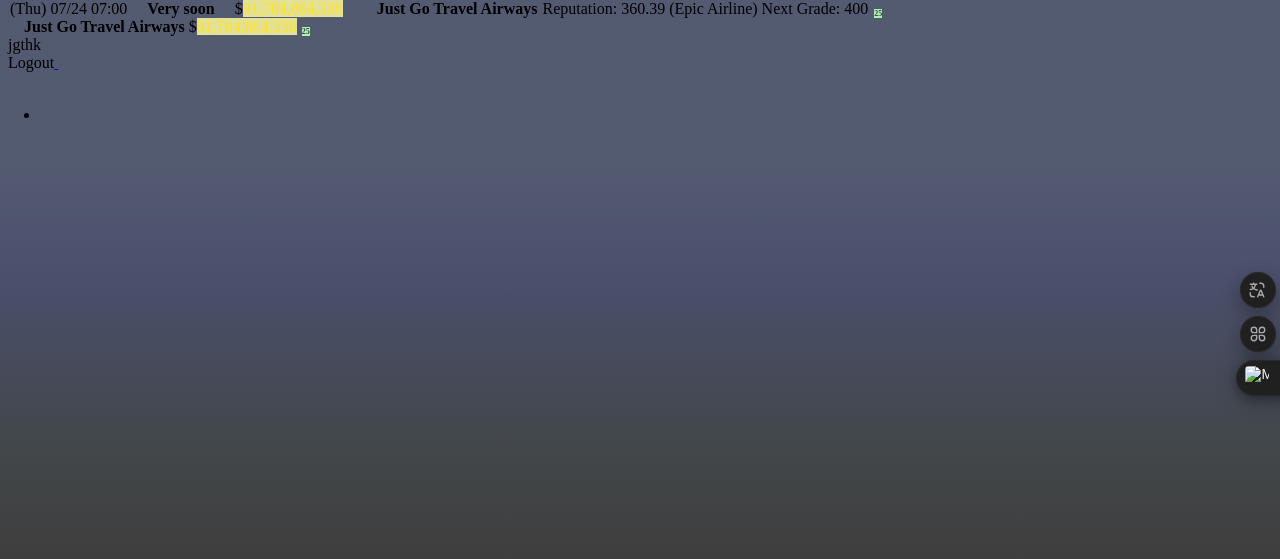 click on "$269,028" at bounding box center (300, 1098) 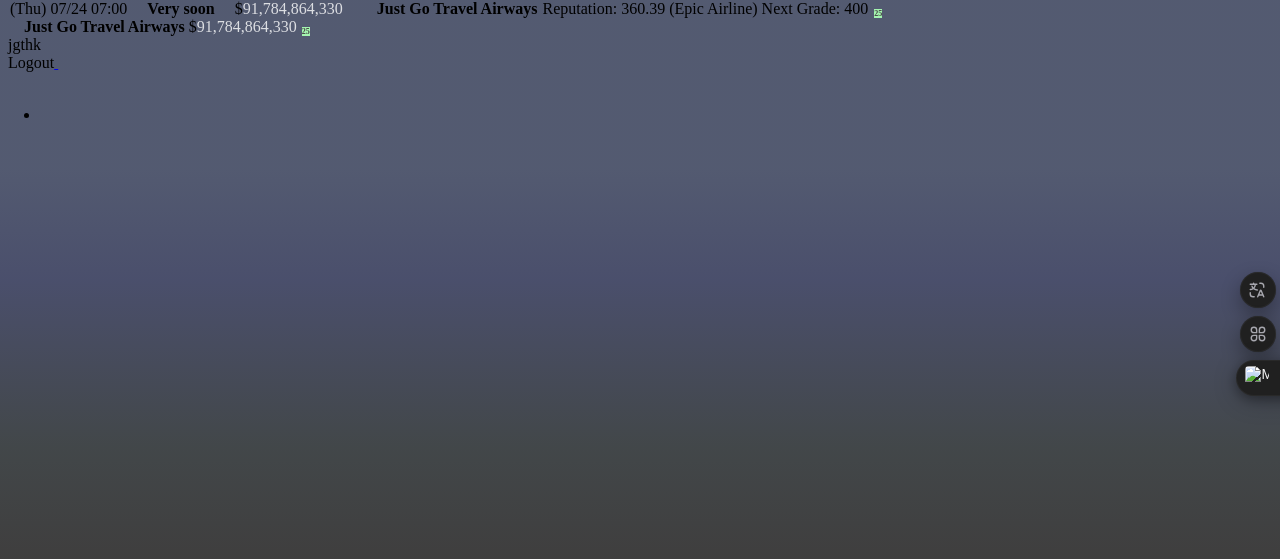 click on "1526km" at bounding box center (300, 990) 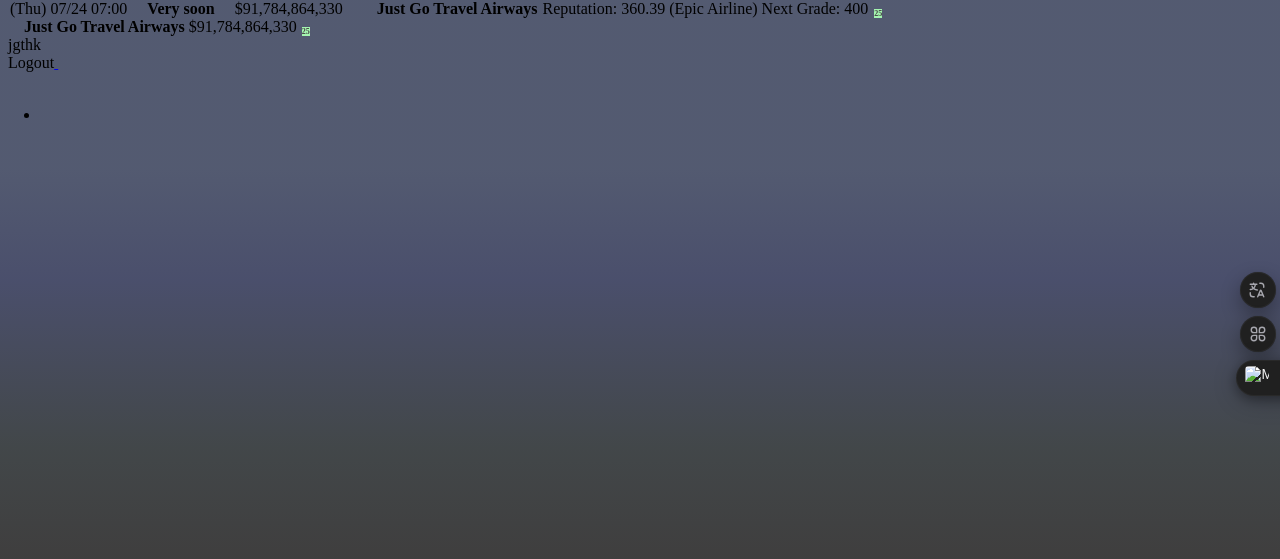 click on "Edit" at bounding box center [304, 41658] 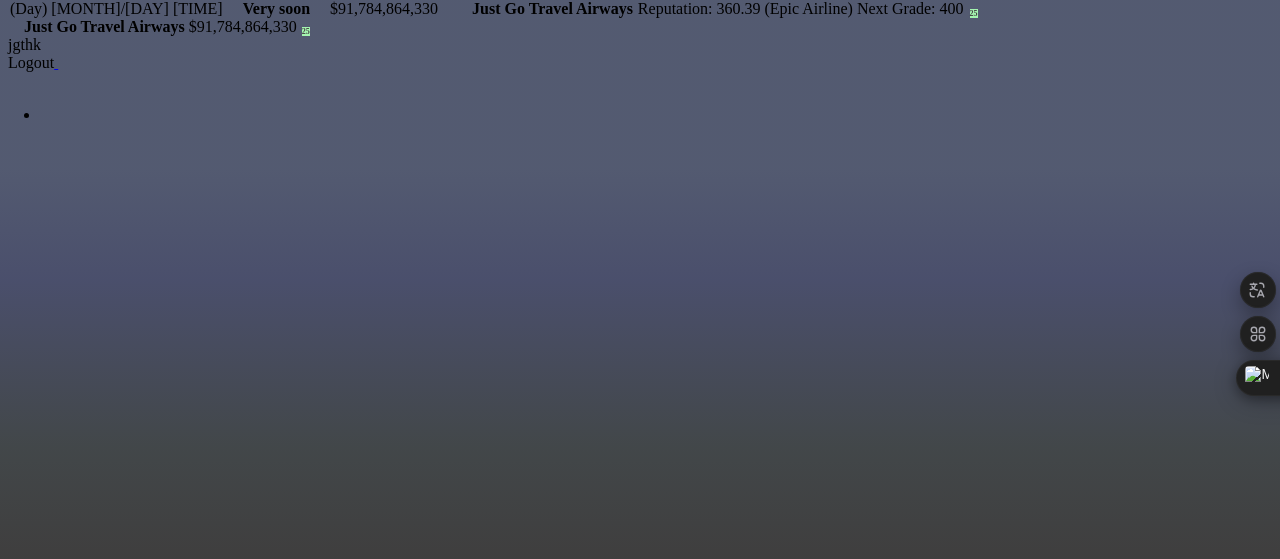 type on "***" 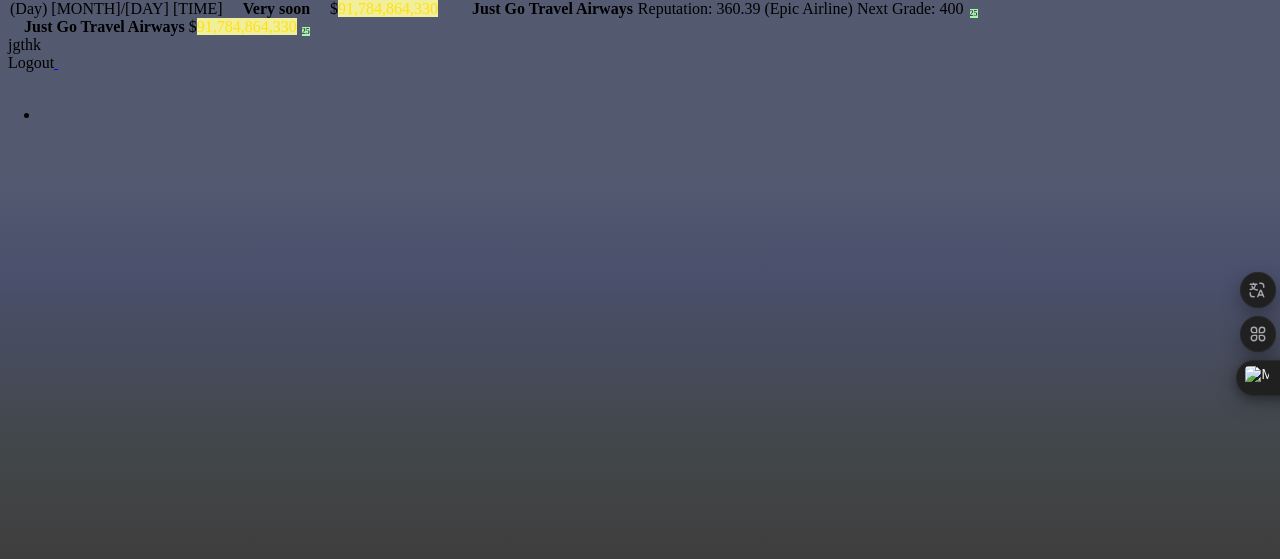 scroll, scrollTop: 0, scrollLeft: 0, axis: both 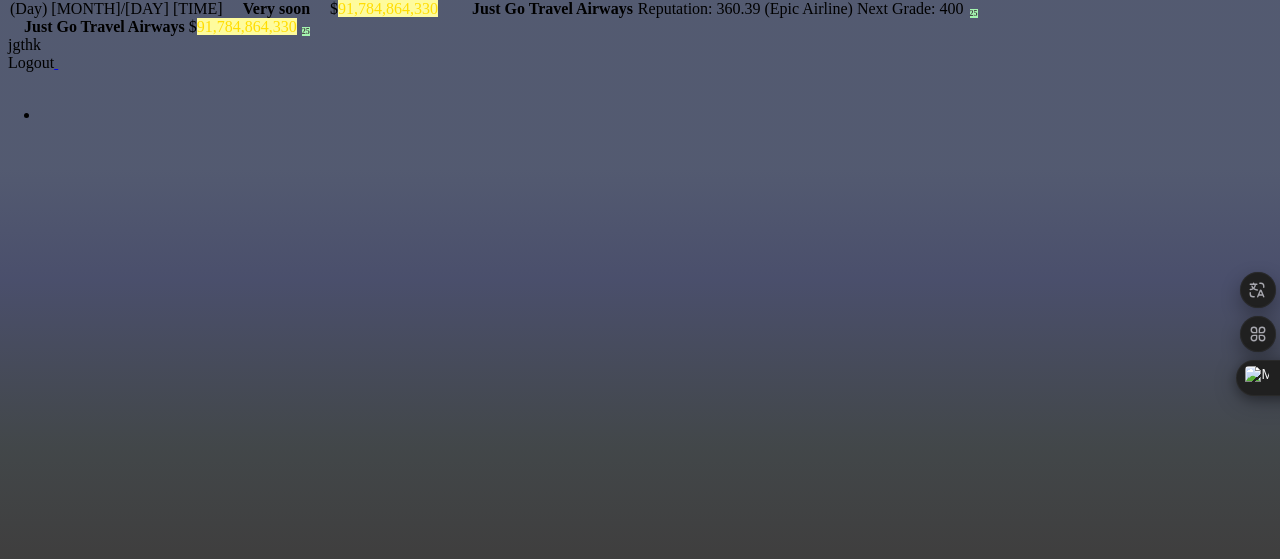 click on "Stockholm(ARN)" at bounding box center (300, 954) 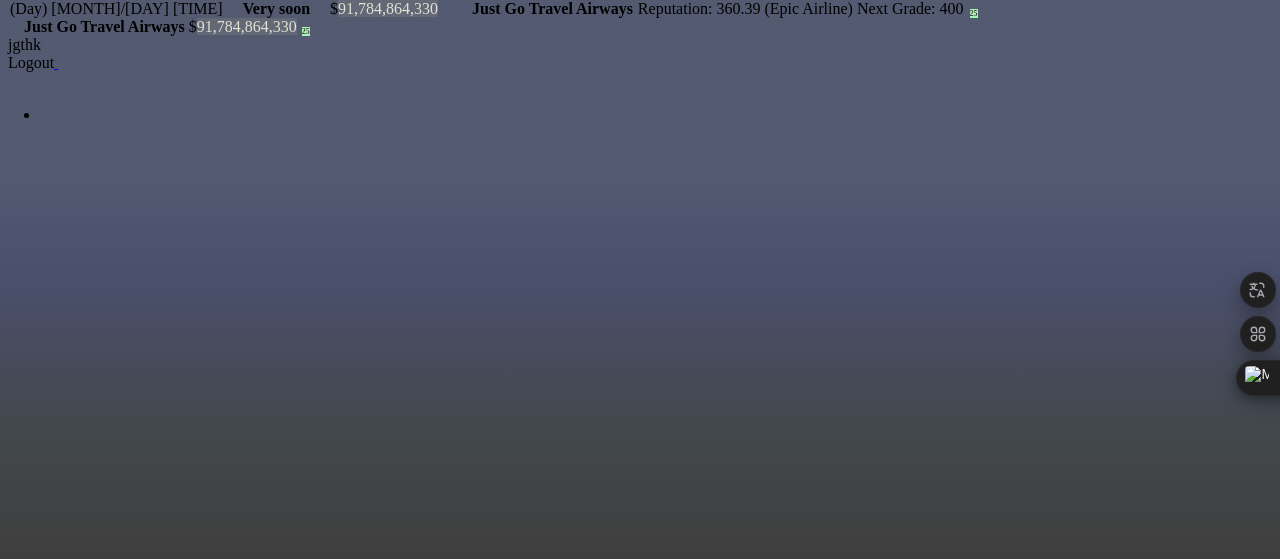 click at bounding box center (769, 41271) 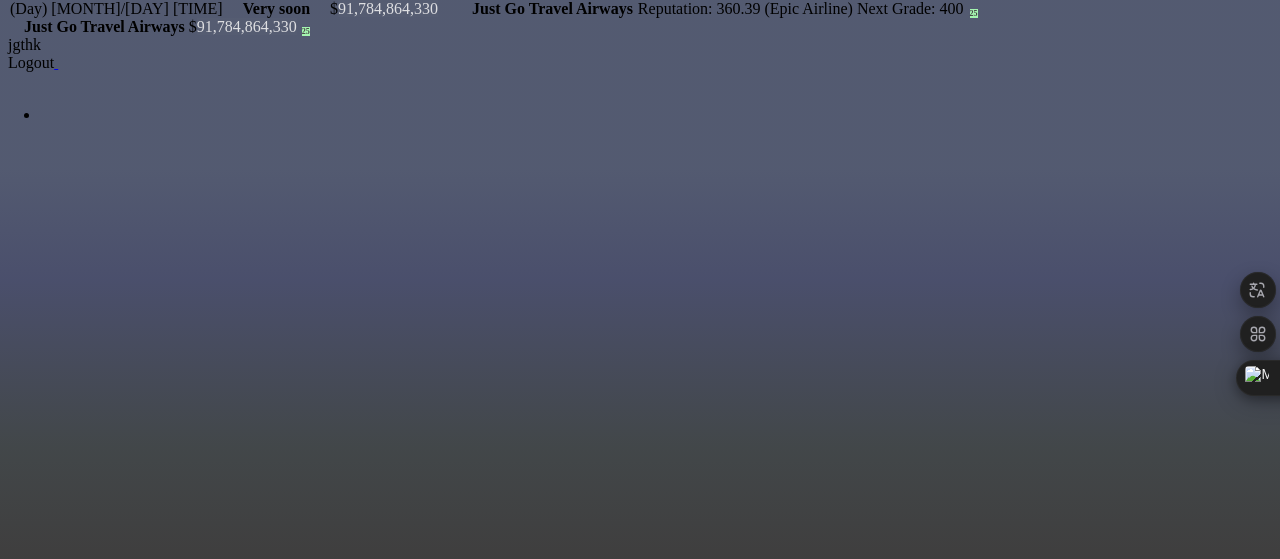 click at bounding box center [768, 41288] 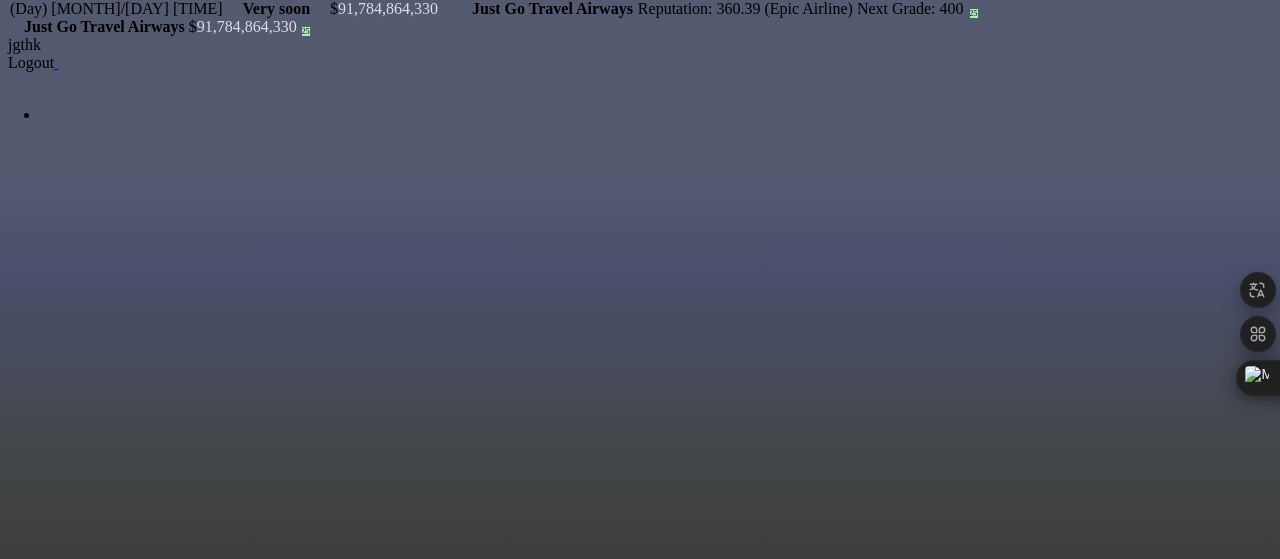 click at bounding box center [752, 41322] 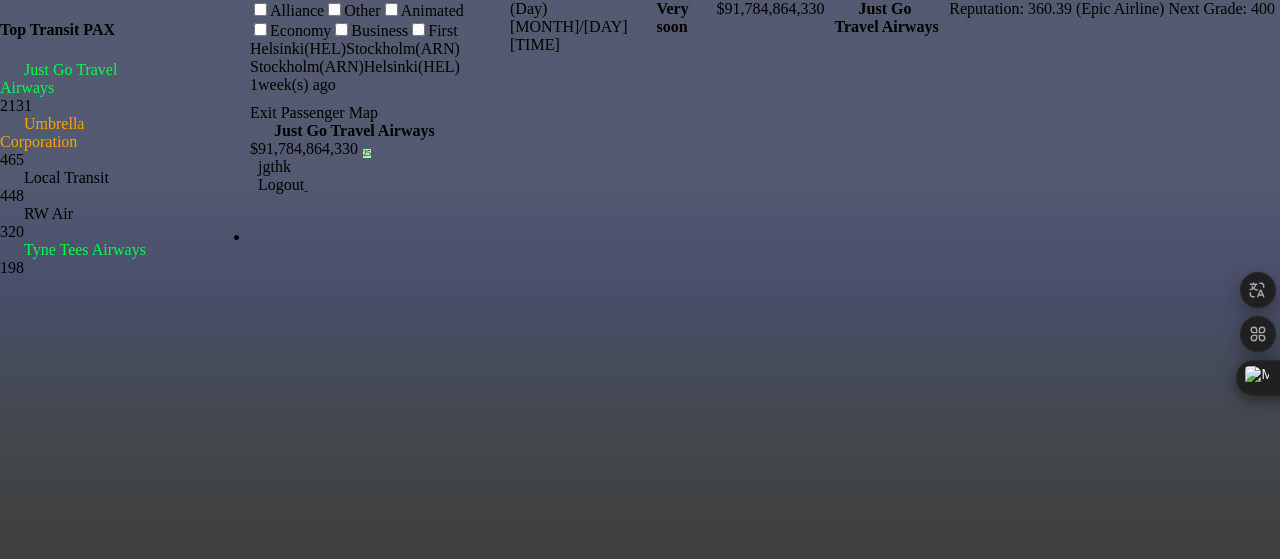 scroll, scrollTop: 0, scrollLeft: 0, axis: both 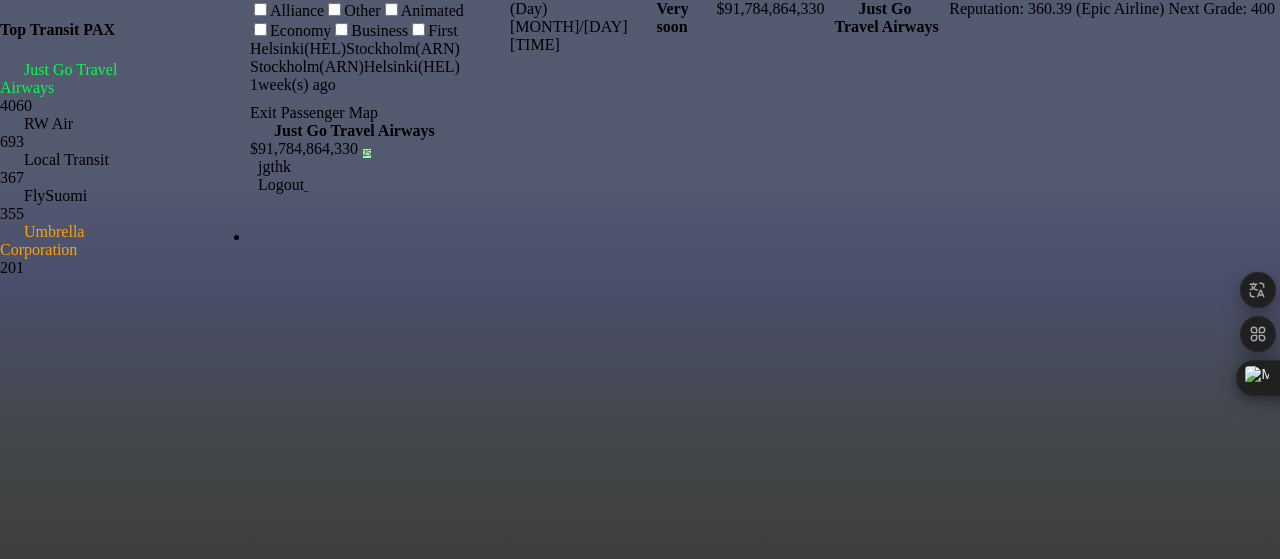 click on "Exit Passenger Map" at bounding box center [375, 113] 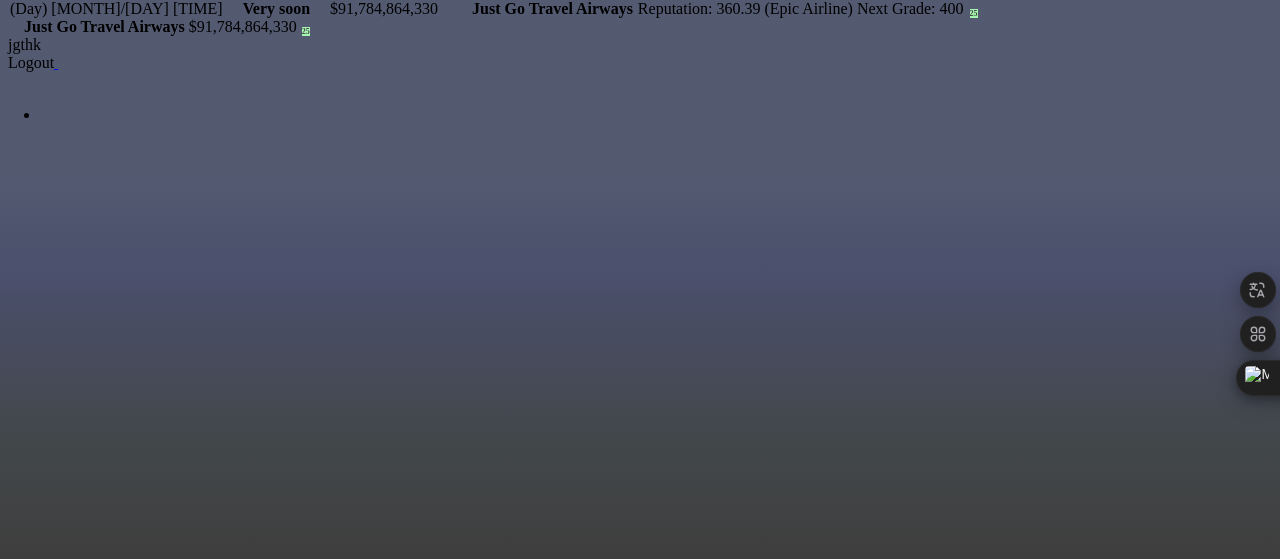 click on "$1,983,850" at bounding box center [300, 1080] 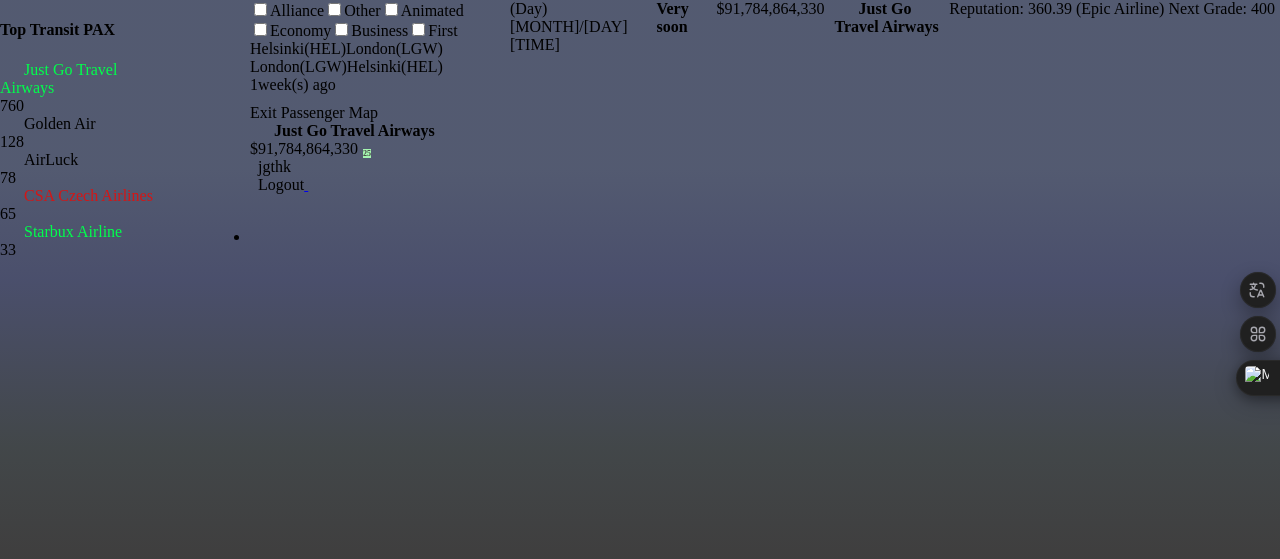scroll, scrollTop: 0, scrollLeft: 0, axis: both 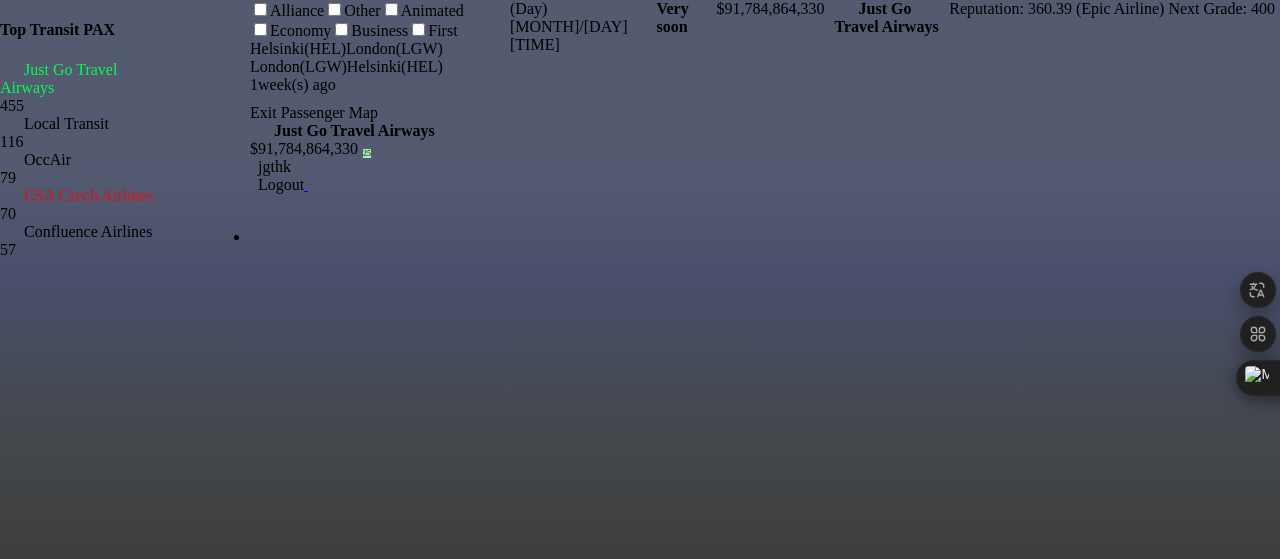 click on "Exit Passenger Map" at bounding box center (375, 113) 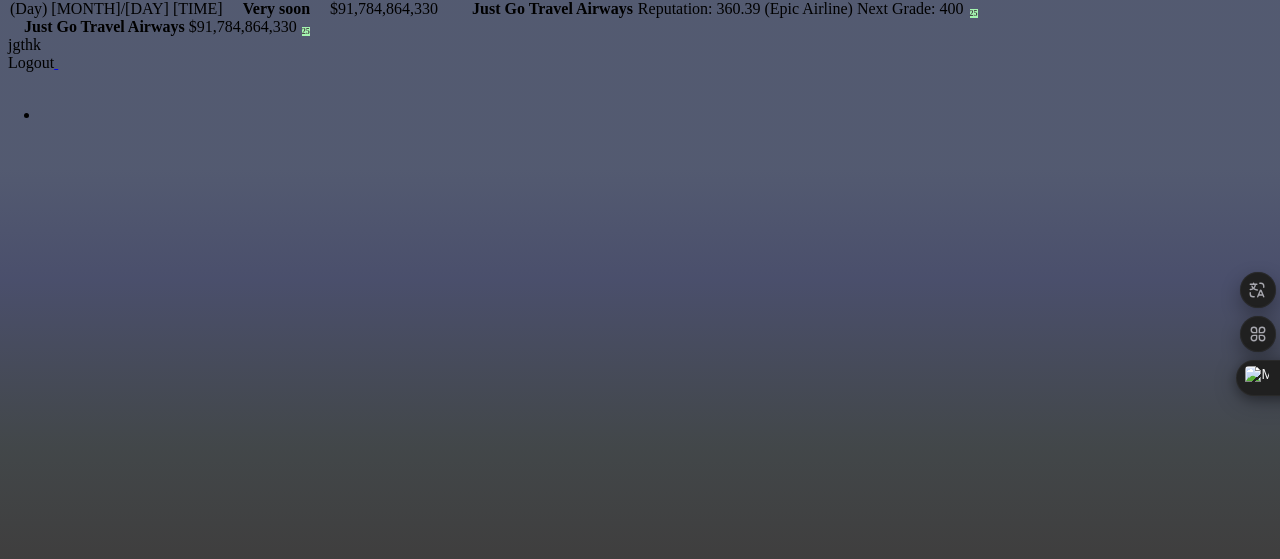 click on "Edit" at bounding box center (304, 41658) 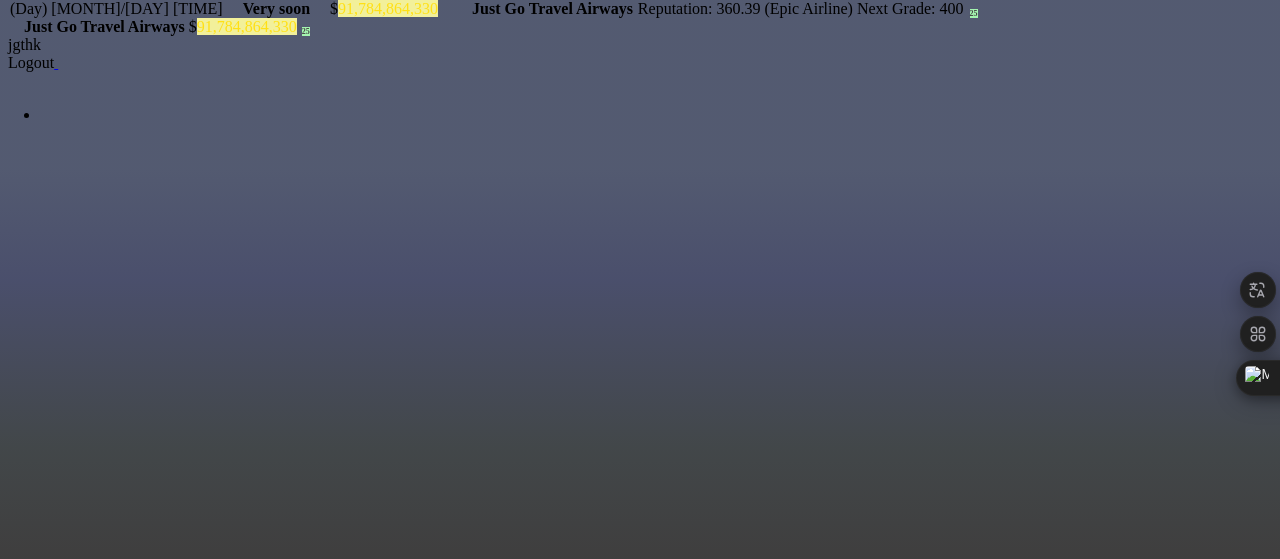 scroll, scrollTop: 0, scrollLeft: 0, axis: both 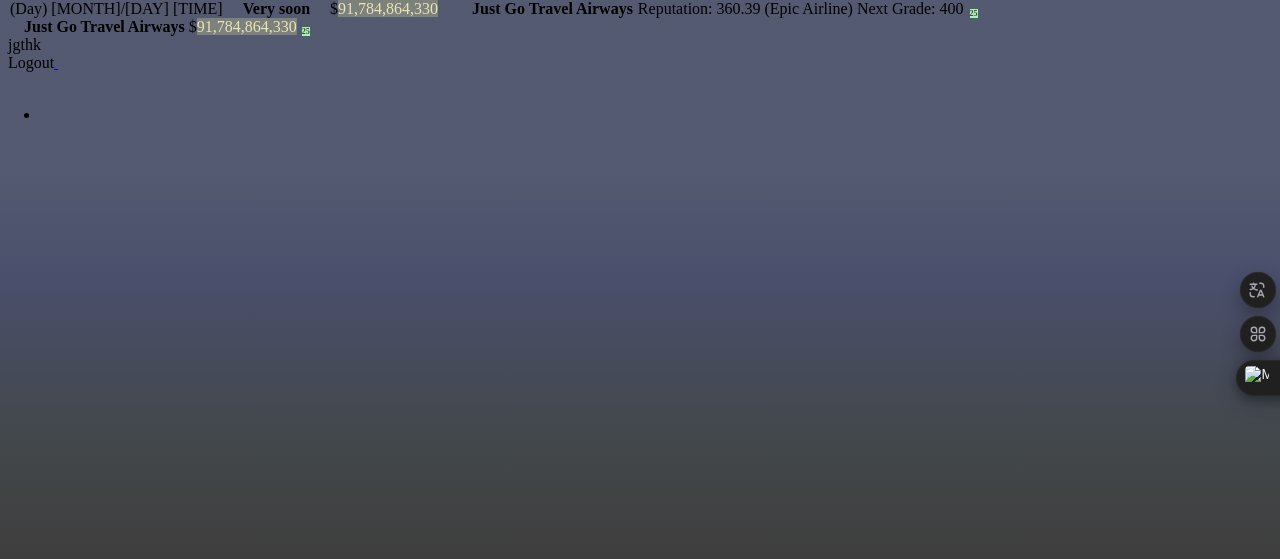 click at bounding box center [764, 41271] 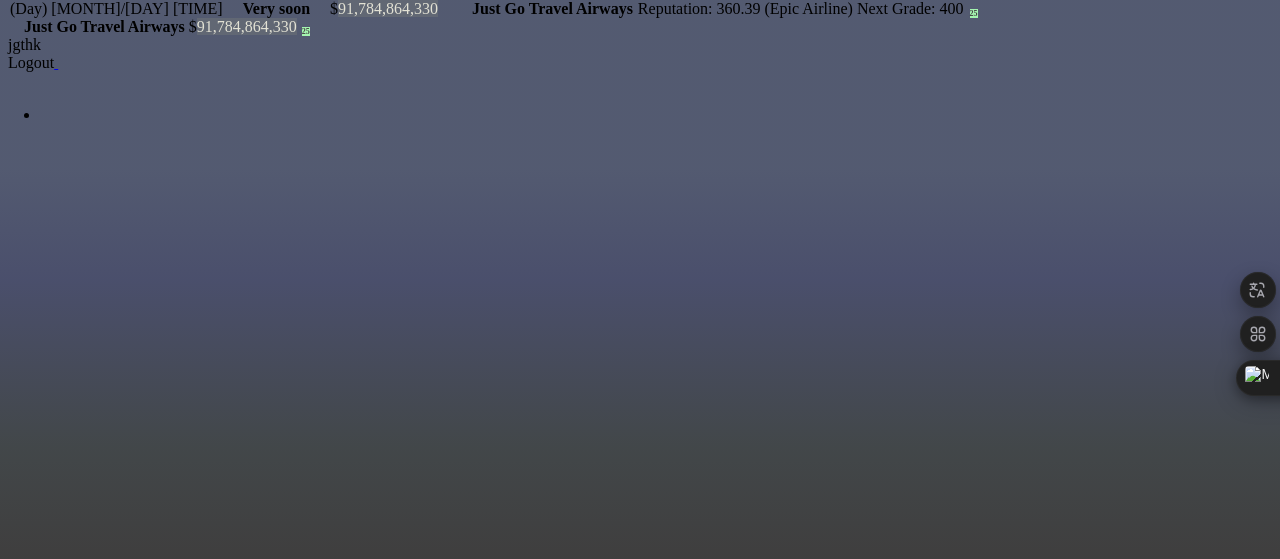 click at bounding box center [763, 41288] 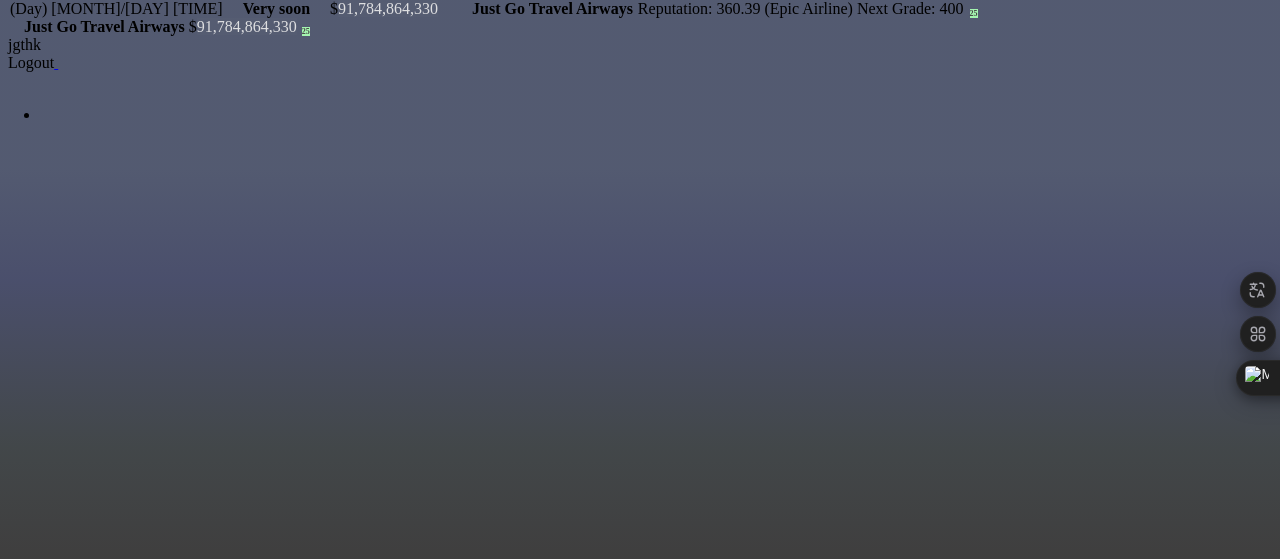 click at bounding box center (747, 41322) 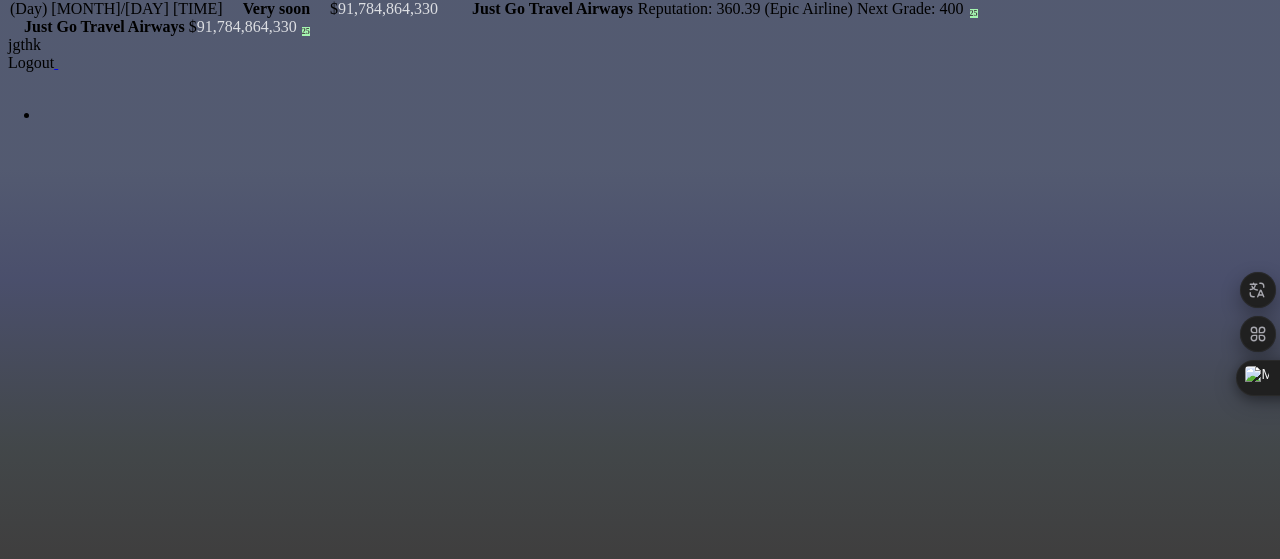click at bounding box center (751, 41305) 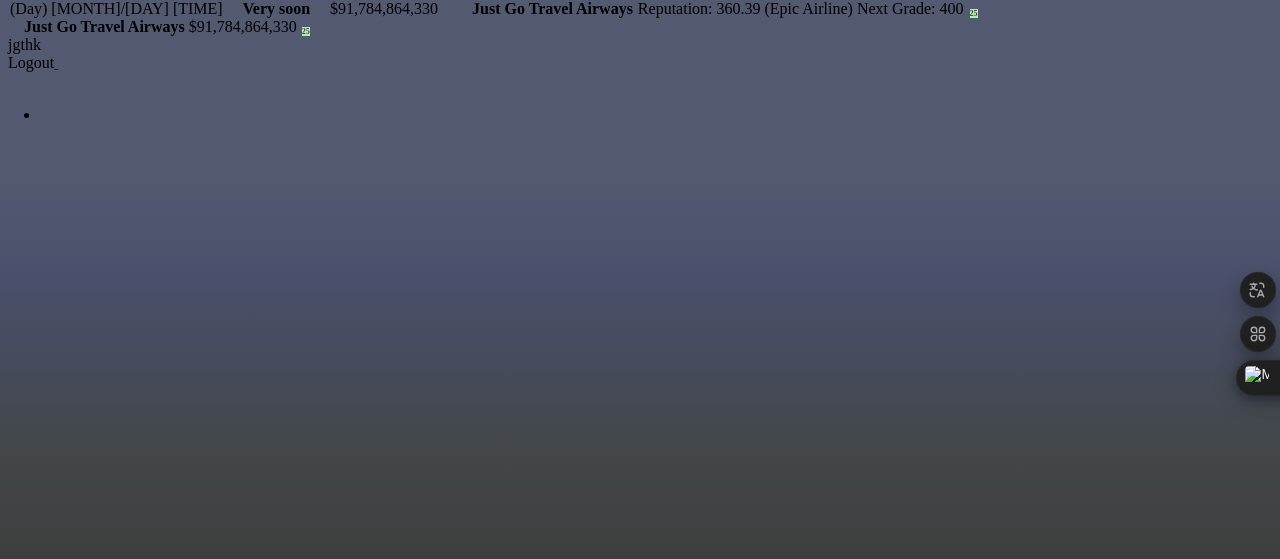 scroll, scrollTop: 0, scrollLeft: 0, axis: both 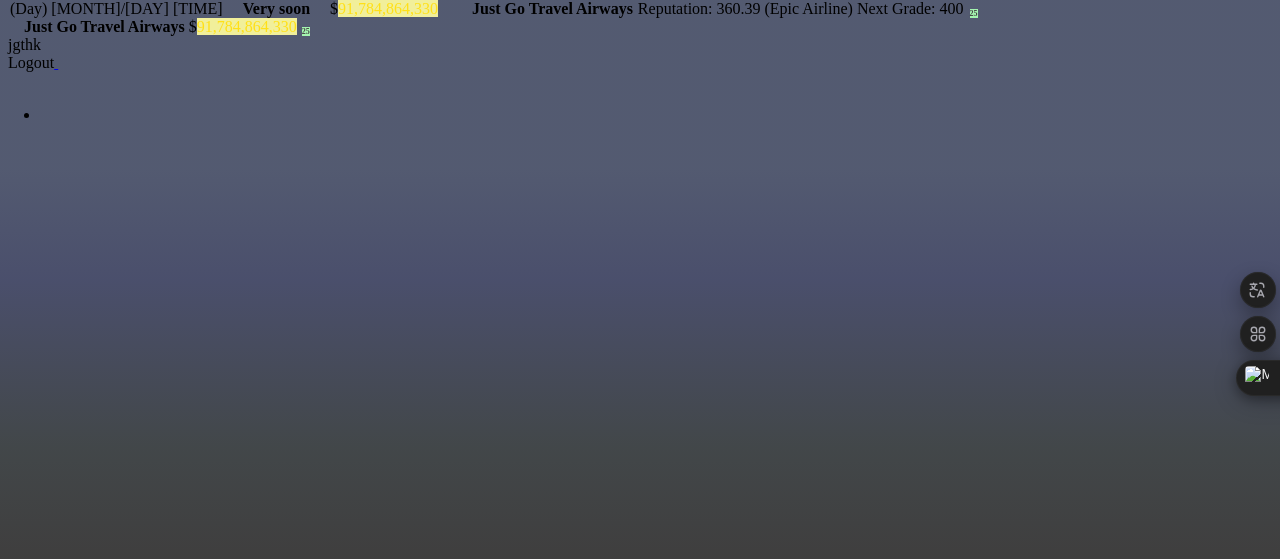 click on "$1,697,380" at bounding box center [300, 1080] 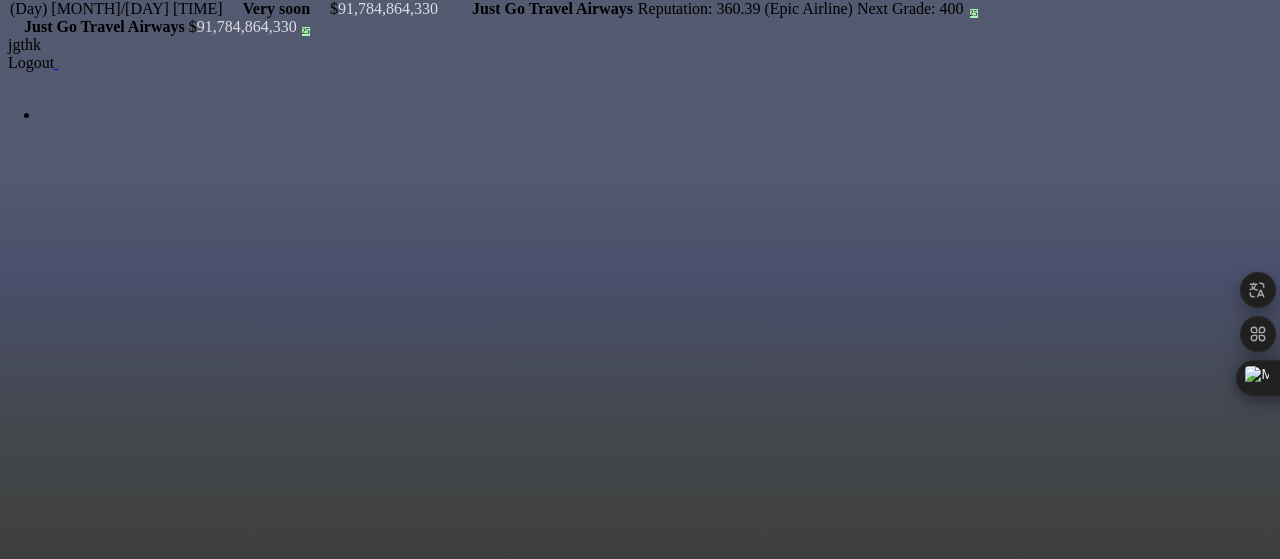 click on "Edit" at bounding box center (304, 41658) 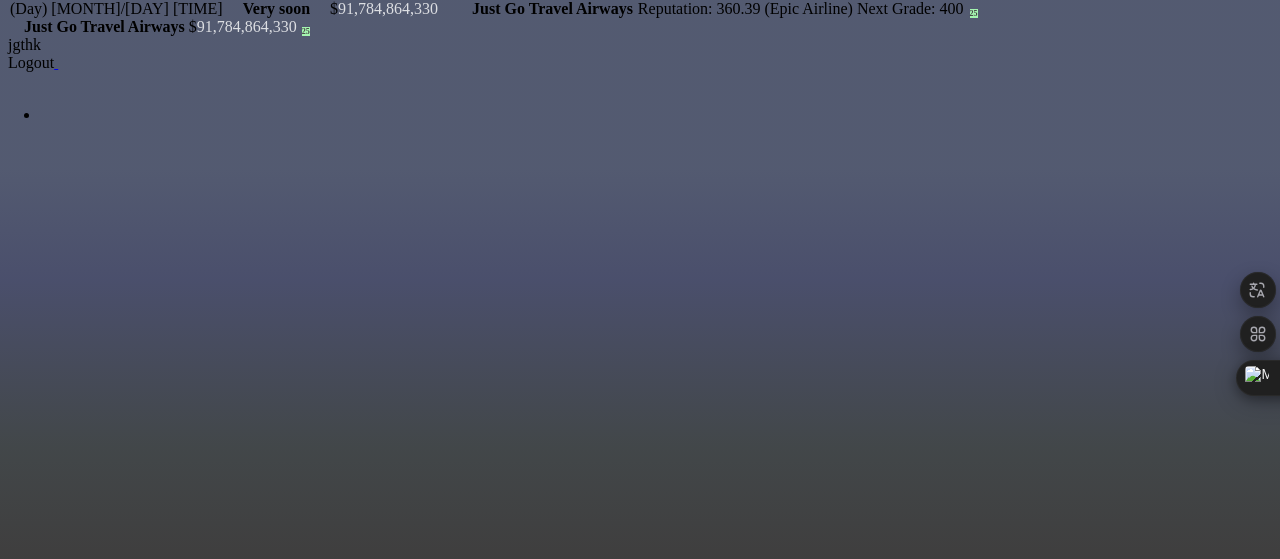 click on "***" at bounding box center [671, 2411] 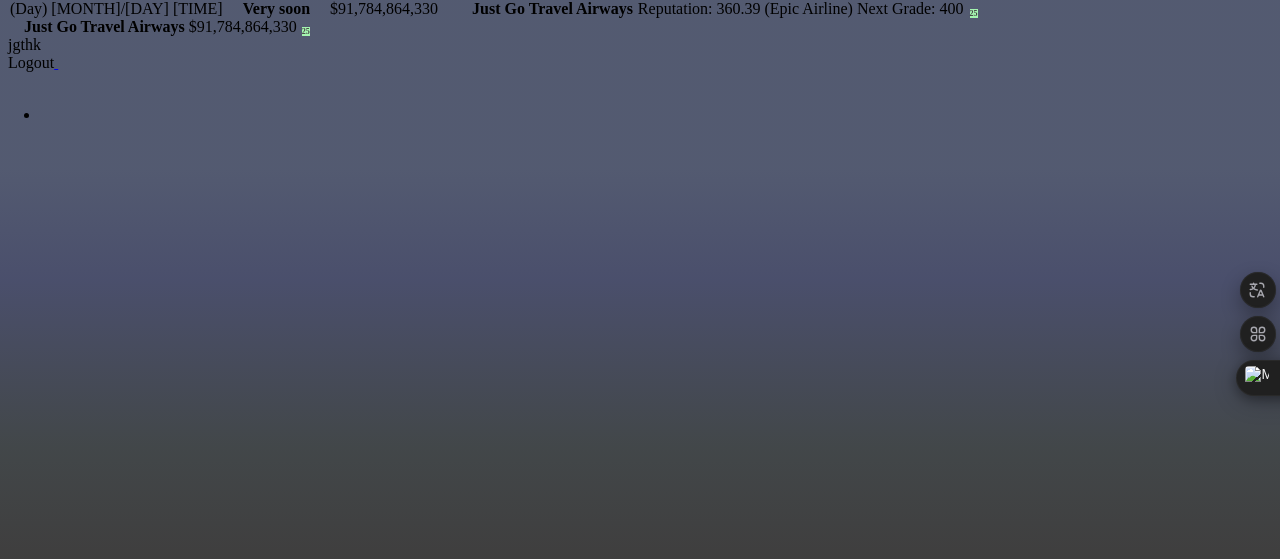 type on "***" 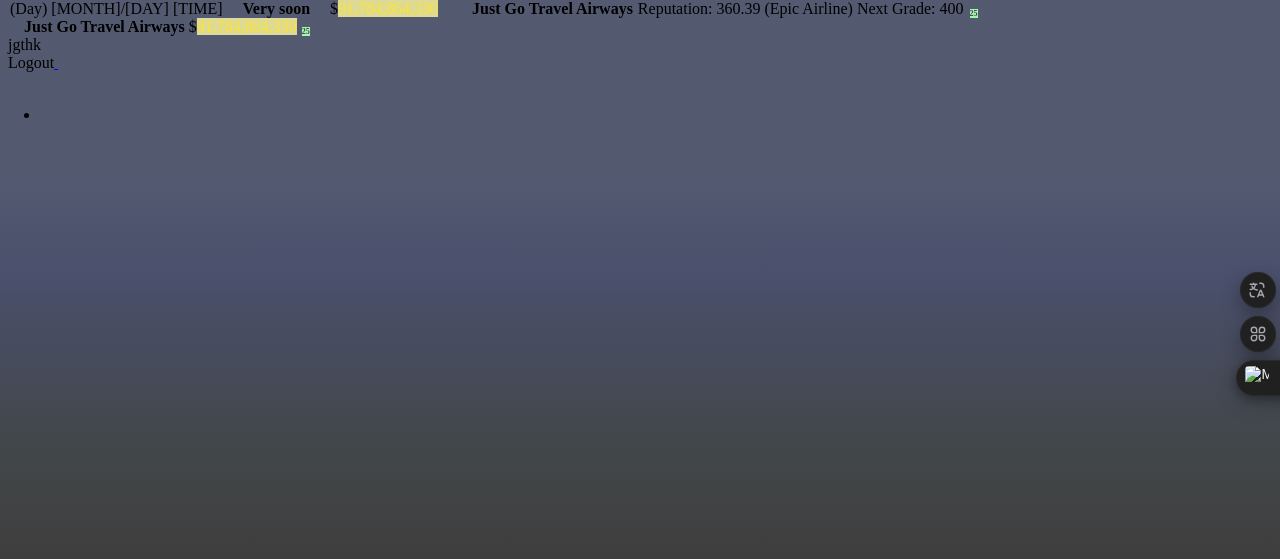 scroll, scrollTop: 0, scrollLeft: 0, axis: both 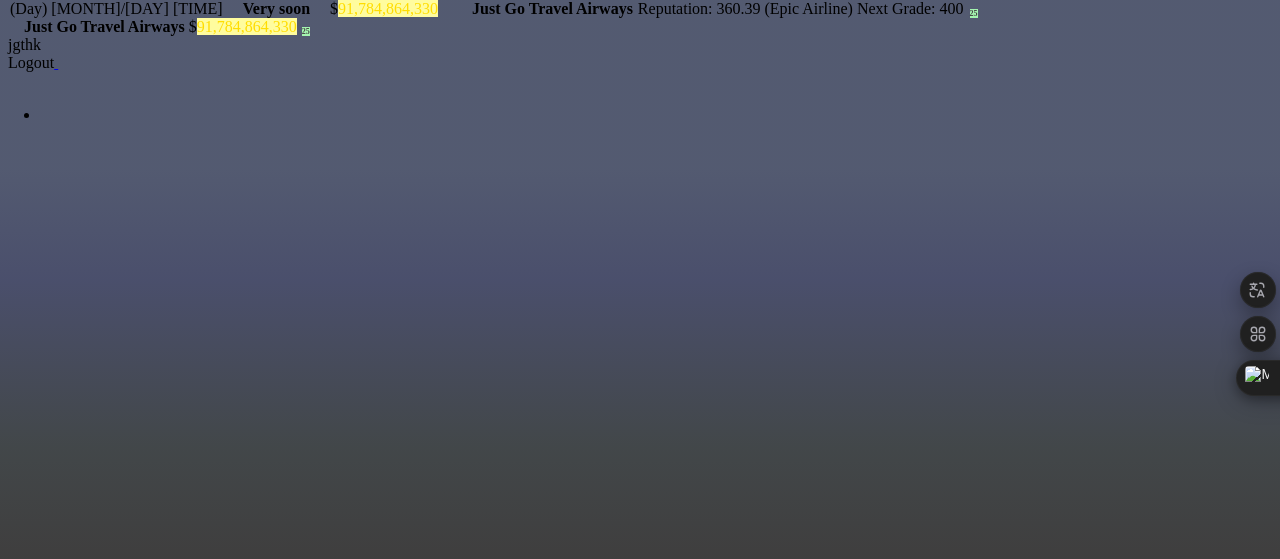 click on "98%" at bounding box center [300, 1062] 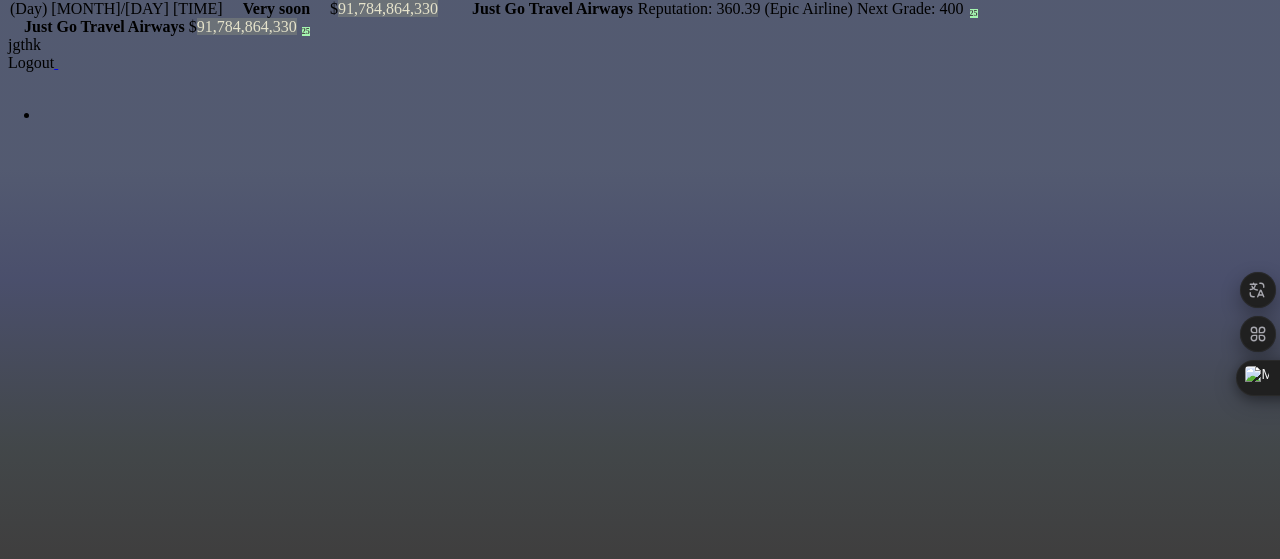 click on "$606,182" at bounding box center (300, 1080) 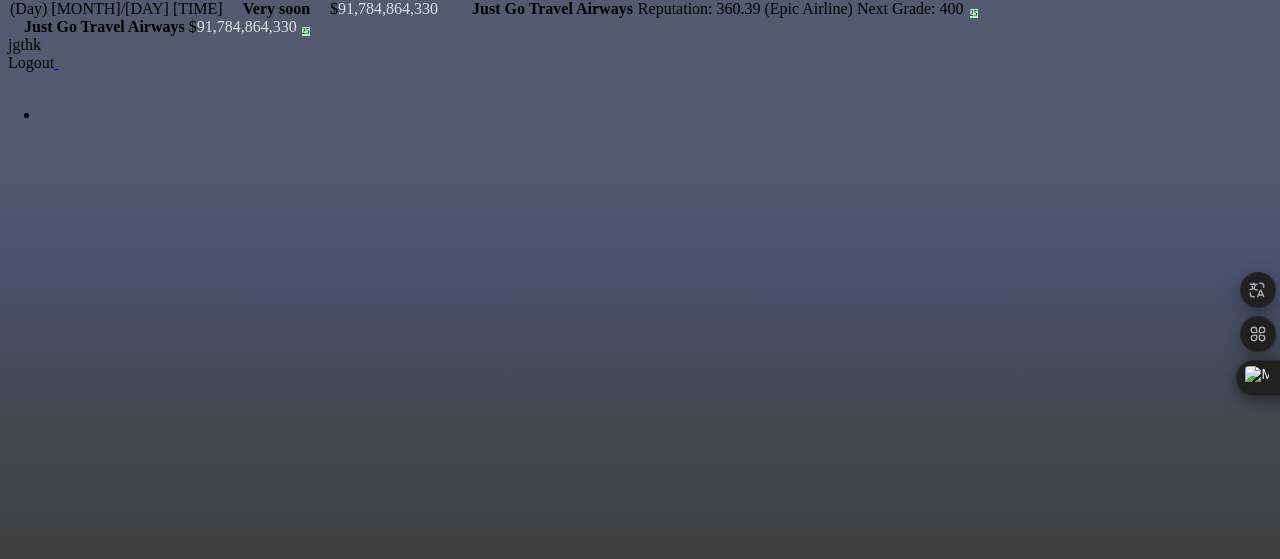 click on "$866,400" at bounding box center [300, 1080] 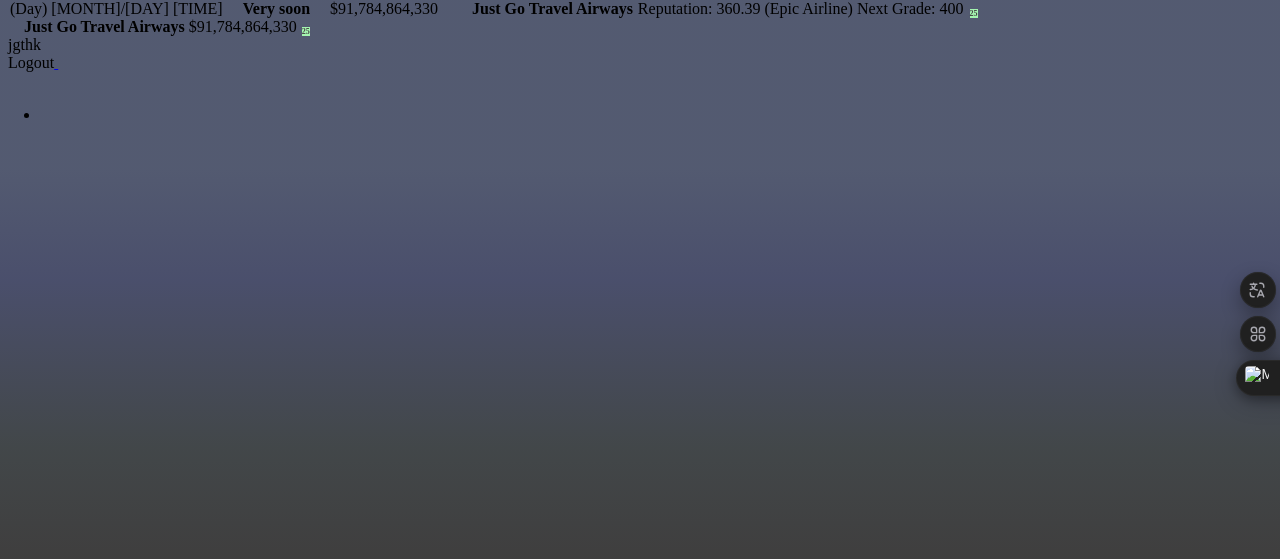 click on "$(468,983)" at bounding box center (300, 1098) 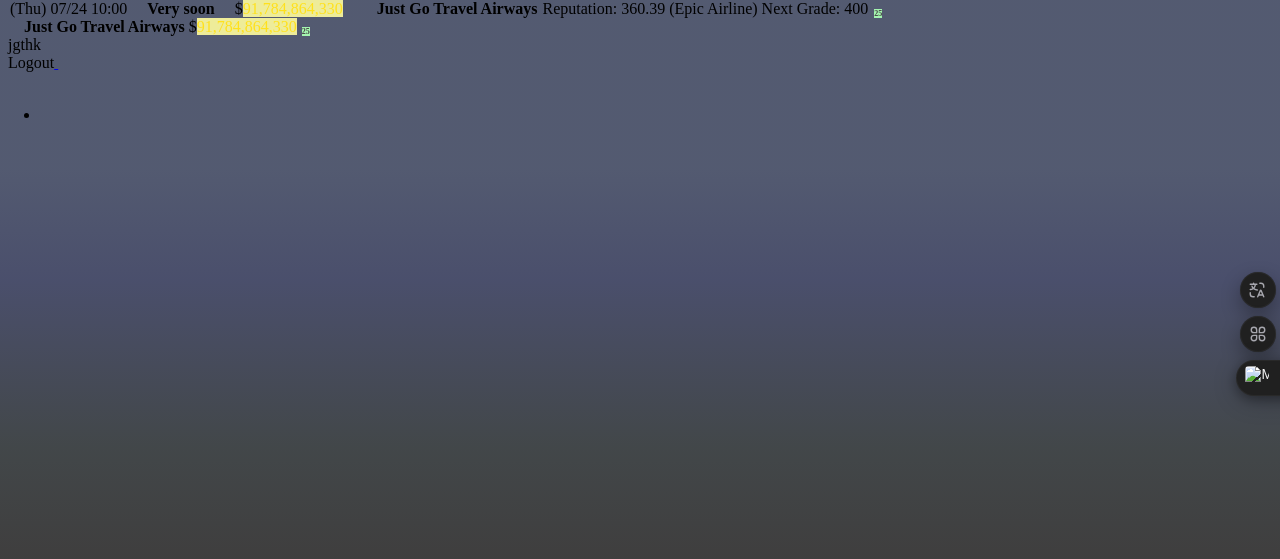scroll, scrollTop: 0, scrollLeft: 0, axis: both 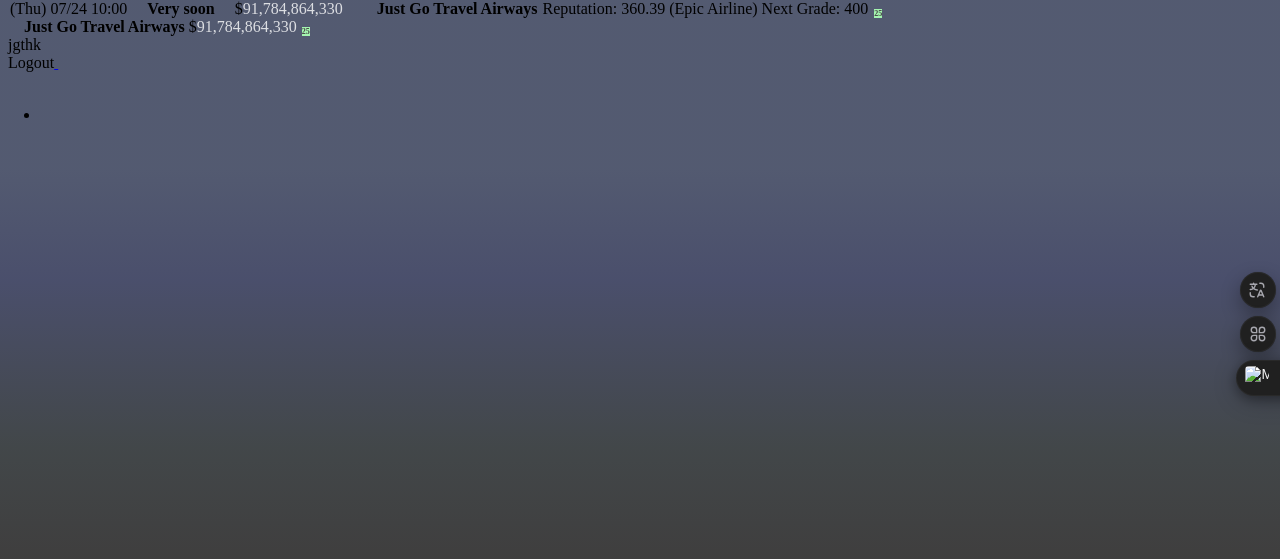 click on "99%" at bounding box center (300, 1062) 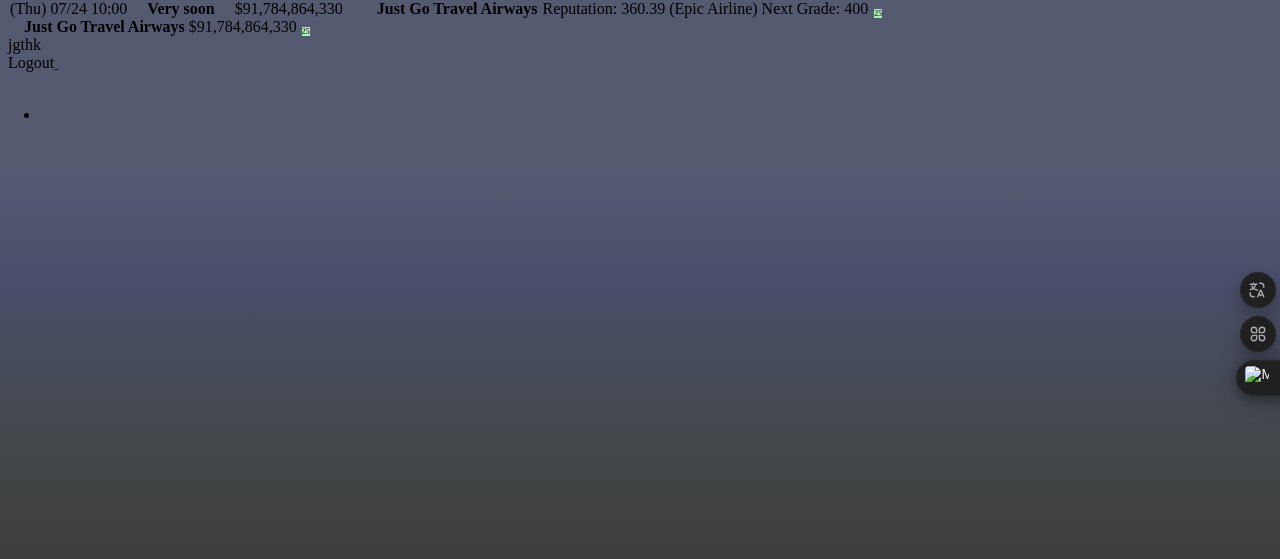 click at bounding box center (768, 41288) 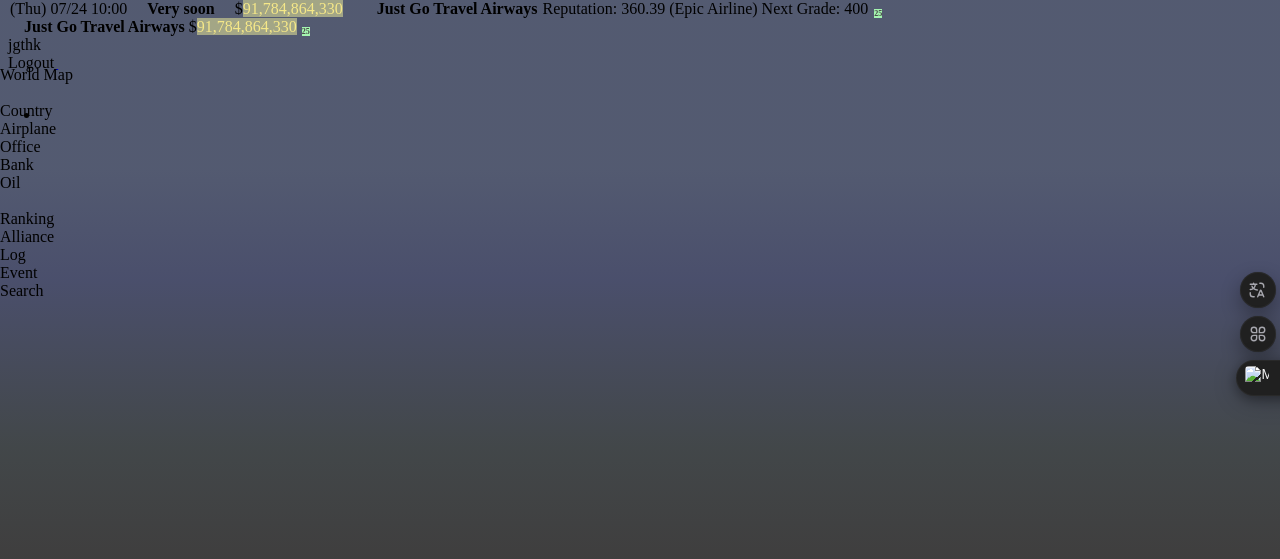 scroll, scrollTop: 200, scrollLeft: 0, axis: vertical 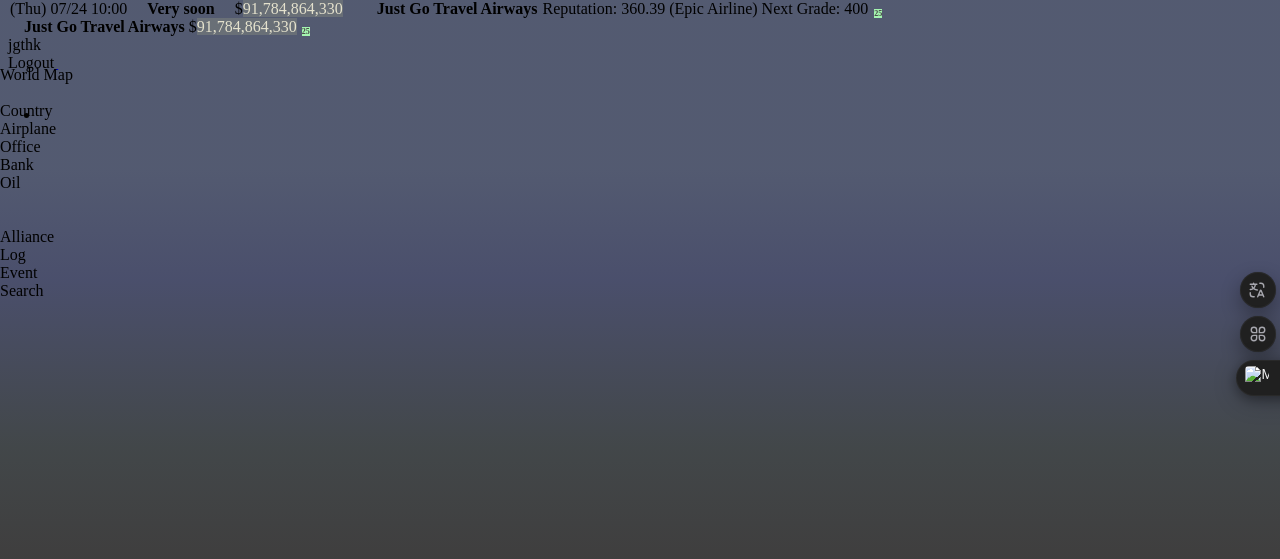 click at bounding box center [0, 296] 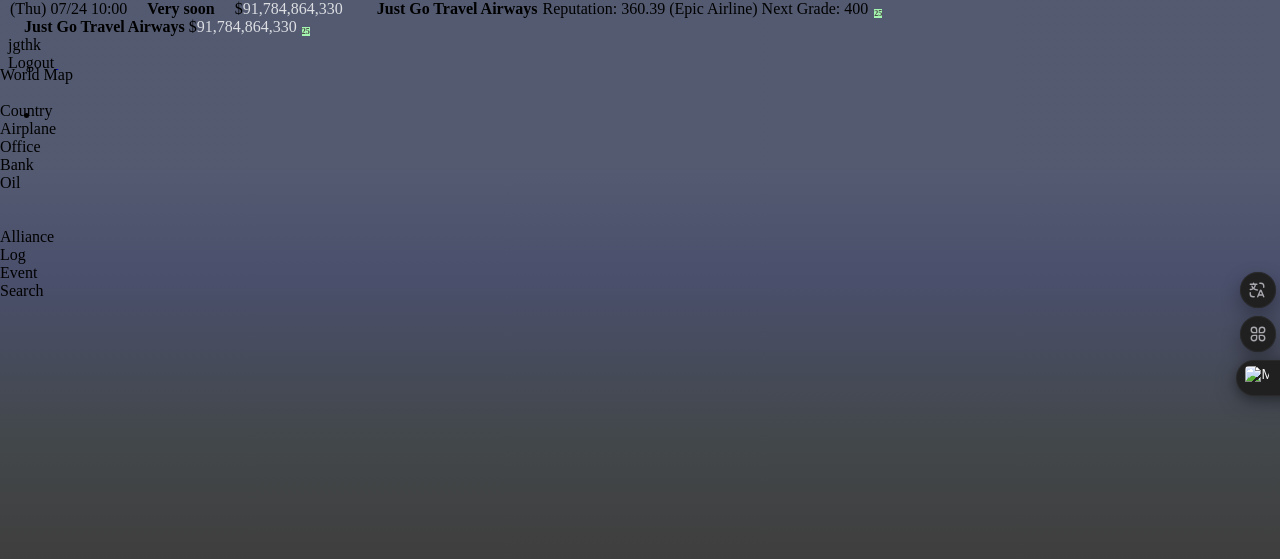 click at bounding box center (79, 1008) 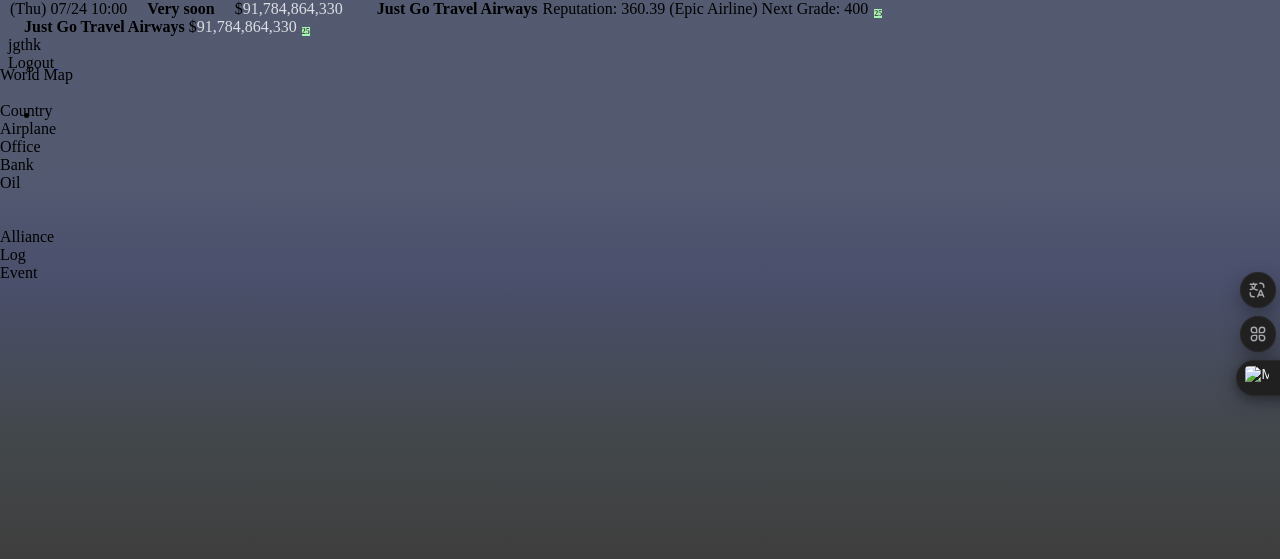 type on "***" 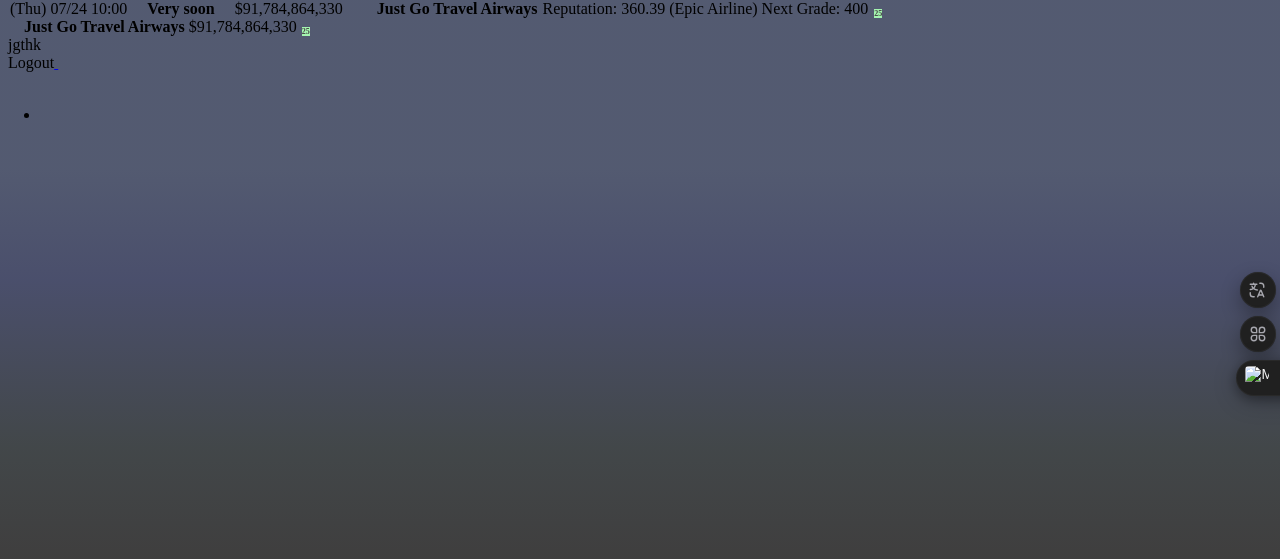 type on "**********" 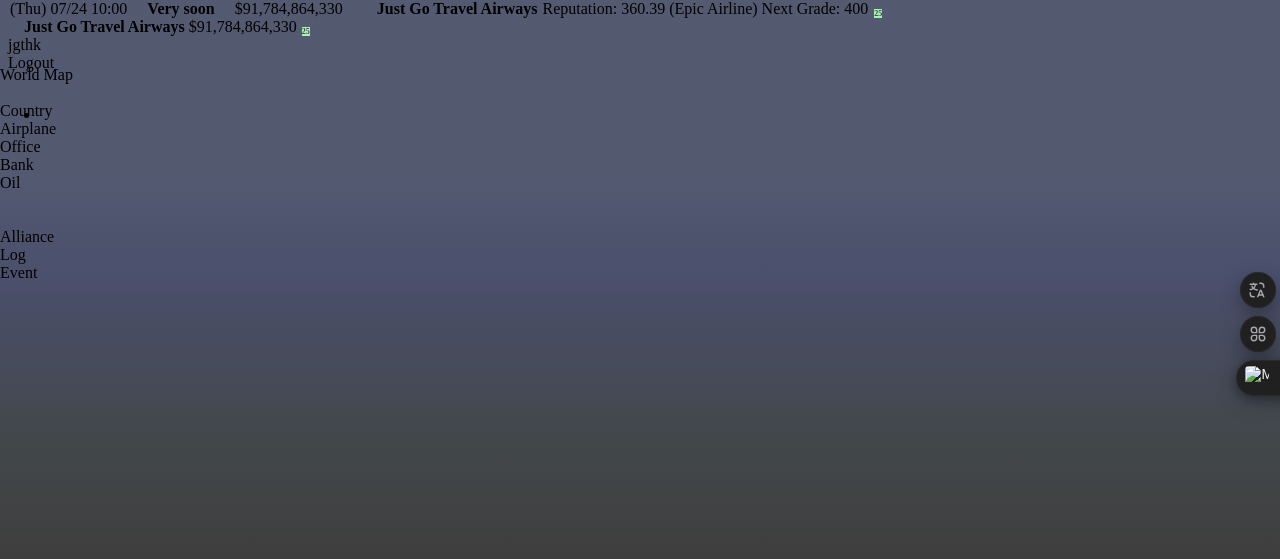 scroll, scrollTop: 0, scrollLeft: 0, axis: both 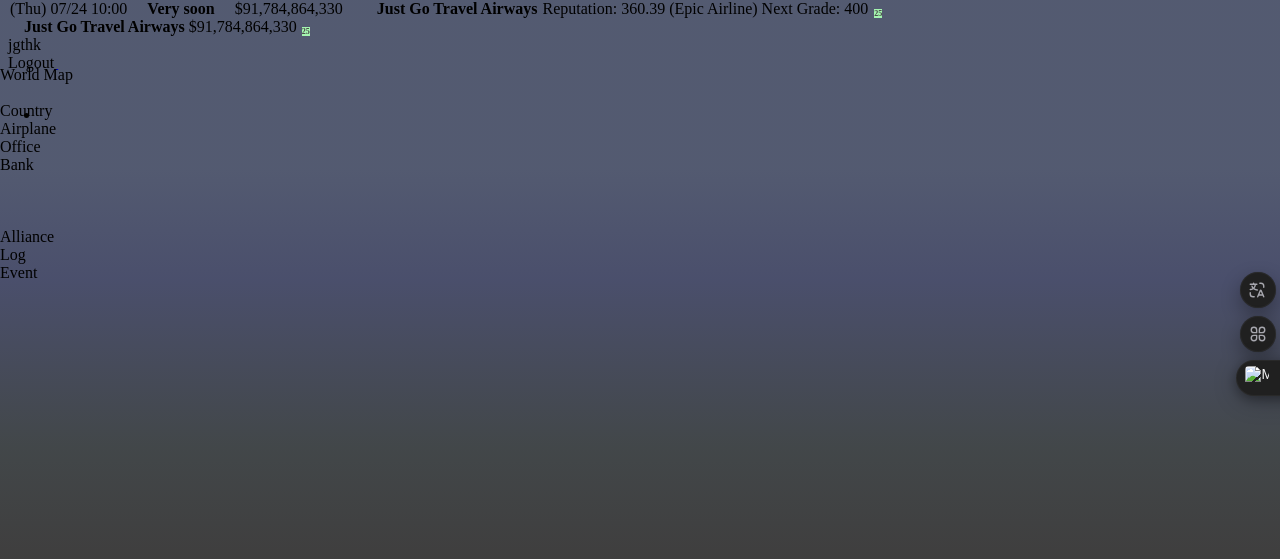 click at bounding box center [0, 98] 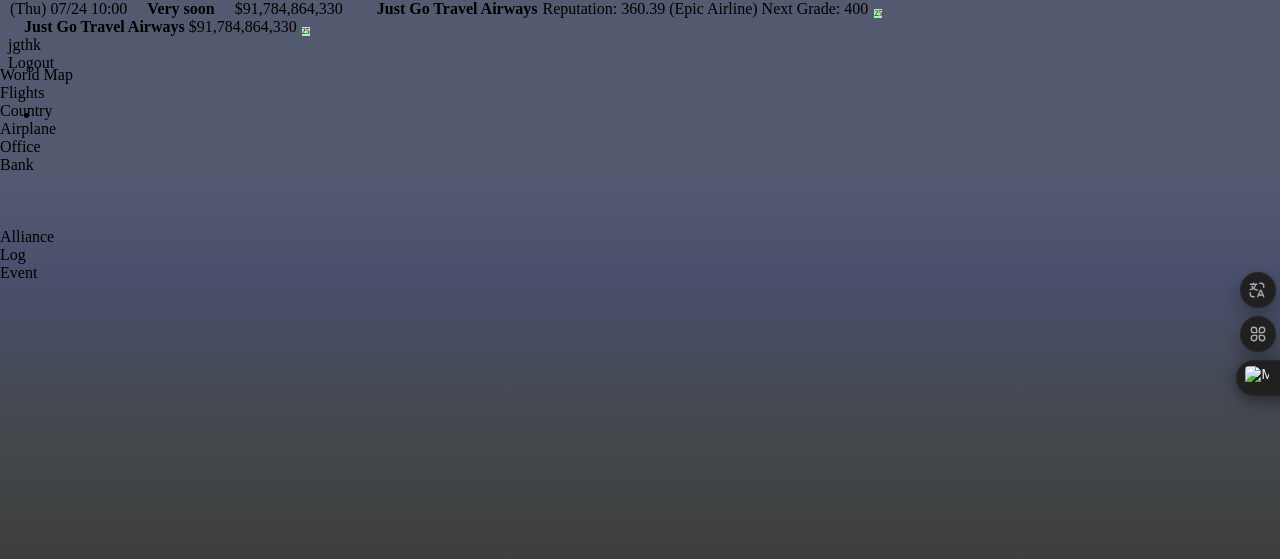 click at bounding box center [0, 941] 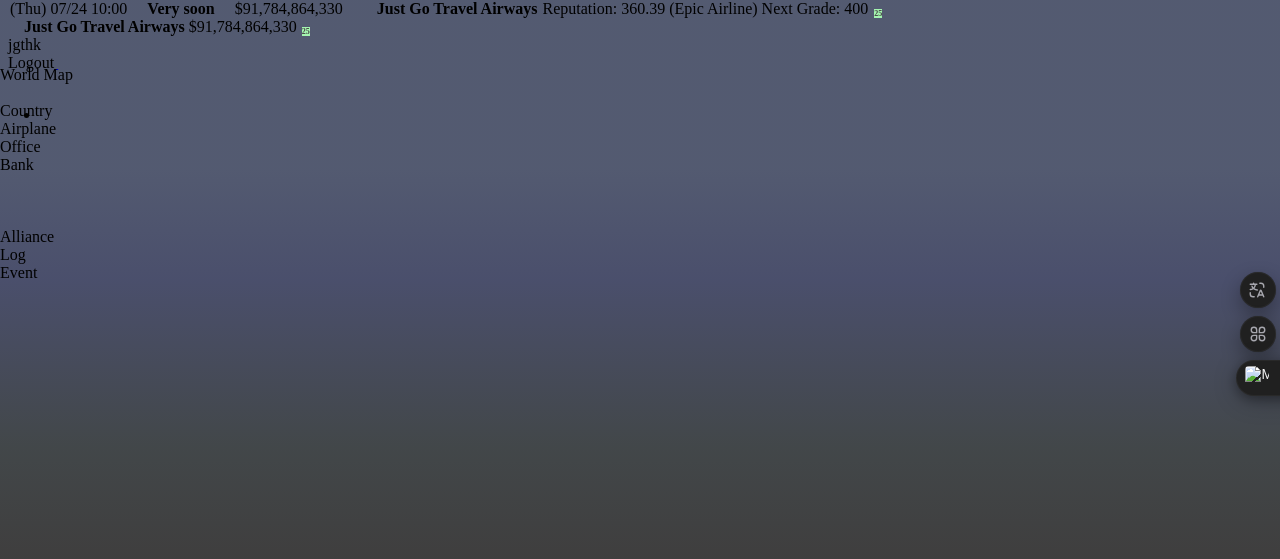 scroll, scrollTop: 191, scrollLeft: 0, axis: vertical 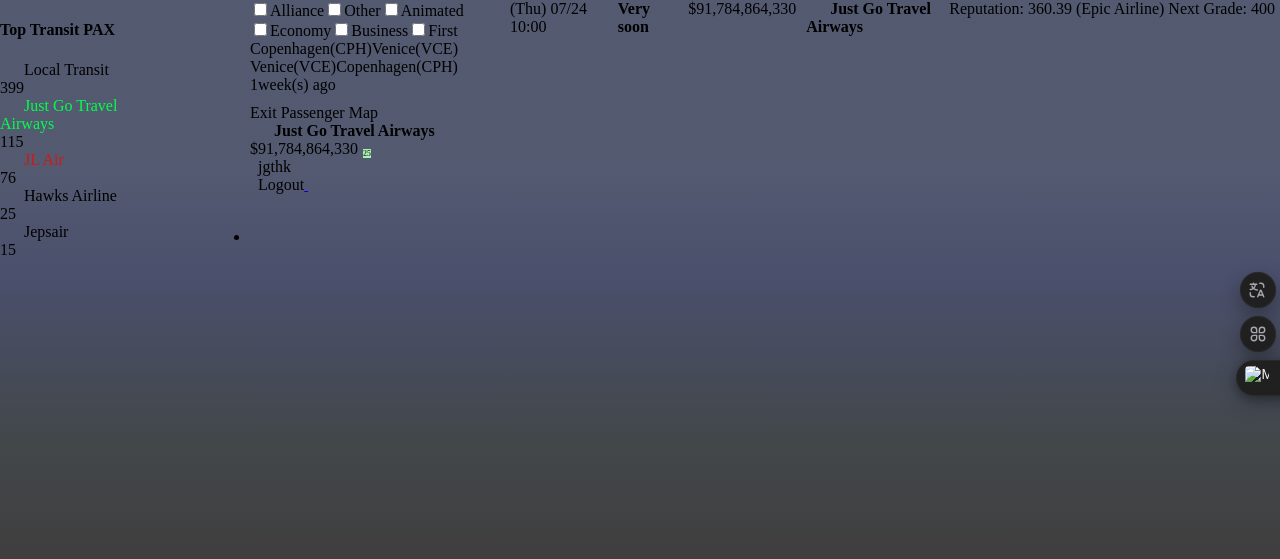 click on "Venice(VCE) Copenhagen(CPH)" at bounding box center [375, 67] 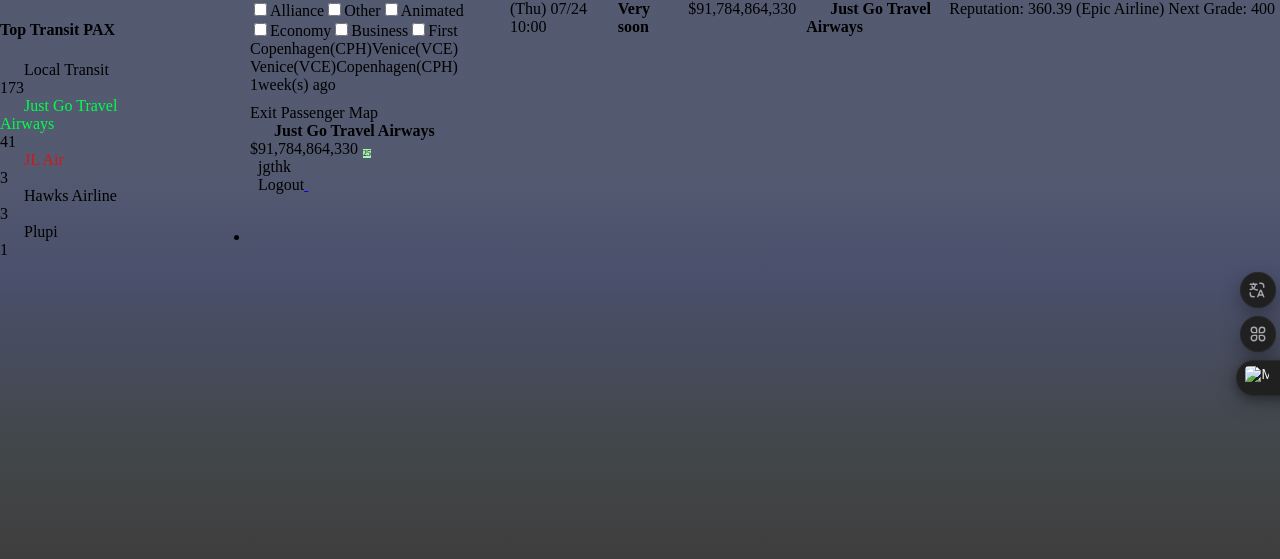 click on "Top Transit PAX
Local Transit 399 Just Go Travel Airways 115 JL Air 76 Hawks Airline 25 Jepsair 15 Local Transit 173 Just Go Travel Airways 41 JL Air 3 Hawks Airline 3 Plupi 1
Alliance
Other
Animated
Economy
Business
First
Copenhagen(CPH) Venice(VCE) Venice(VCE) Copenhagen(CPH)
1  week(s) ago
Exit Passenger Map" at bounding box center [250, 0] 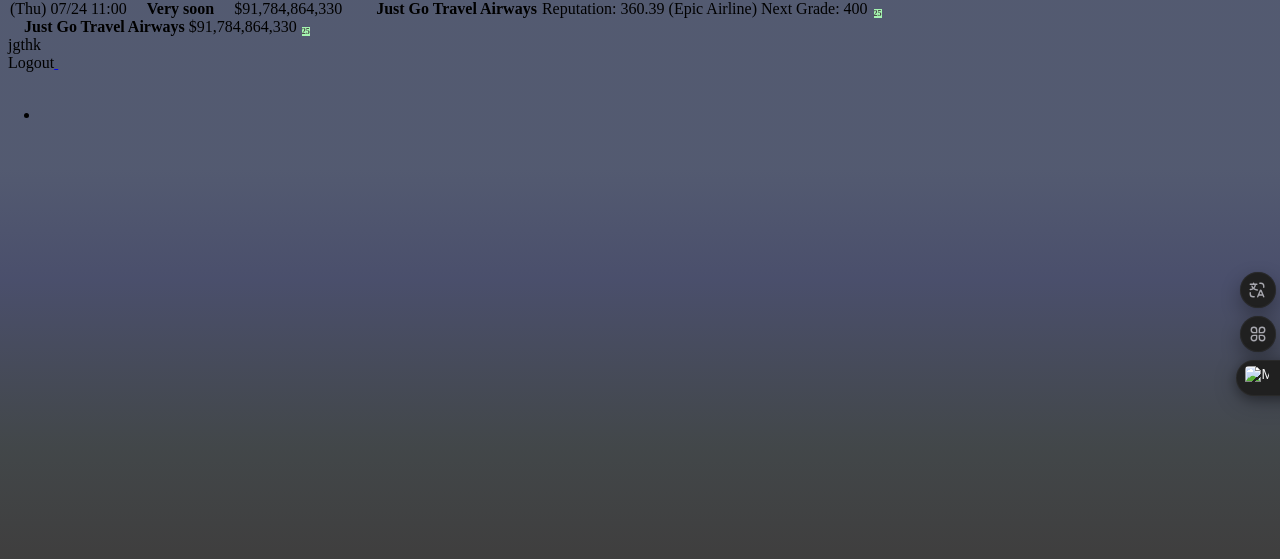 click on "87%" at bounding box center [300, 1062] 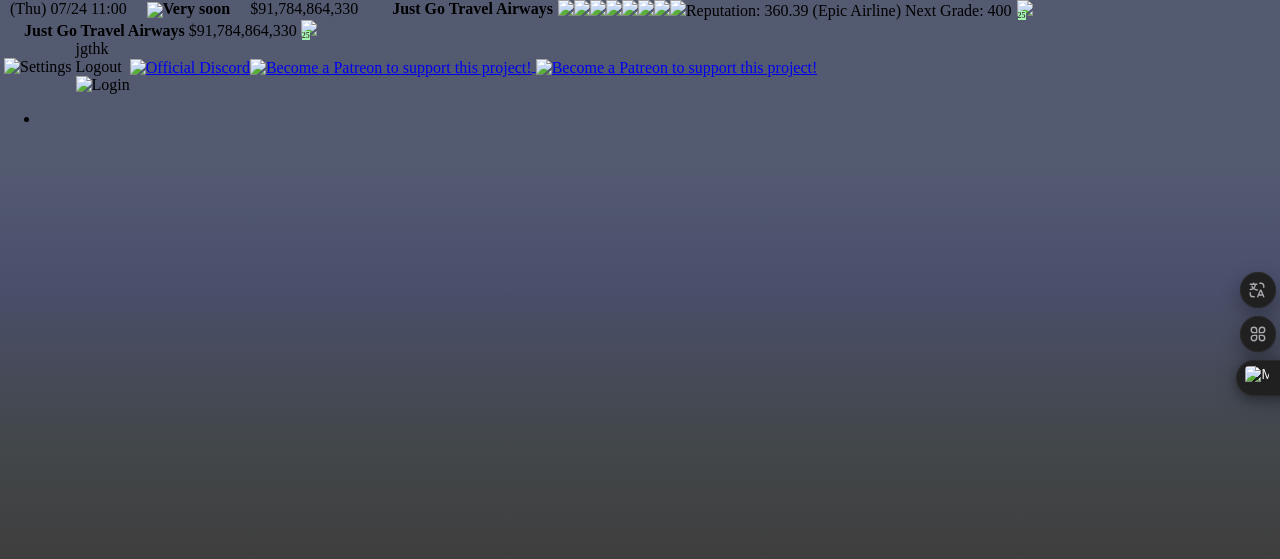 click on "Passenger Map" at bounding box center [304, 42918] 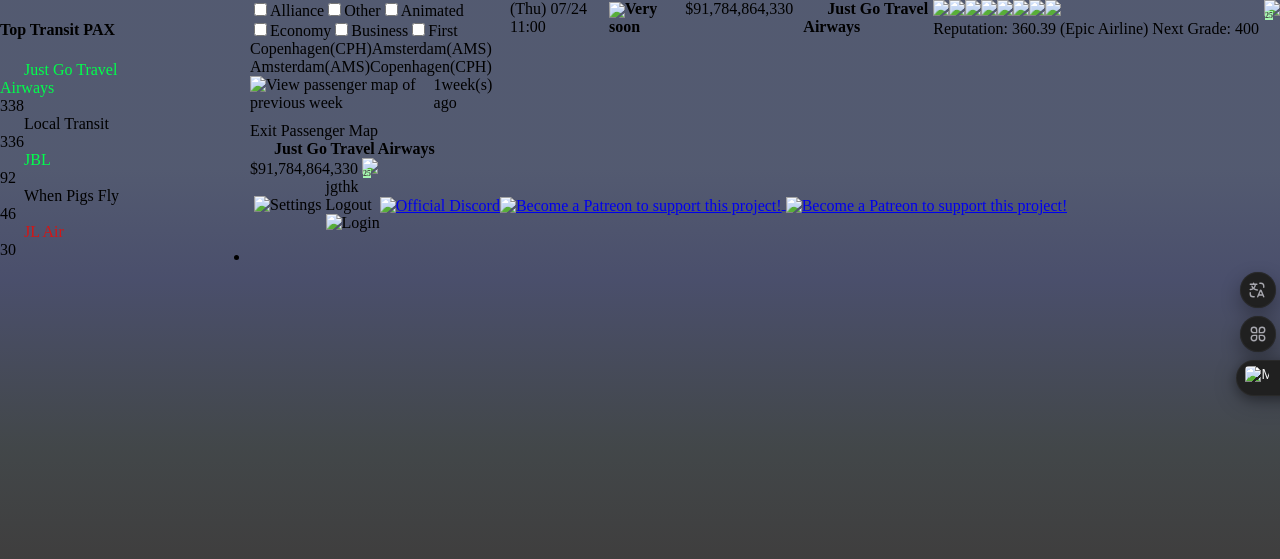 scroll, scrollTop: 0, scrollLeft: 0, axis: both 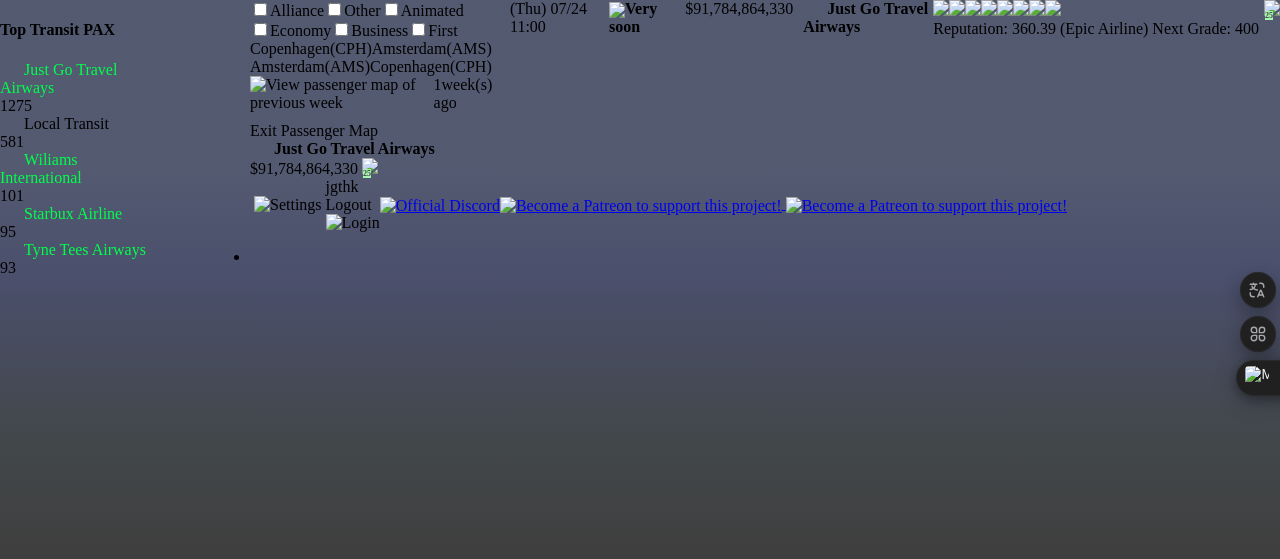 click on "Exit Passenger Map" at bounding box center (375, 131) 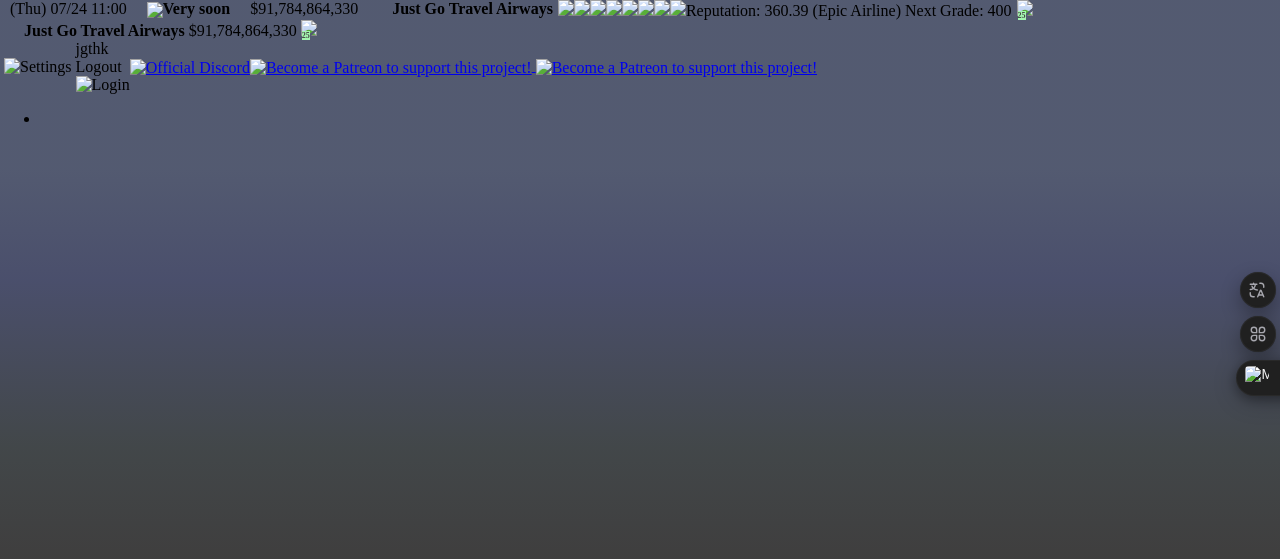 click on "Edit" at bounding box center (304, 41662) 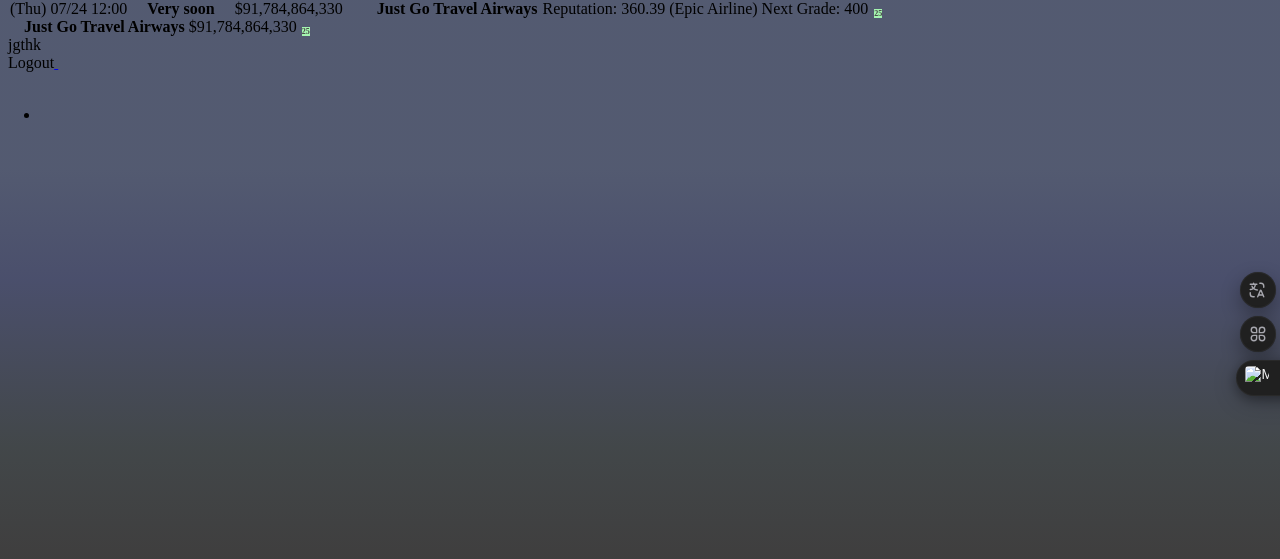 scroll, scrollTop: 0, scrollLeft: 0, axis: both 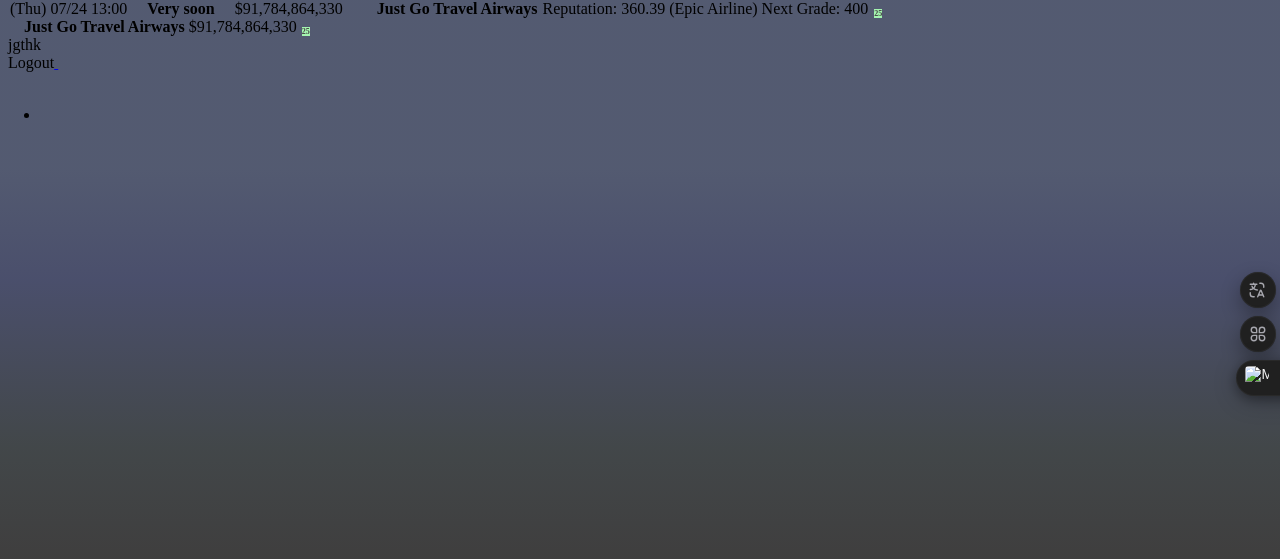 click on "Failure" at bounding box center [260, 50851] 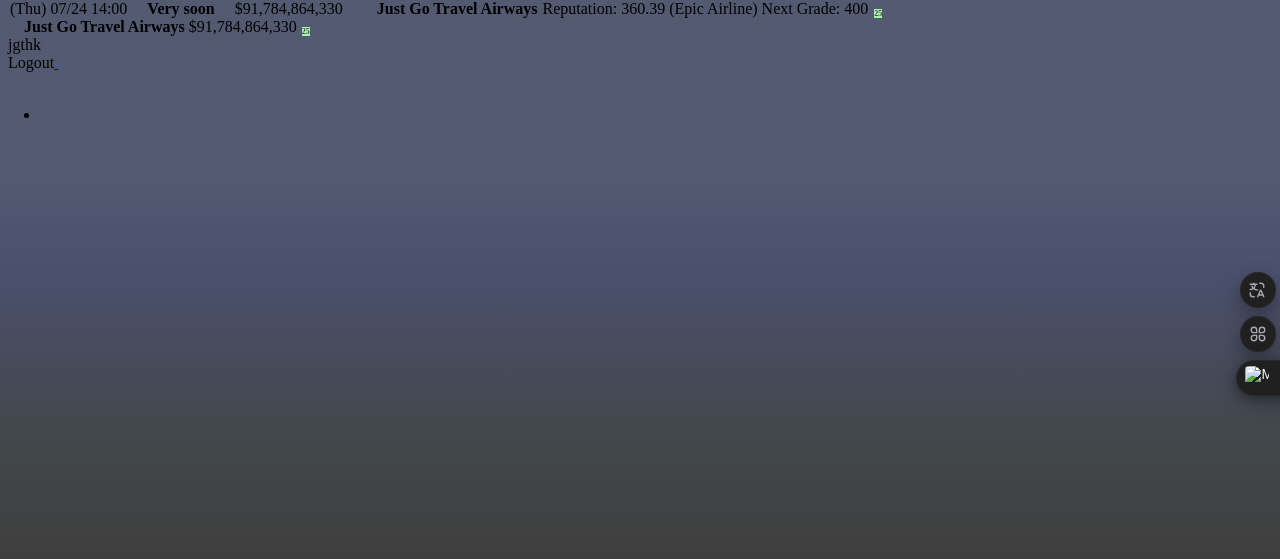 click on "Success" at bounding box center [260, 50923] 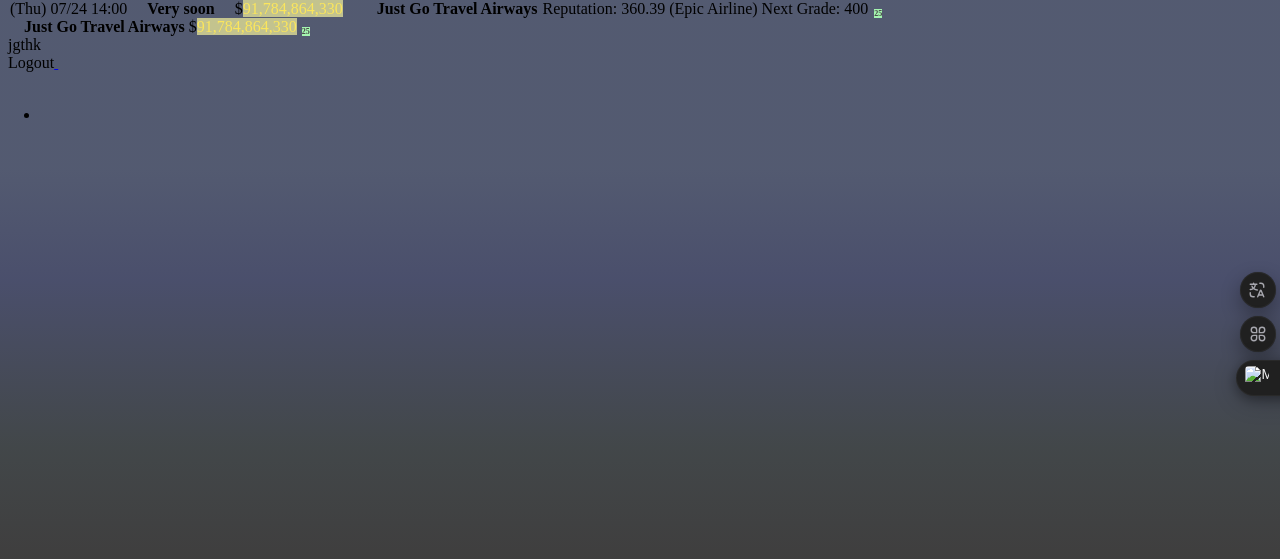 scroll, scrollTop: 0, scrollLeft: 0, axis: both 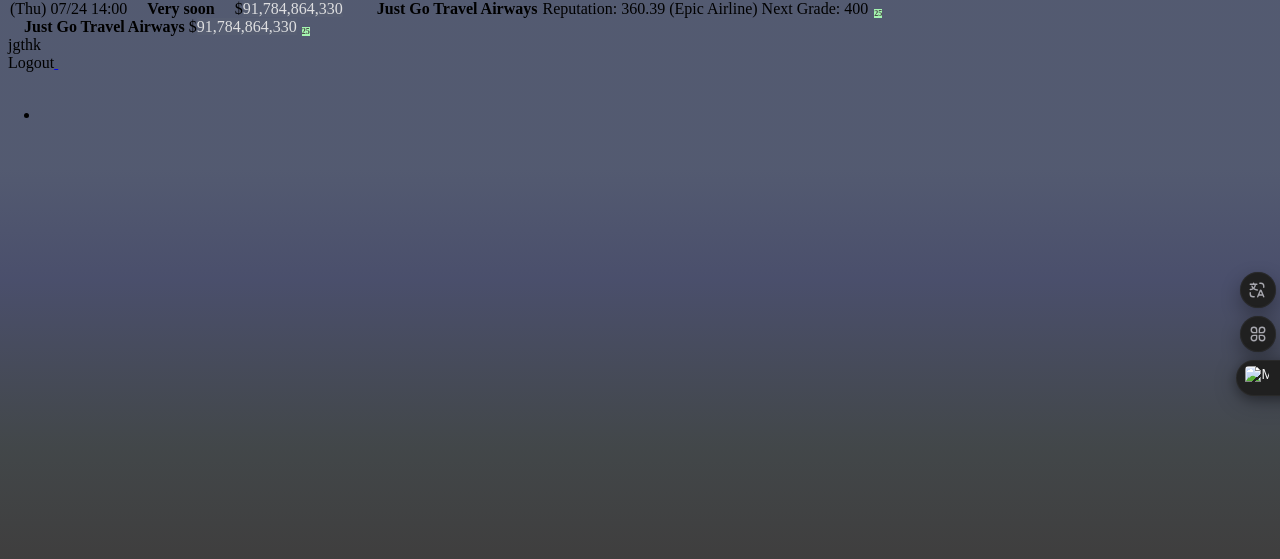 click on "211(1)" at bounding box center [300, 1008] 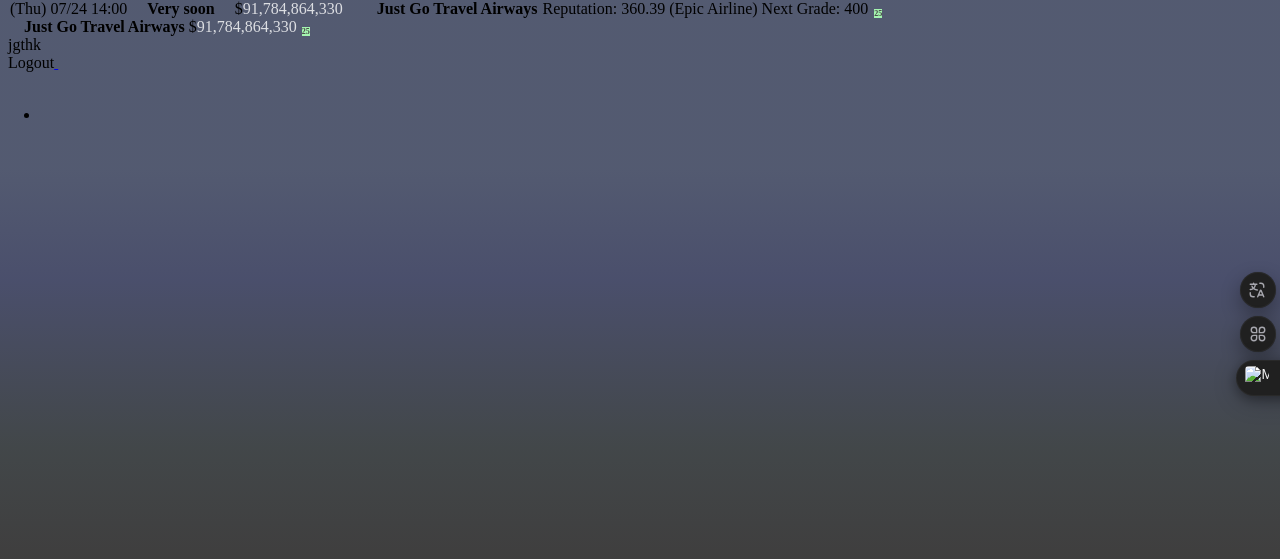 click on "94%" at bounding box center [300, 1044] 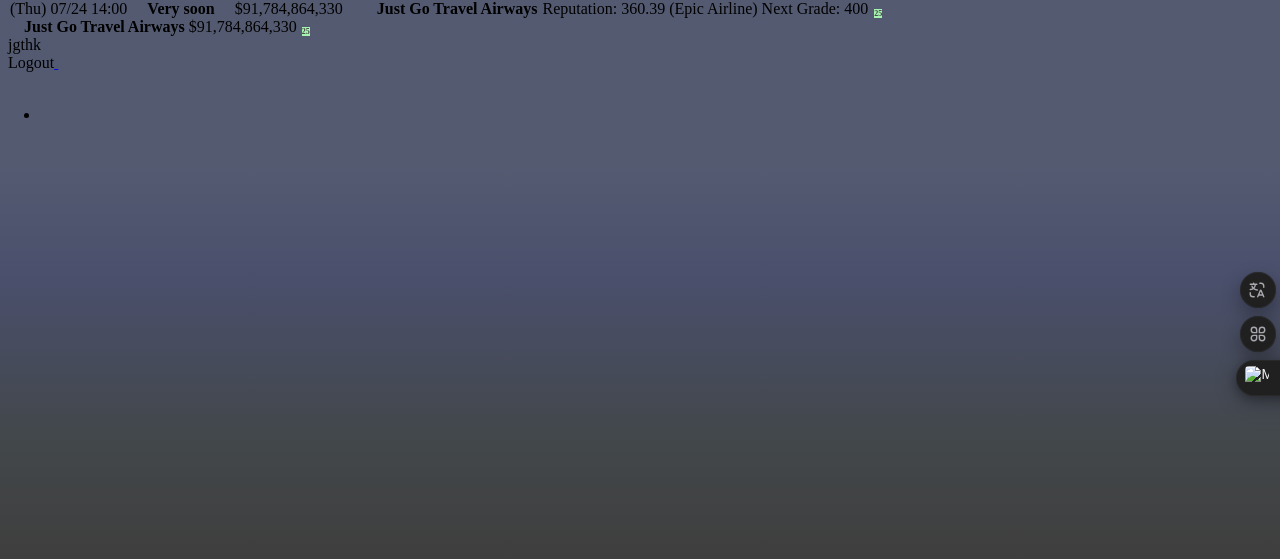 scroll, scrollTop: 239, scrollLeft: 0, axis: vertical 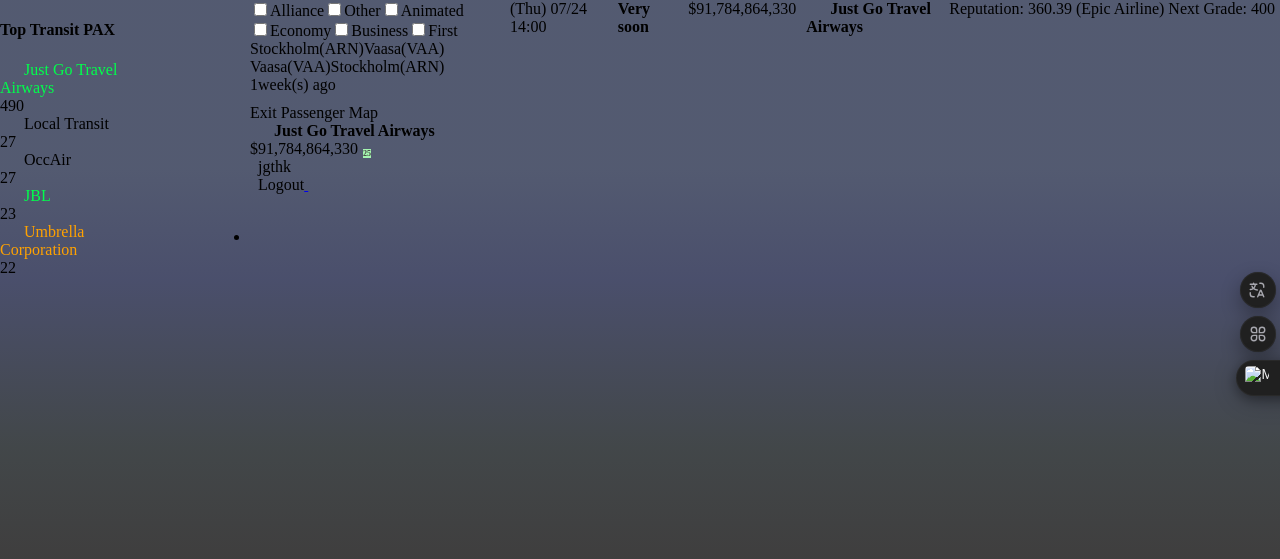 click on "Vaasa(VAA) Stockholm(ARN)" at bounding box center [375, 67] 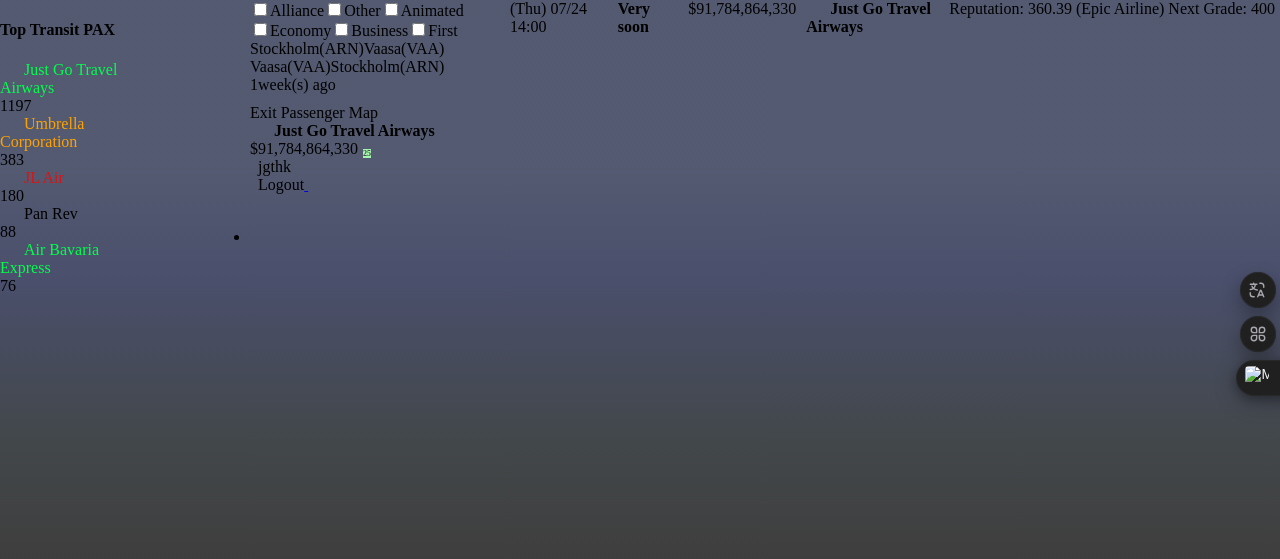 click on "OK" at bounding box center (88, 1247) 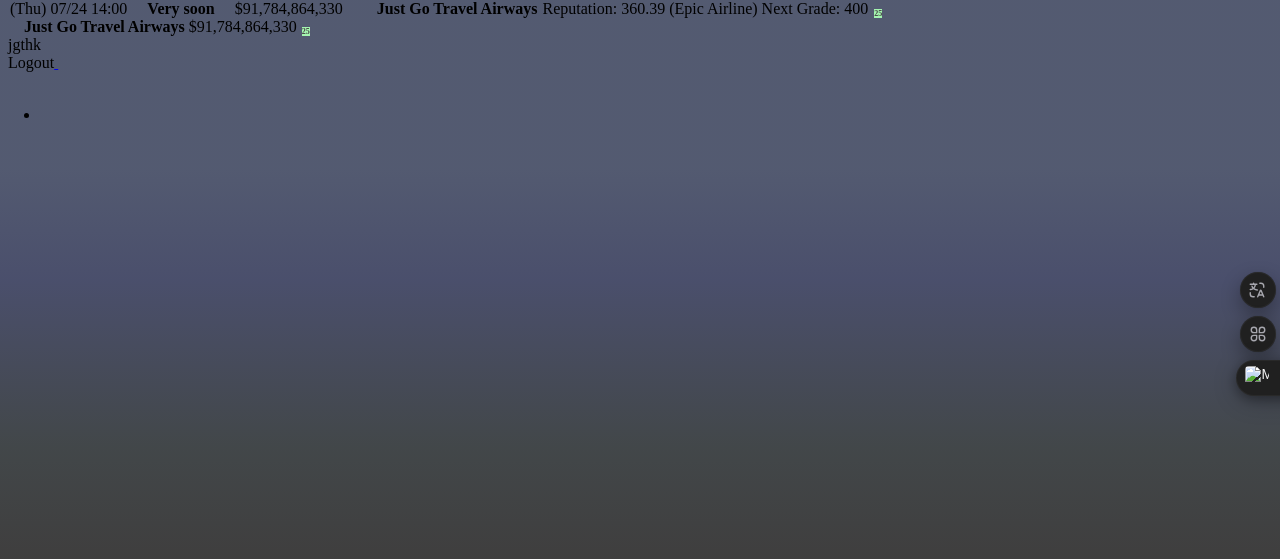 scroll, scrollTop: 303, scrollLeft: 0, axis: vertical 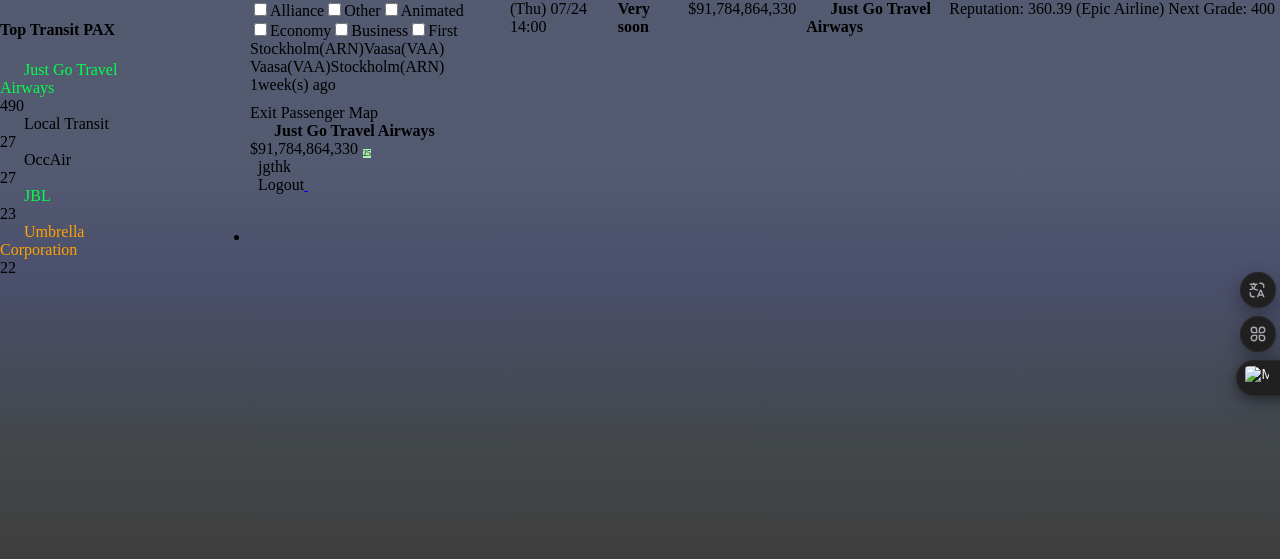 click on "1  week(s) ago" at bounding box center (297, 85) 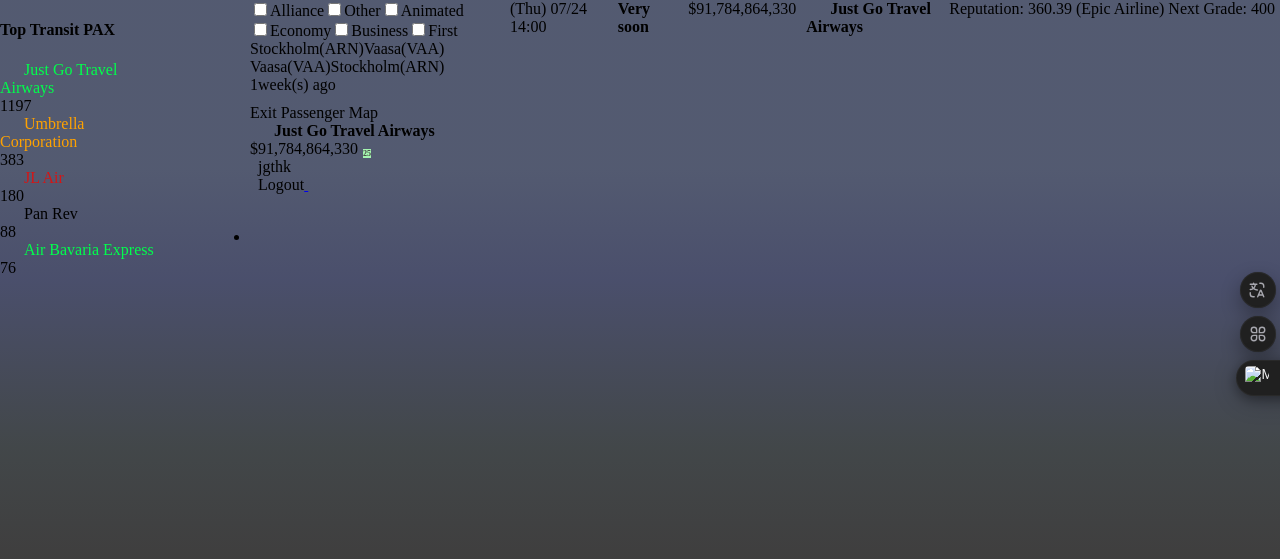 scroll, scrollTop: 0, scrollLeft: 0, axis: both 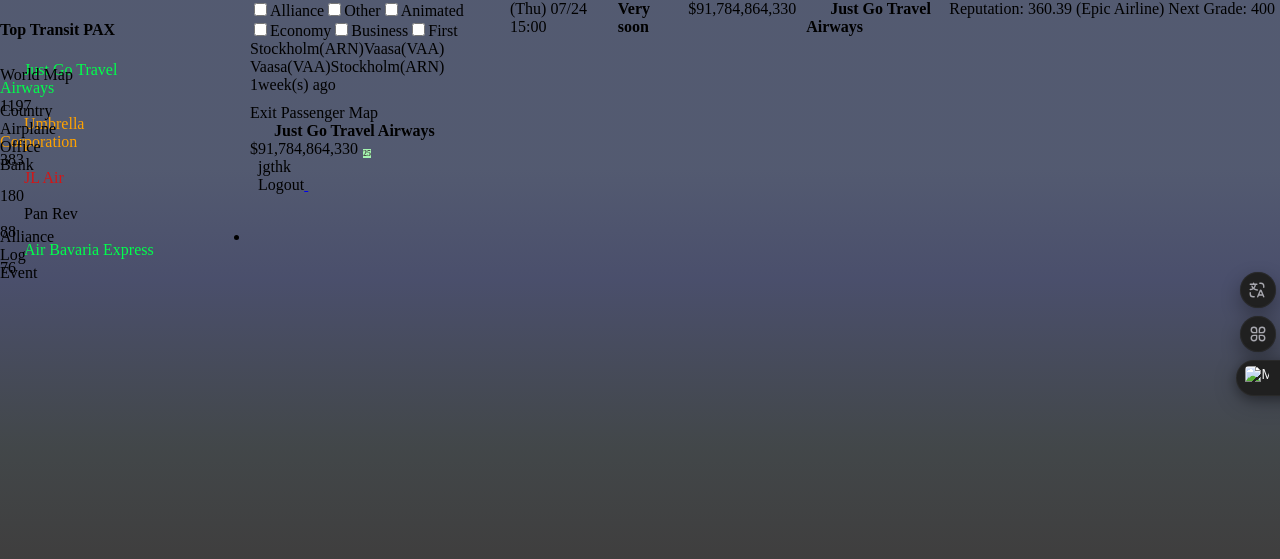click at bounding box center [10, 964] 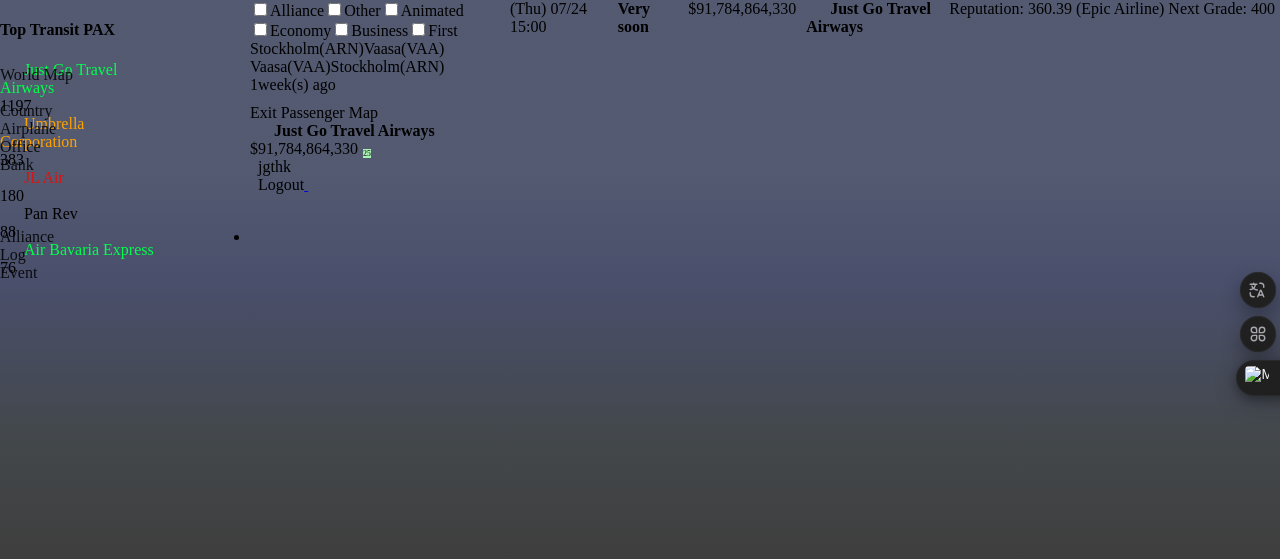 click on "To navigate, press the arrow keys." at bounding box center [0, 1009] 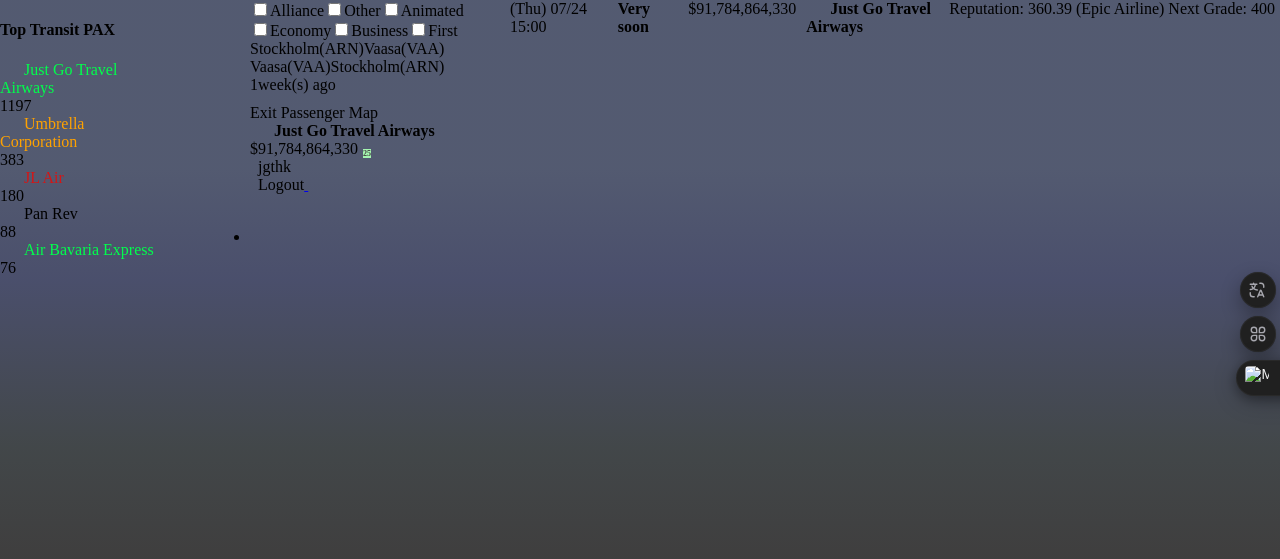 click on "To navigate, press the arrow keys.
From :
Stockholm(ARN)
To:
Munich(MUC)
Your Passengers:
68
Alliance Passengers:
0
Other Passengers:
0" at bounding box center (0, 1009) 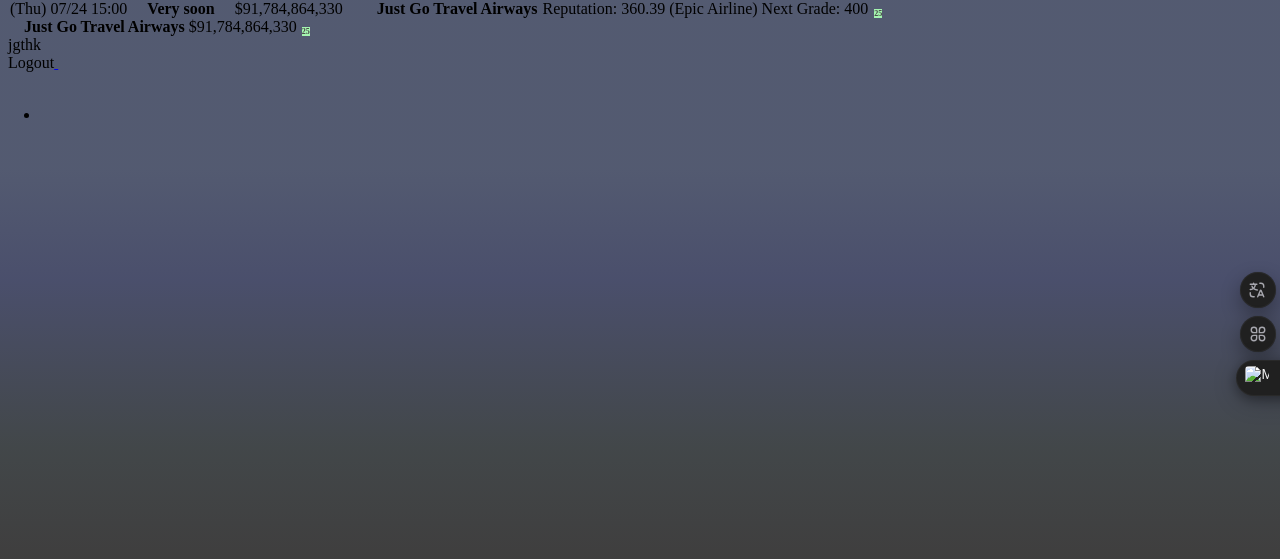 click on "Edit" at bounding box center [304, 41658] 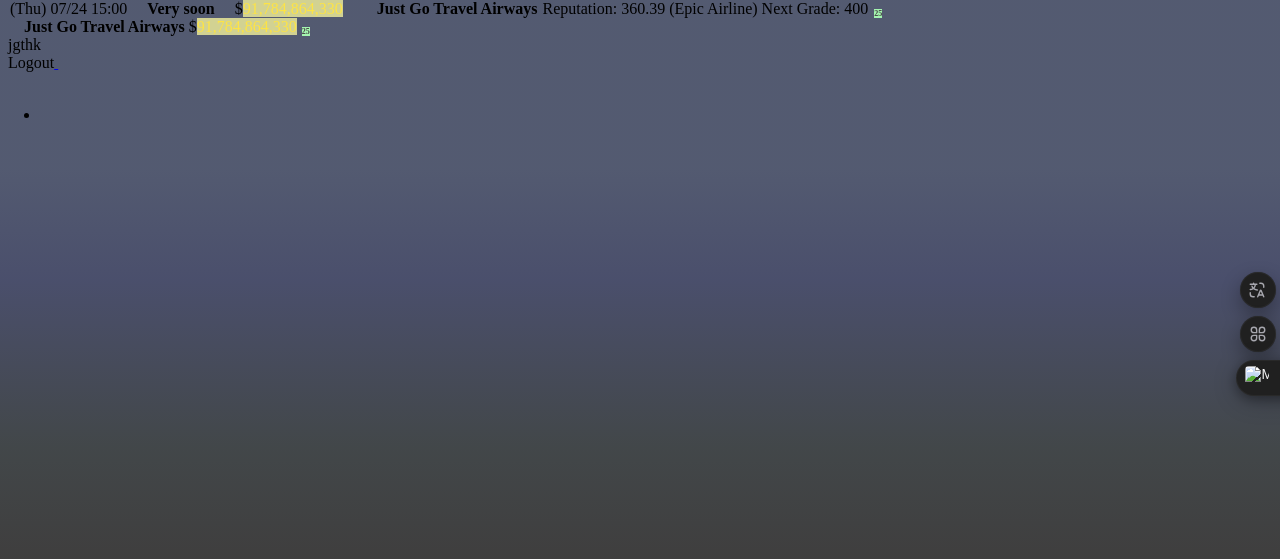 click on "Dresden(DRS)" at bounding box center [300, 954] 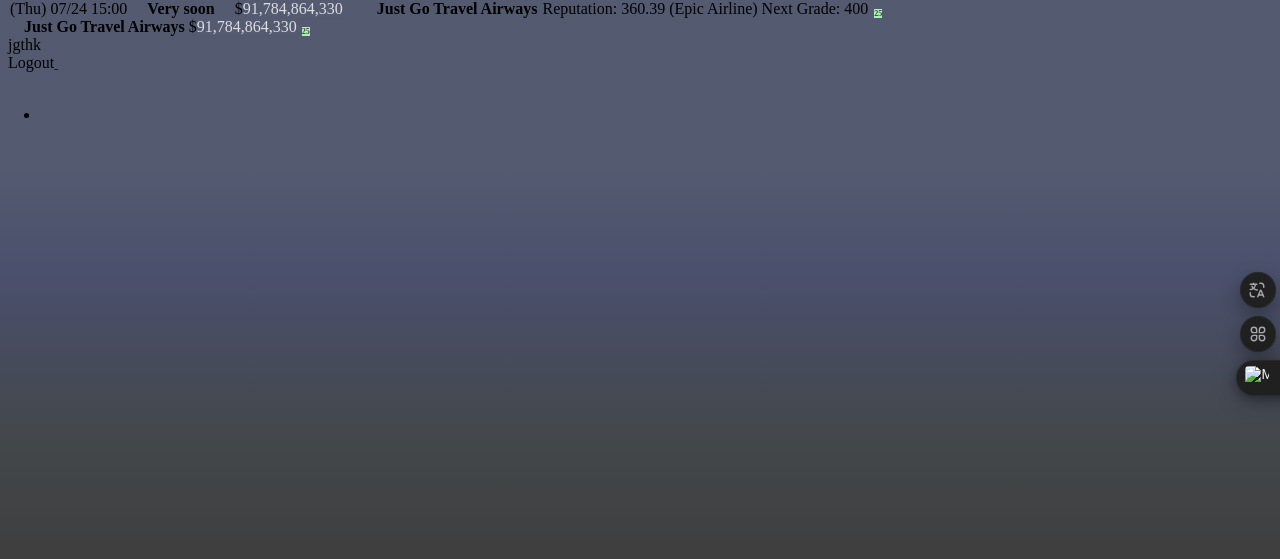 scroll, scrollTop: 0, scrollLeft: 0, axis: both 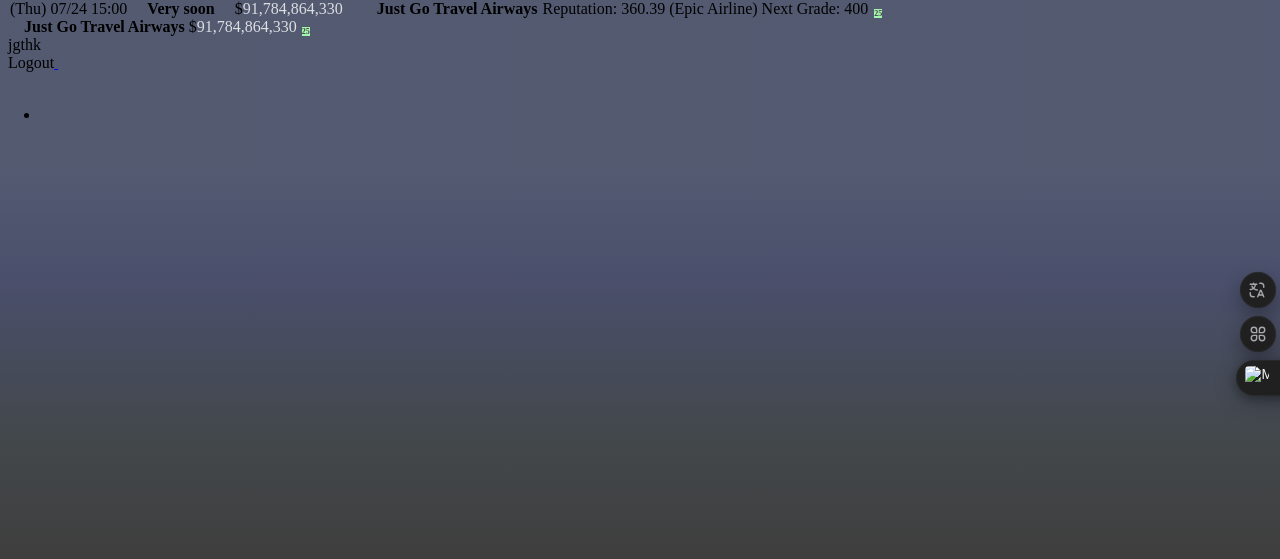 click on "Edit" at bounding box center [304, 41658] 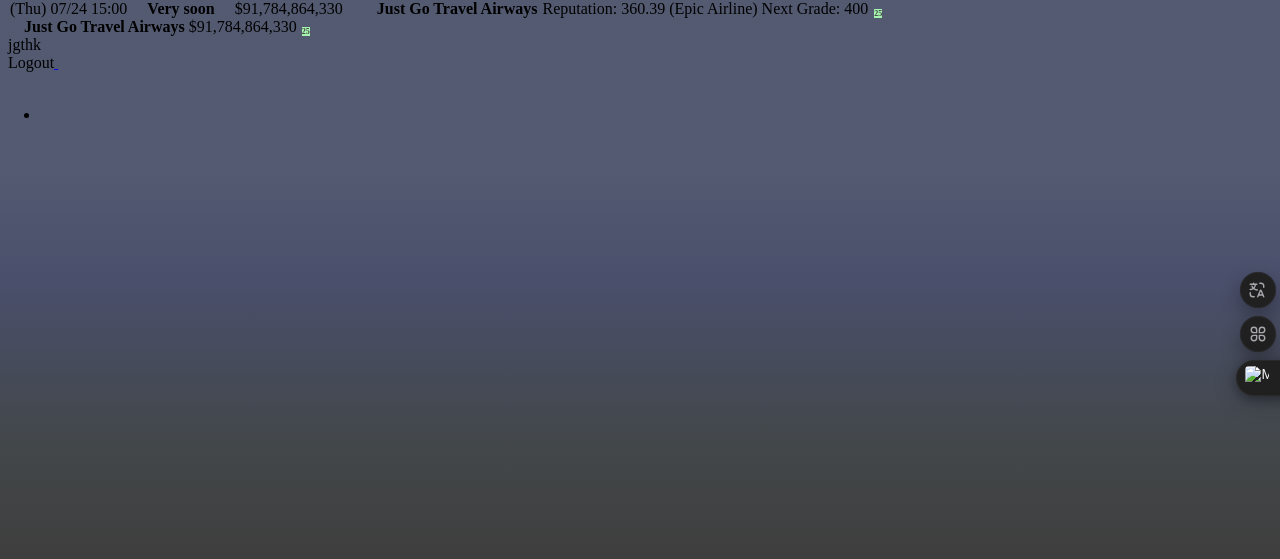 scroll, scrollTop: 216, scrollLeft: 0, axis: vertical 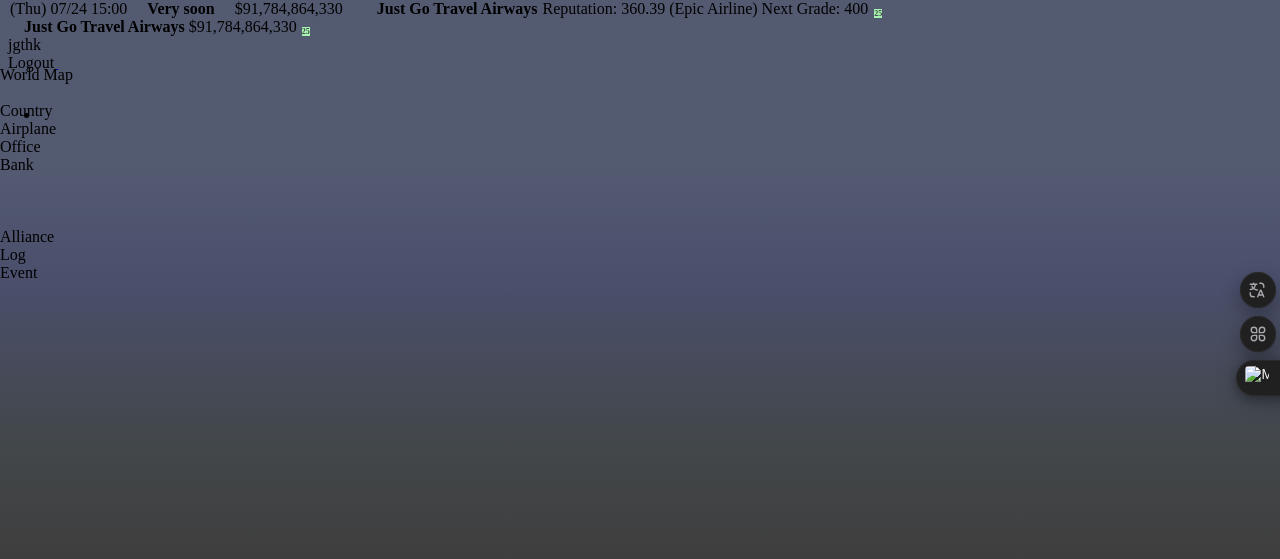 click at bounding box center [0, 134] 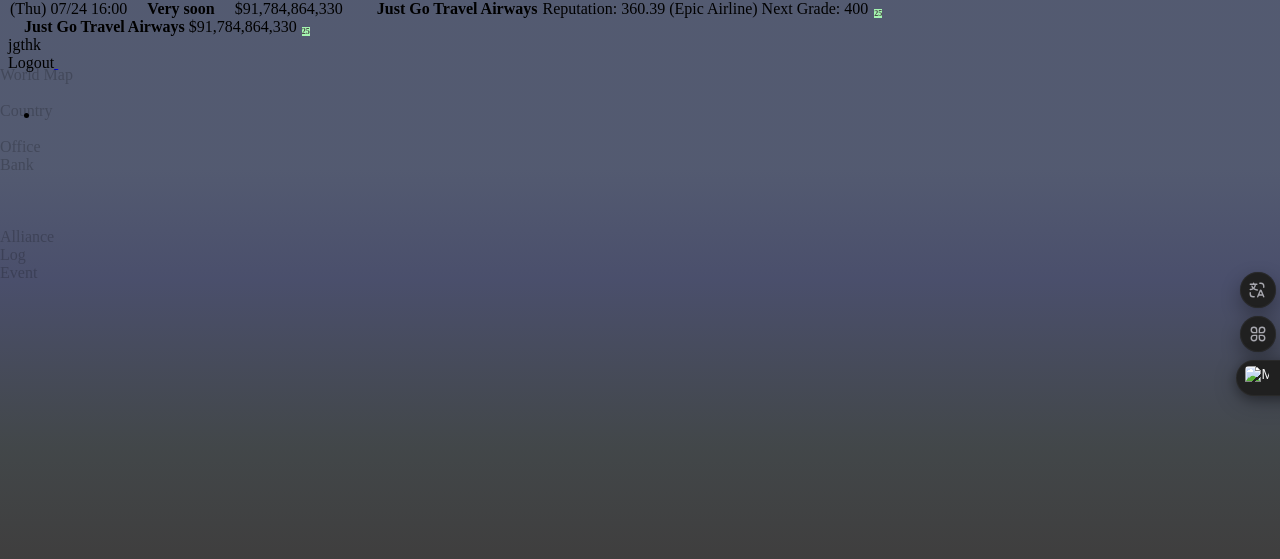 click on "×" at bounding box center (244, 36349) 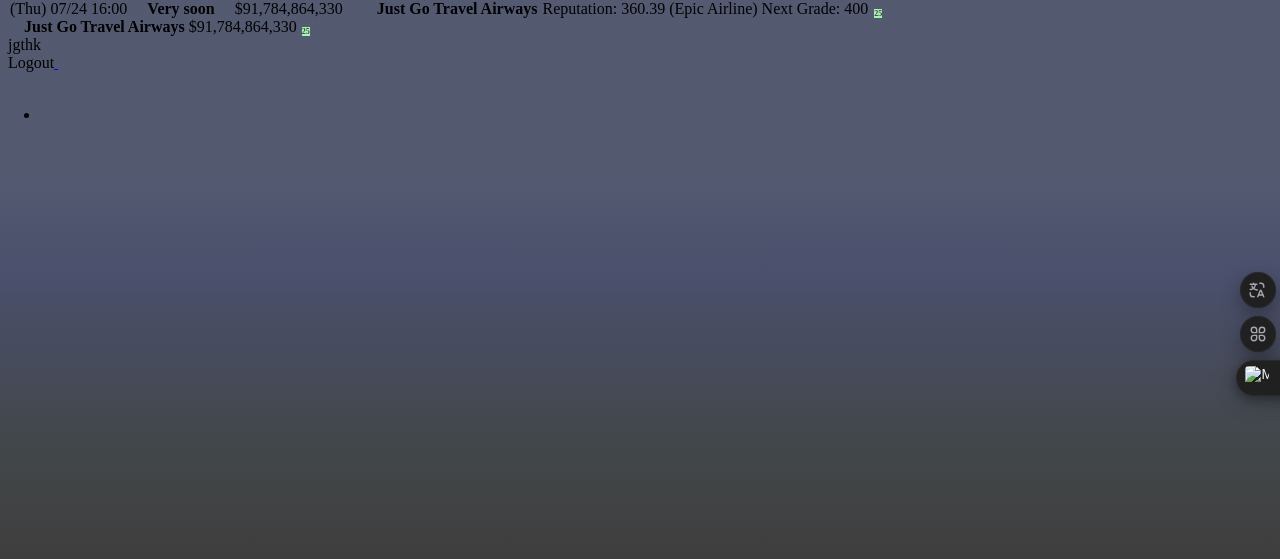 click at bounding box center [834, 2310] 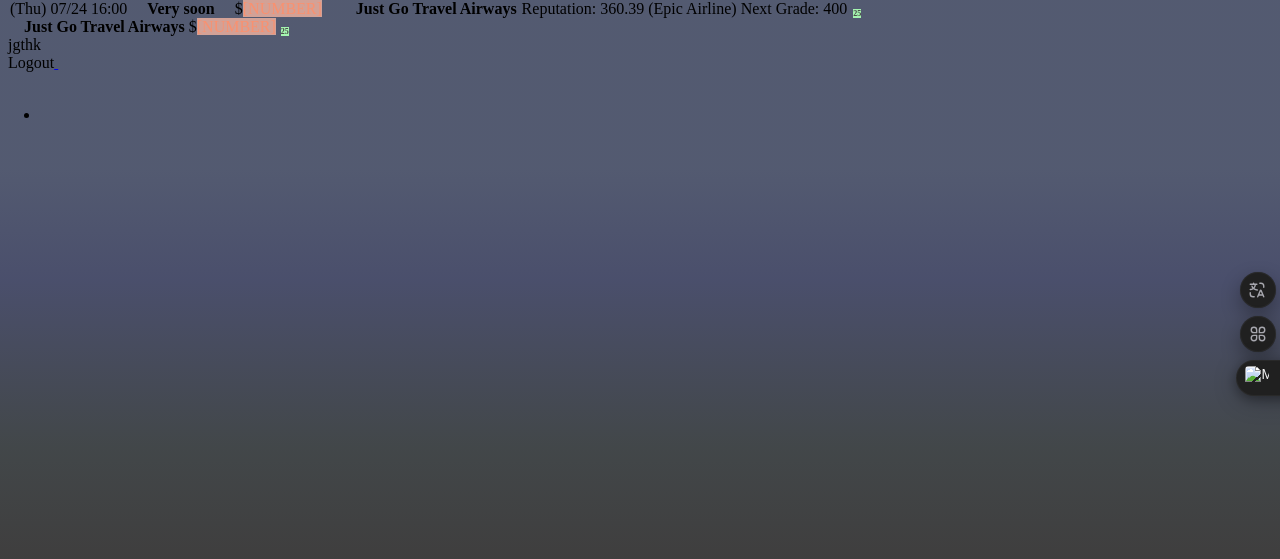 click at bounding box center (7, 279) 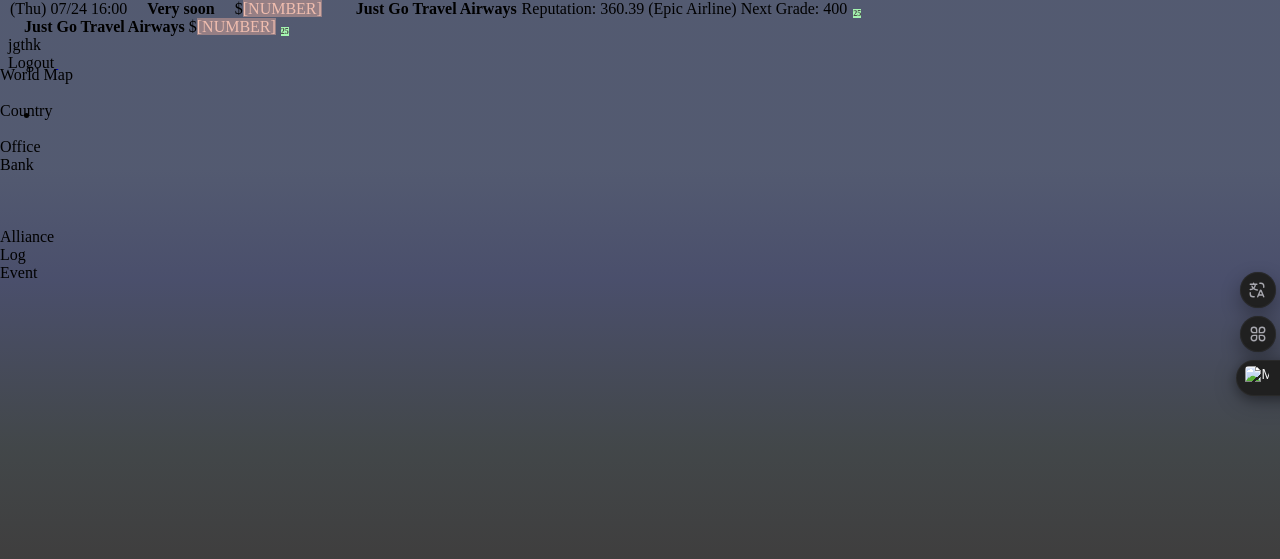 click at bounding box center (0, 75) 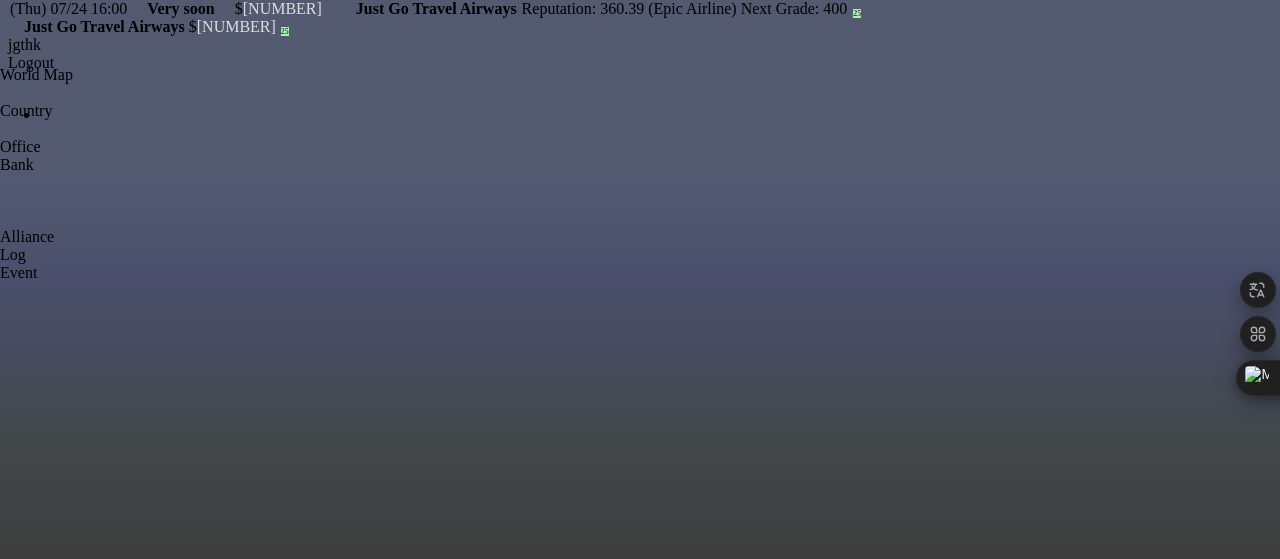 scroll, scrollTop: 0, scrollLeft: 0, axis: both 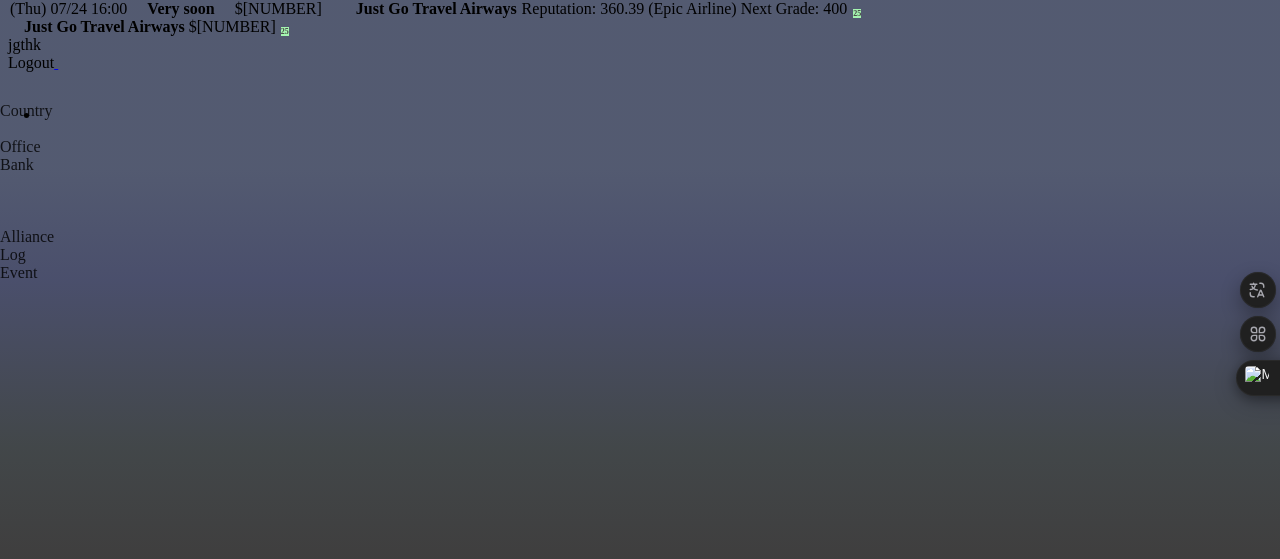 click at bounding box center [0, 2499] 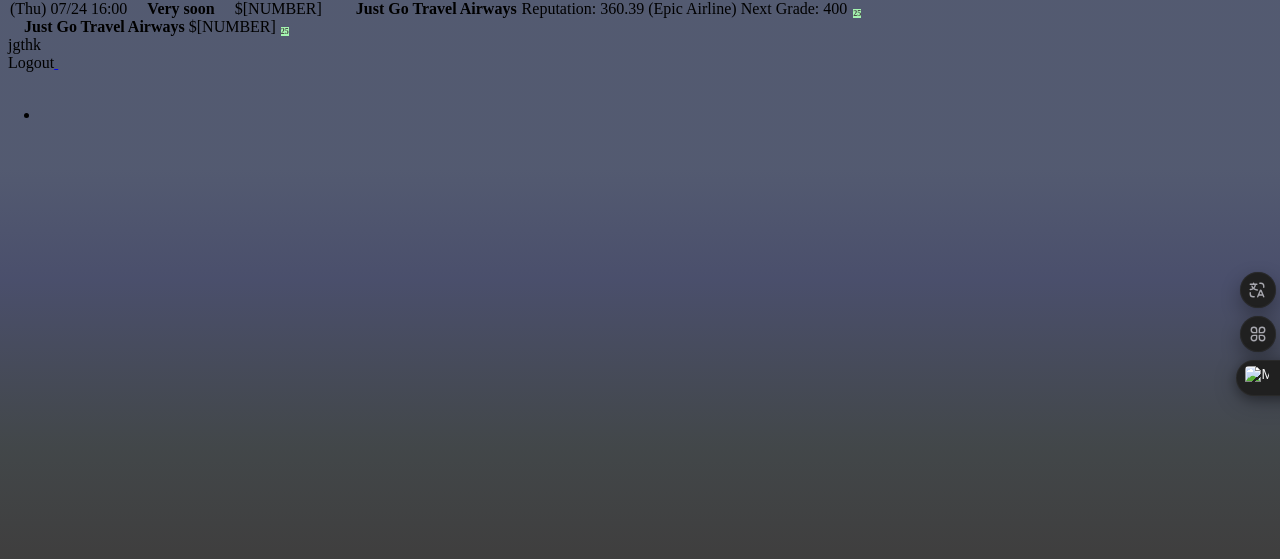 click at bounding box center (0, 2703) 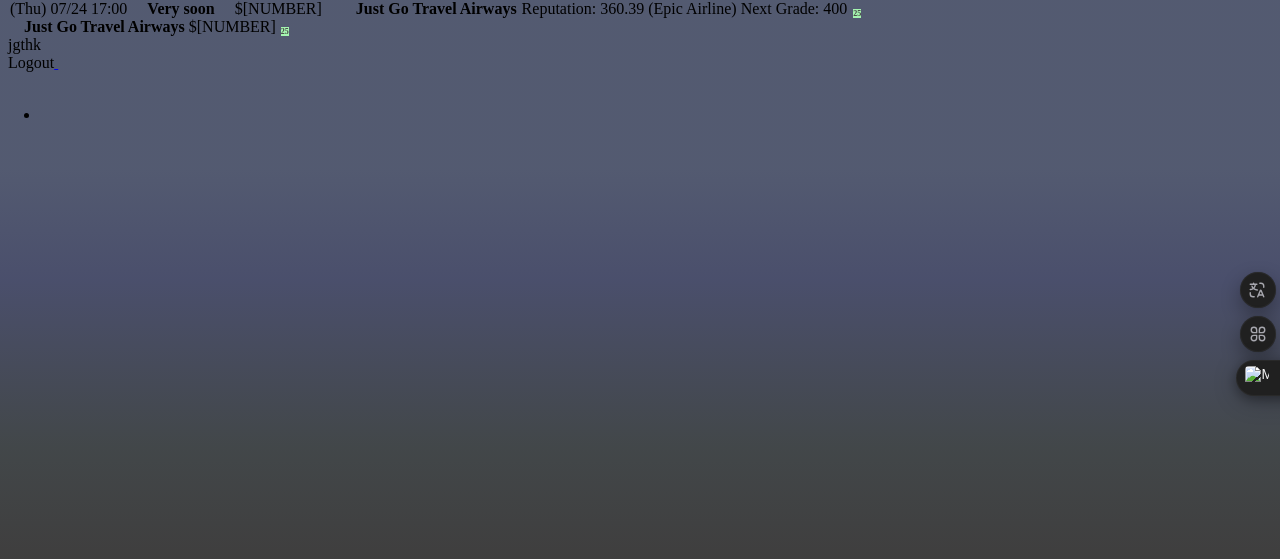click on "Success" at bounding box center [260, 10545] 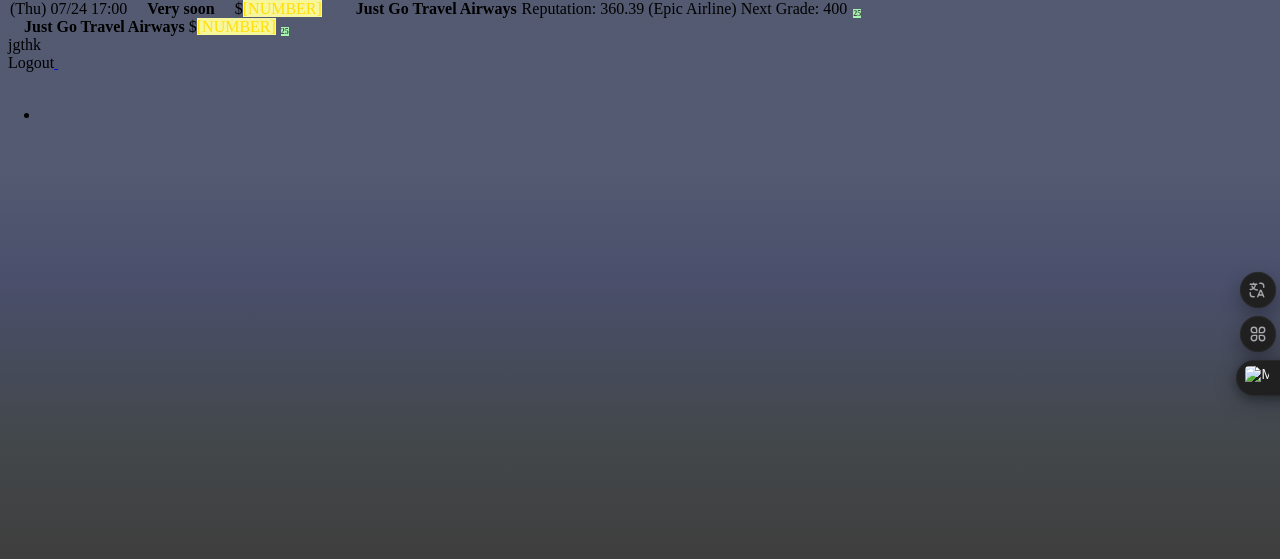 scroll, scrollTop: 0, scrollLeft: 0, axis: both 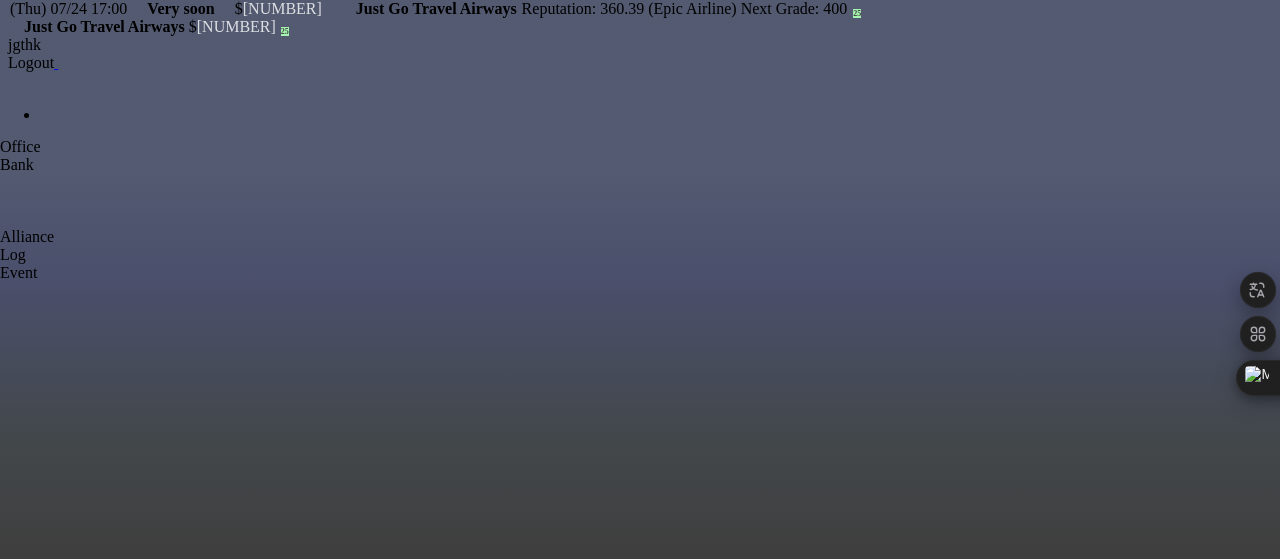 click on "Flights" at bounding box center (27, 93) 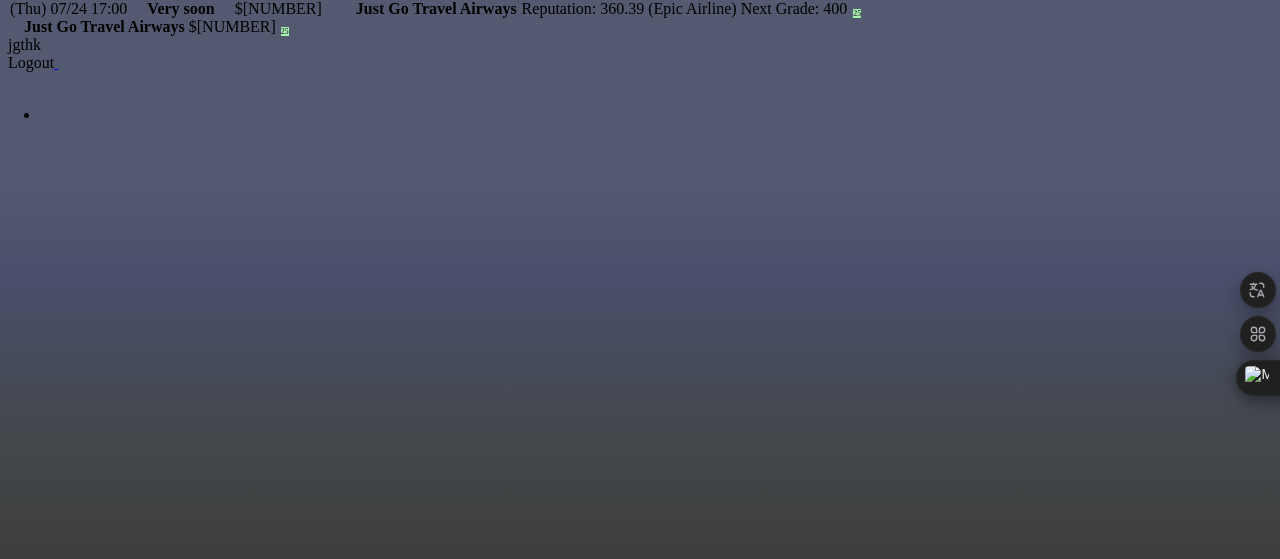 scroll, scrollTop: 1038, scrollLeft: 0, axis: vertical 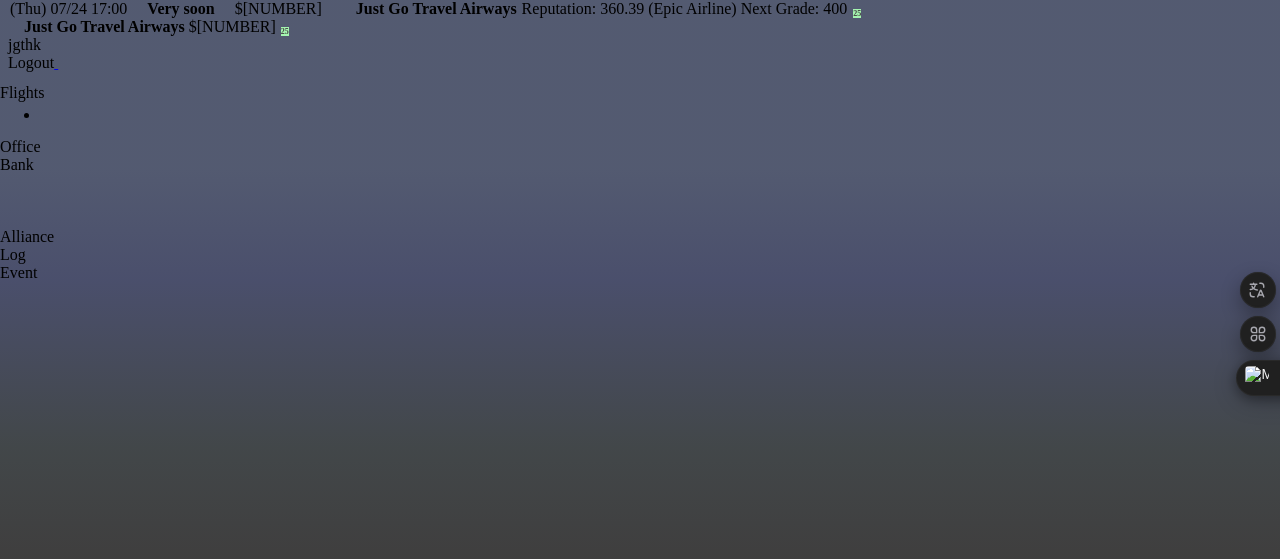 click at bounding box center [0, 98] 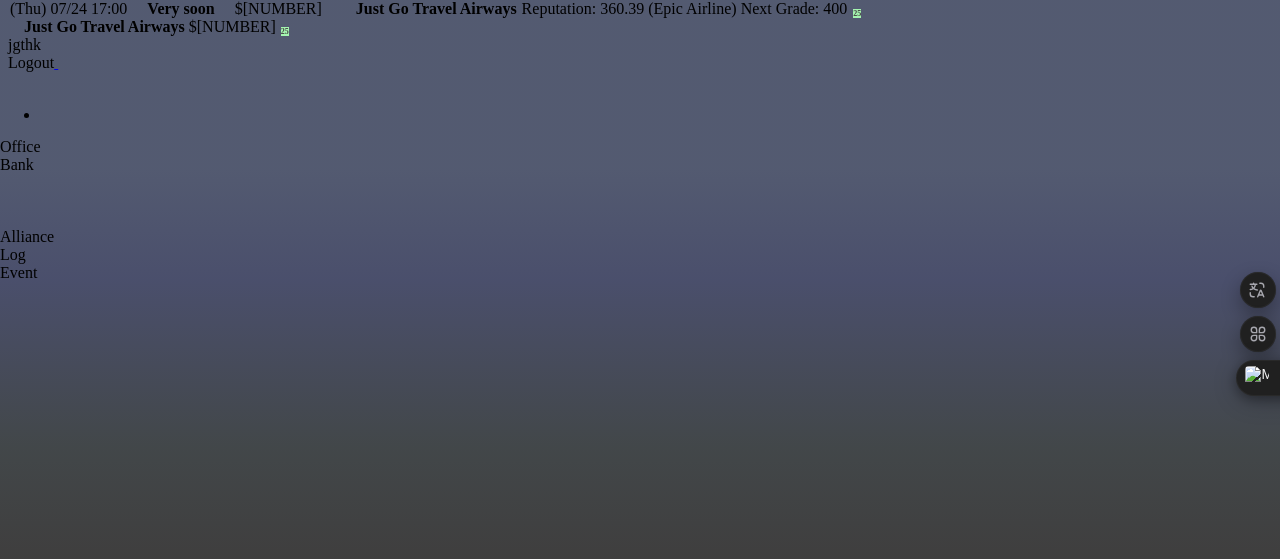click on "77%" at bounding box center [300, 1062] 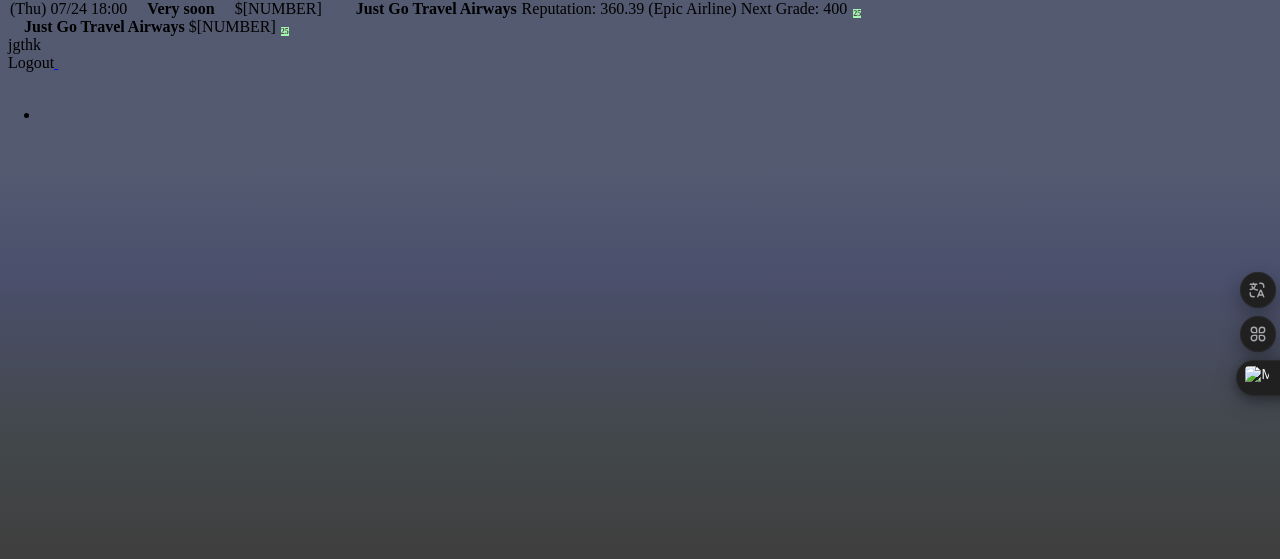 click on "Edit" at bounding box center (304, 41658) 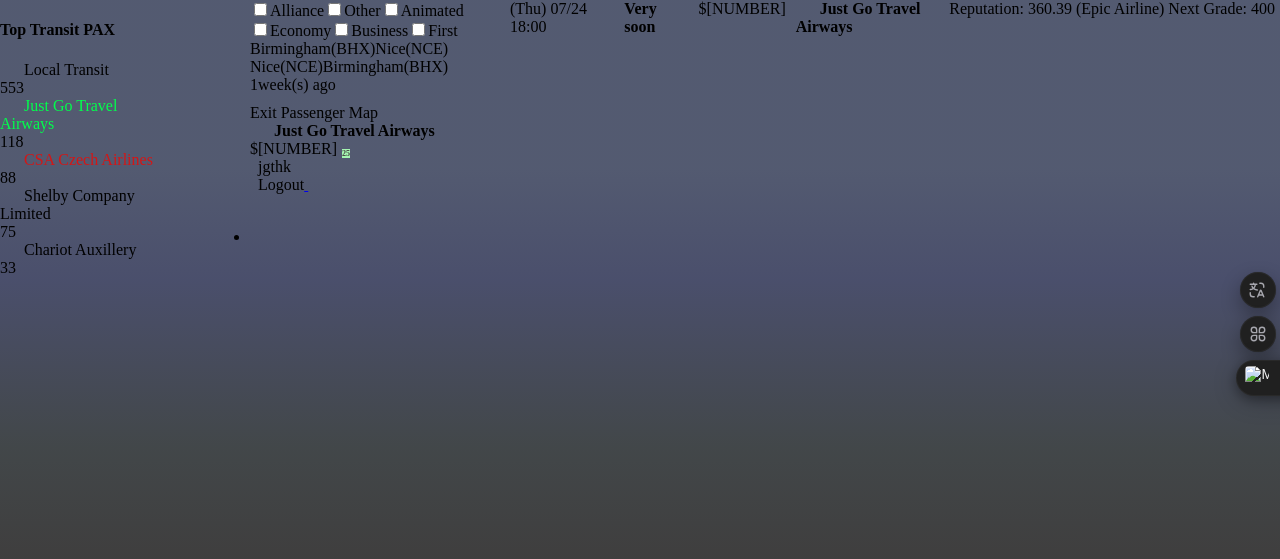 scroll, scrollTop: 0, scrollLeft: 0, axis: both 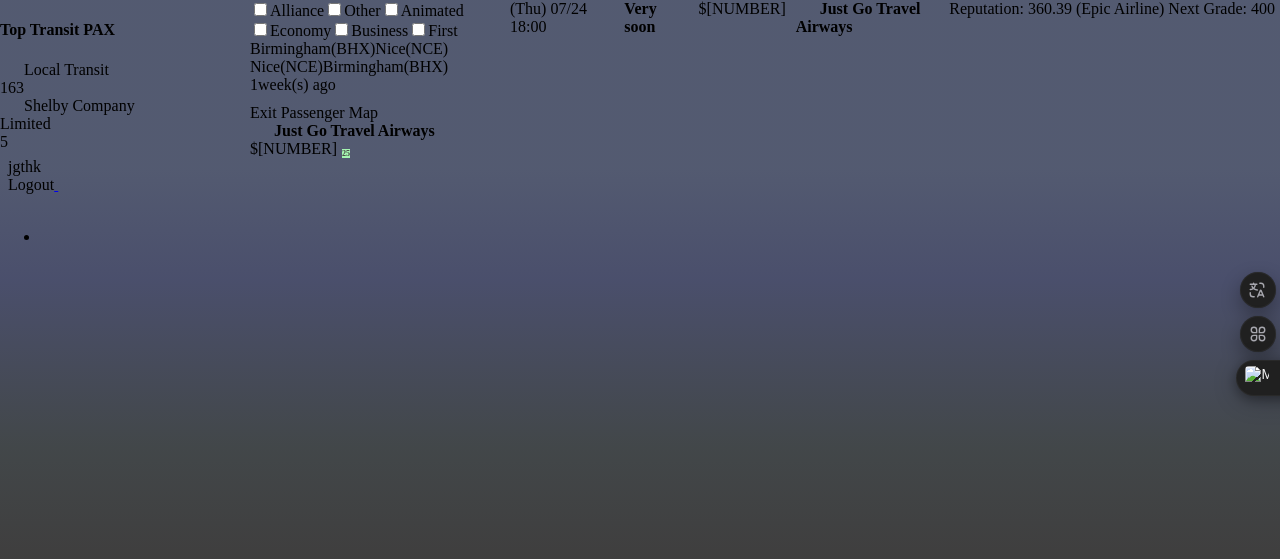 click on "Exit Passenger Map" at bounding box center [375, 113] 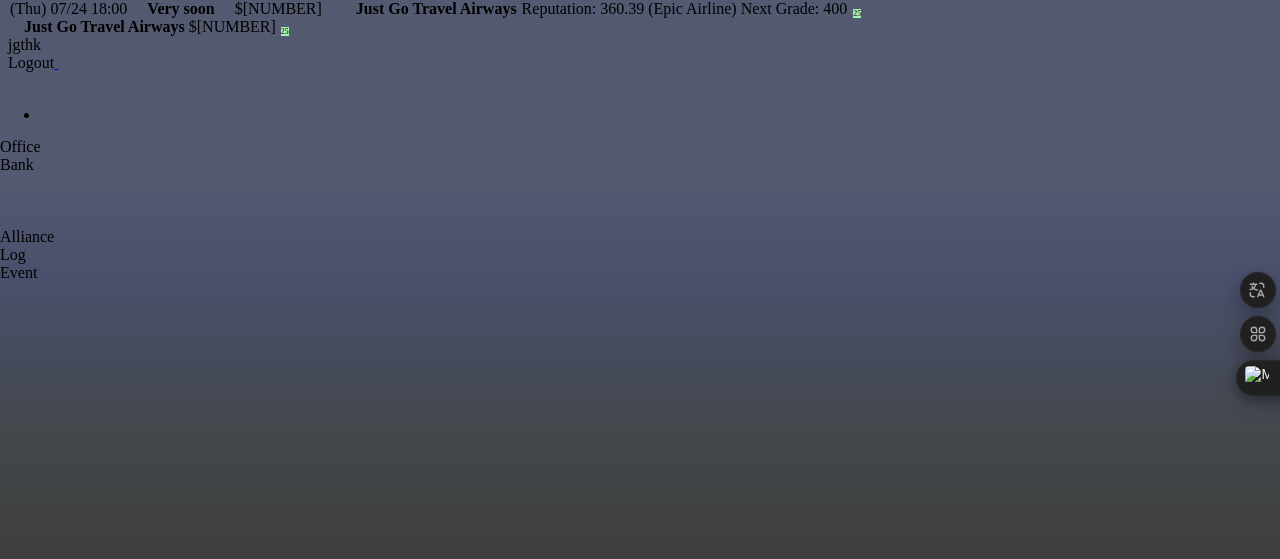 click on "Birmingham(BHX)" at bounding box center (300, 936) 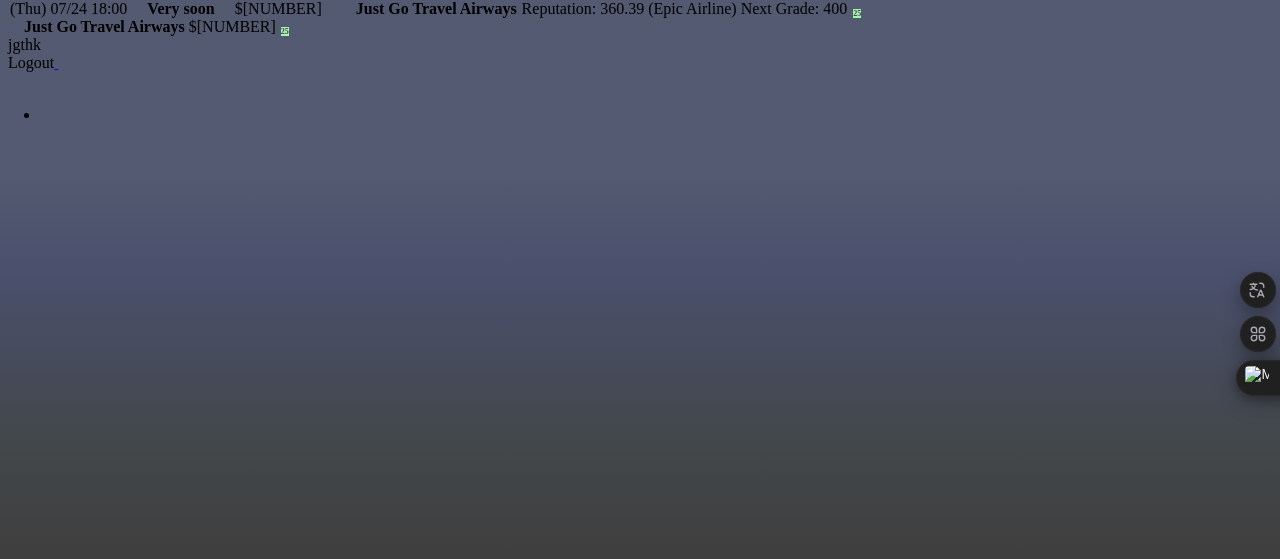 click on "Edit" at bounding box center [304, 41658] 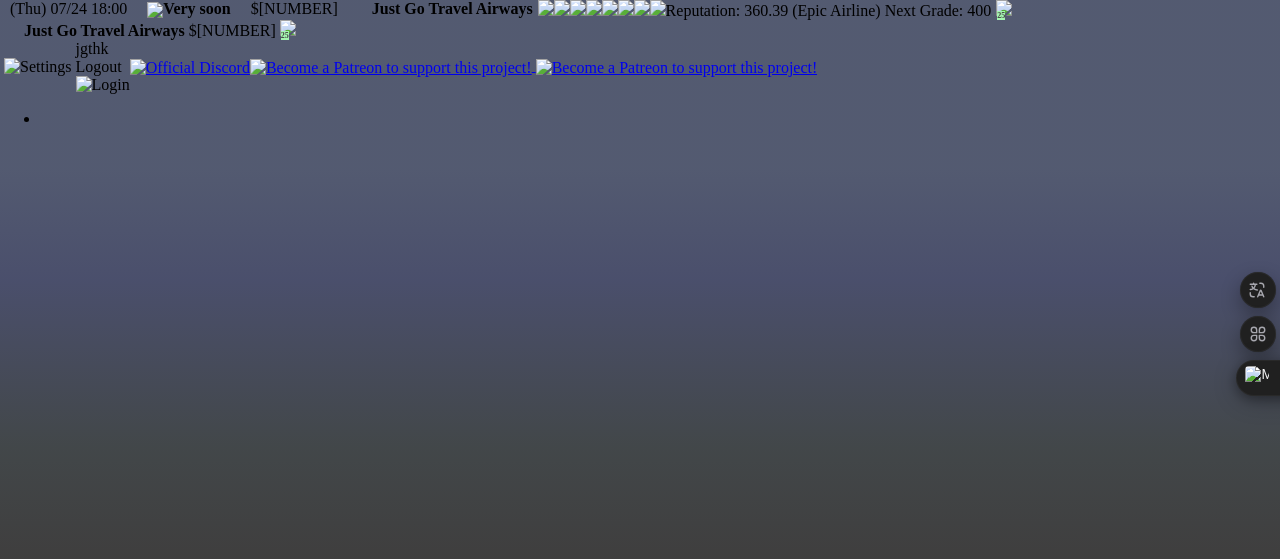 scroll, scrollTop: 152, scrollLeft: 0, axis: vertical 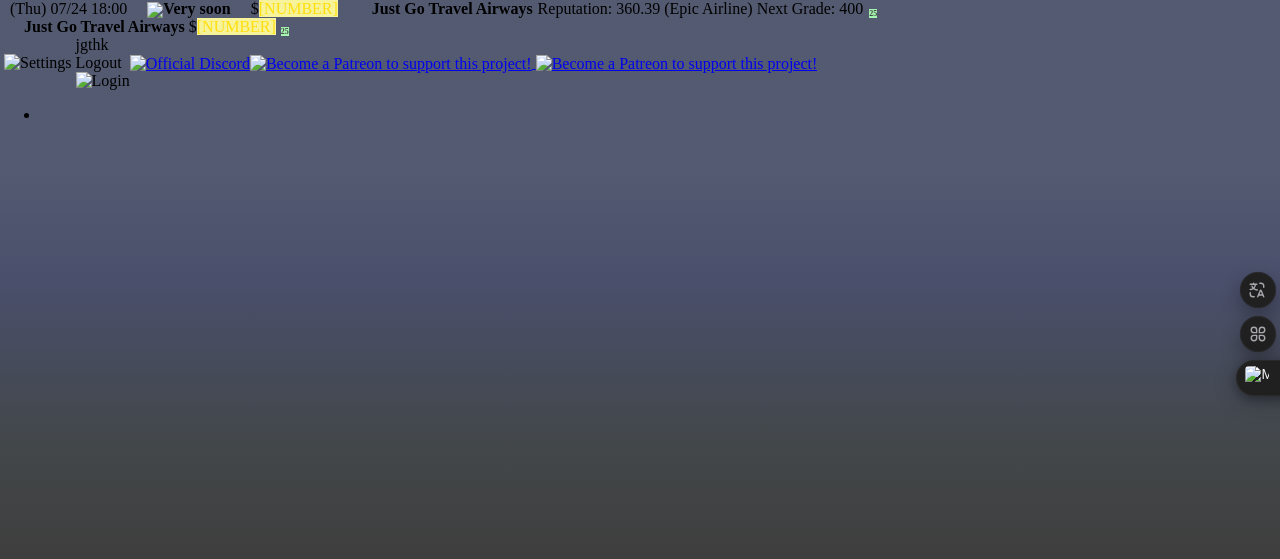 click on "Birmingham(BHX)" at bounding box center [300, 936] 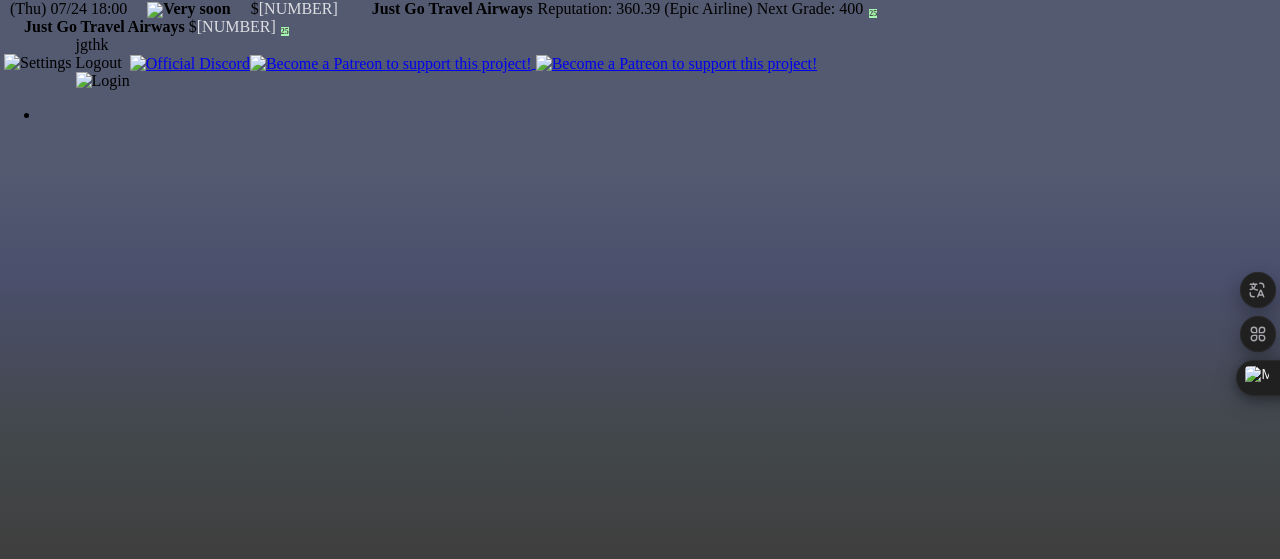 scroll, scrollTop: 360, scrollLeft: 0, axis: vertical 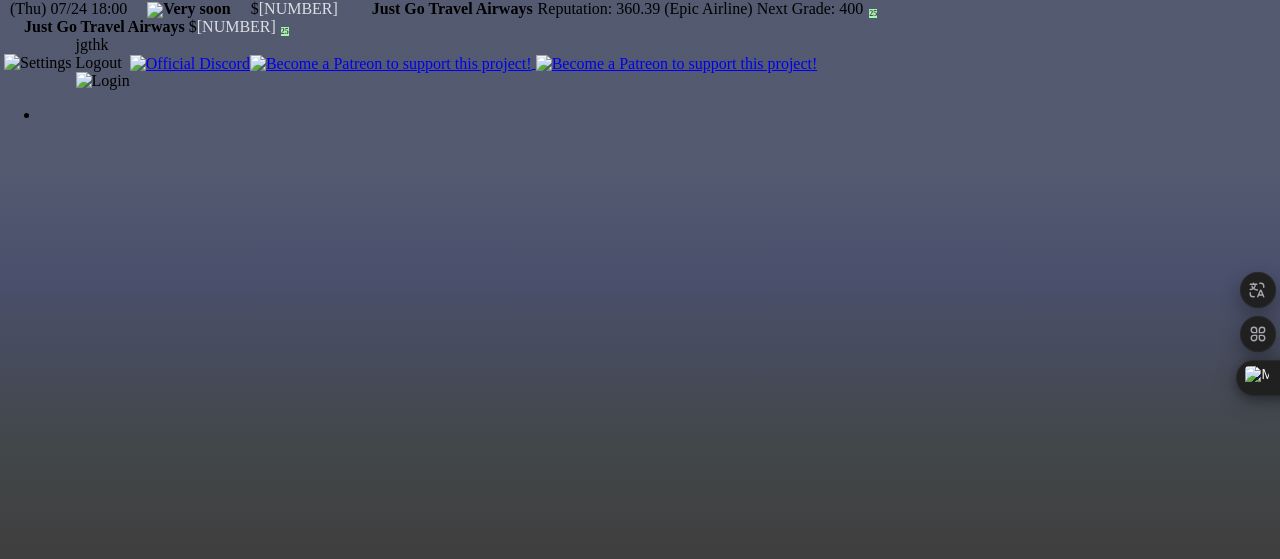 click on "5473" at bounding box center (300, 1026) 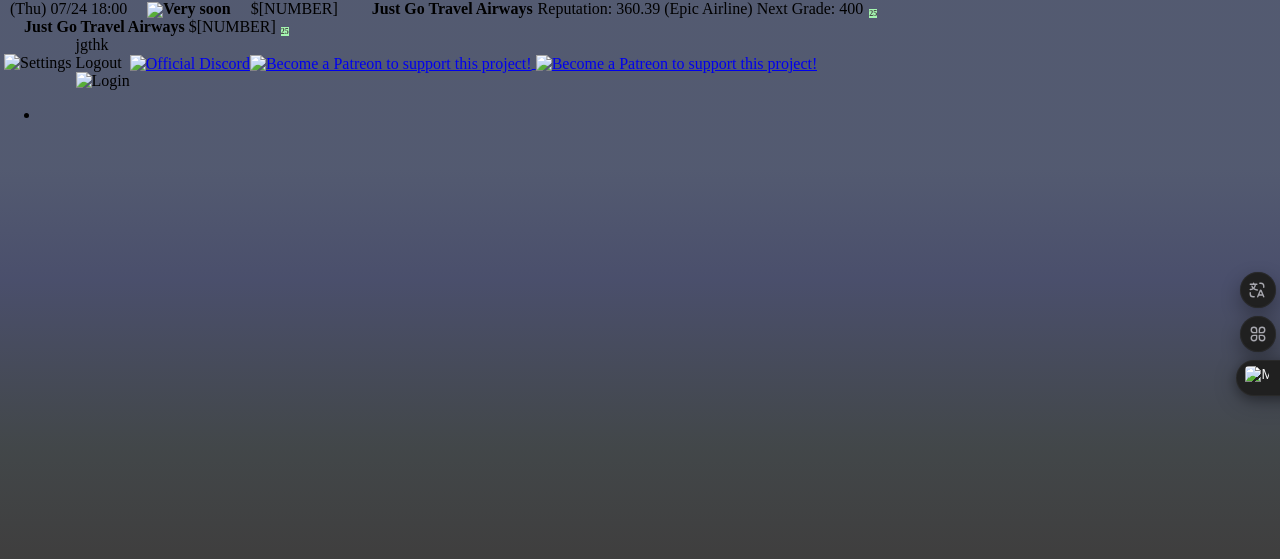 click on "Edit" at bounding box center [304, 41662] 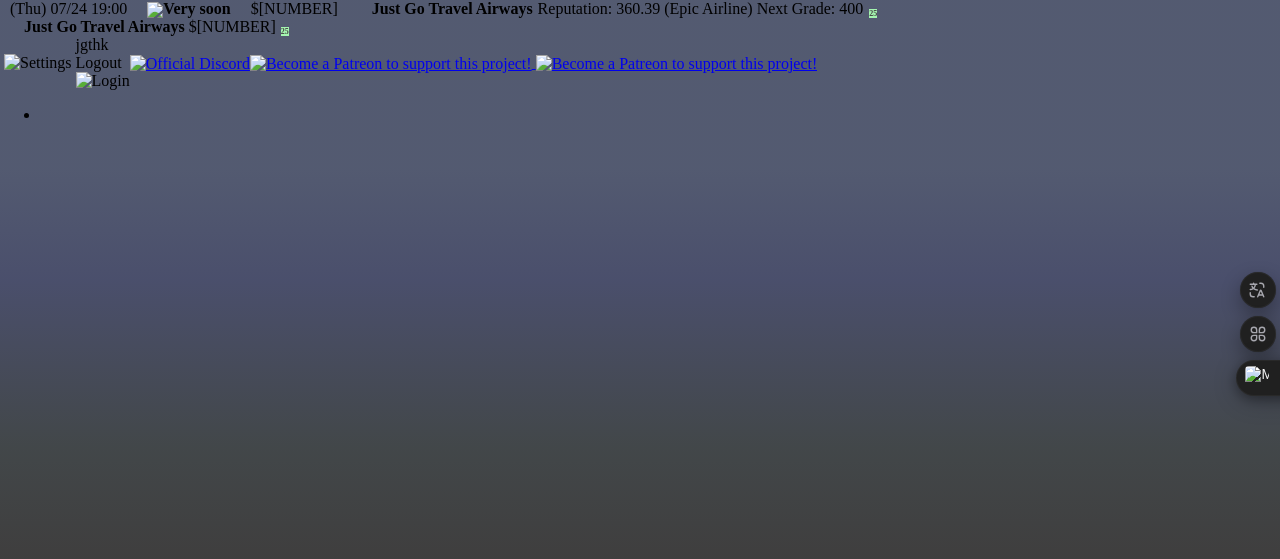 scroll, scrollTop: 68, scrollLeft: 0, axis: vertical 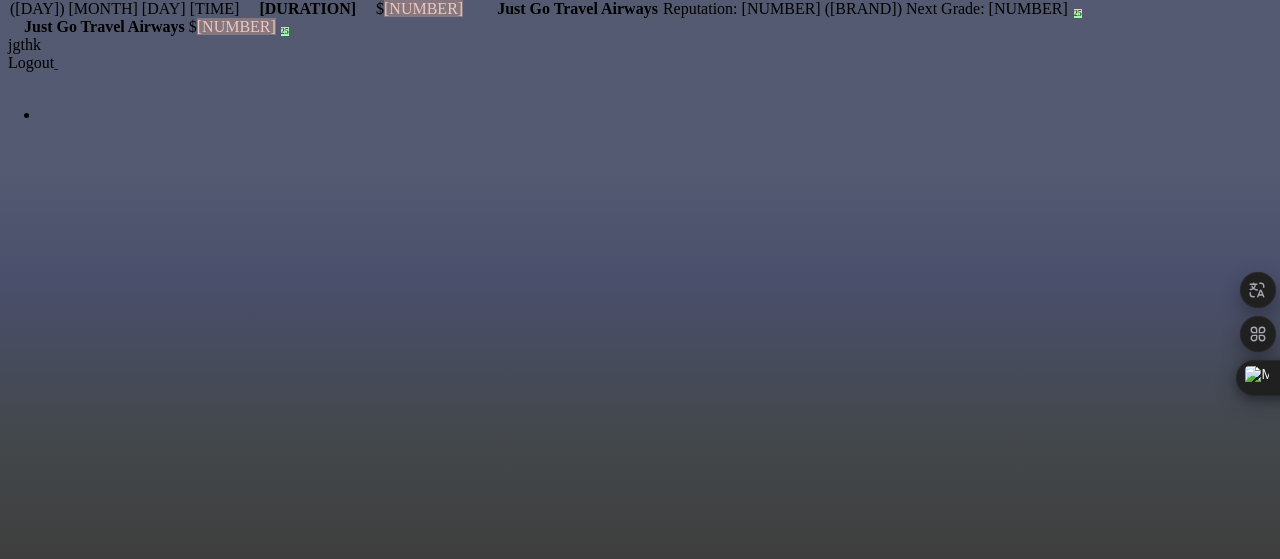 click on "Confirm" at bounding box center [27, 51048] 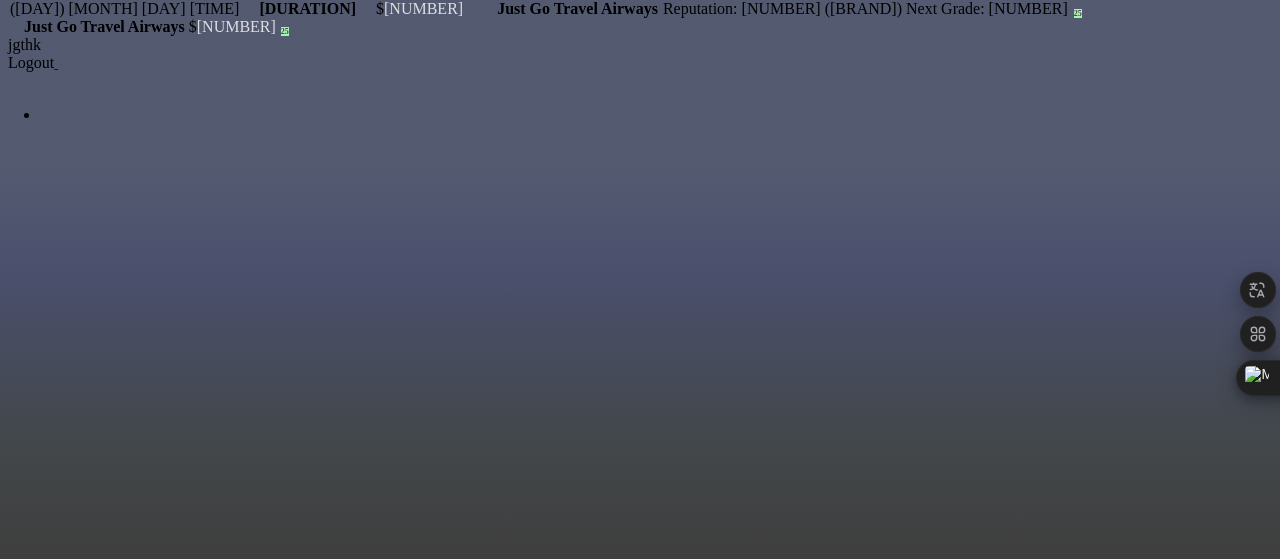 click on "Passenger Map" at bounding box center [304, 42908] 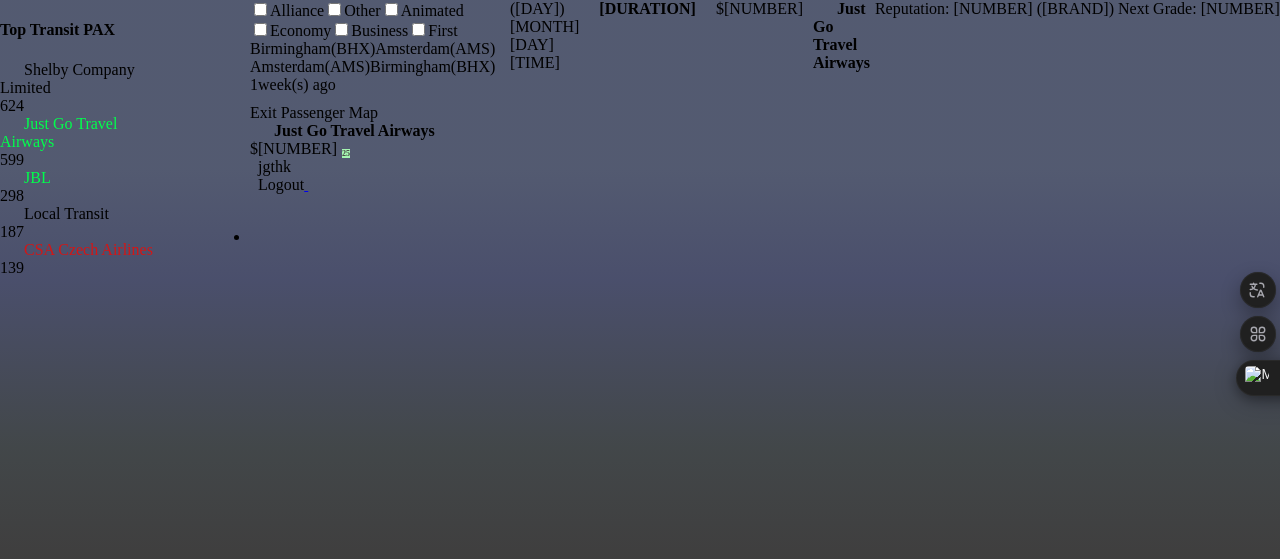 scroll, scrollTop: 0, scrollLeft: 0, axis: both 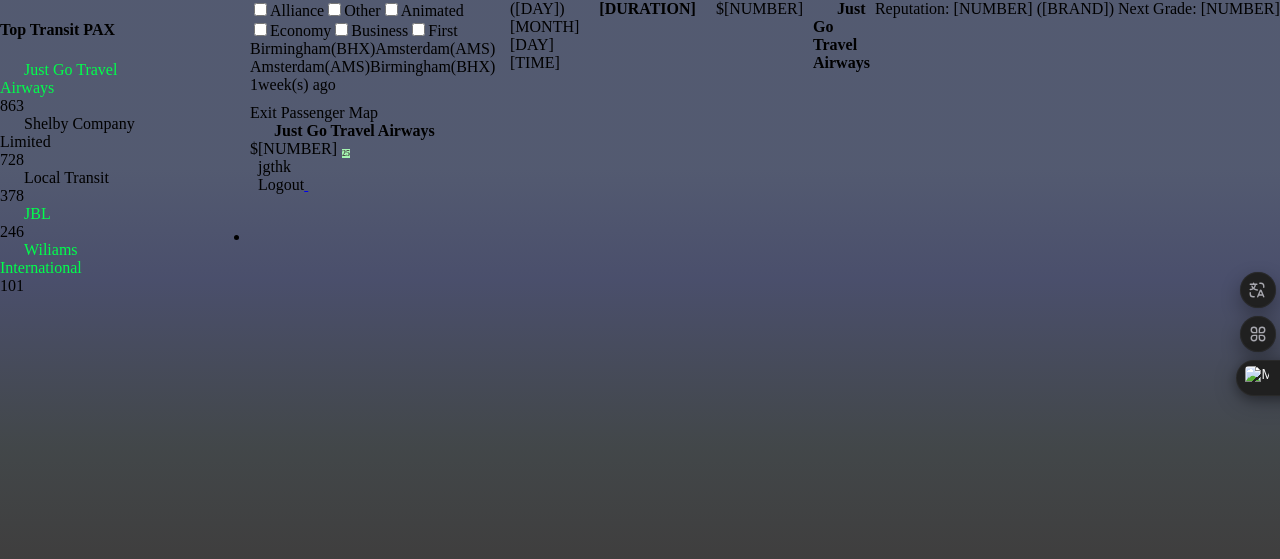 click on "Exit Passenger Map" at bounding box center (375, 113) 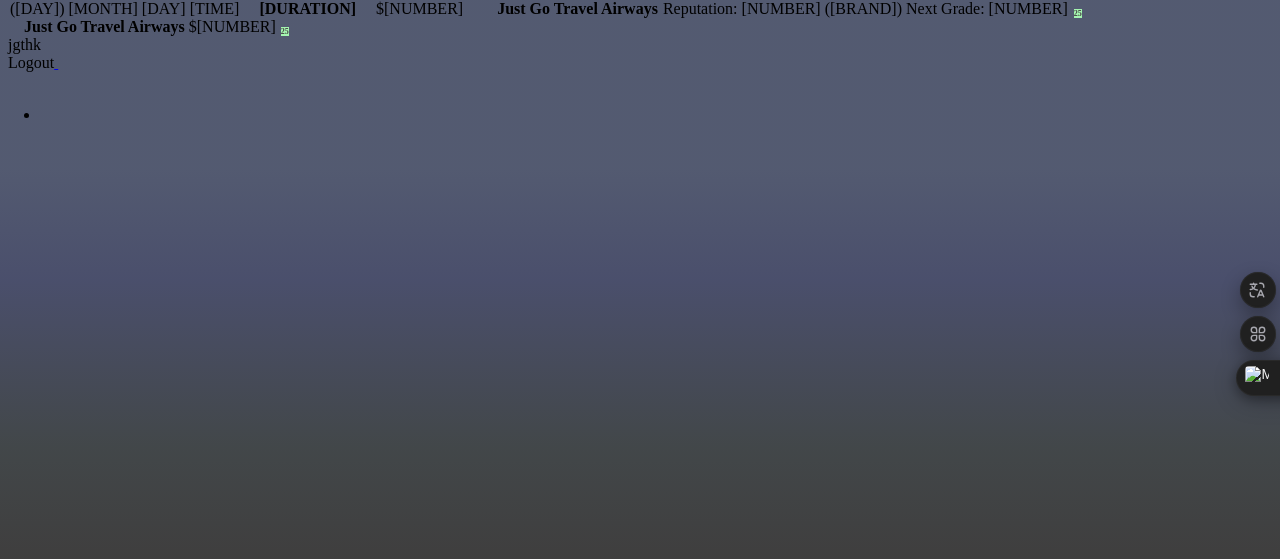click on "Birmingham(BHX)" at bounding box center (300, 936) 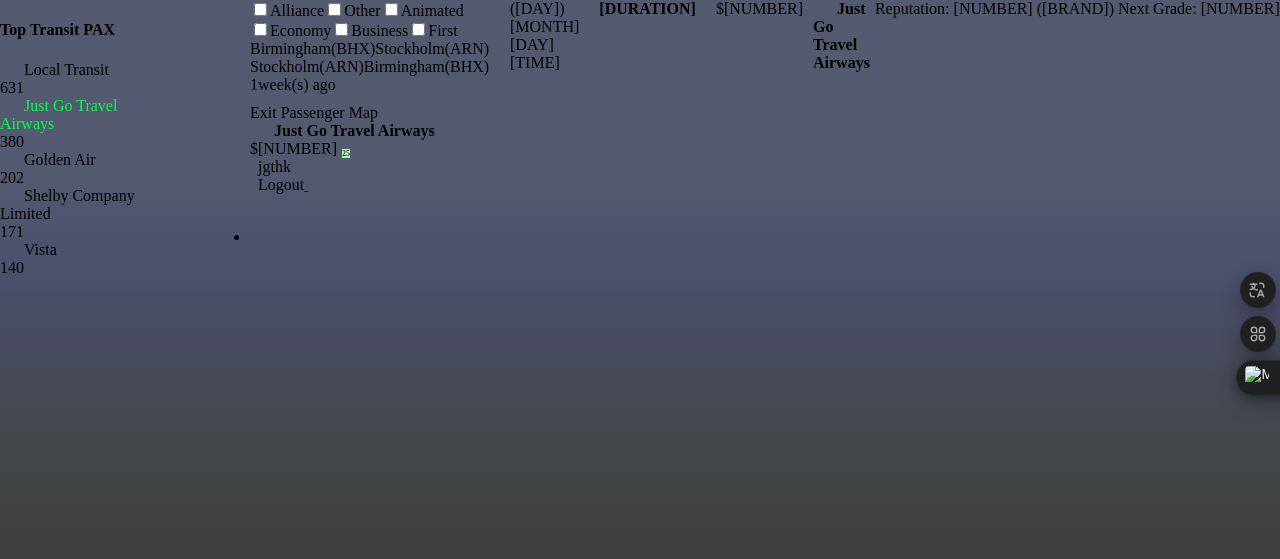 scroll, scrollTop: 0, scrollLeft: 0, axis: both 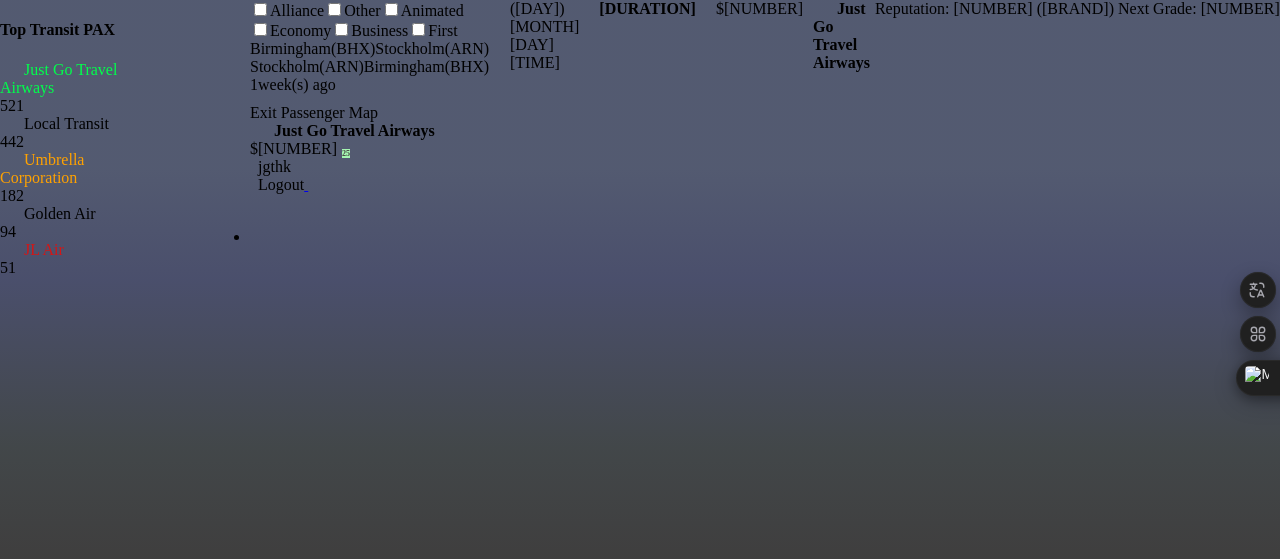 click on "Exit Passenger Map" at bounding box center (375, 113) 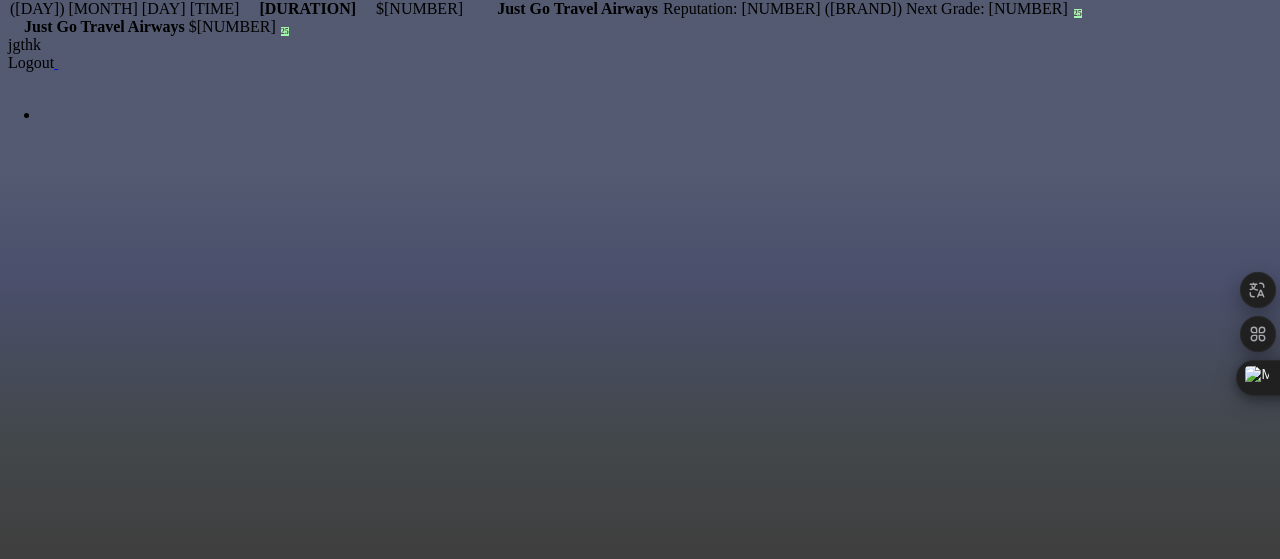 scroll, scrollTop: 122, scrollLeft: 0, axis: vertical 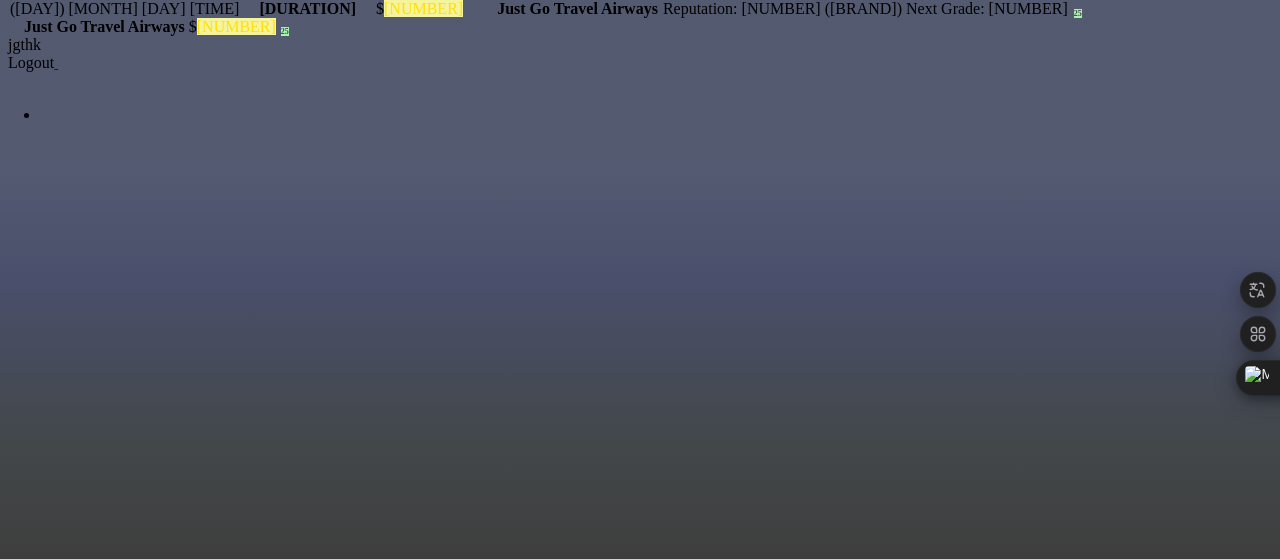 click on "Hamburg(HAM)" at bounding box center [300, 954] 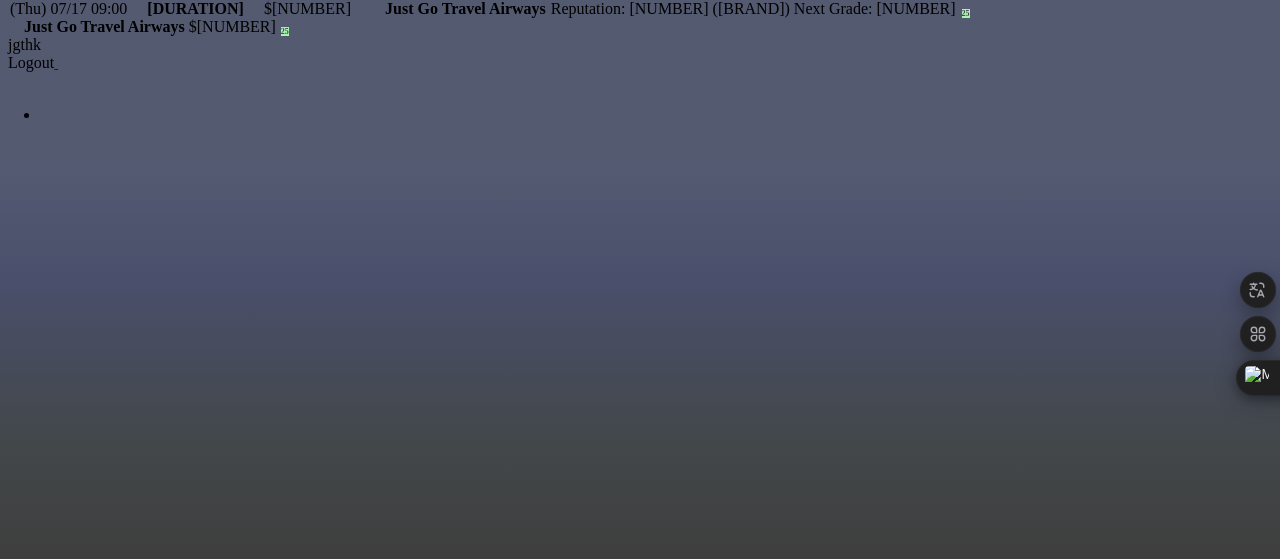 scroll, scrollTop: 0, scrollLeft: 0, axis: both 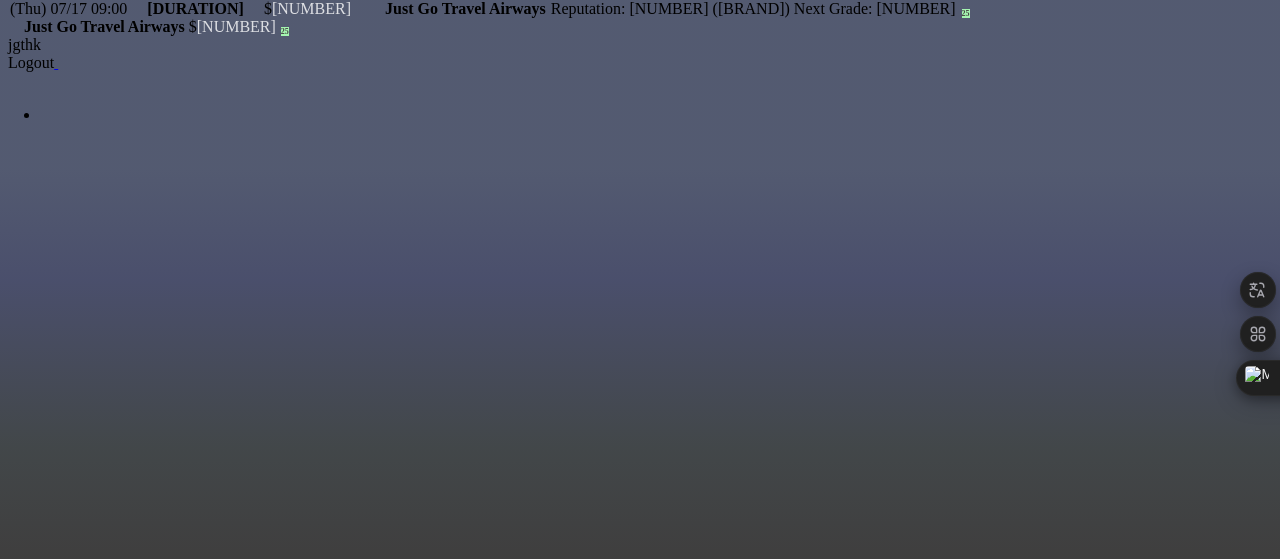 click on "Passenger Map" at bounding box center [304, 42908] 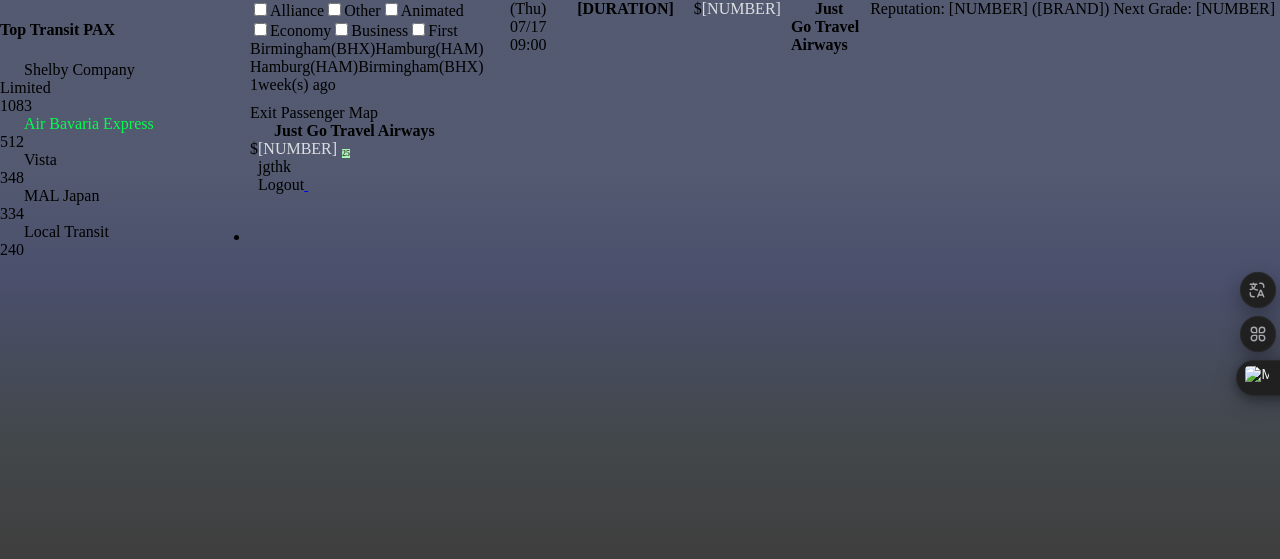 scroll, scrollTop: 0, scrollLeft: 0, axis: both 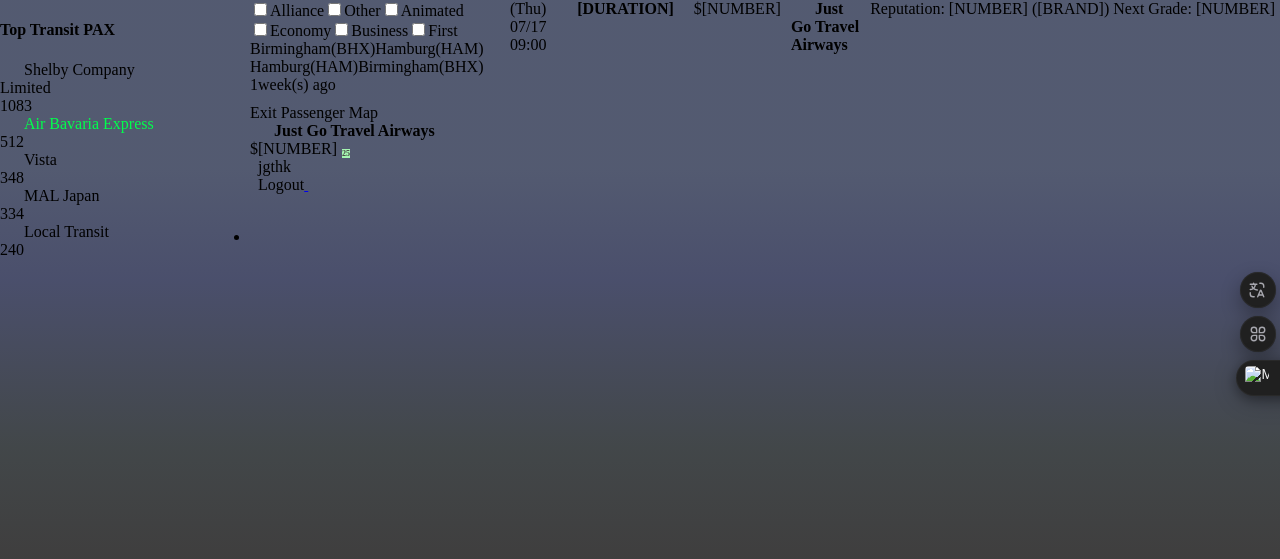 click on "[CITY]([ALPHANUMERIC]) [CITY]([ALPHANUMERIC])" at bounding box center (375, 67) 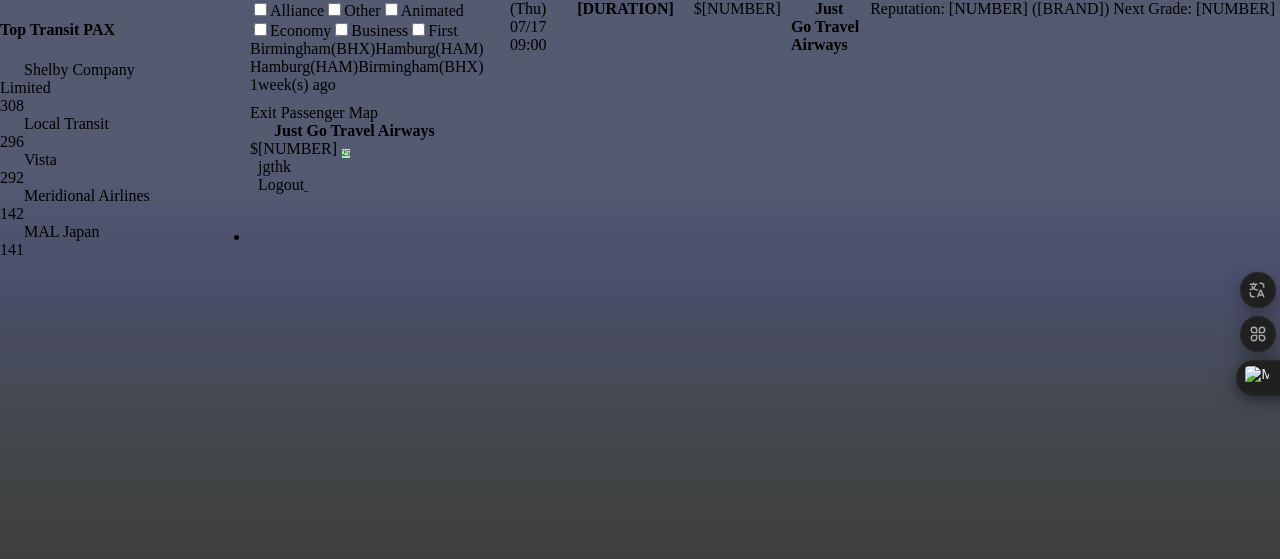 click on "Exit Passenger Map" at bounding box center [375, 113] 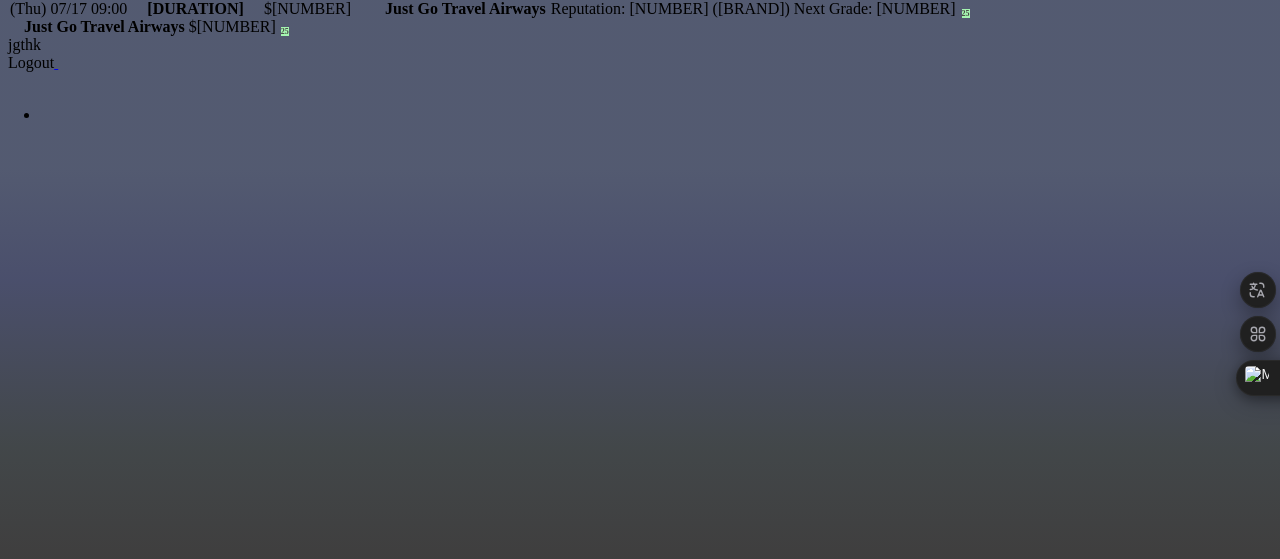 scroll, scrollTop: 378, scrollLeft: 0, axis: vertical 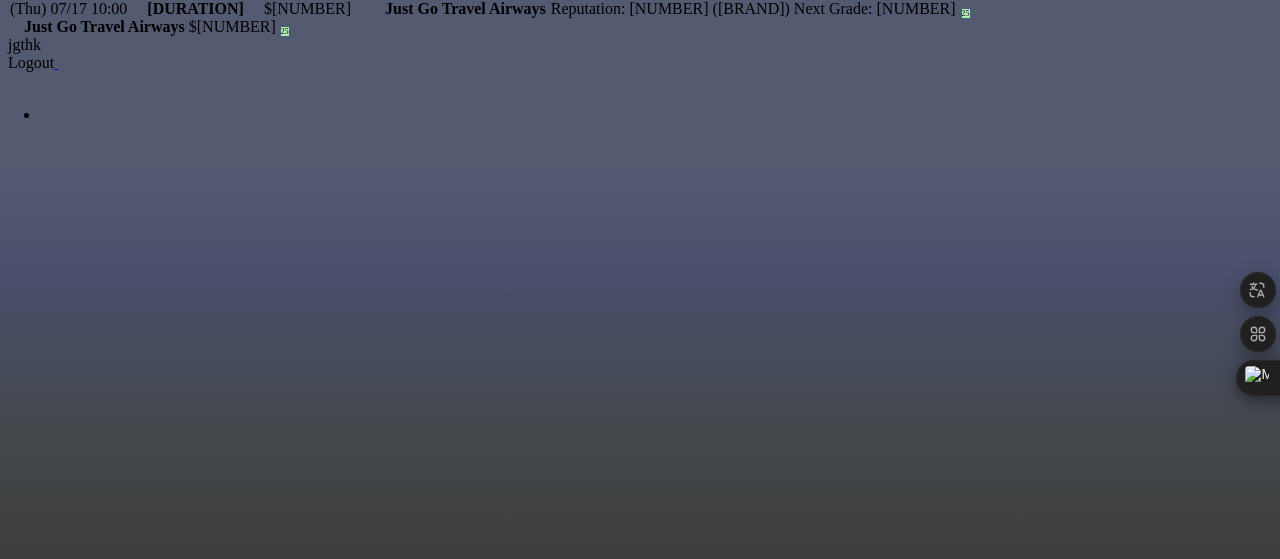 click on "$66,304" at bounding box center (300, 1098) 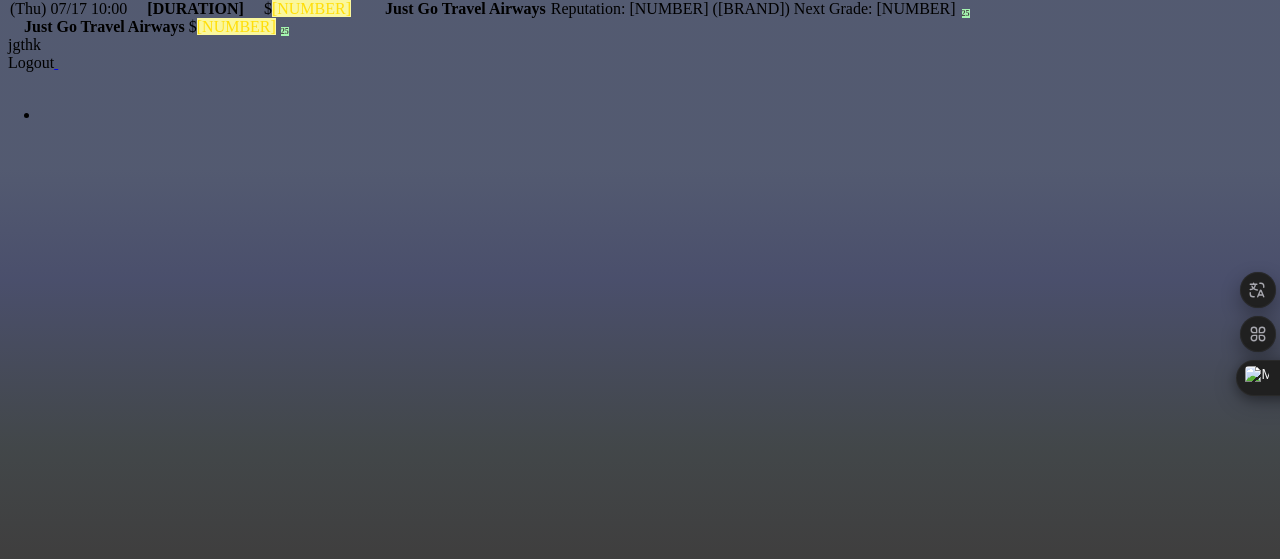 scroll, scrollTop: 0, scrollLeft: 0, axis: both 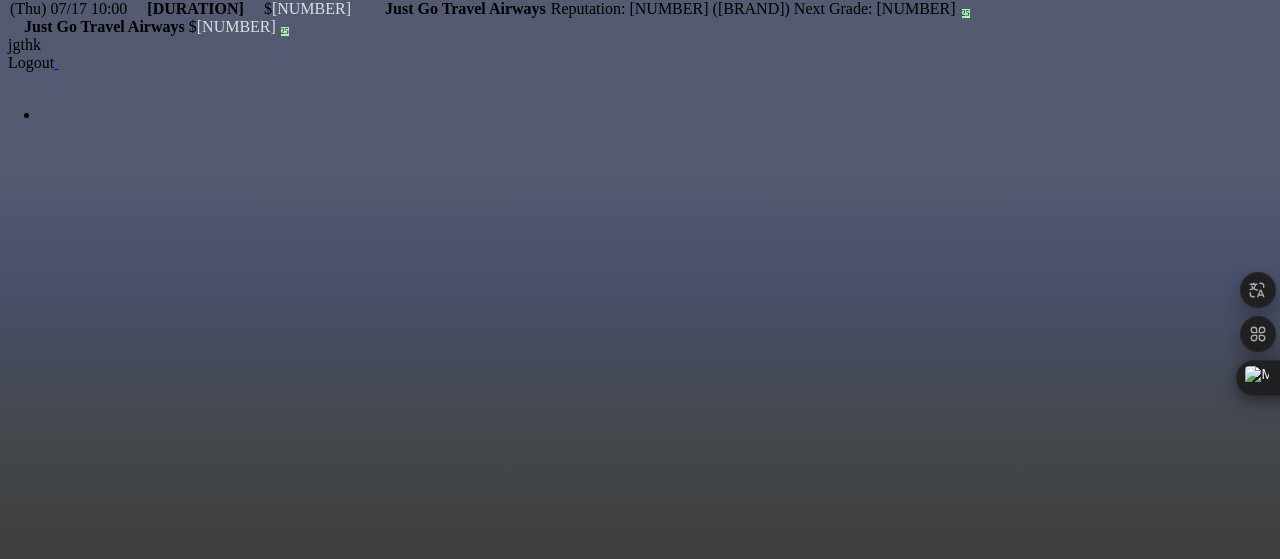 click on "74%" at bounding box center [300, 1062] 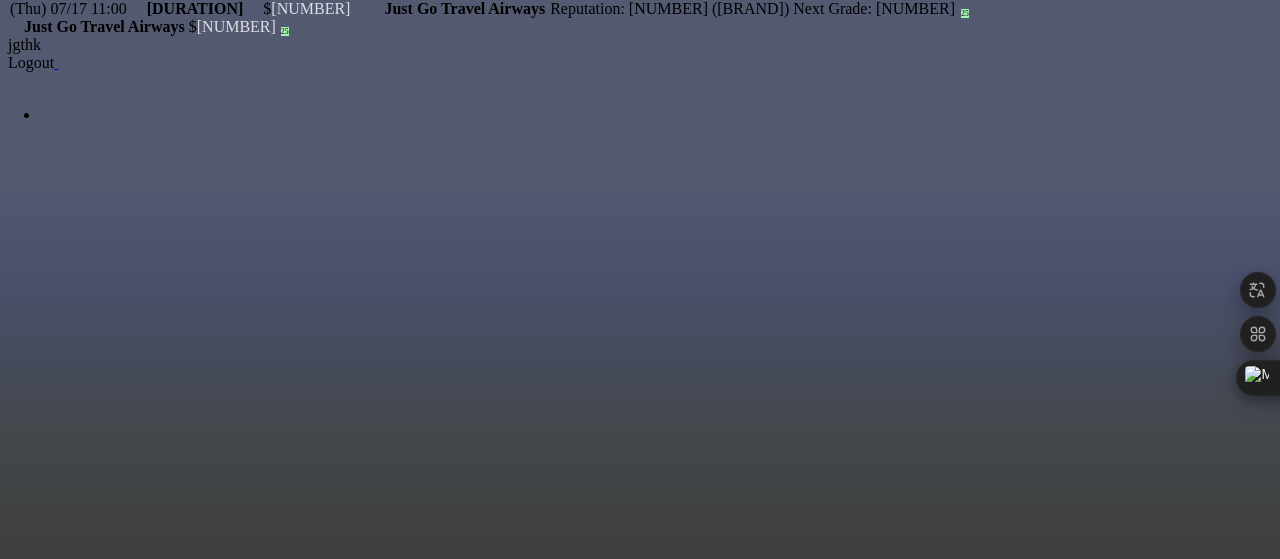 scroll, scrollTop: 356, scrollLeft: 0, axis: vertical 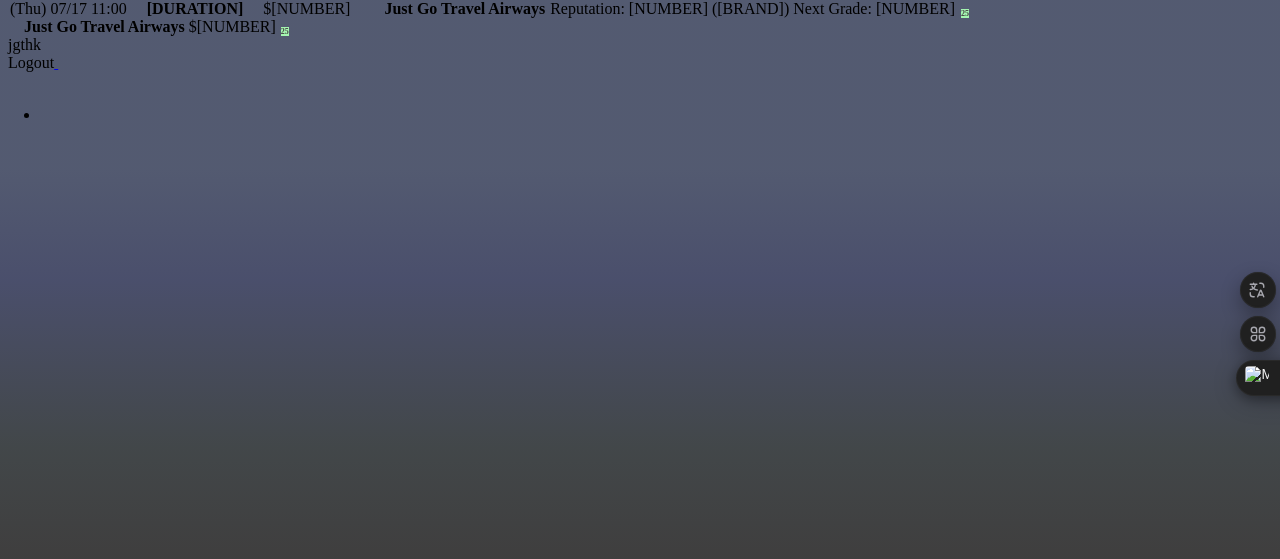 click on "Passenger Map" at bounding box center [304, 42908] 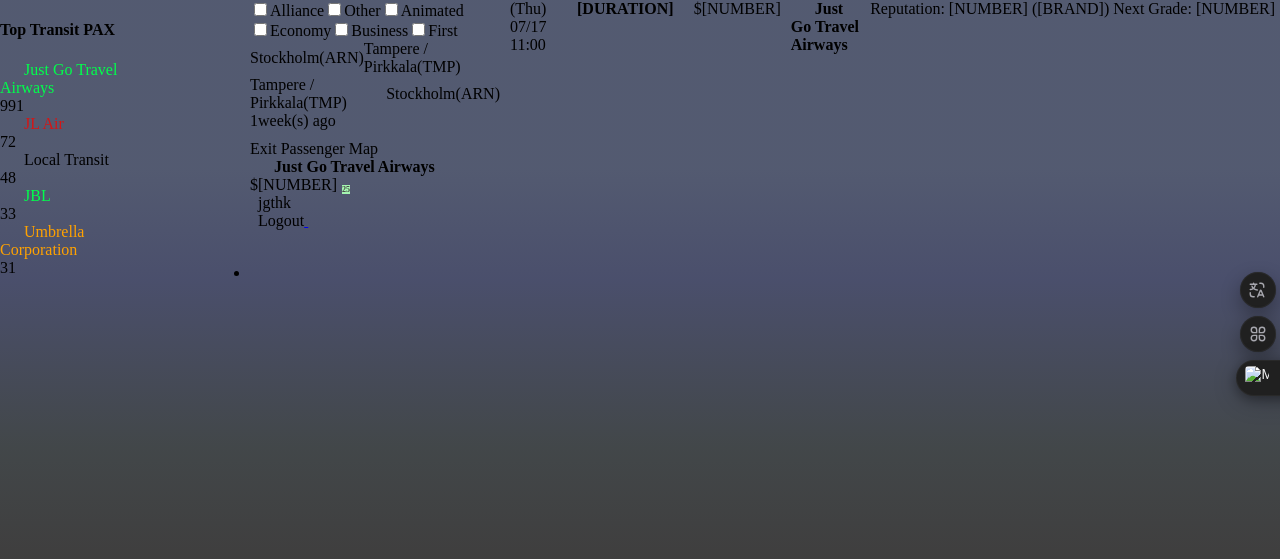 scroll, scrollTop: 0, scrollLeft: 0, axis: both 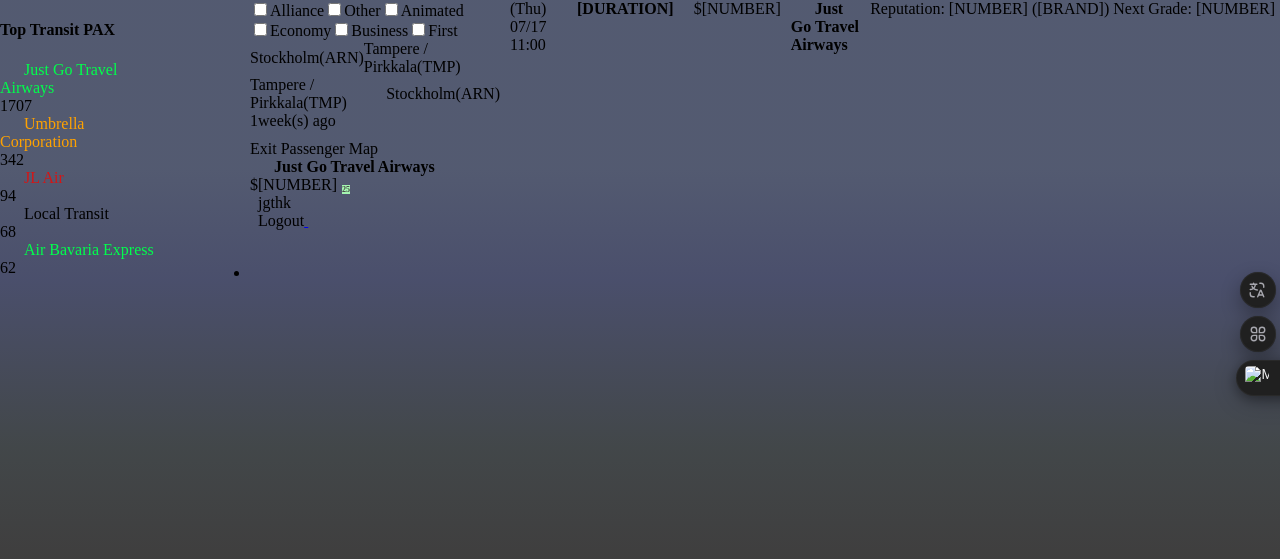 click on "[CITY]([ALPHANUMERIC]) [CITY]([ALPHANUMERIC])" at bounding box center (375, 58) 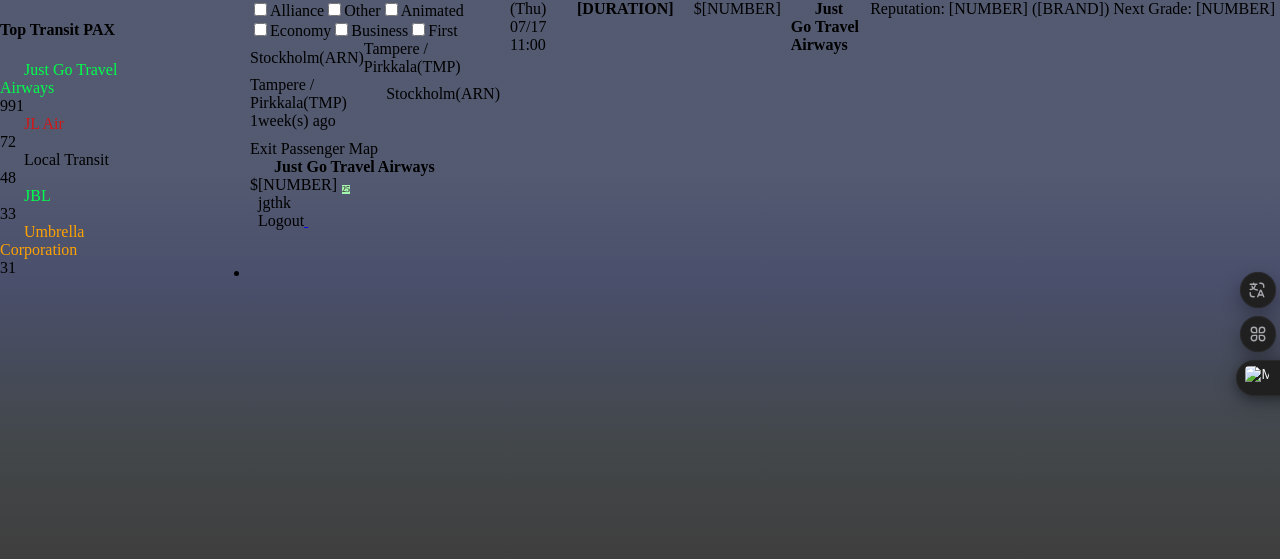 click at bounding box center [364, 58] 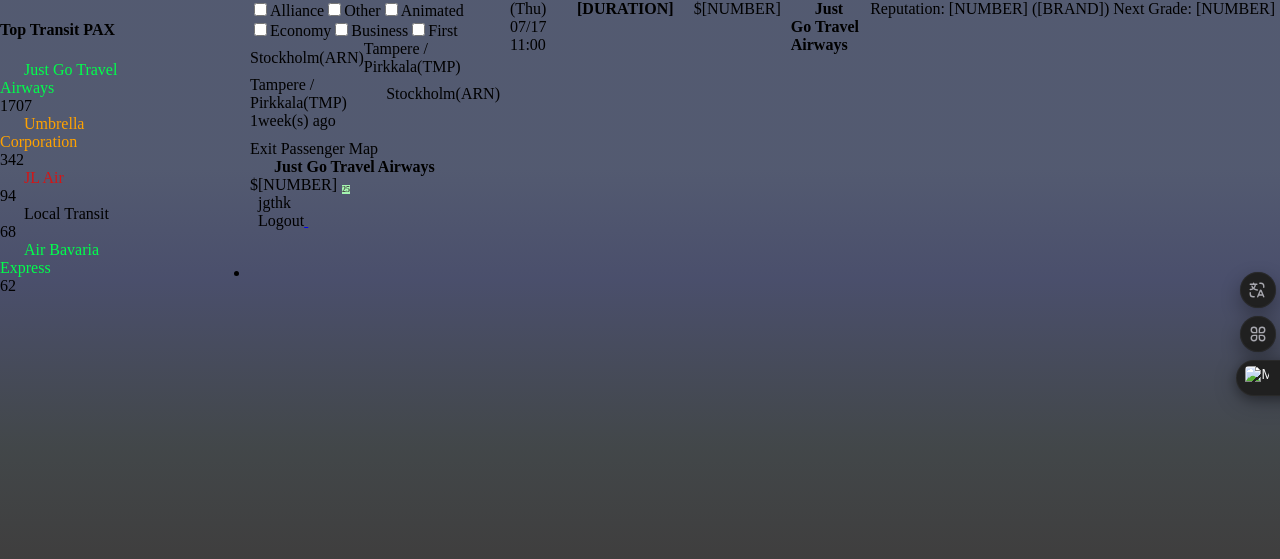 click on "[CITY]([ALPHANUMERIC]) [CITY]([ALPHANUMERIC])" at bounding box center (375, 58) 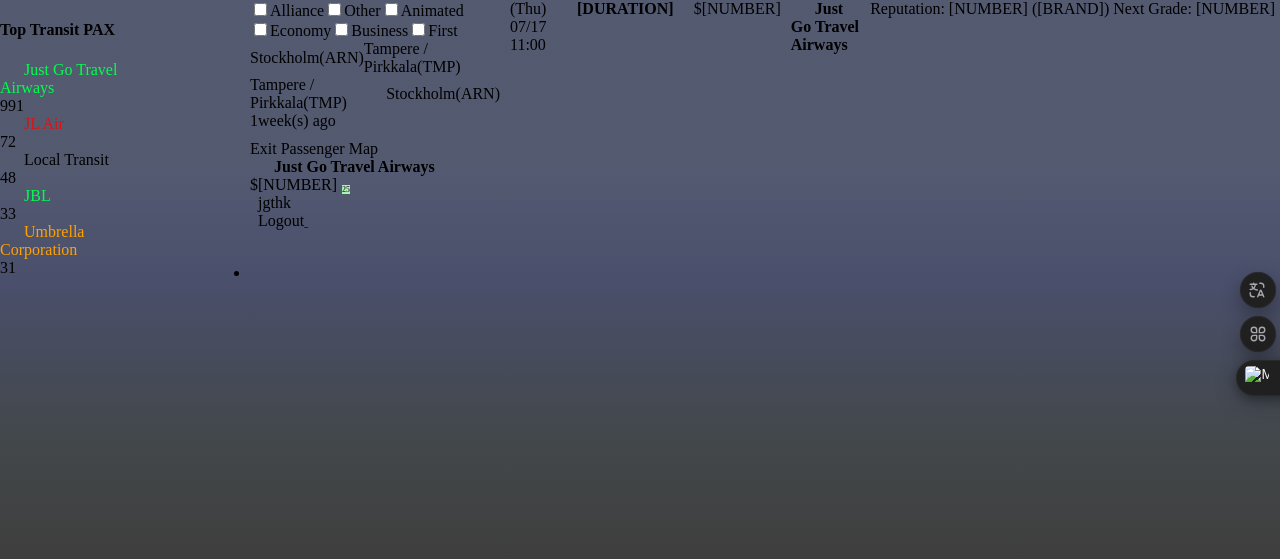 click on "[CITY]([ALPHANUMERIC]) [CITY]([ALPHANUMERIC])" at bounding box center [375, 94] 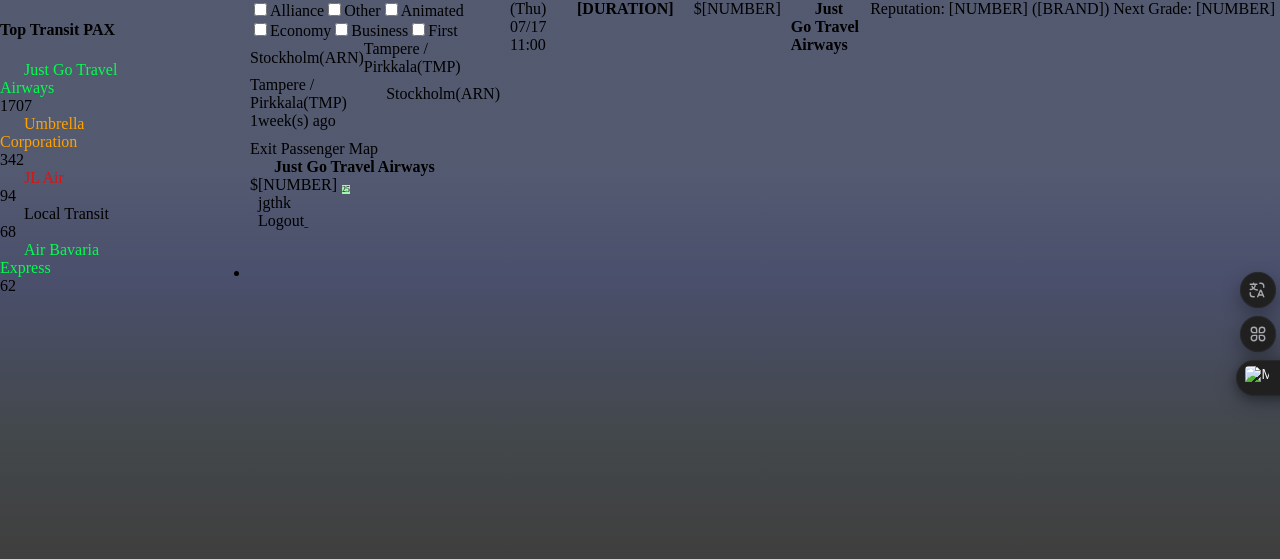 click on "Exit Passenger Map" at bounding box center (375, 149) 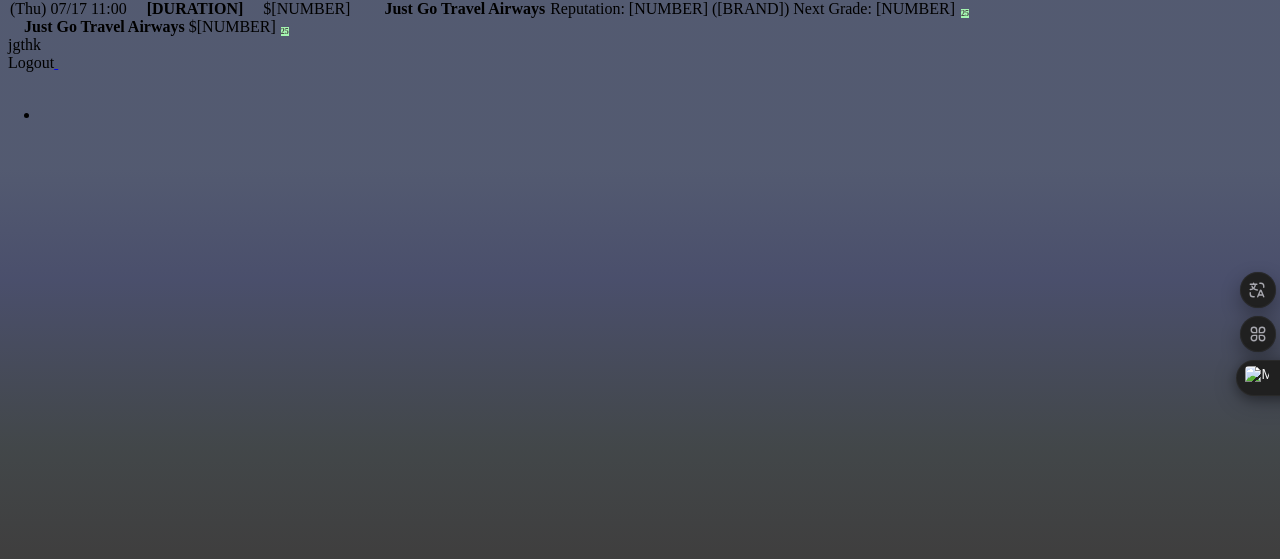 click on "1361km" at bounding box center (300, 990) 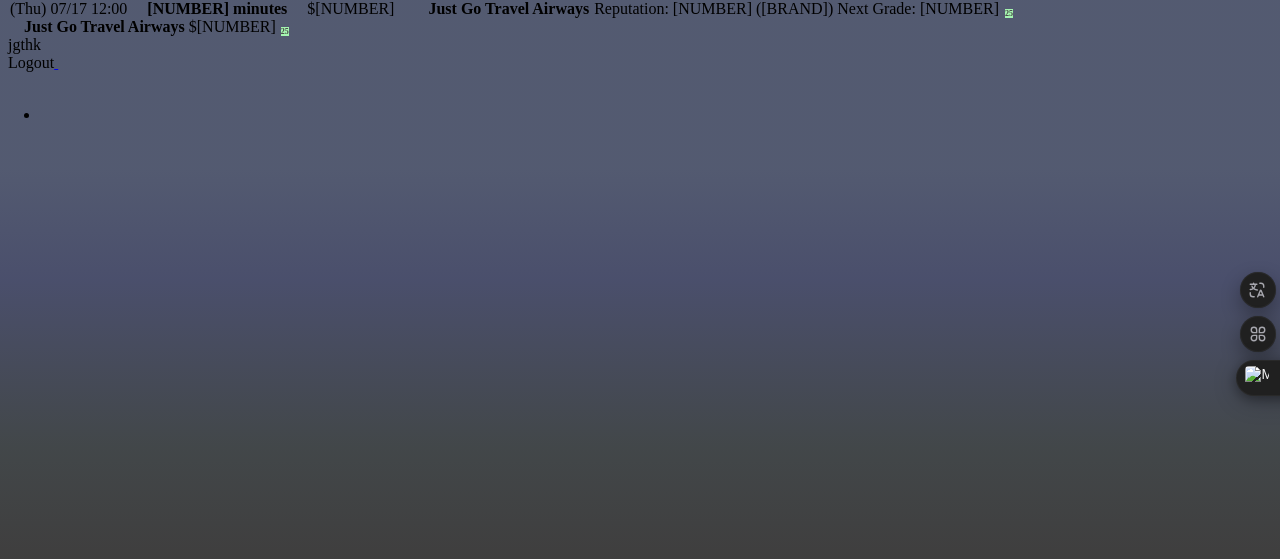 scroll, scrollTop: 0, scrollLeft: 0, axis: both 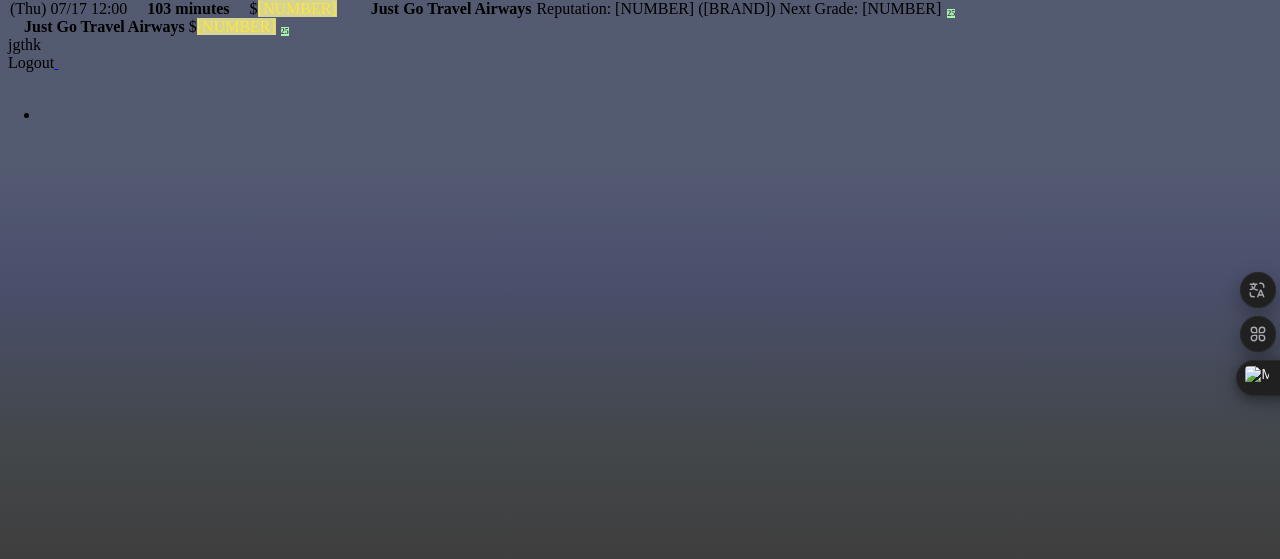 click on "Boeing 737 MAX 9" at bounding box center (300, 972) 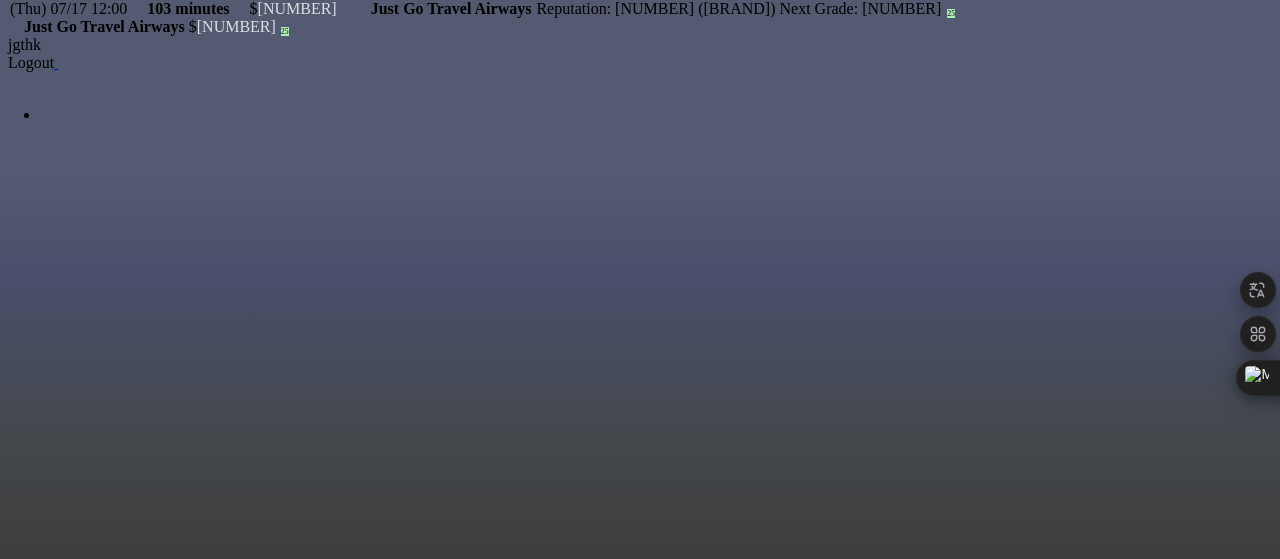click on "1461km" at bounding box center (300, 990) 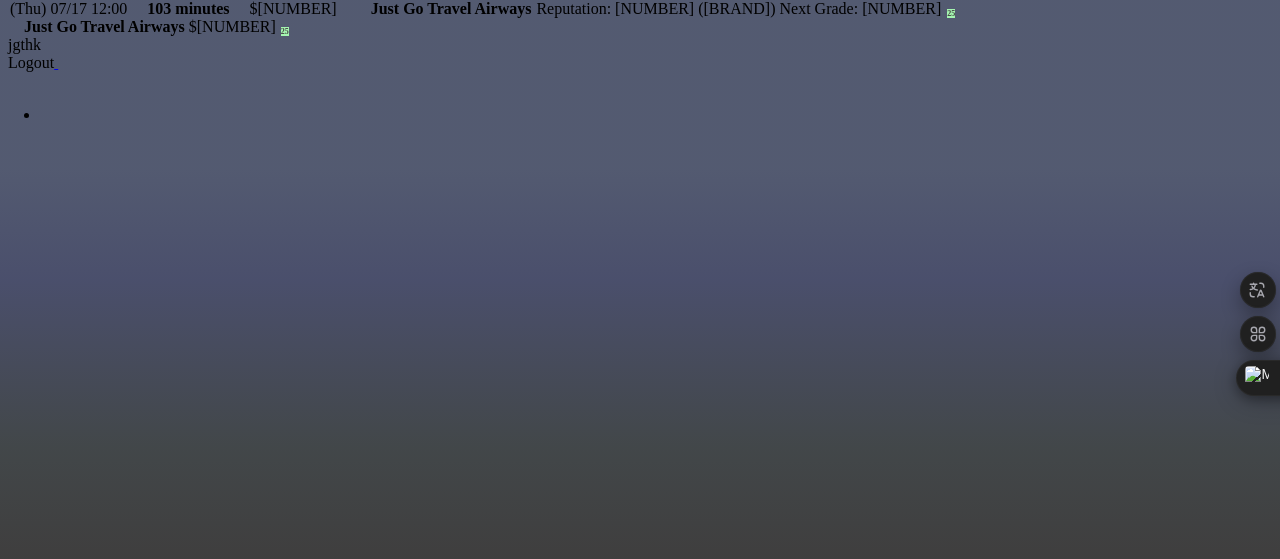 click on "7713(49)" at bounding box center [300, 1008] 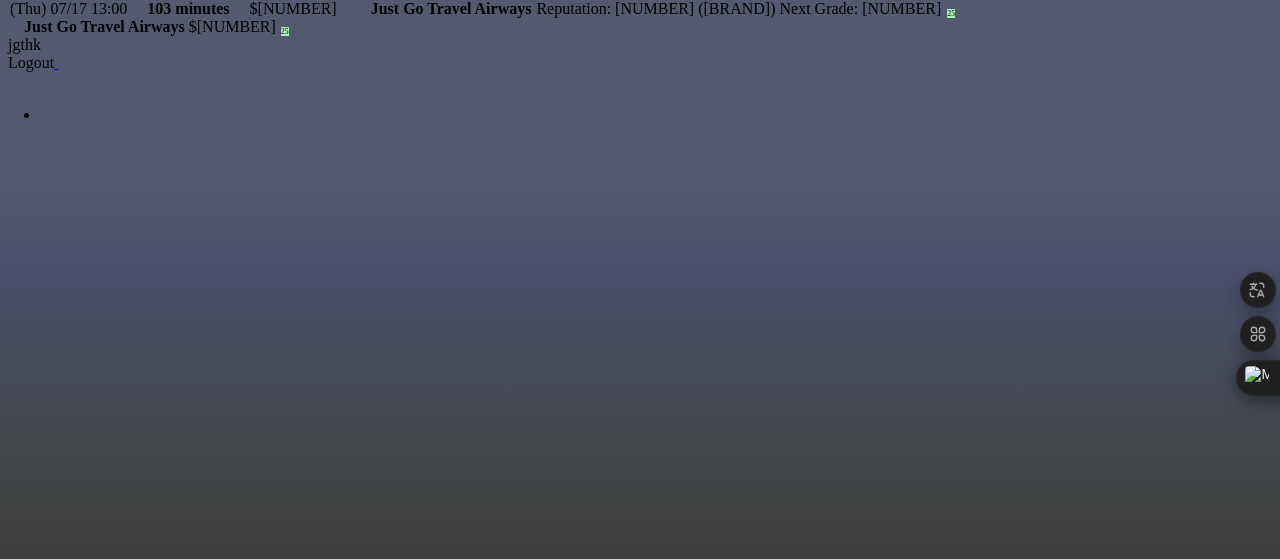 scroll, scrollTop: 410, scrollLeft: 0, axis: vertical 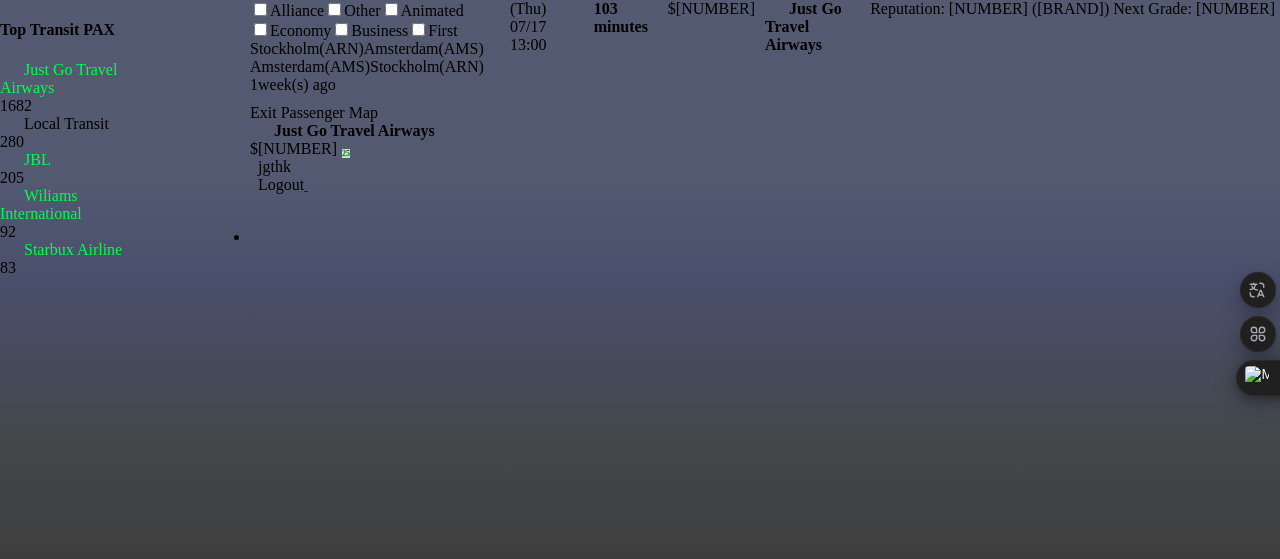 click on "[CITY]([CODE]) [CITY]([CODE])" at bounding box center (375, 67) 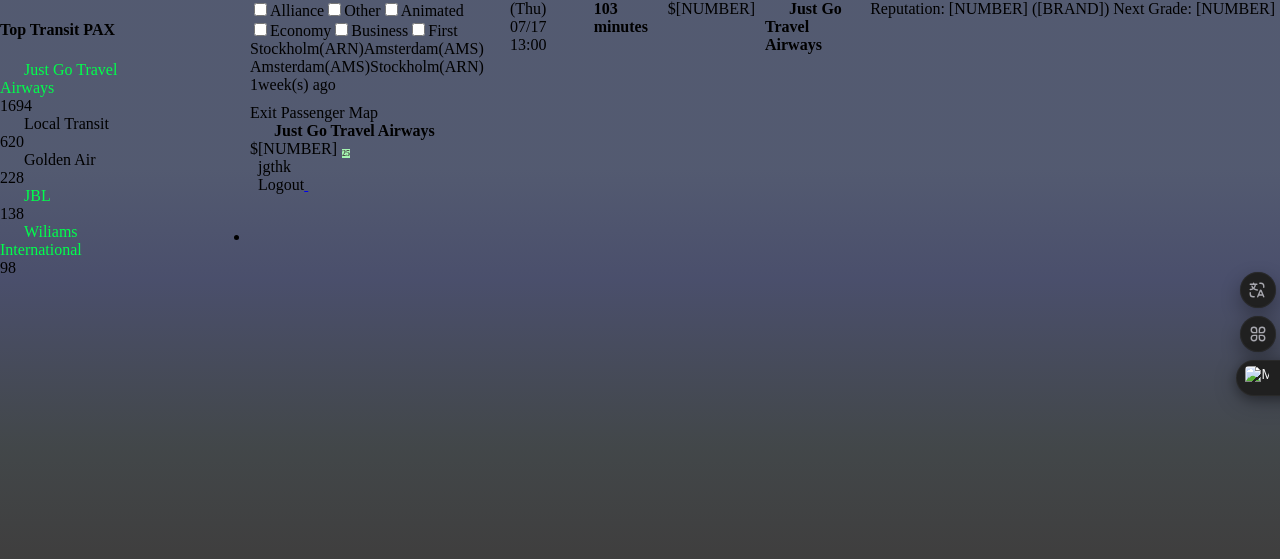 click on "Exit Passenger Map" at bounding box center [375, 113] 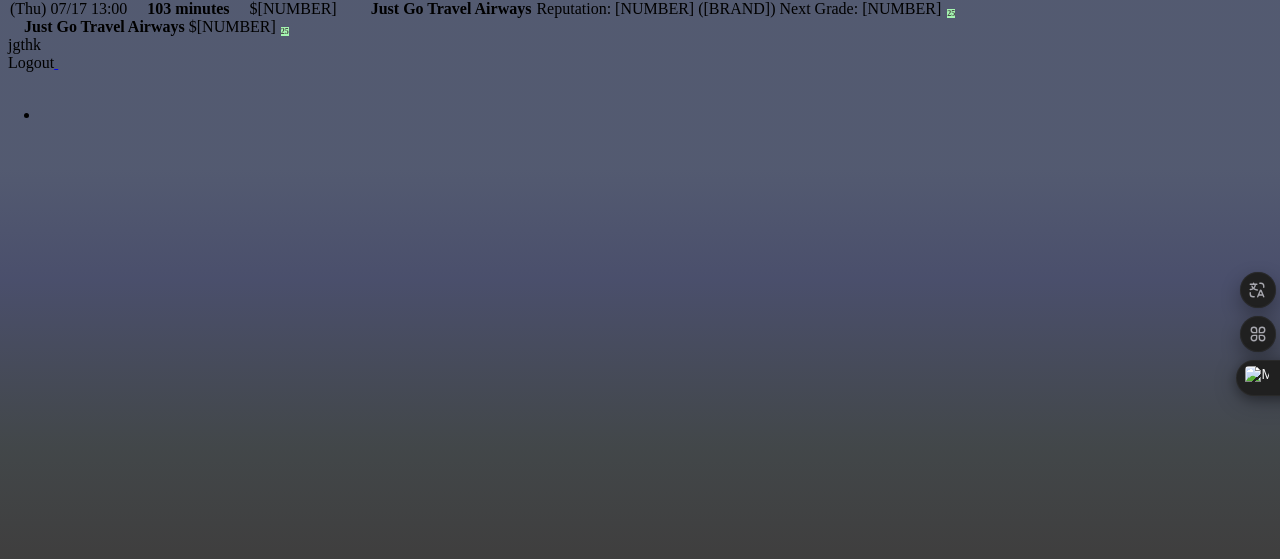 scroll, scrollTop: 1041, scrollLeft: 0, axis: vertical 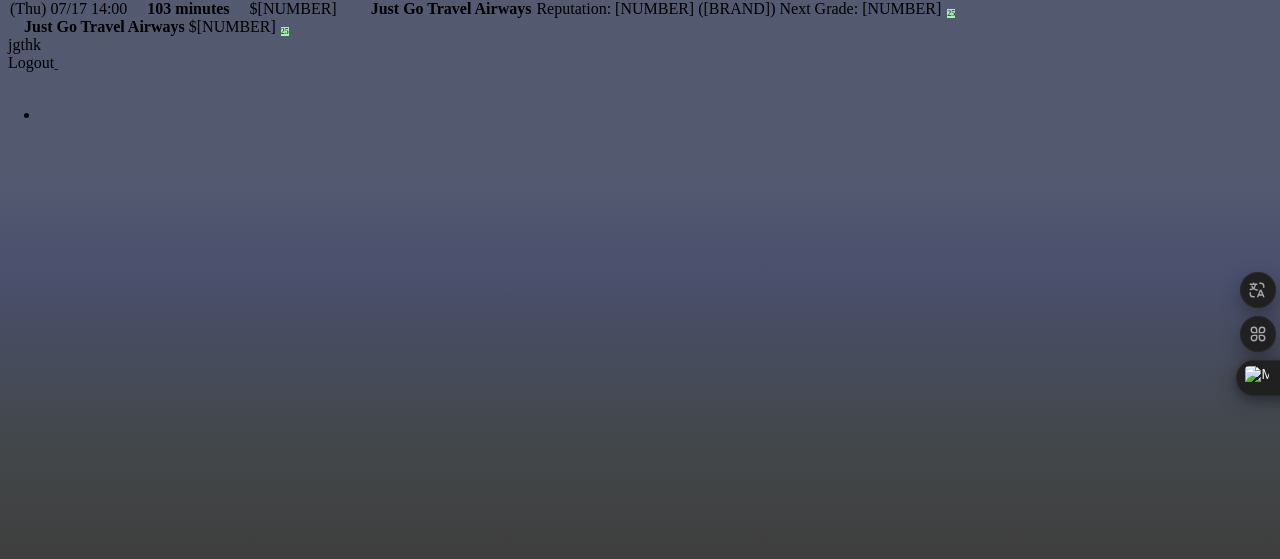 type on "***" 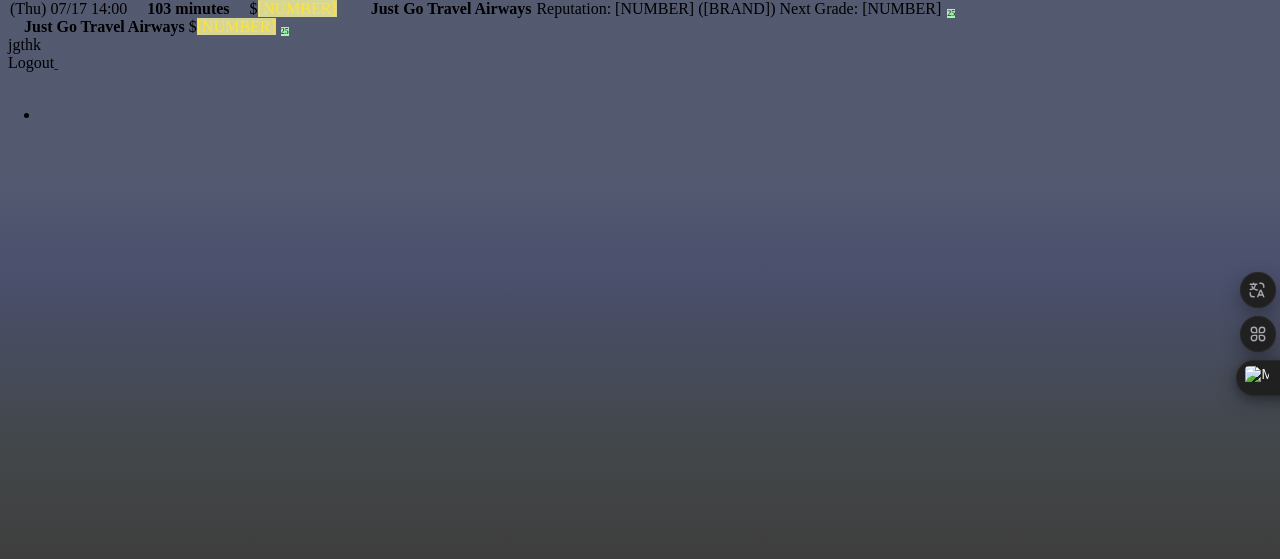 click on "Passenger Map" at bounding box center (304, 42908) 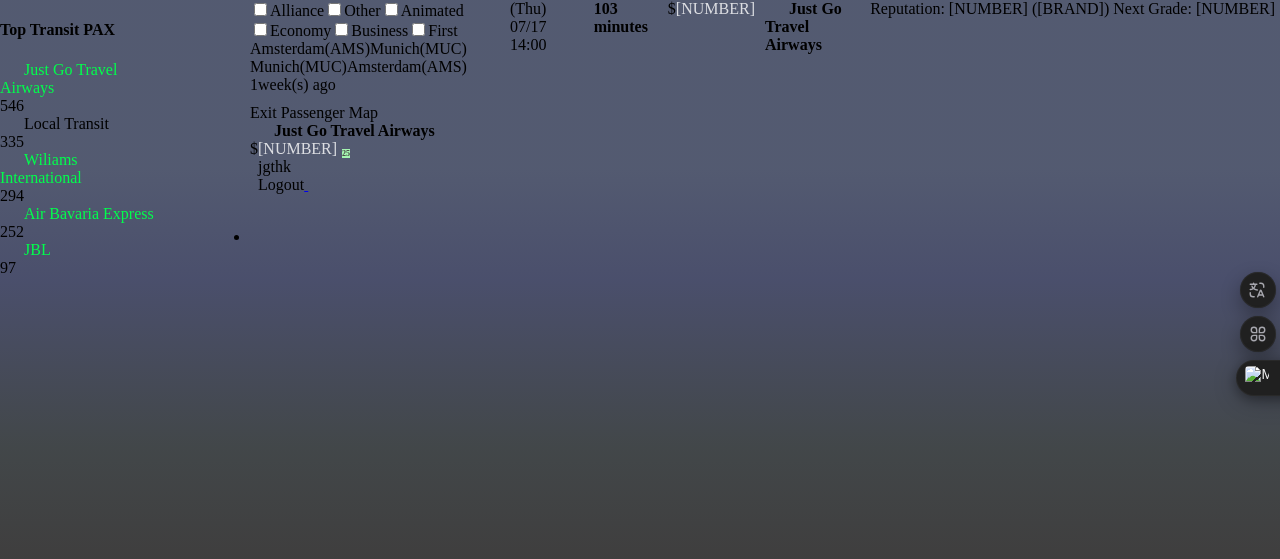 scroll, scrollTop: 0, scrollLeft: 0, axis: both 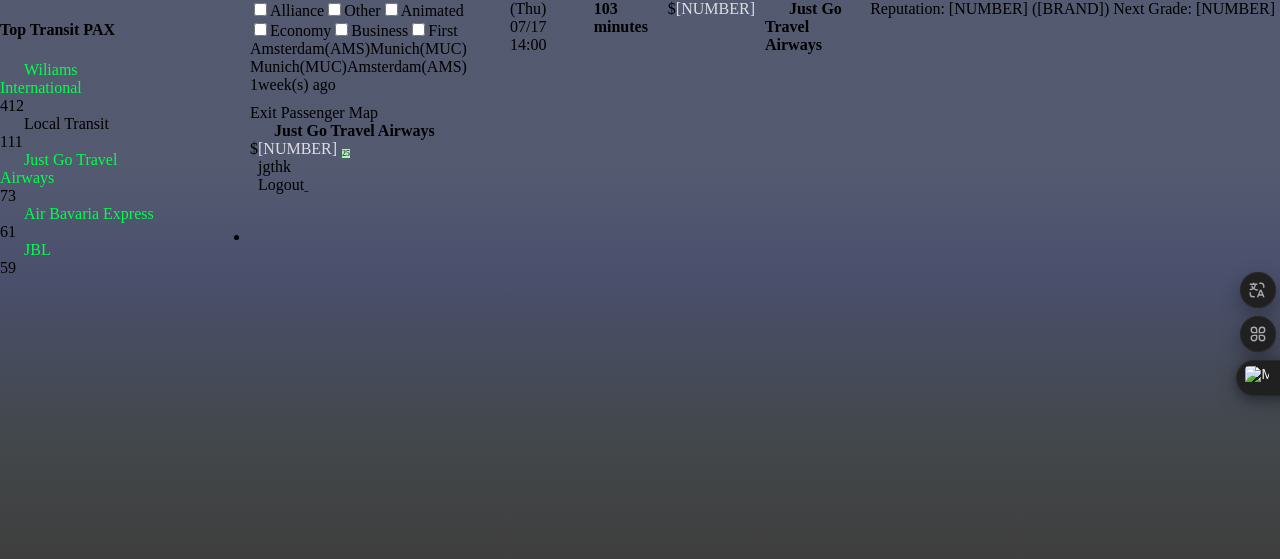 click on "Amsterdam(AMS) Munich(MUC)" at bounding box center (375, 49) 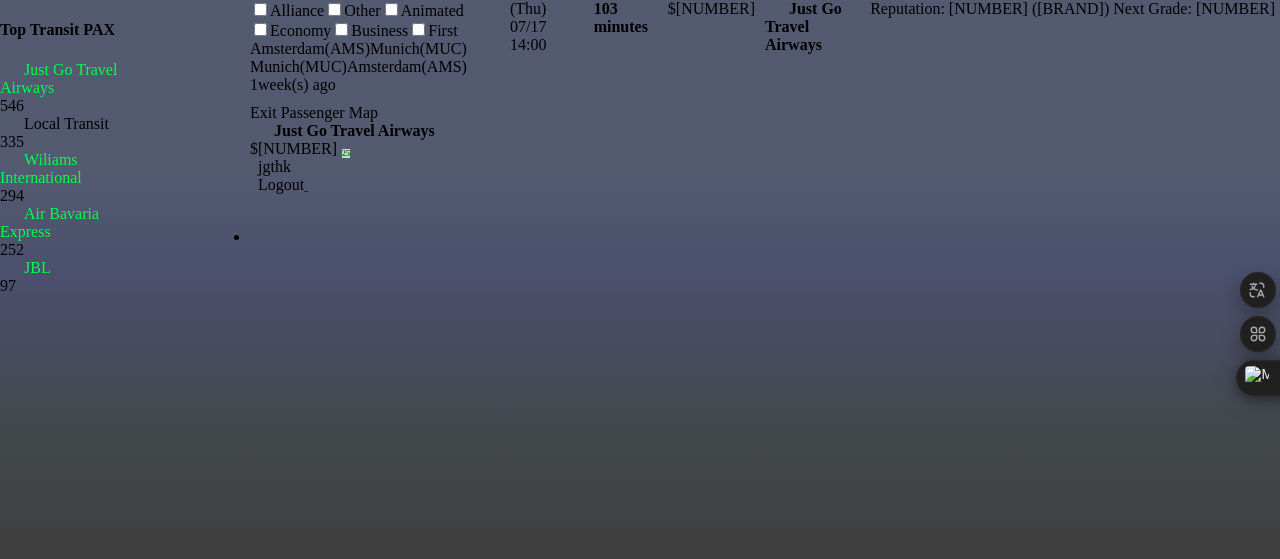 click on "Exit Passenger Map" at bounding box center [375, 113] 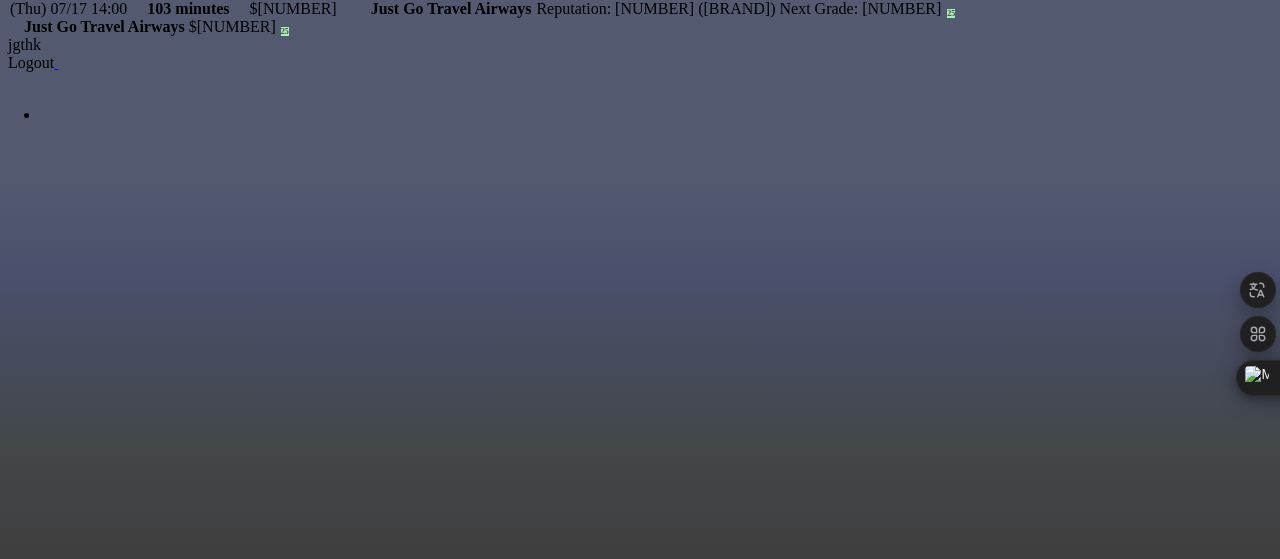 click on "Edit" at bounding box center (304, 41658) 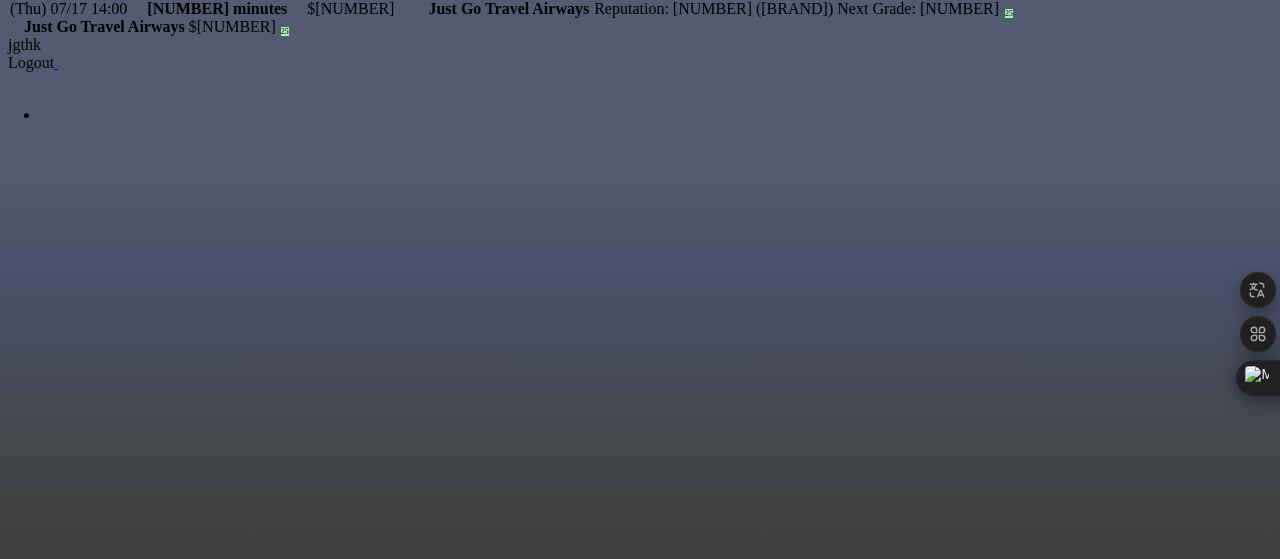 scroll, scrollTop: 410, scrollLeft: 0, axis: vertical 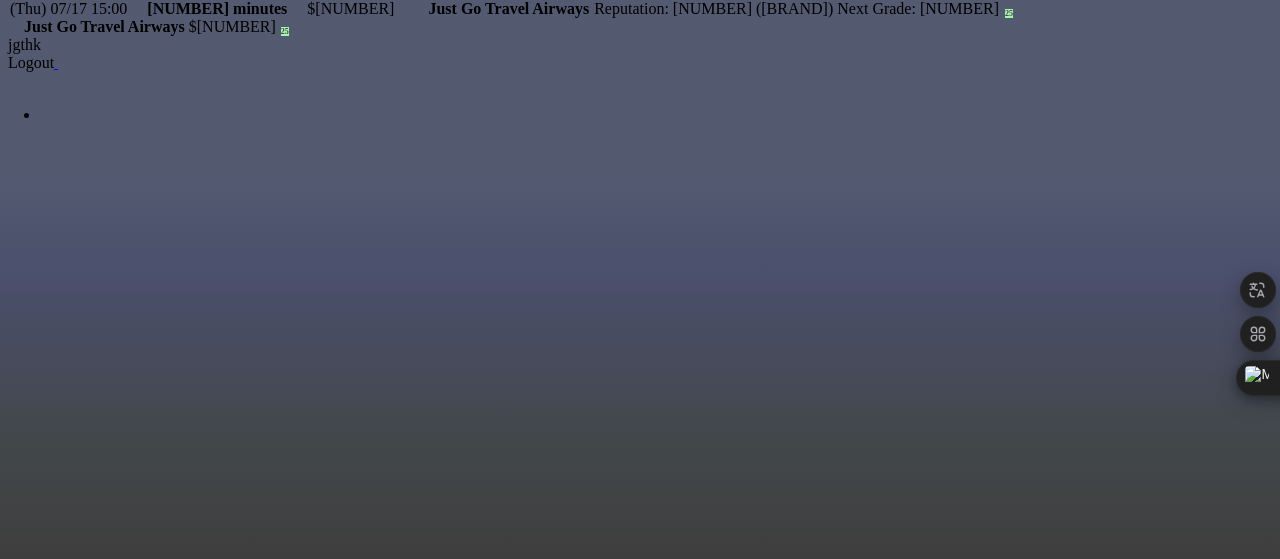 click on "Failure" at bounding box center (260, 50887) 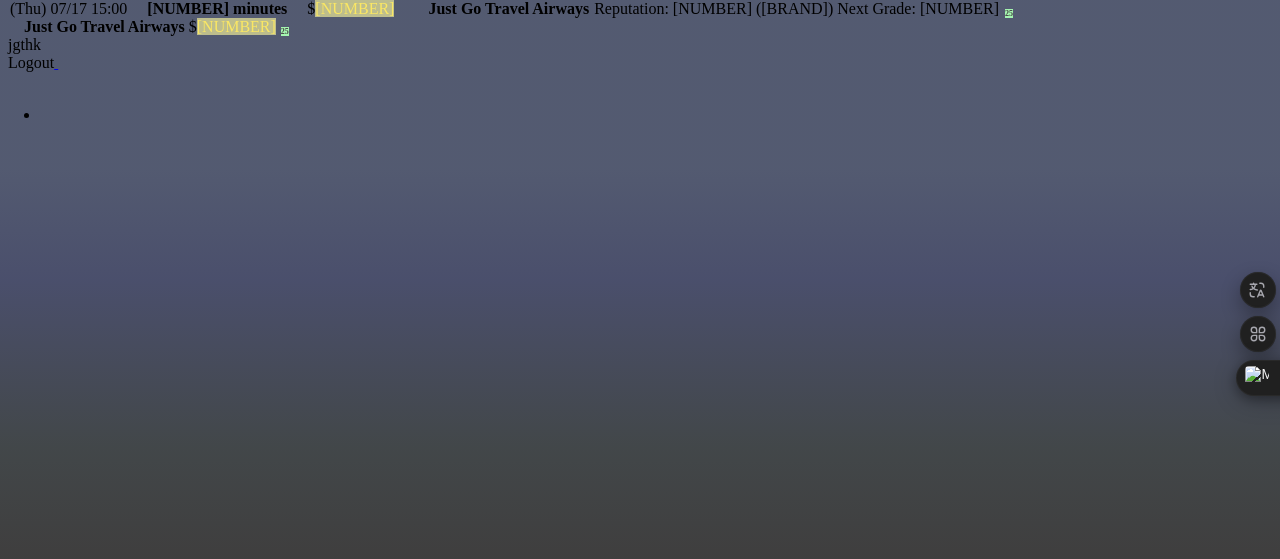 click on "Edit" at bounding box center (304, 41658) 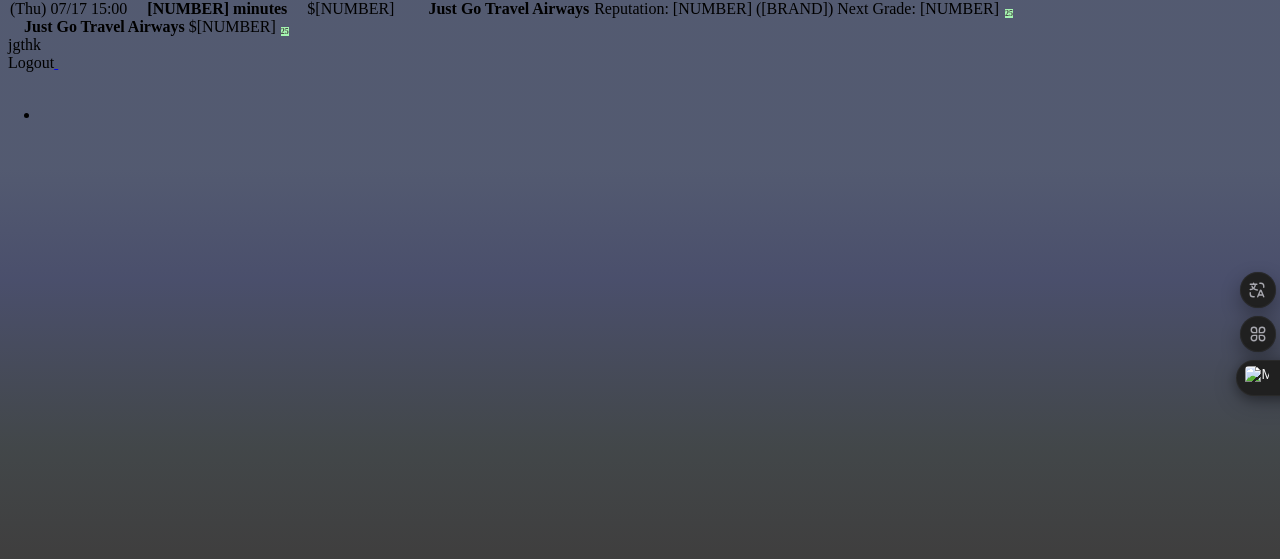 scroll, scrollTop: 489, scrollLeft: 0, axis: vertical 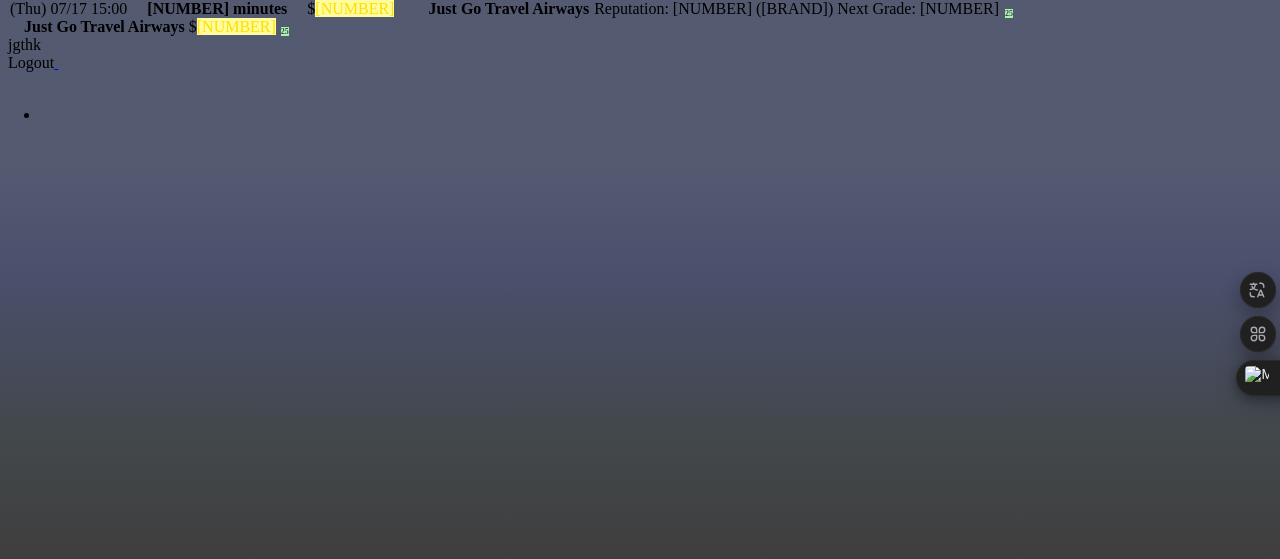 click on "**********" at bounding box center [640, 22068] 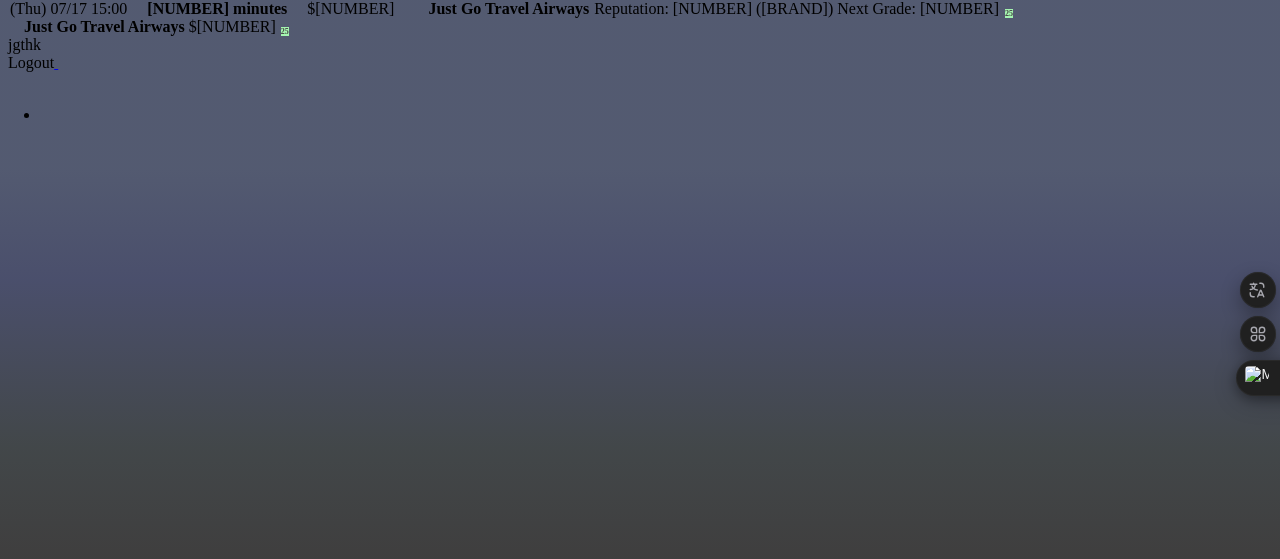 click on "$2,060,550" at bounding box center [300, 1080] 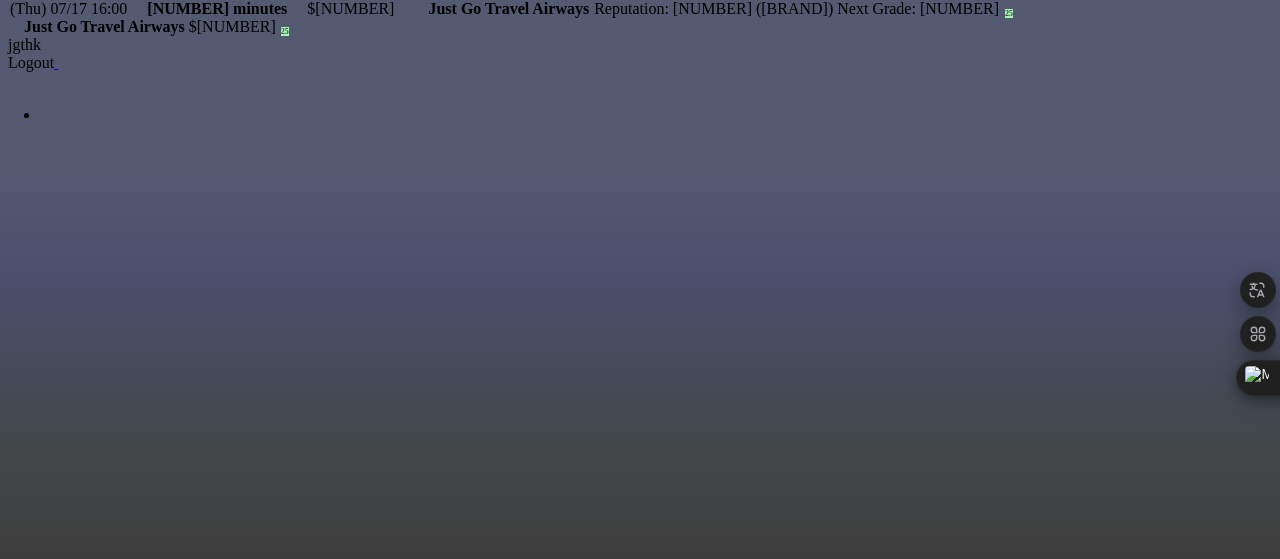 scroll, scrollTop: 210, scrollLeft: 0, axis: vertical 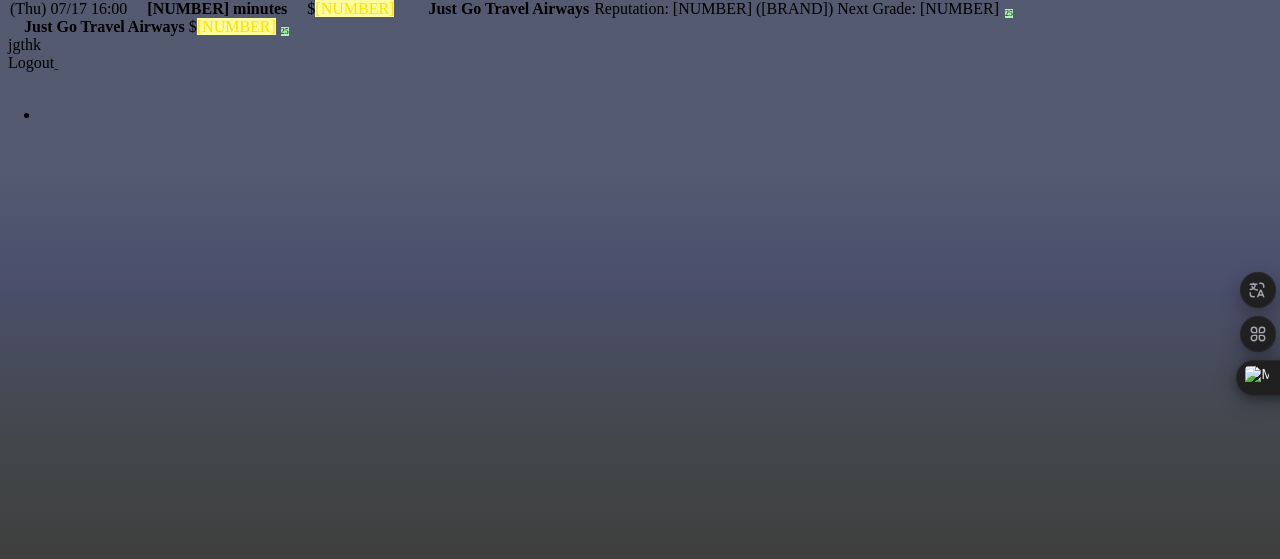 click on "Passenger Map" at bounding box center [304, 42908] 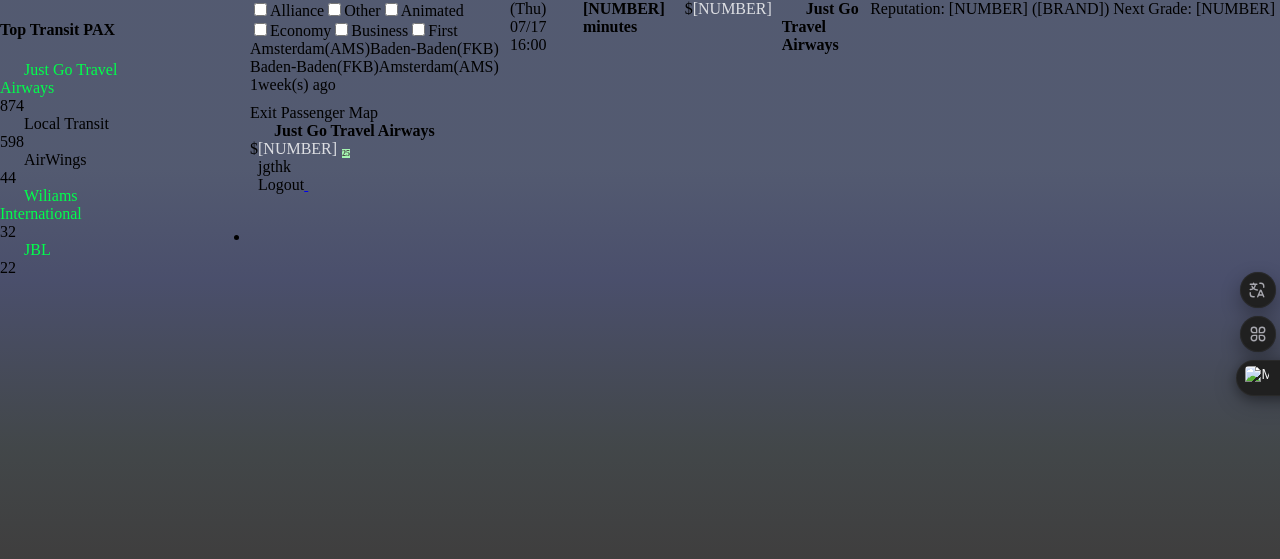 scroll, scrollTop: 0, scrollLeft: 0, axis: both 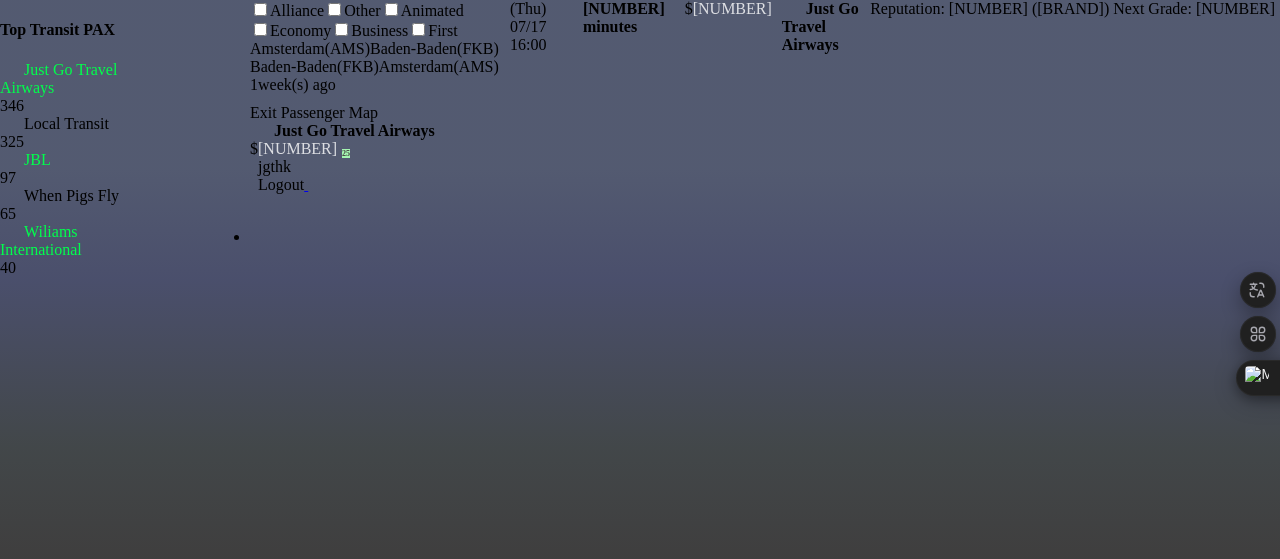 click on "Exit Passenger Map" at bounding box center (375, 113) 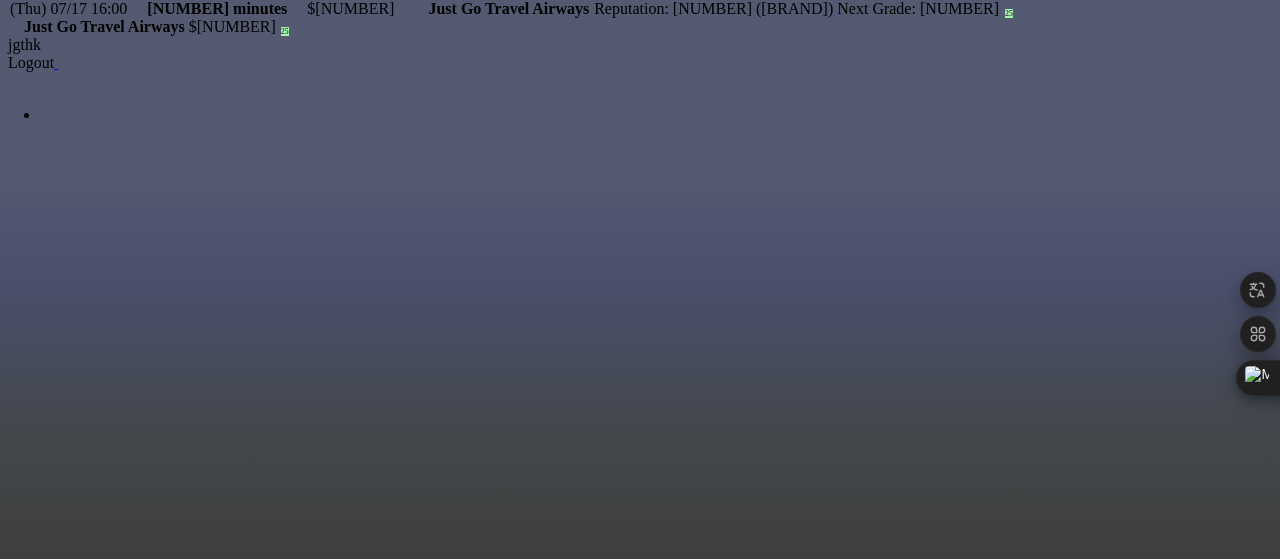 scroll, scrollTop: 1295, scrollLeft: 0, axis: vertical 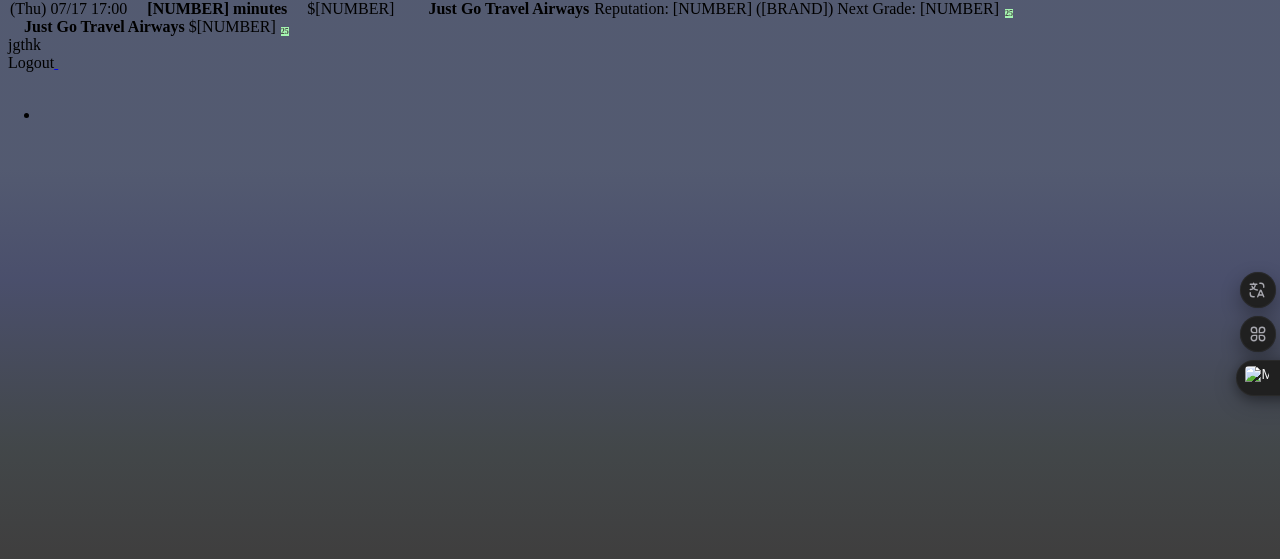 click at bounding box center (446, 42450) 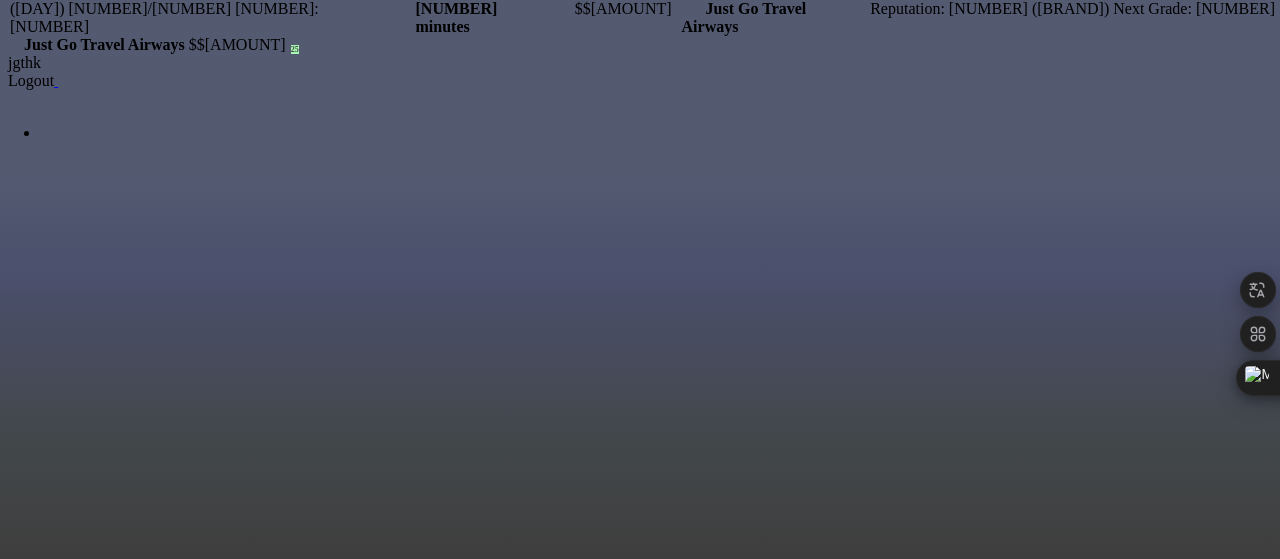 scroll, scrollTop: 0, scrollLeft: 0, axis: both 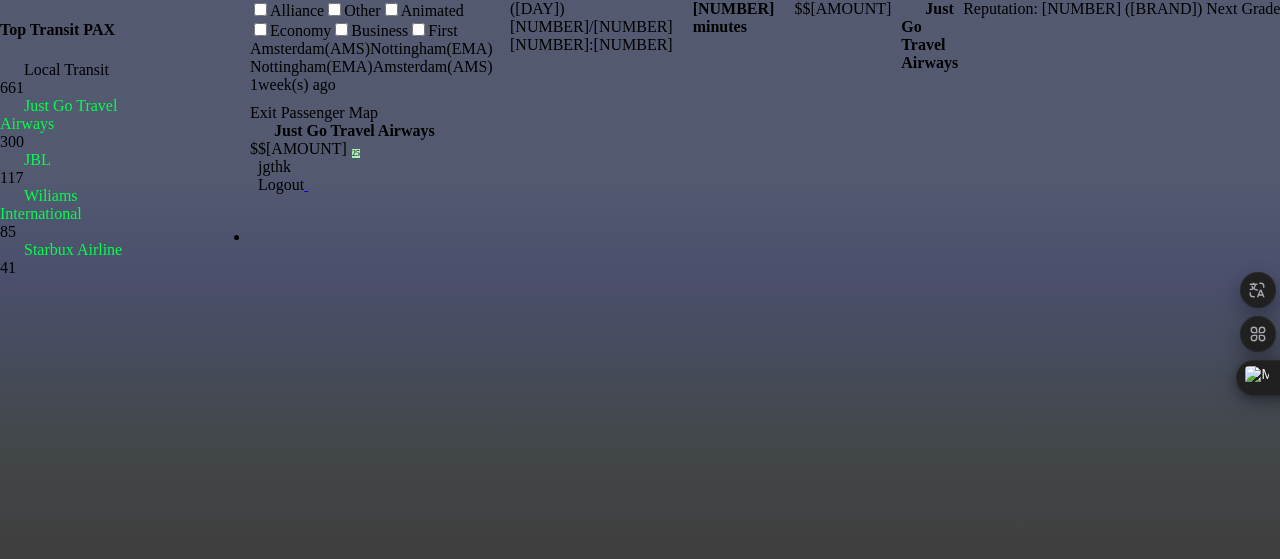 click on "[CODE] [CODE]" at bounding box center (375, 67) 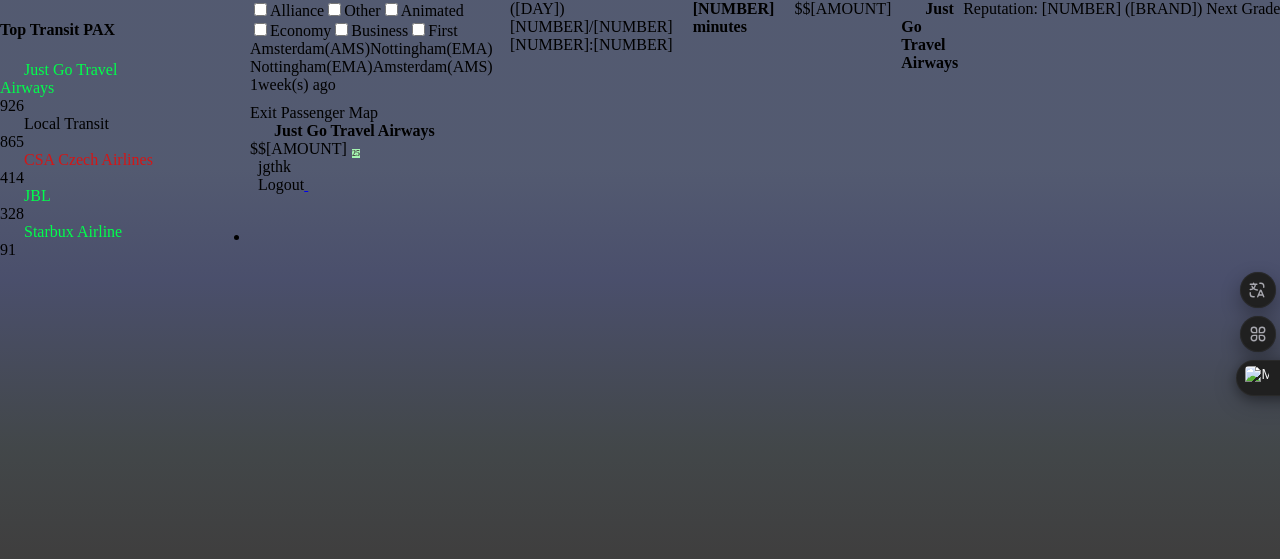 click on "Exit Passenger Map" at bounding box center (375, 113) 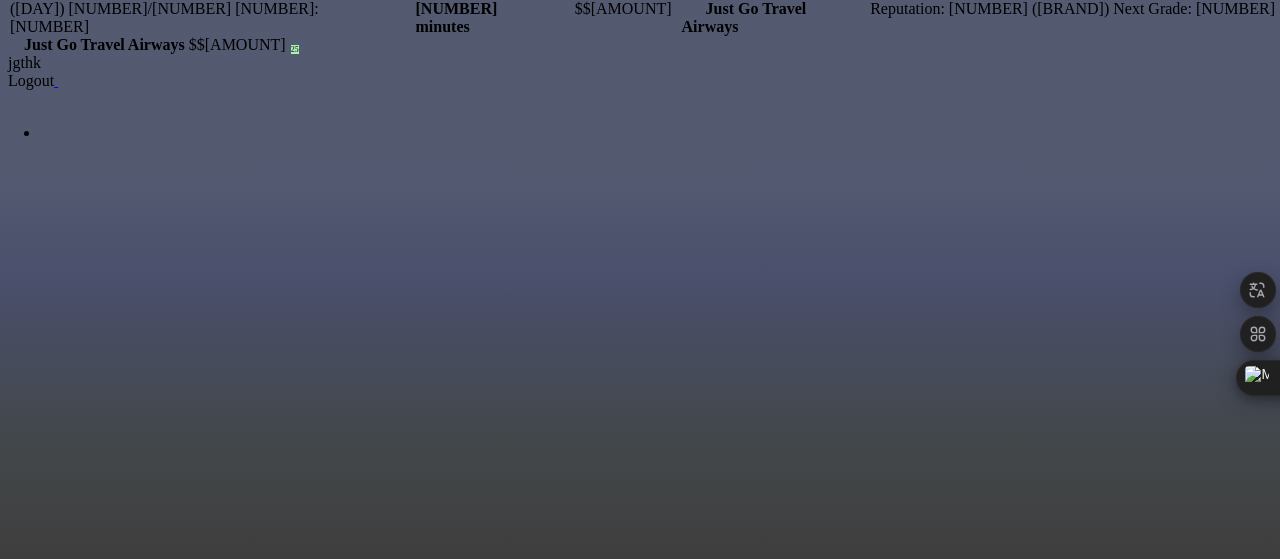 click on "$3,650,050" at bounding box center (300, 1098) 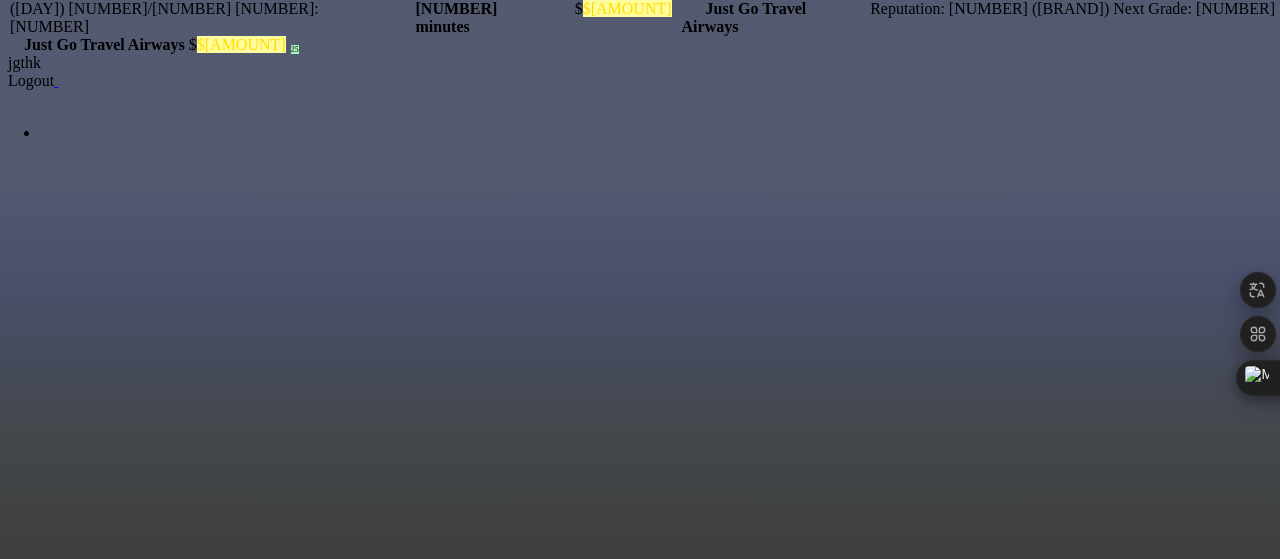 scroll, scrollTop: 0, scrollLeft: 0, axis: both 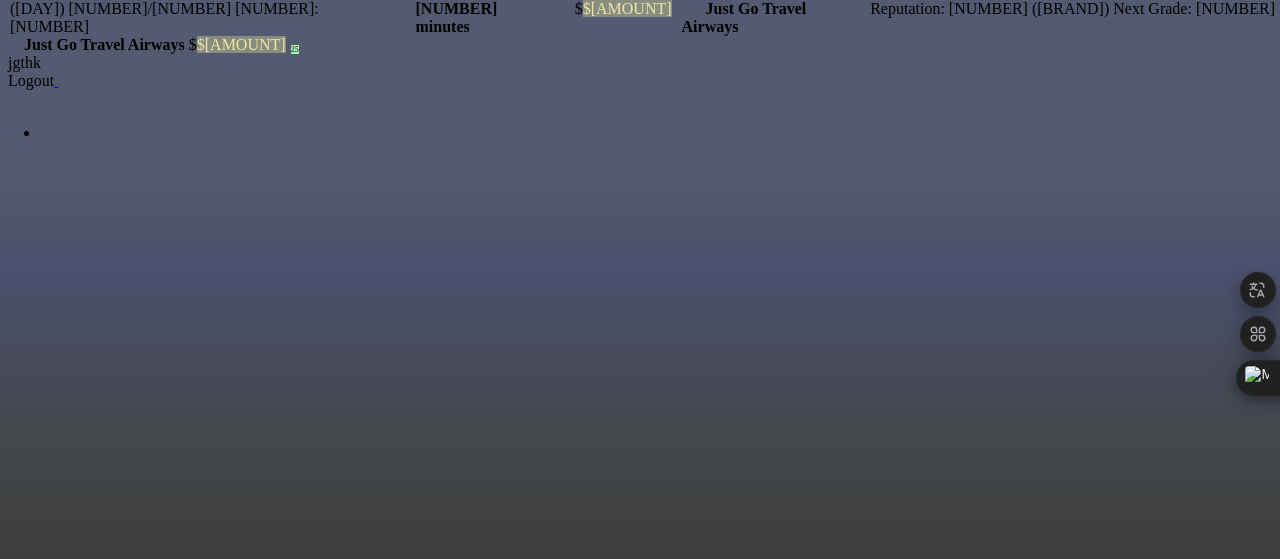 click on "Stockholm(ARN)" at bounding box center [300, 954] 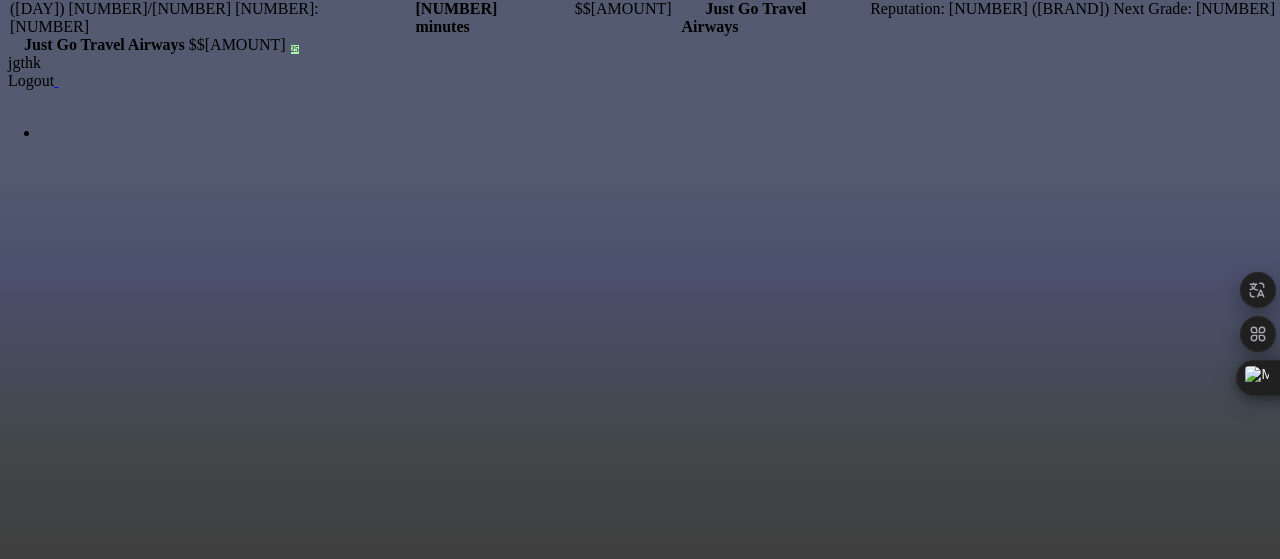 scroll, scrollTop: 0, scrollLeft: 0, axis: both 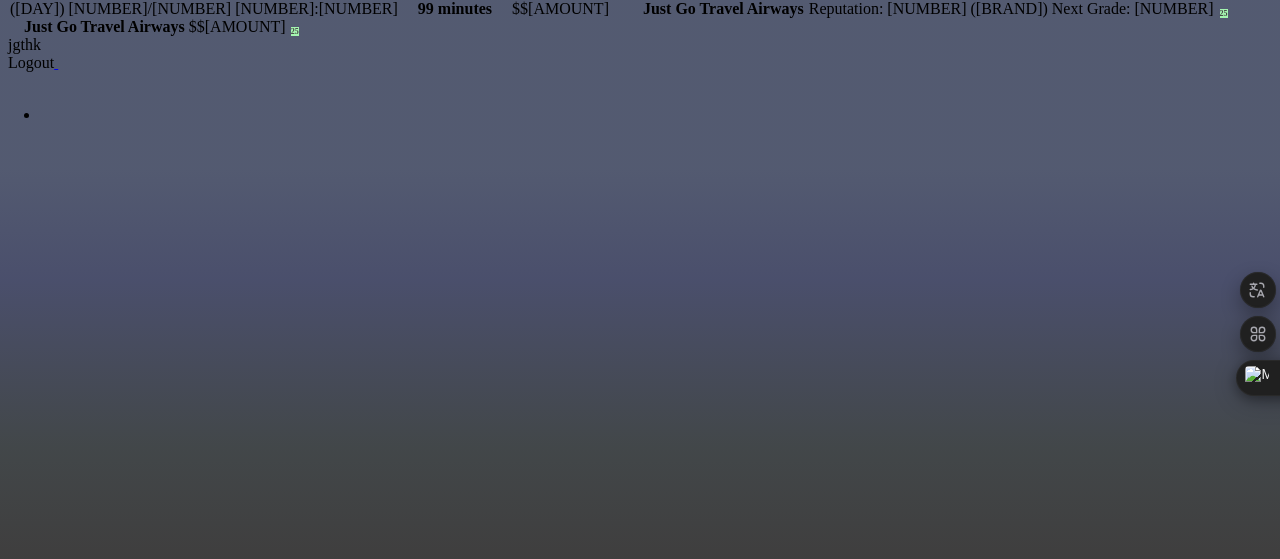 click on "$3,980,864" at bounding box center [300, 11340] 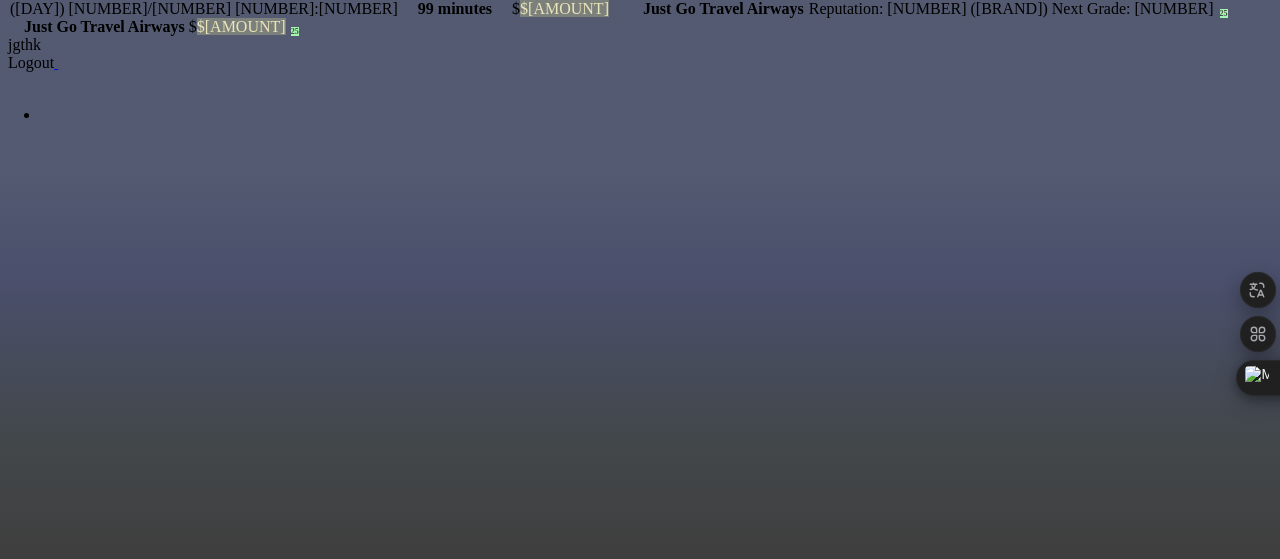 scroll, scrollTop: 468, scrollLeft: 0, axis: vertical 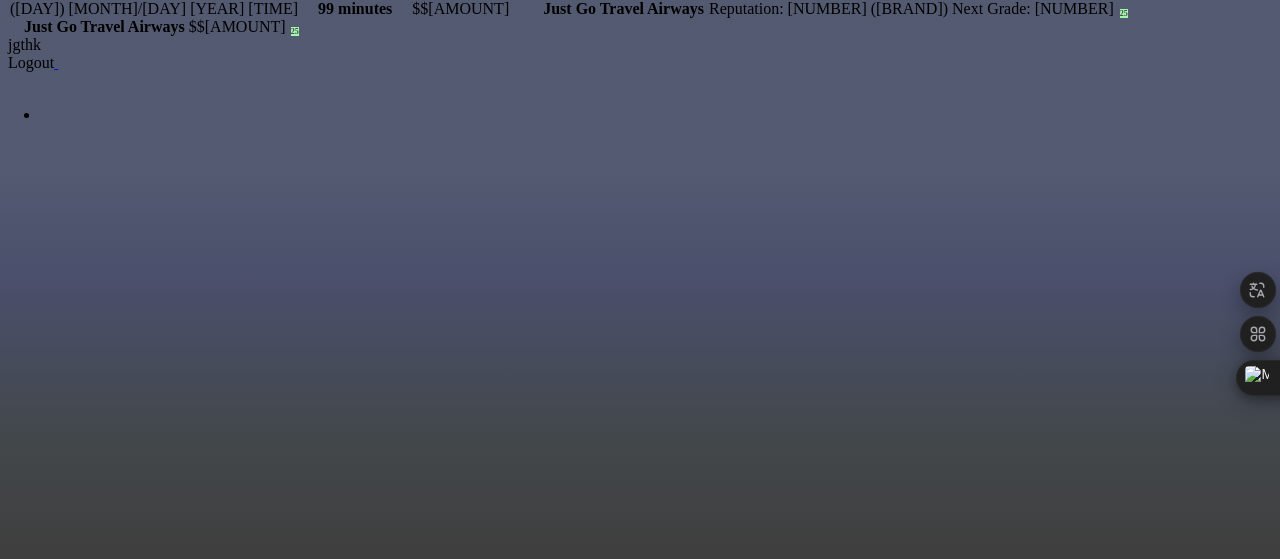 click on "Airbus A330-800neo" at bounding box center (300, 972) 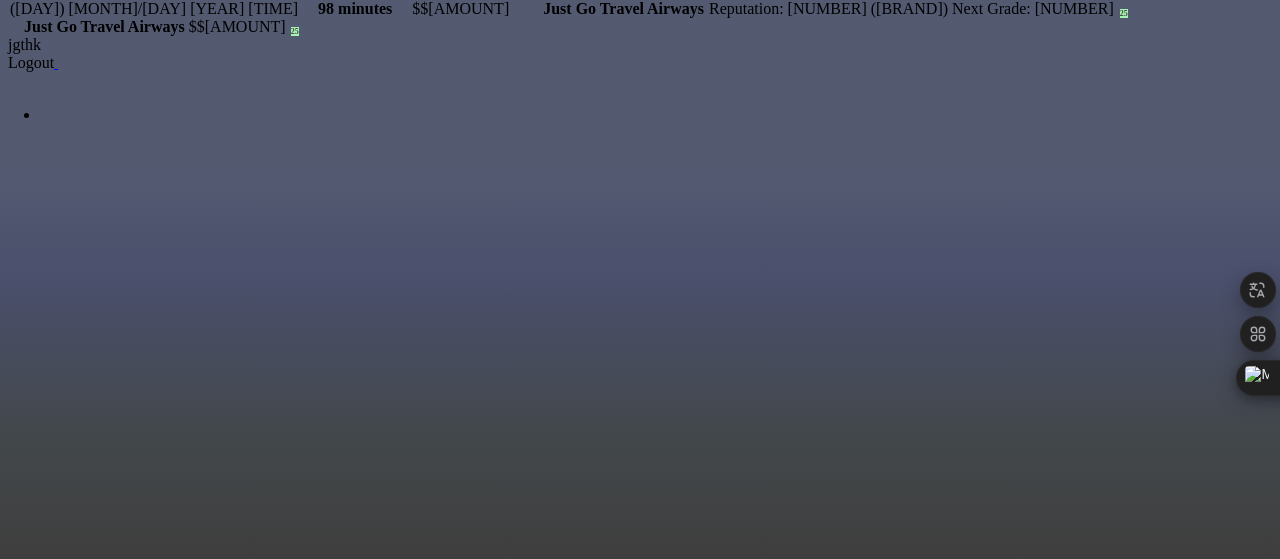 scroll, scrollTop: 258, scrollLeft: 0, axis: vertical 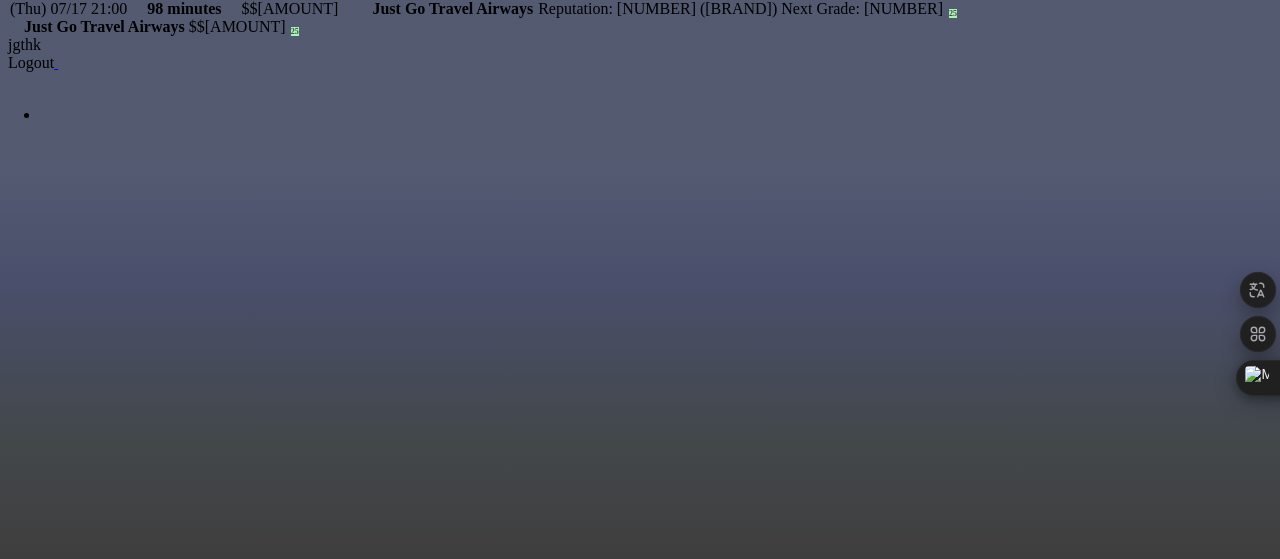 click at bounding box center (640, 67058) 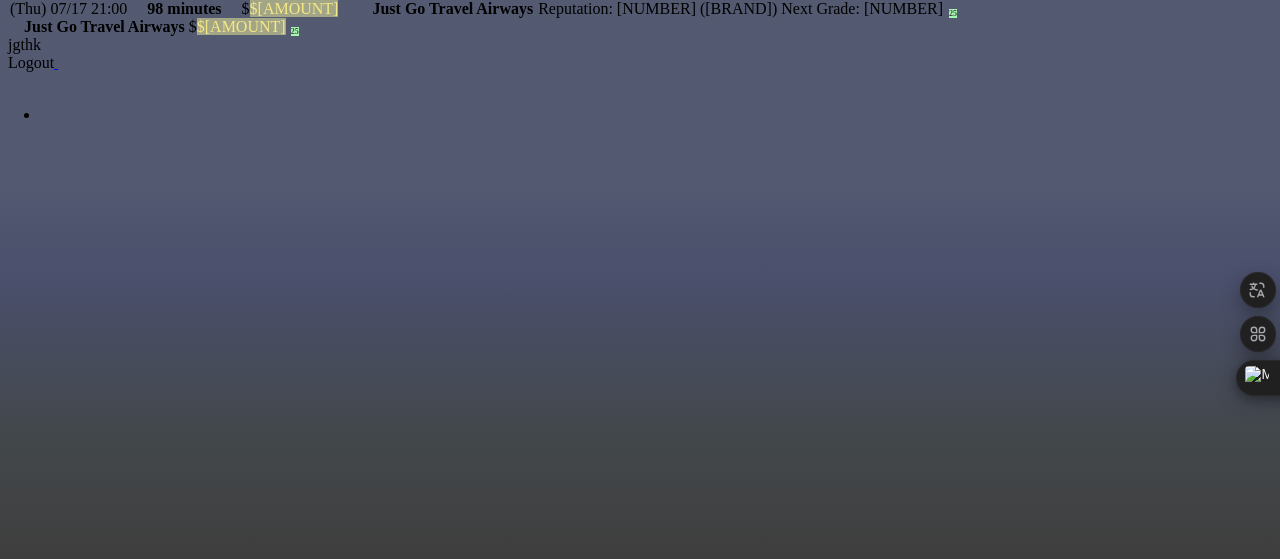 scroll, scrollTop: 468, scrollLeft: 0, axis: vertical 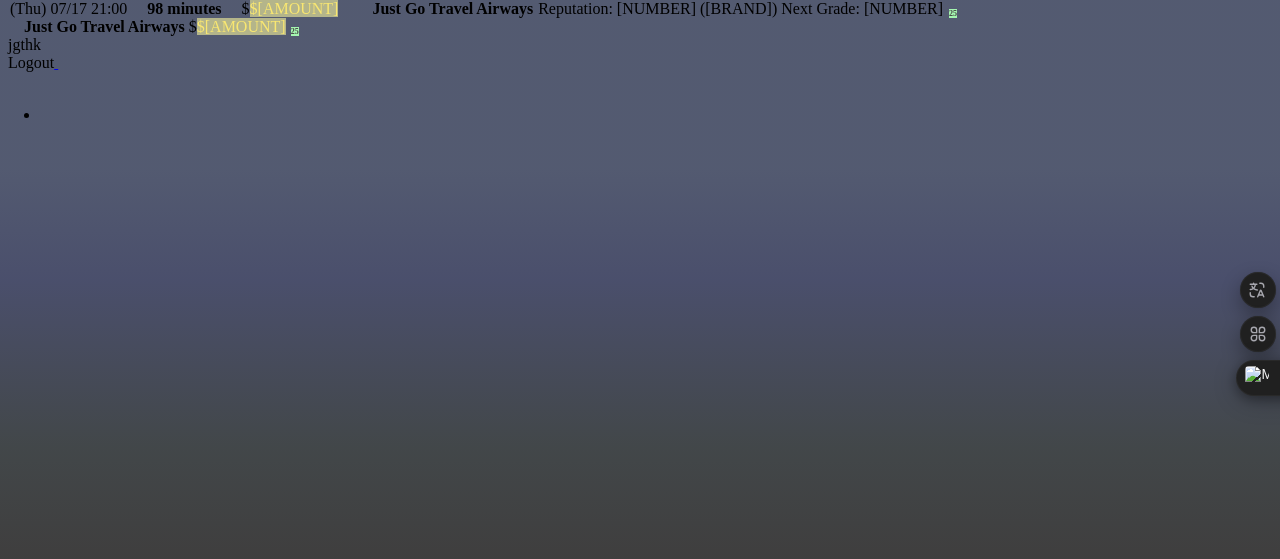 click on "Passenger Map" at bounding box center [304, 42908] 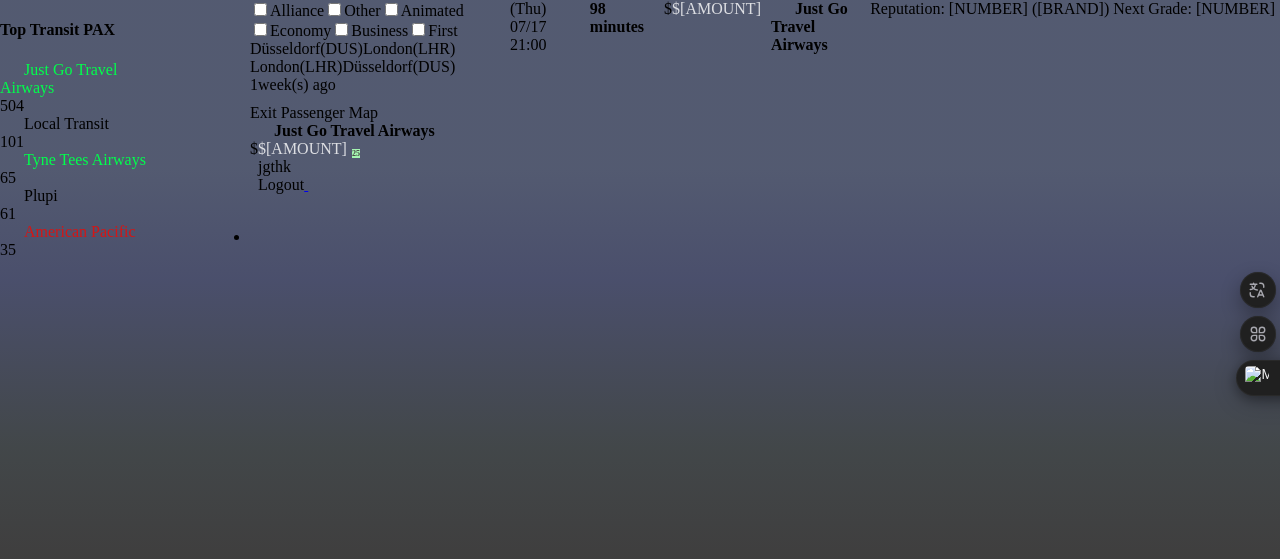 scroll, scrollTop: 0, scrollLeft: 0, axis: both 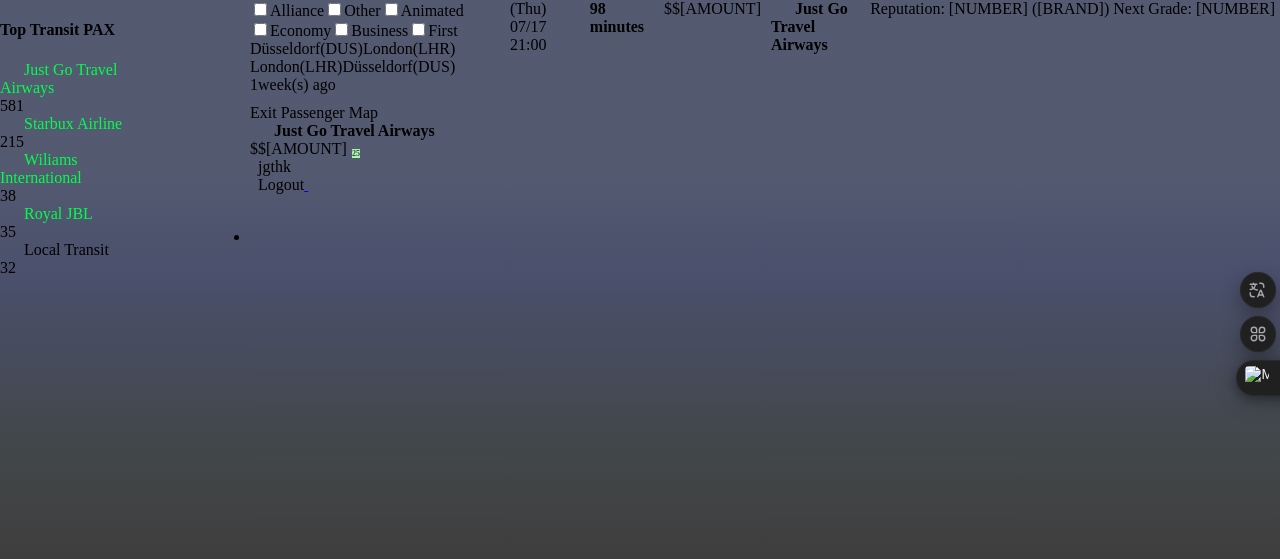 click on "Exit Passenger Map" at bounding box center (375, 113) 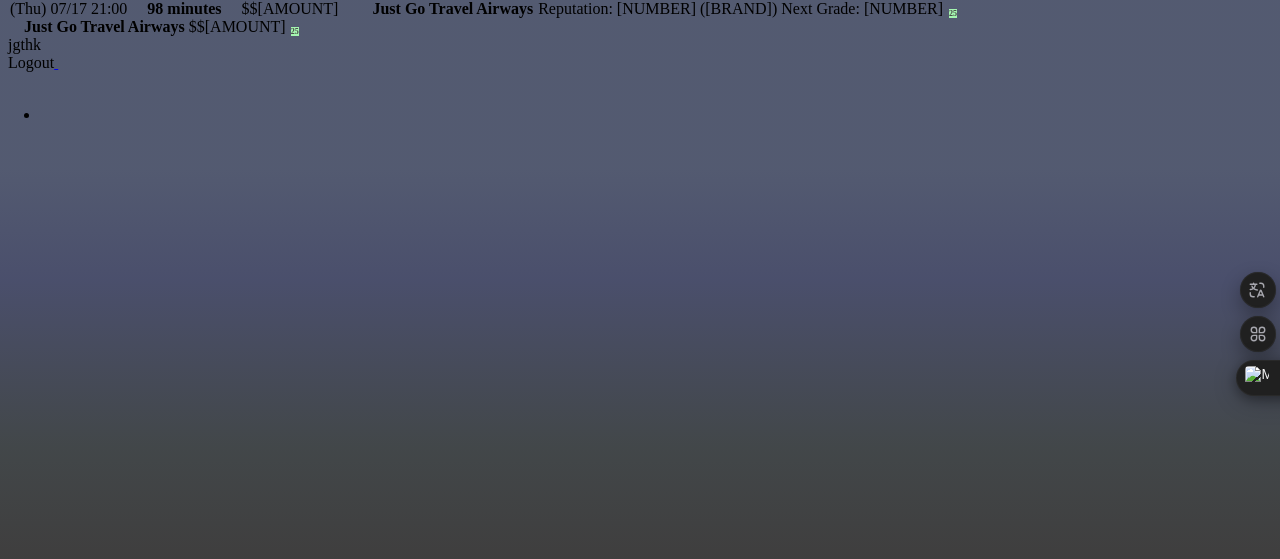 click on "Boeing 737 MAX 9" at bounding box center (300, 972) 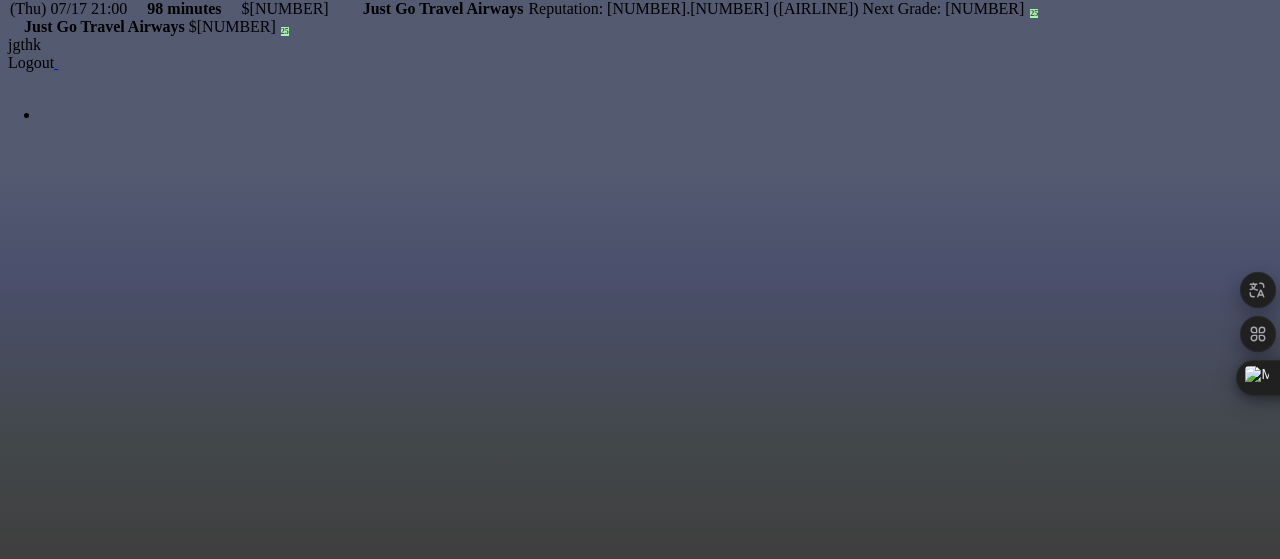 scroll, scrollTop: 0, scrollLeft: 0, axis: both 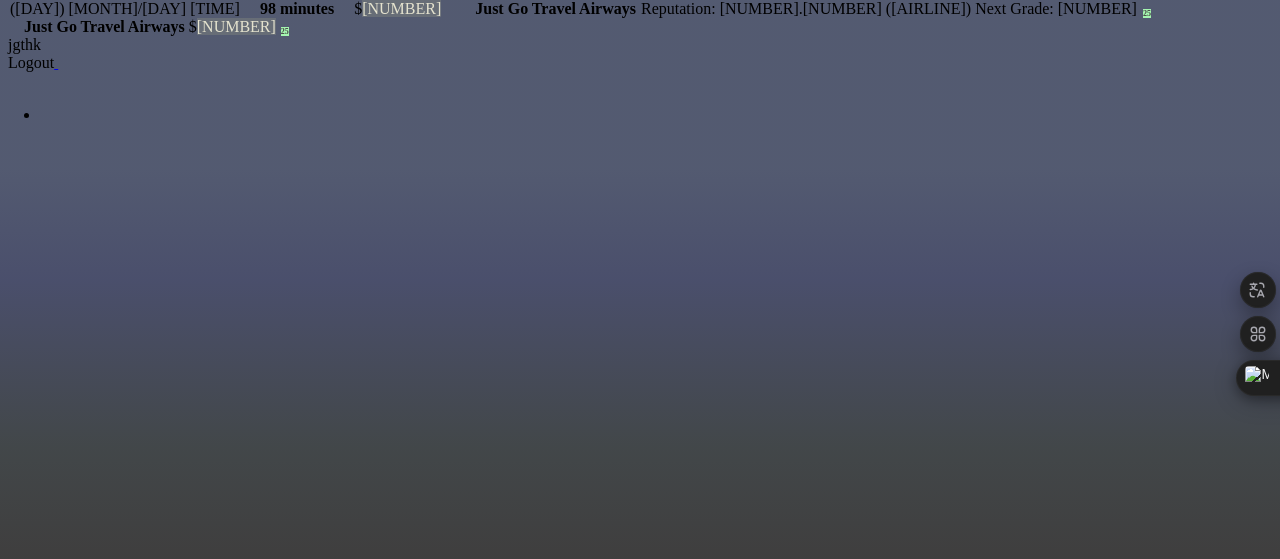 click on "Hamburg(HAM)" at bounding box center [300, 954] 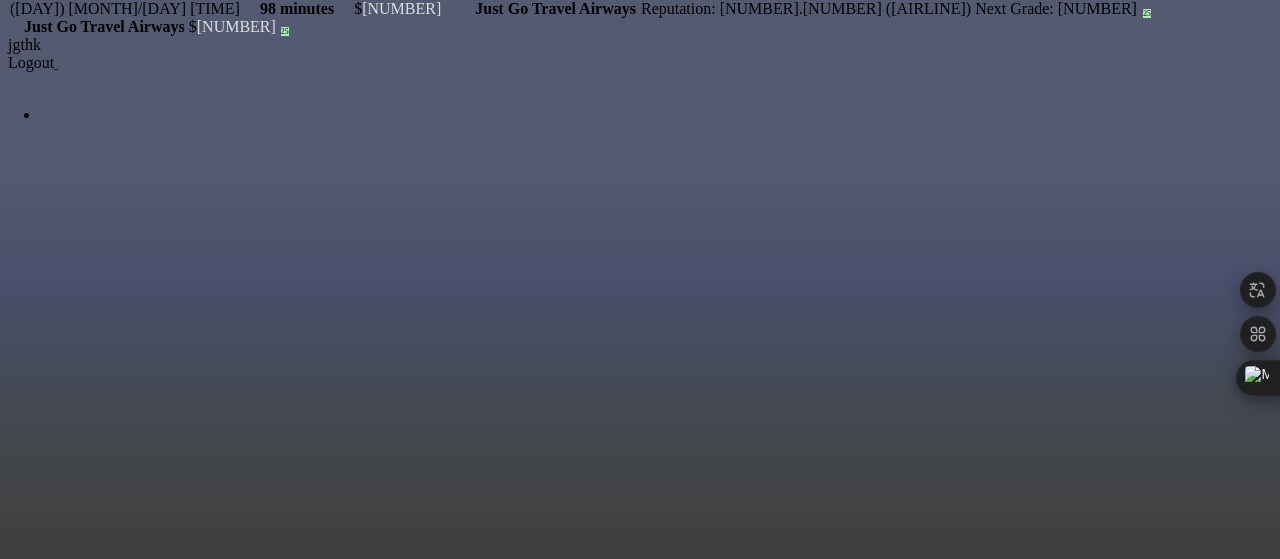 click on "Amsterdam(AMS)" at bounding box center [60, 40994] 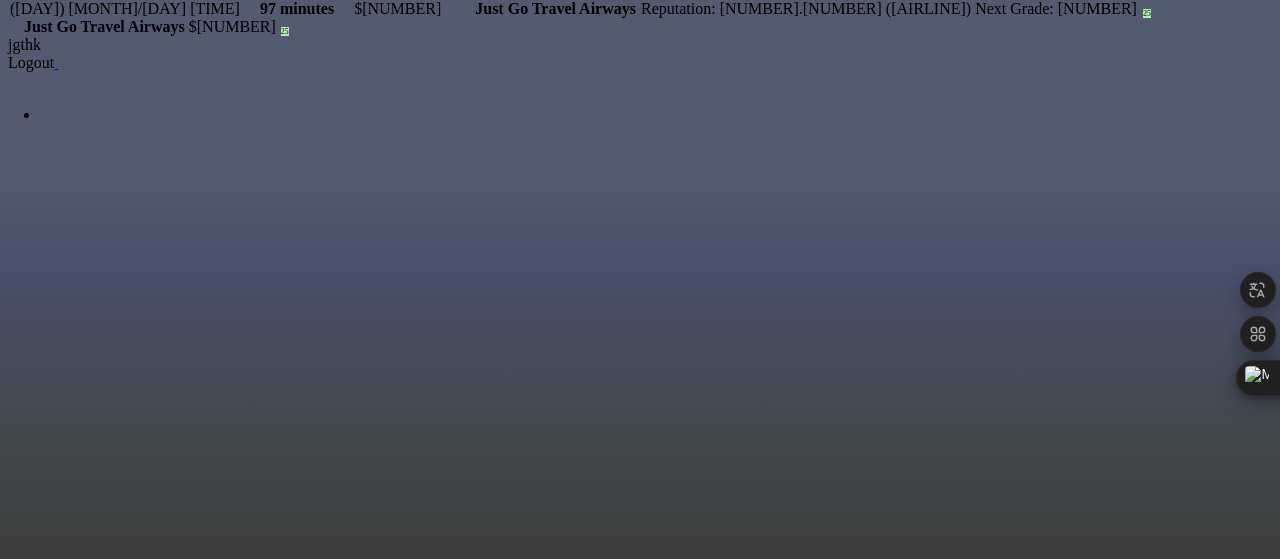 scroll, scrollTop: 1460, scrollLeft: 0, axis: vertical 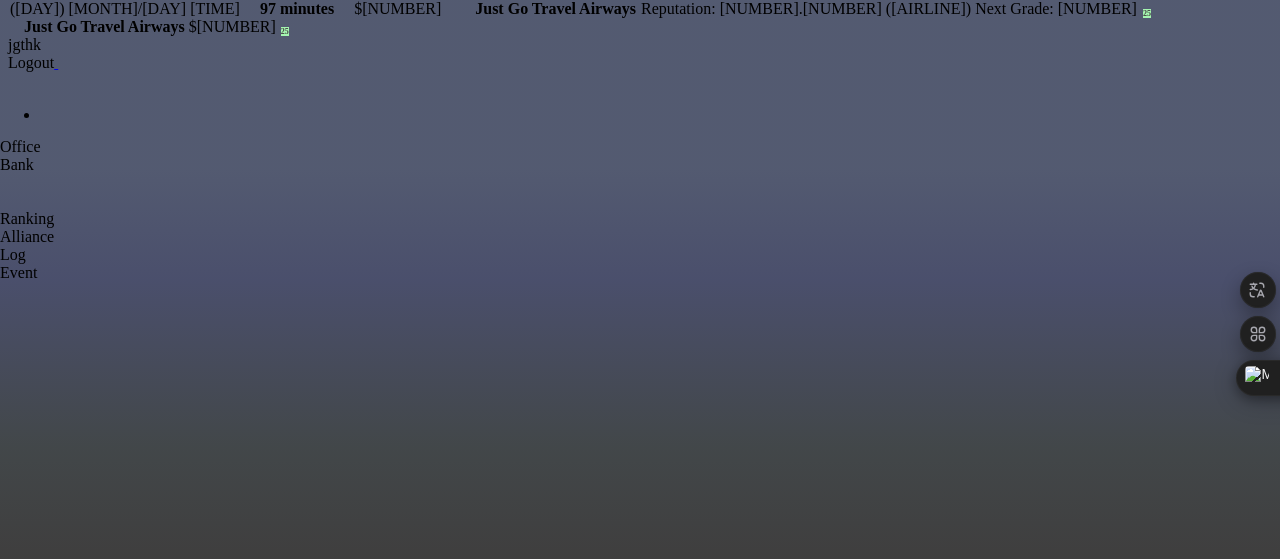 click at bounding box center [0, 224] 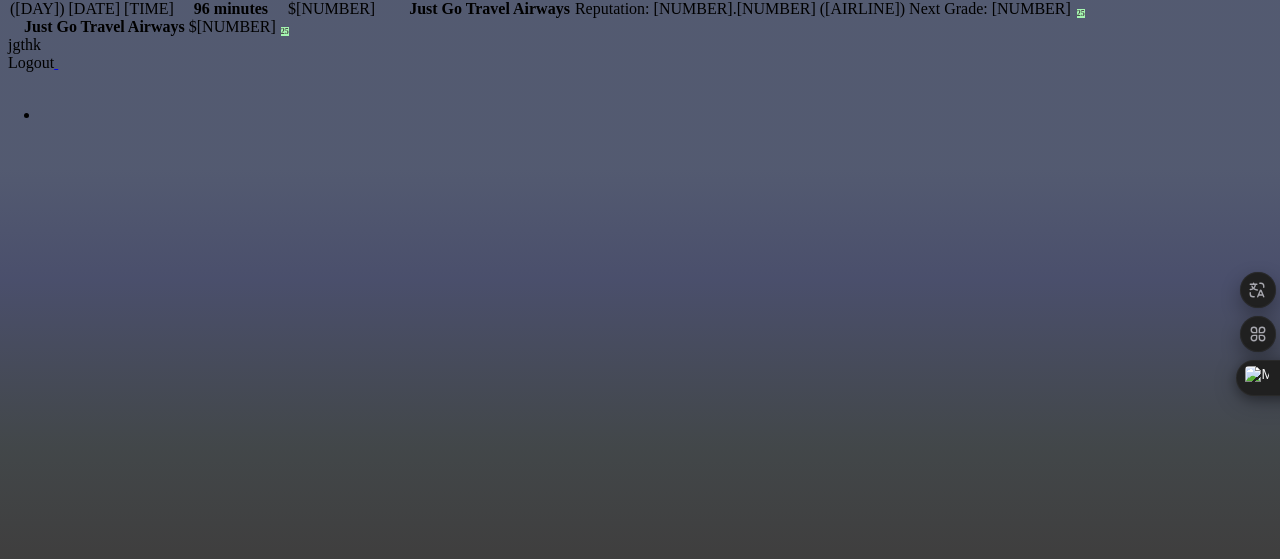scroll, scrollTop: 2137, scrollLeft: 0, axis: vertical 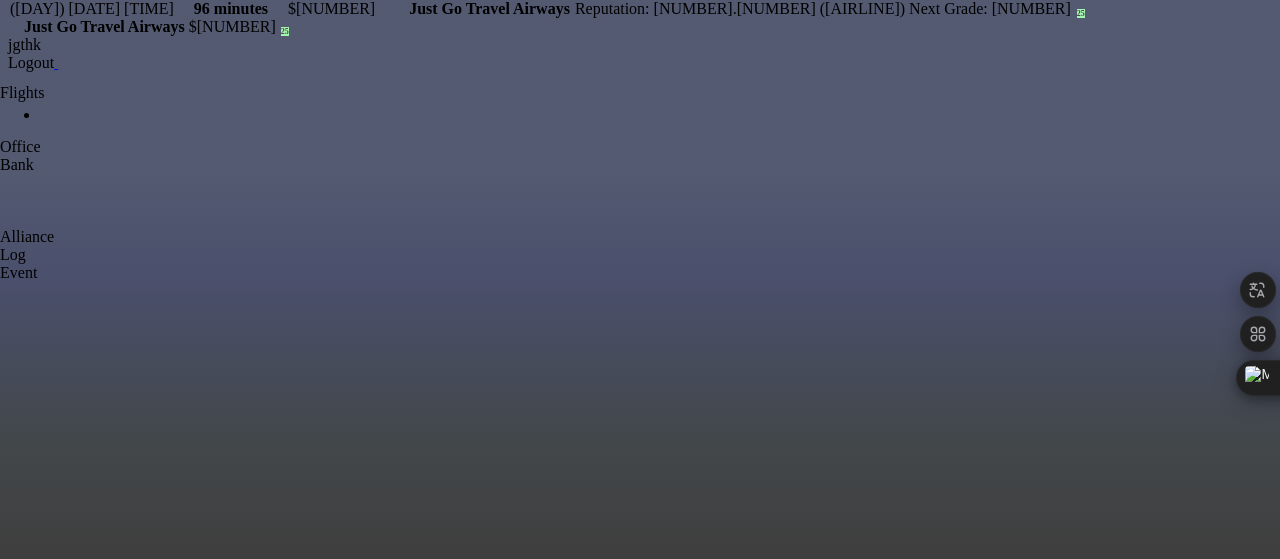 click at bounding box center [0, 93] 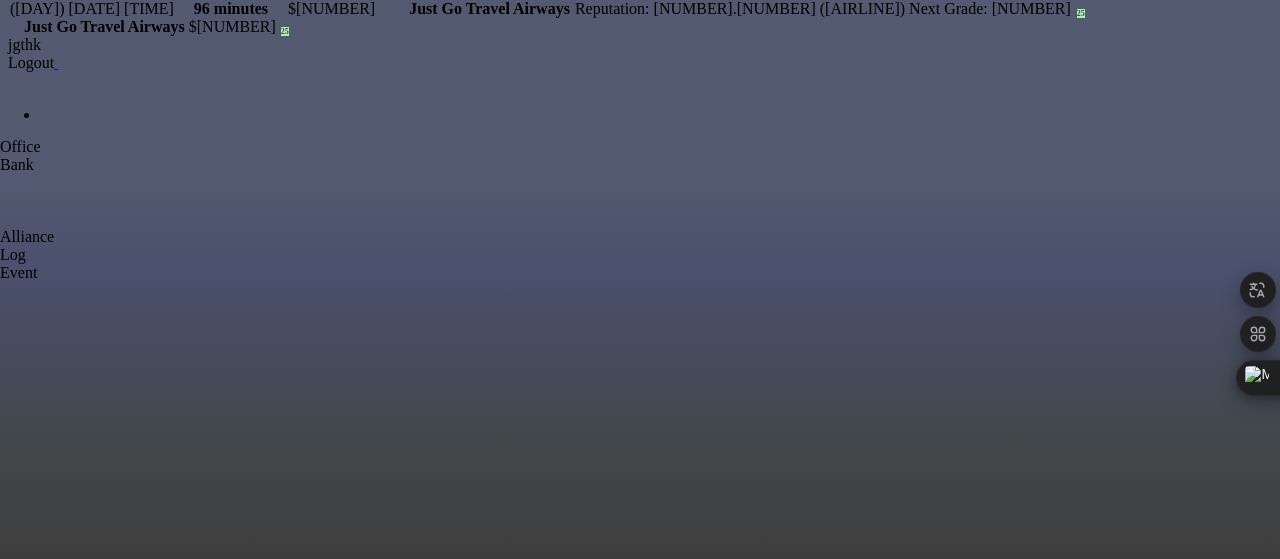 scroll, scrollTop: 0, scrollLeft: 0, axis: both 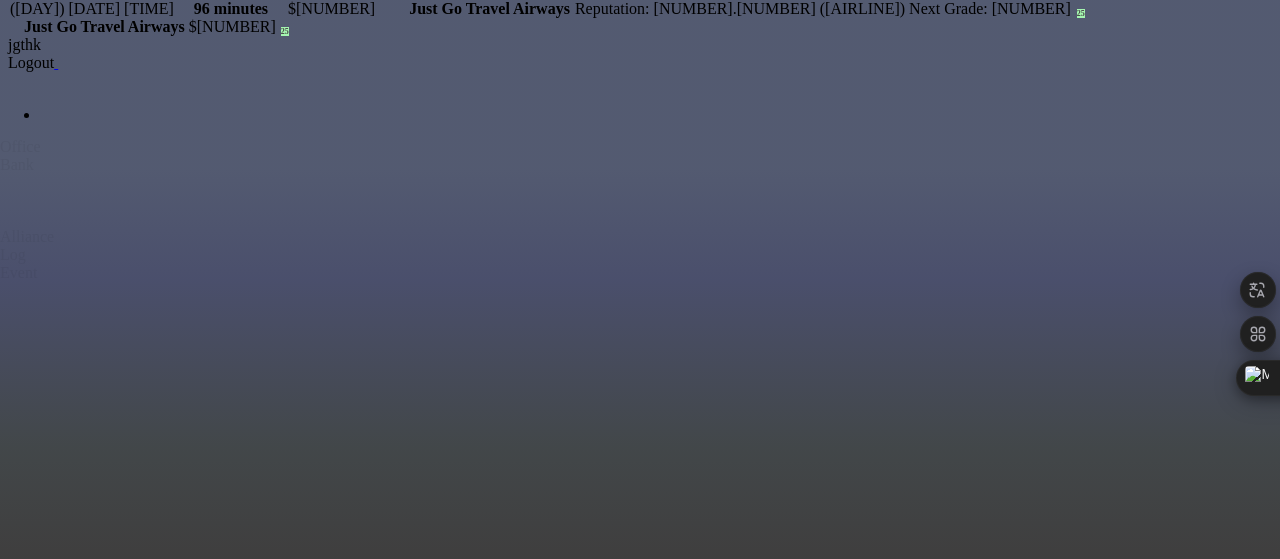 click on "Airbus A330-800neo" at bounding box center (300, 972) 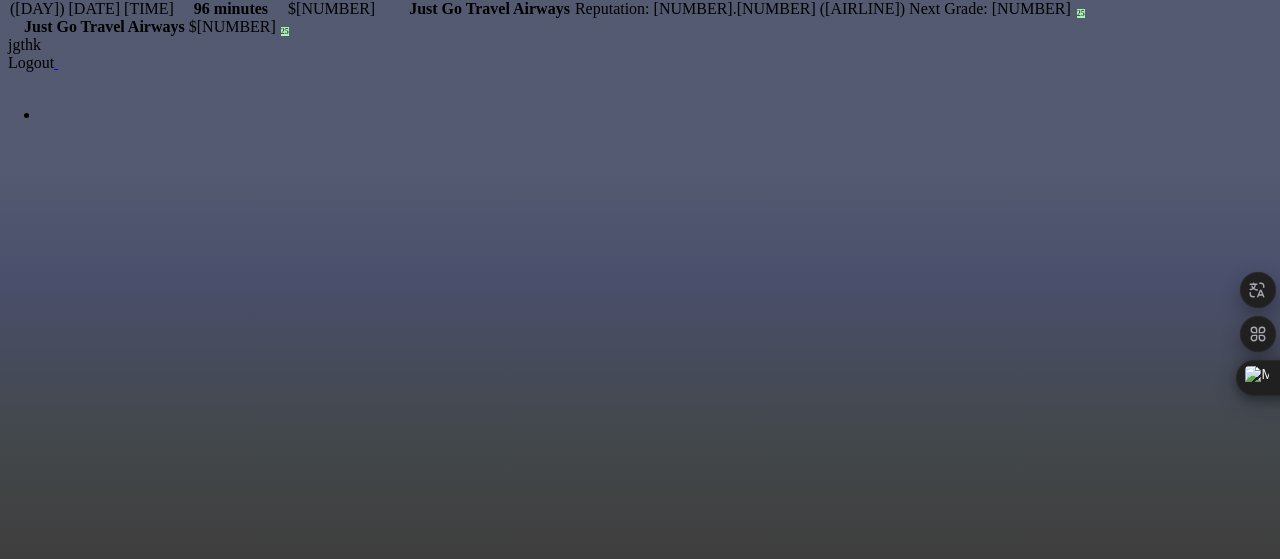 click on "7037(28)" at bounding box center [300, 1008] 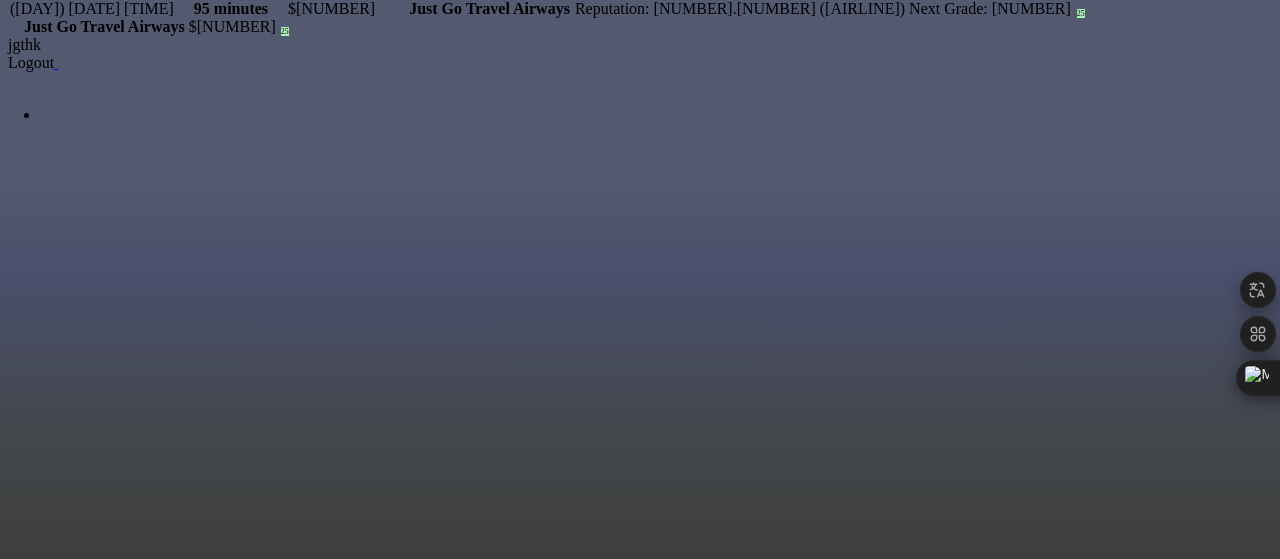 click on "94%" at bounding box center (300, 1062) 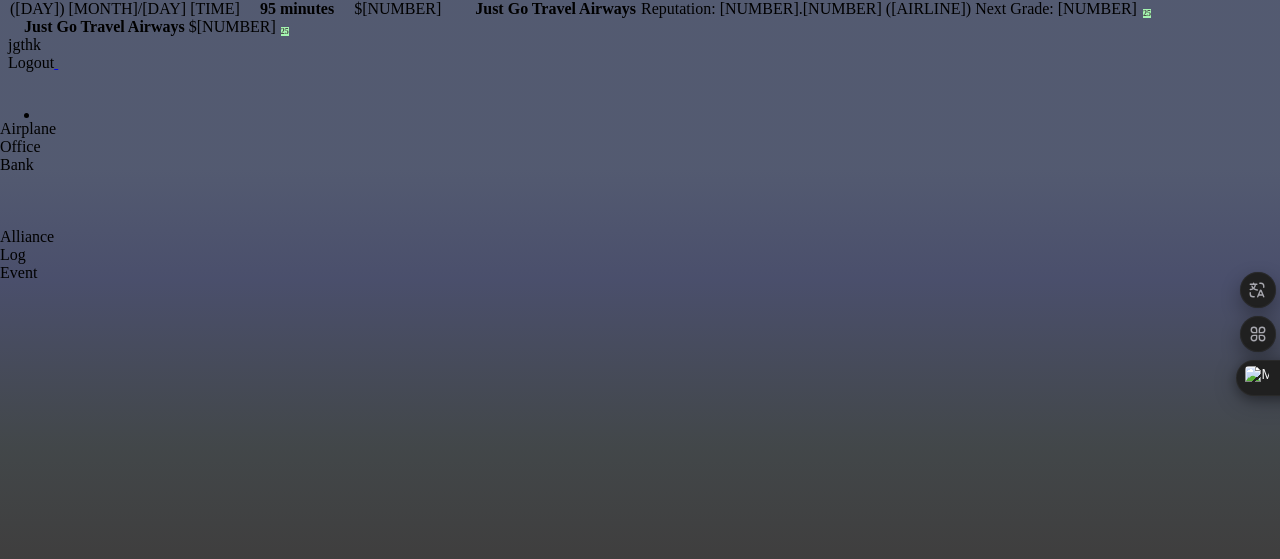 click at bounding box center [0, 134] 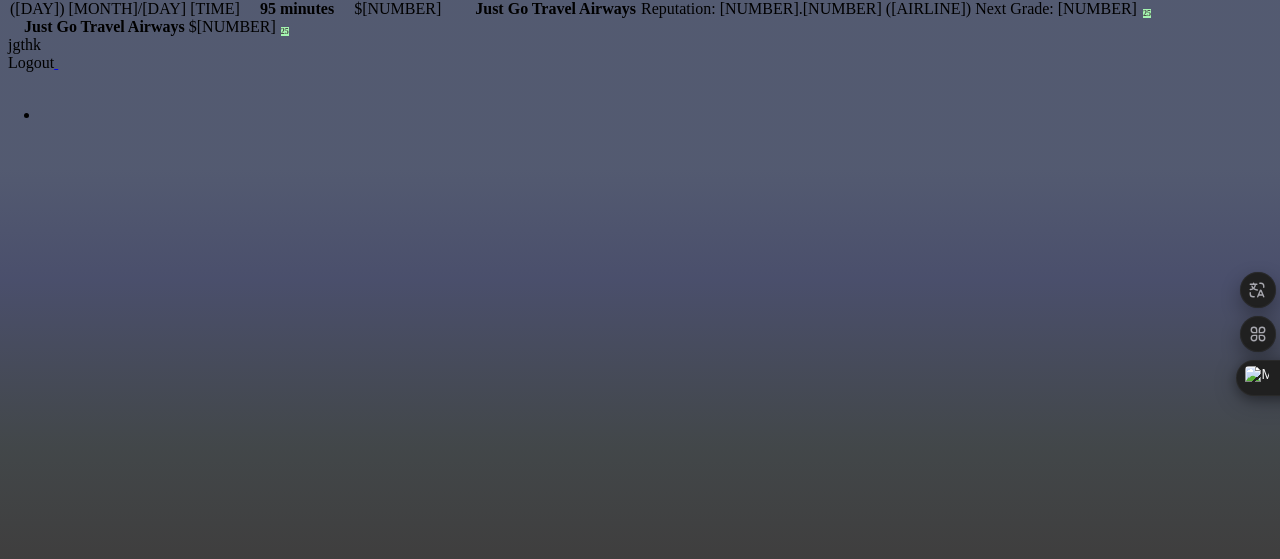 scroll, scrollTop: 515, scrollLeft: 0, axis: vertical 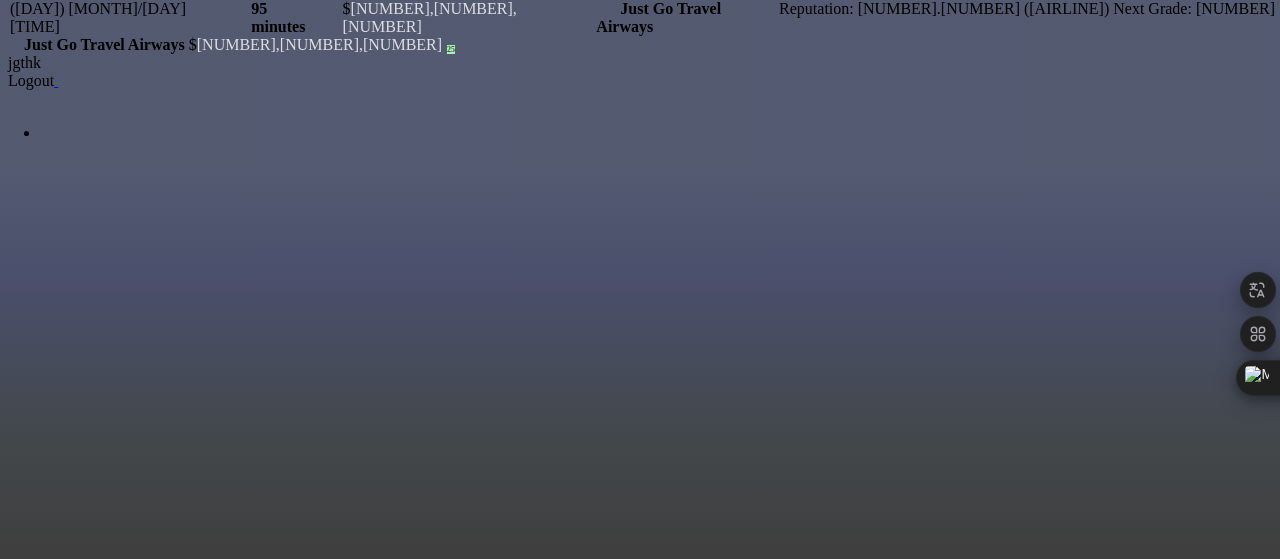 click at bounding box center (7, 279) 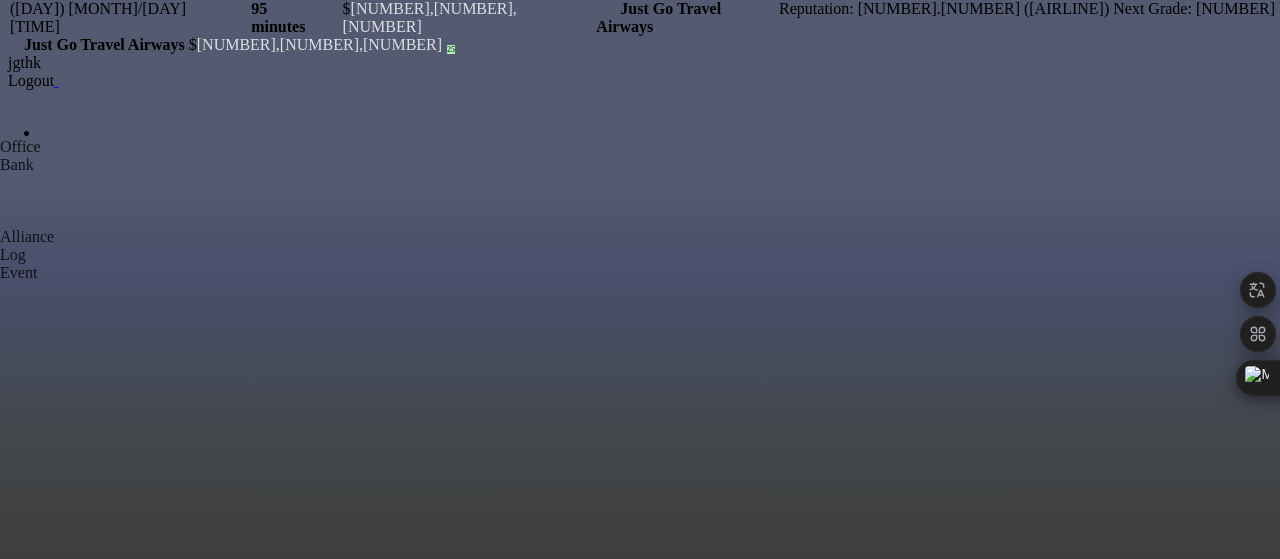click at bounding box center (0, 80) 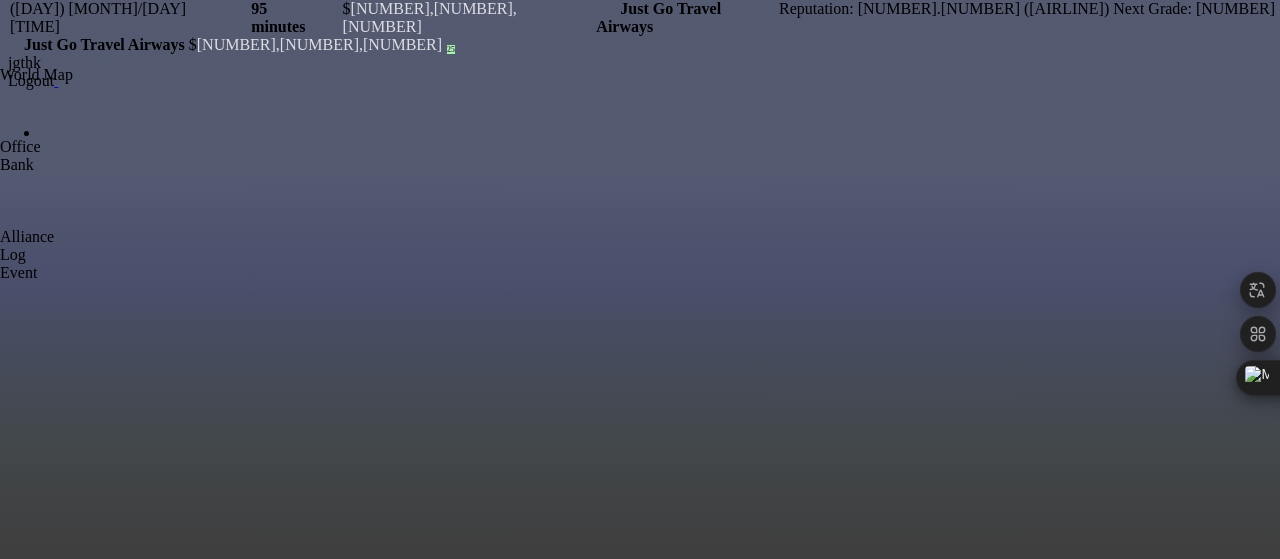scroll, scrollTop: 0, scrollLeft: 0, axis: both 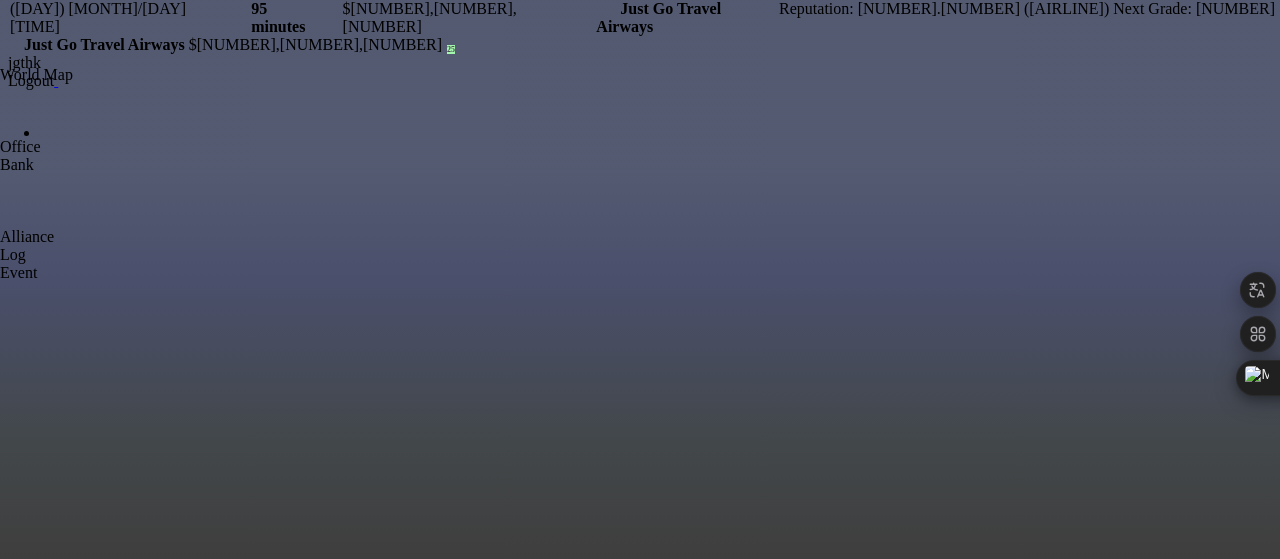 click on "Edit" at bounding box center [304, 1676] 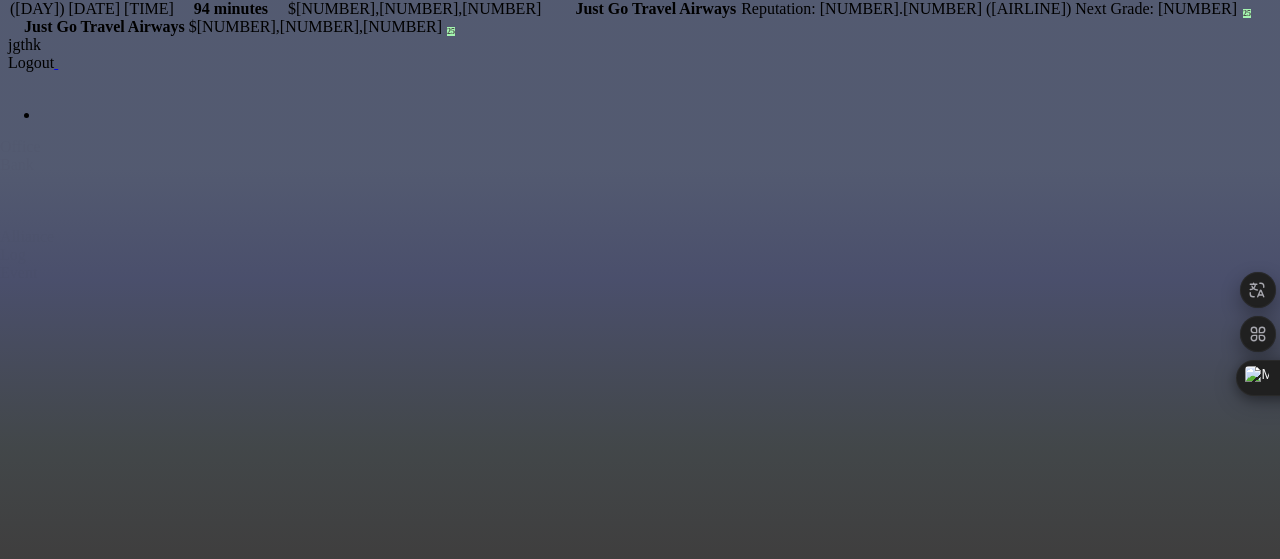 scroll, scrollTop: 363, scrollLeft: 0, axis: vertical 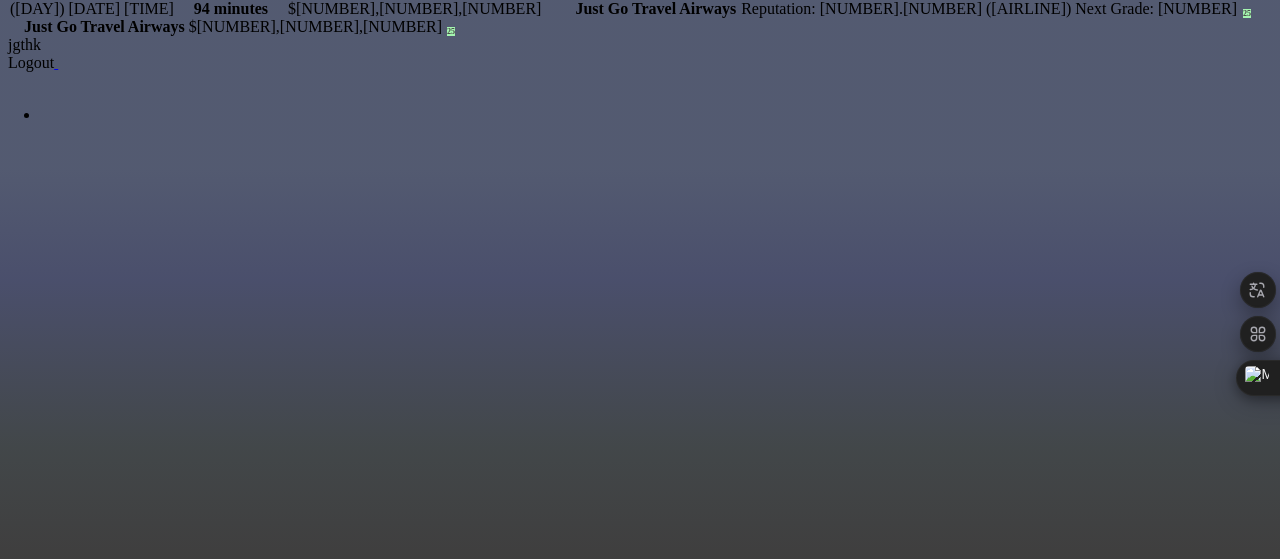 click at bounding box center [0, 2499] 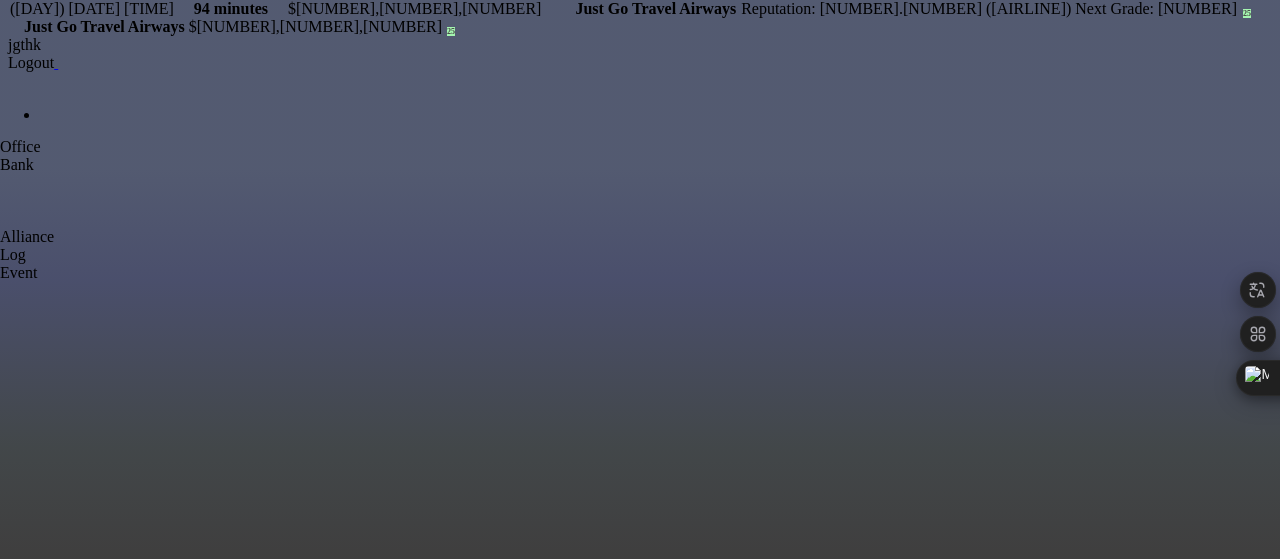click at bounding box center (1, 2667) 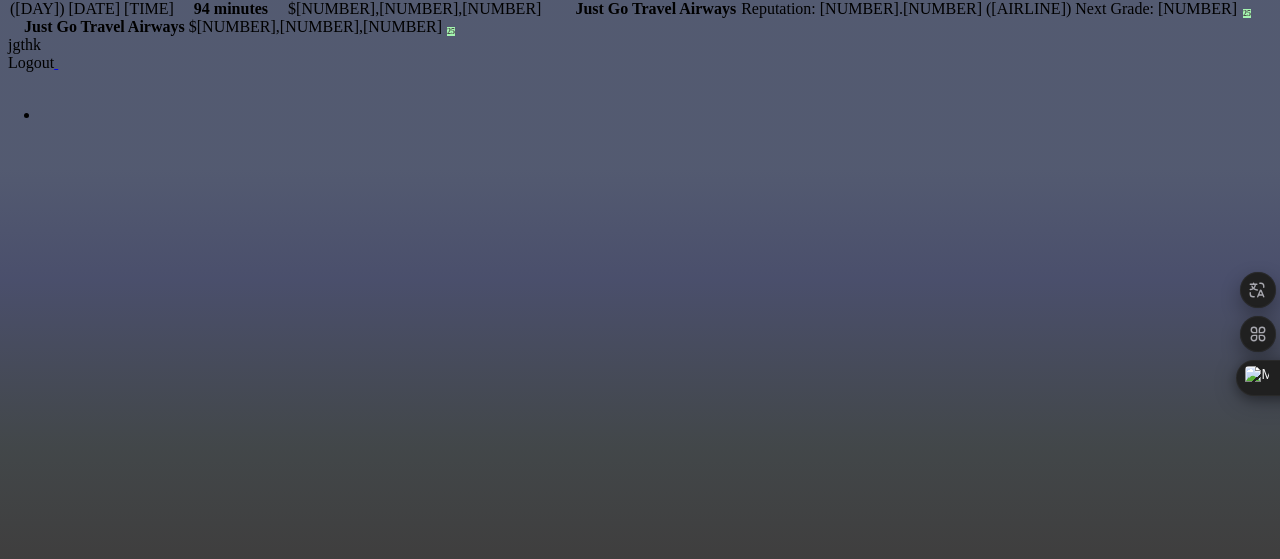 click on "×" at bounding box center [4, 12230] 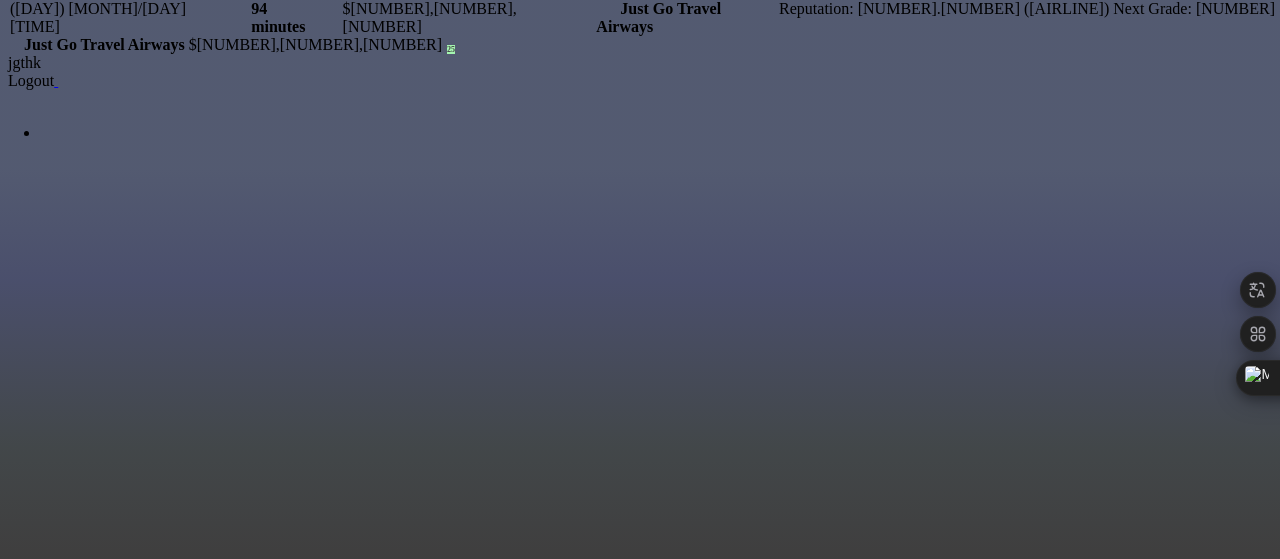 click on "Failure" at bounding box center [260, 9101] 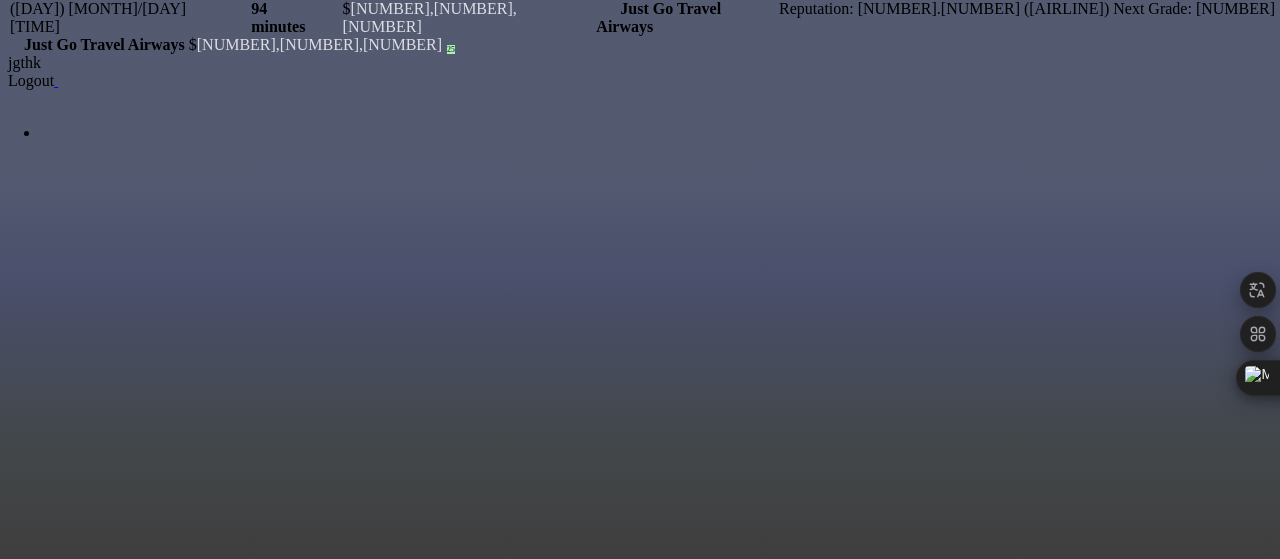 scroll, scrollTop: 144, scrollLeft: 0, axis: vertical 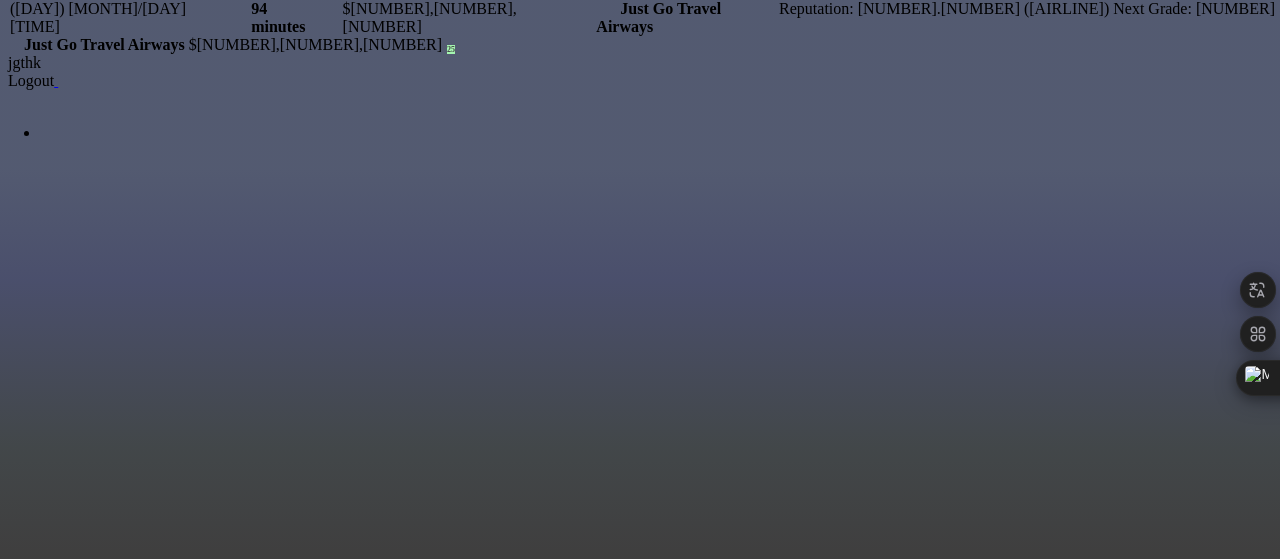 click at bounding box center (0, 2517) 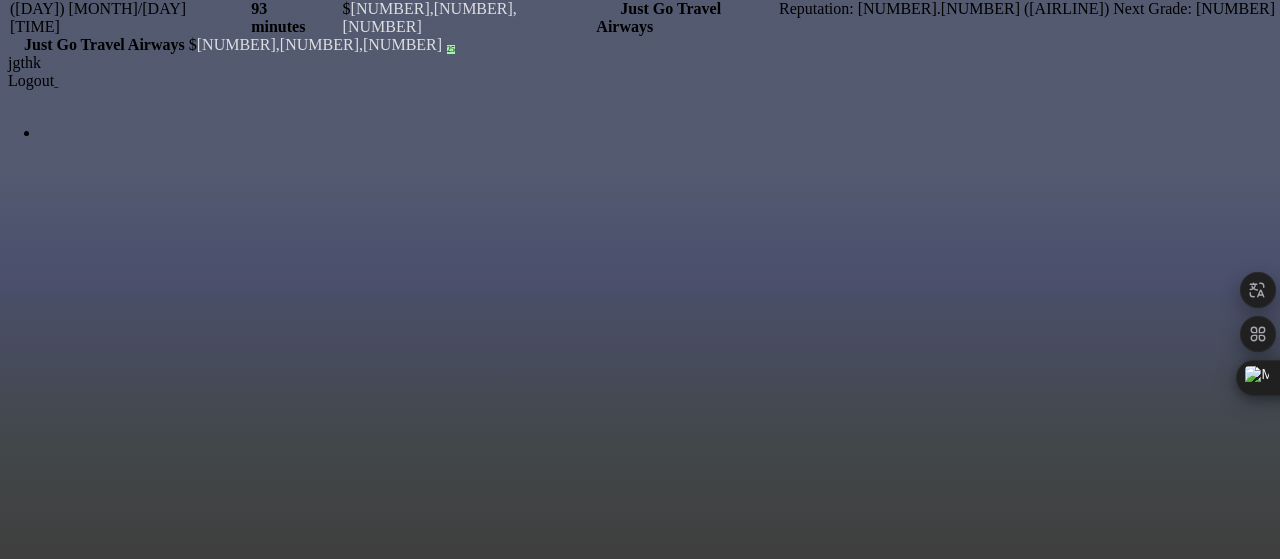 scroll, scrollTop: 0, scrollLeft: 0, axis: both 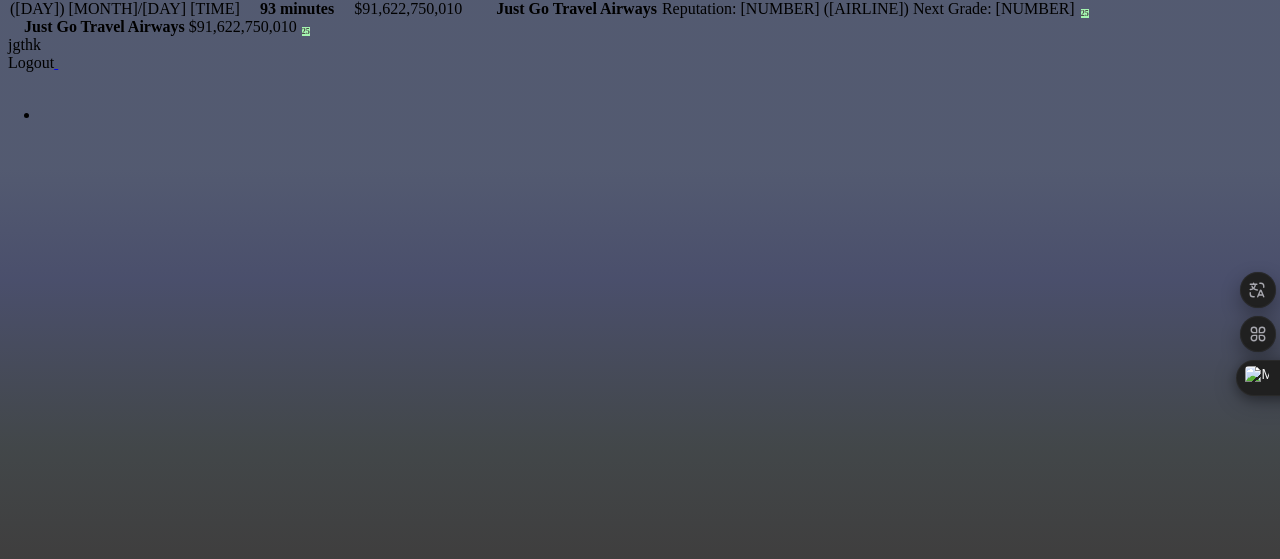 click at bounding box center (7, 279) 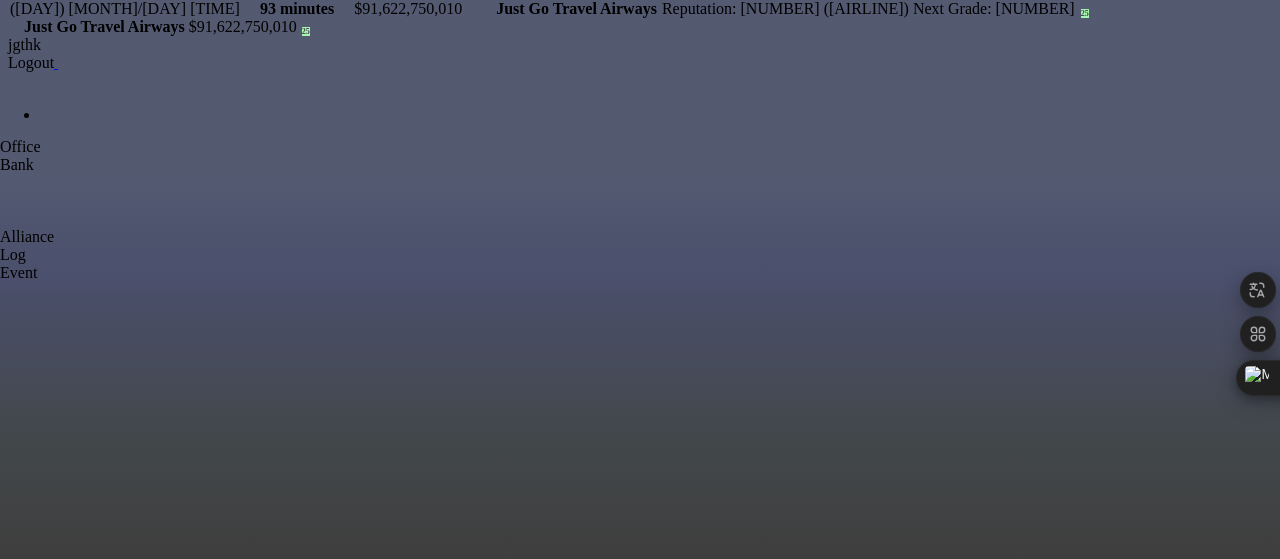 click at bounding box center (0, 75) 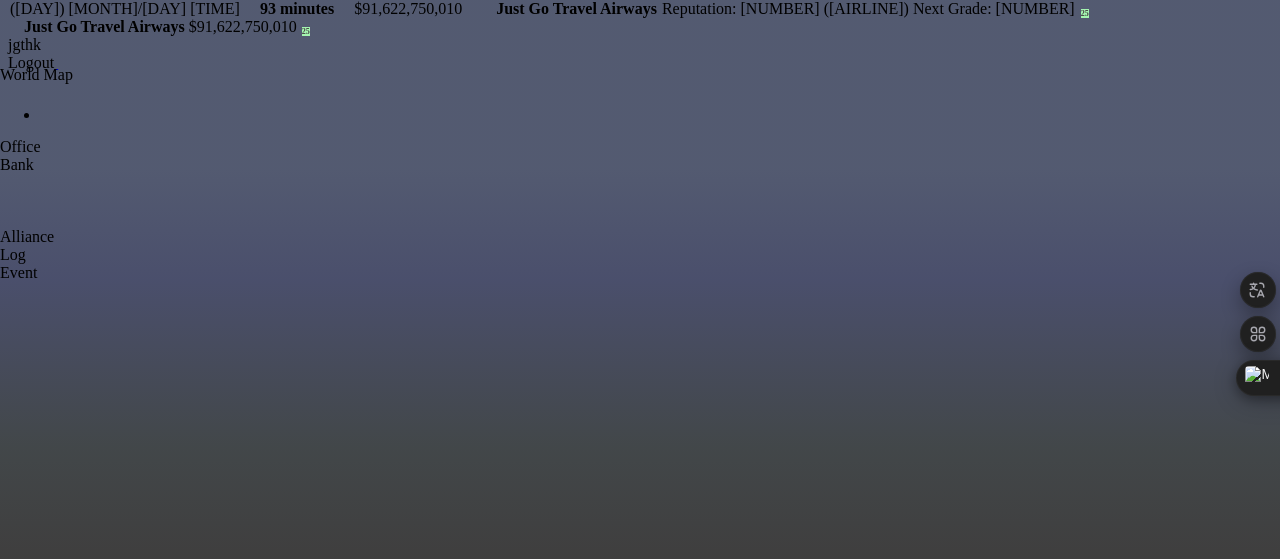 scroll, scrollTop: 0, scrollLeft: 0, axis: both 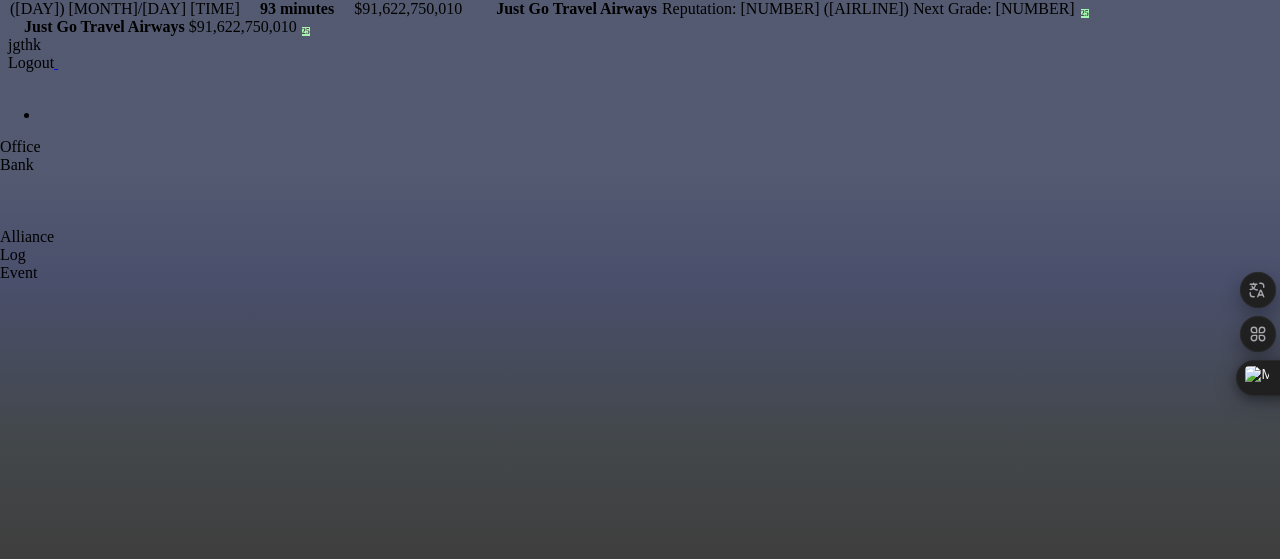 click on "View Airport" at bounding box center (139, 916) 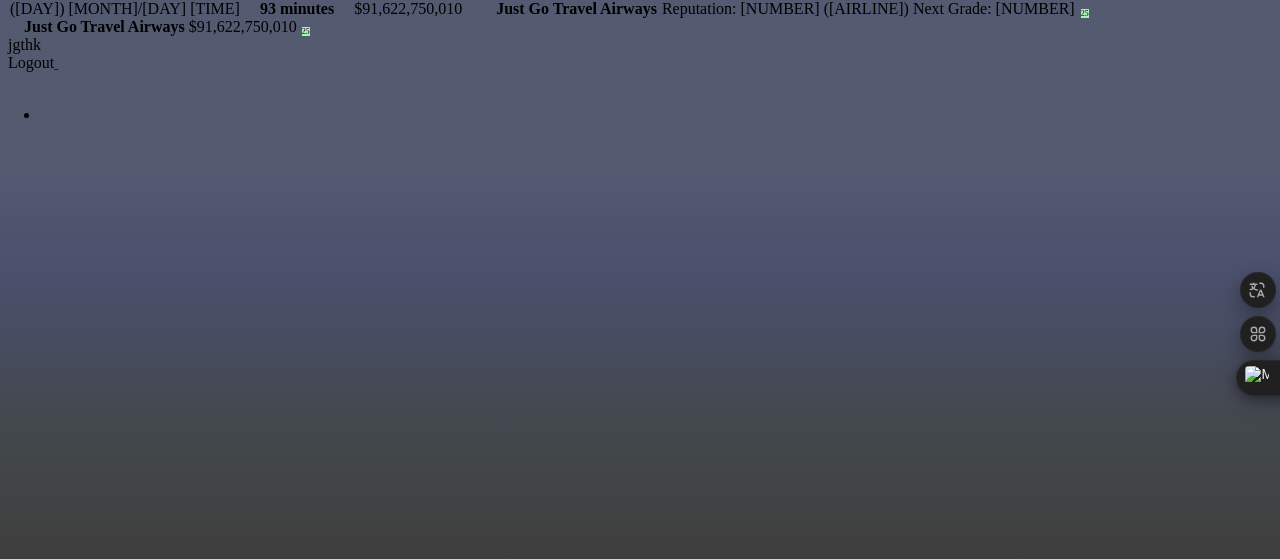 drag, startPoint x: 182, startPoint y: 290, endPoint x: 212, endPoint y: 327, distance: 47.63402 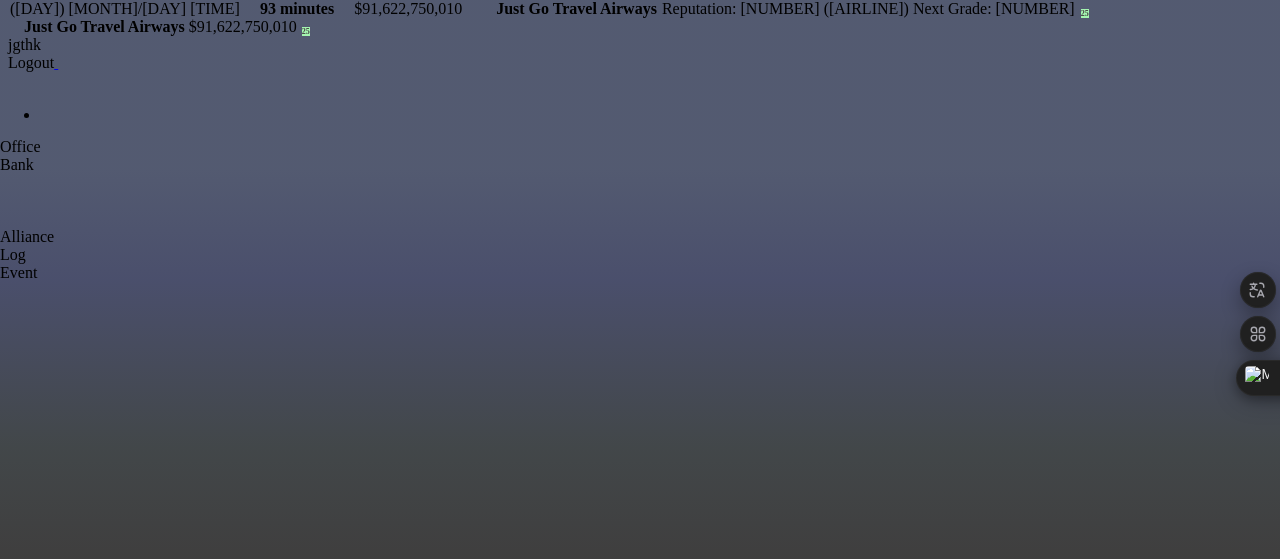 click at bounding box center (0, 152) 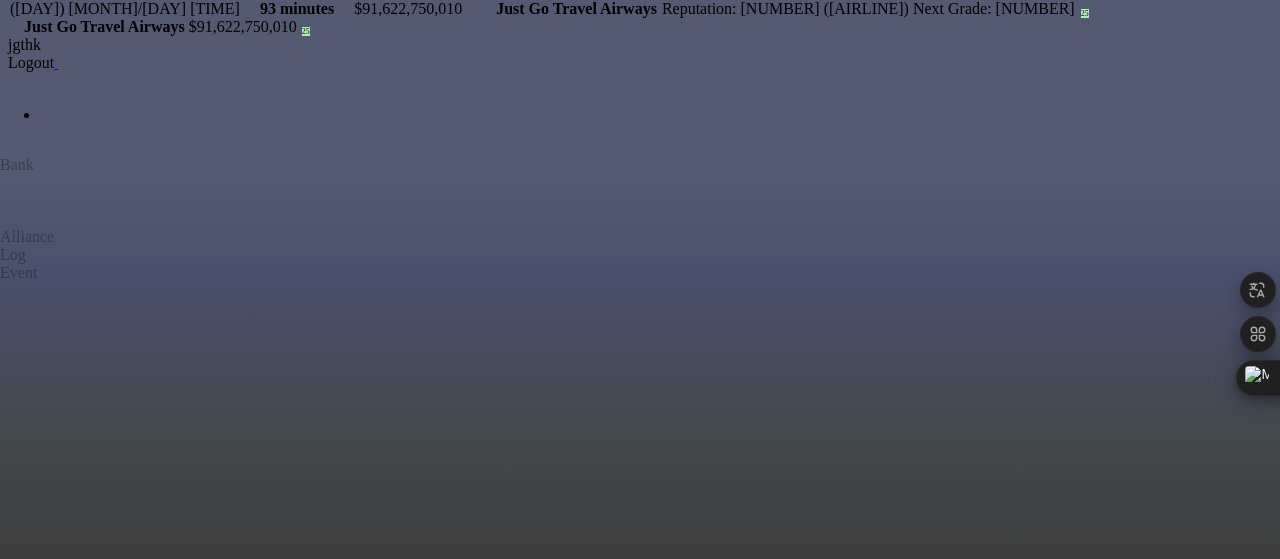 scroll, scrollTop: 0, scrollLeft: 0, axis: both 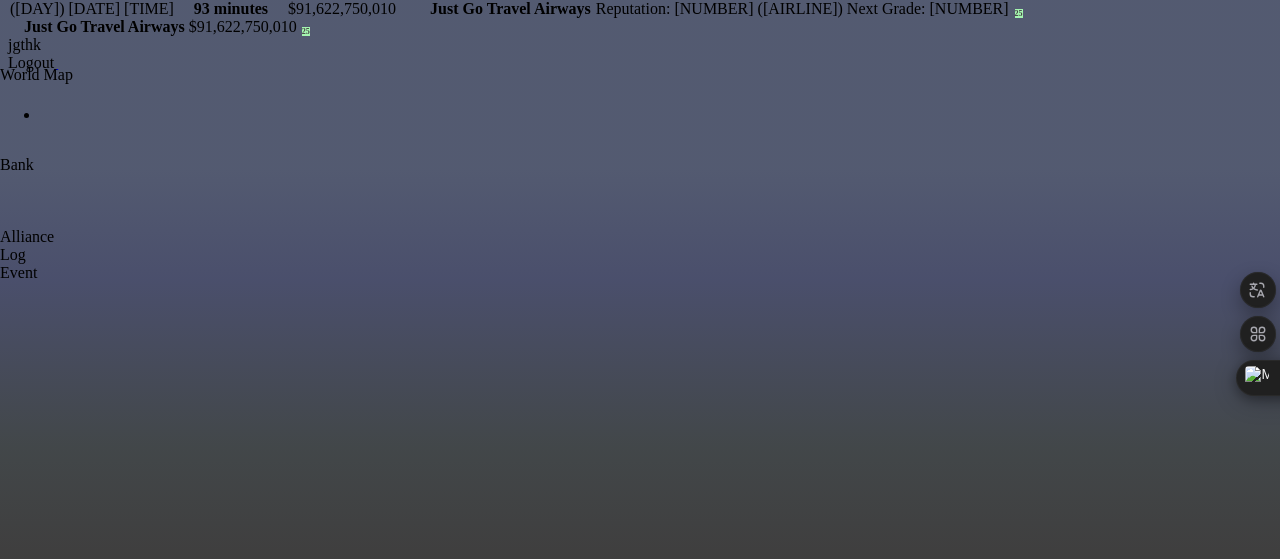 click at bounding box center [0, 75] 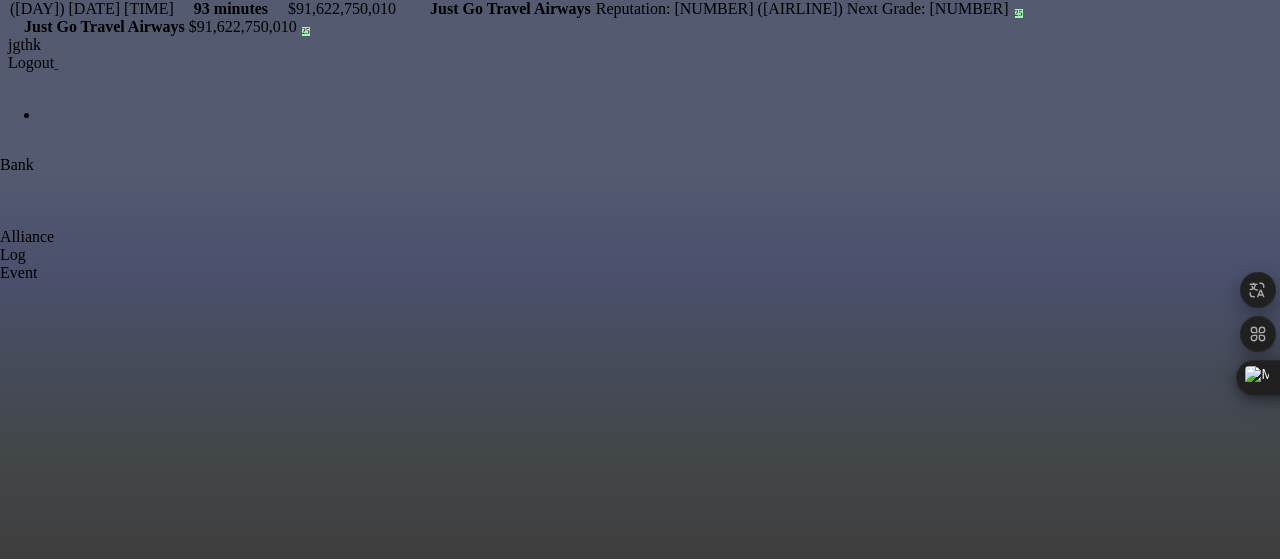 drag, startPoint x: 246, startPoint y: 452, endPoint x: 296, endPoint y: 180, distance: 276.5574 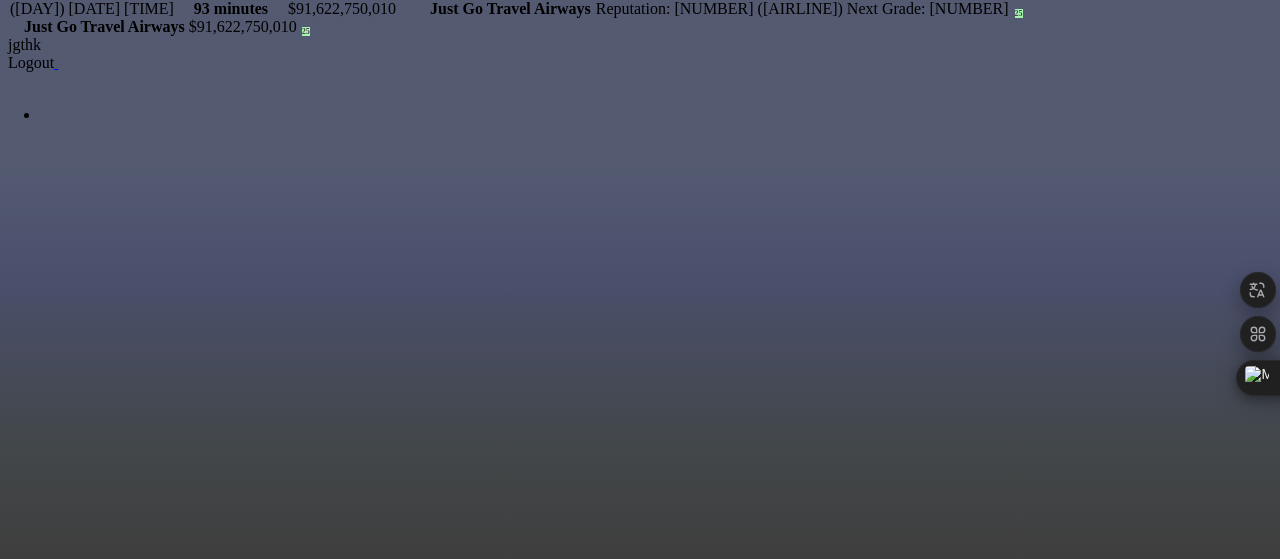 drag, startPoint x: 128, startPoint y: 413, endPoint x: 677, endPoint y: 215, distance: 583.6138 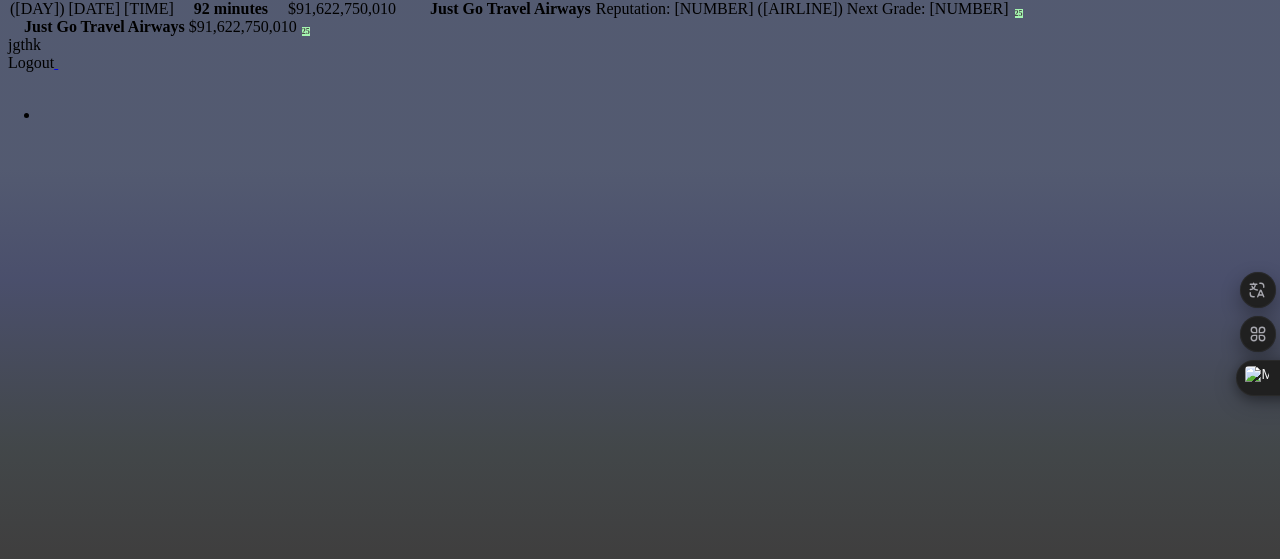 click on "To navigate, press the arrow keys.
[CITY]  ( [IATA] )
[CITY]  ( [CONTINENT] )
[NUMBER] [NUMBER] [NUMBER]
[NUMBER], [NUMBER]  ( [NUMBER] )
[NUMBER]  ( [NUMBER] m )
[NUMBER]
(+[NUMBER])
Plan Flight
View Airport
Flight Map
Departures" at bounding box center [0, 887] 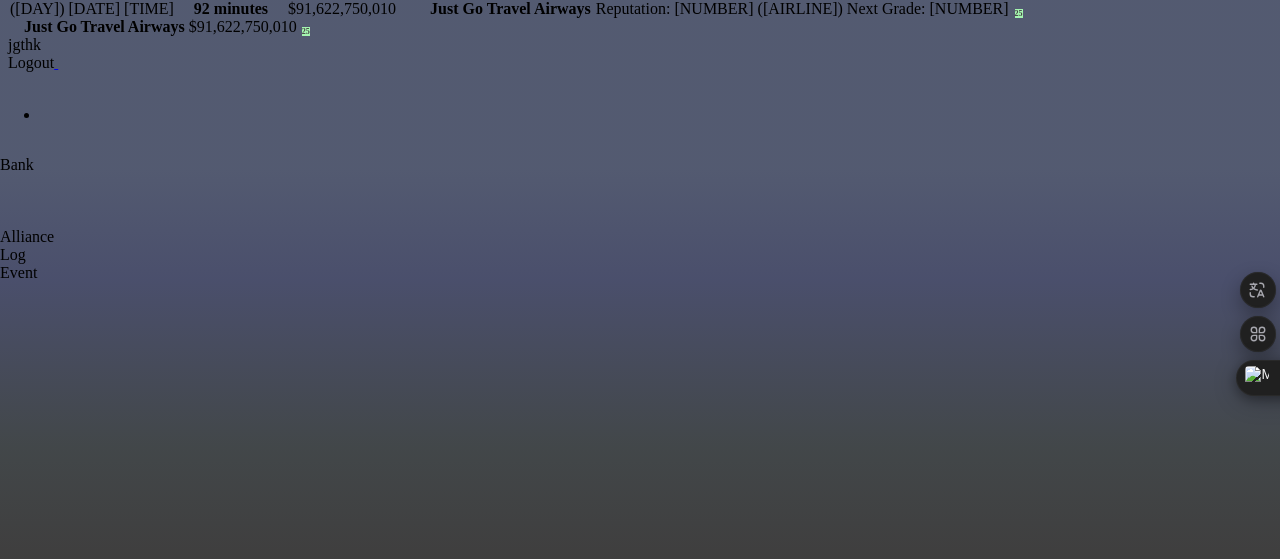 scroll, scrollTop: 0, scrollLeft: 0, axis: both 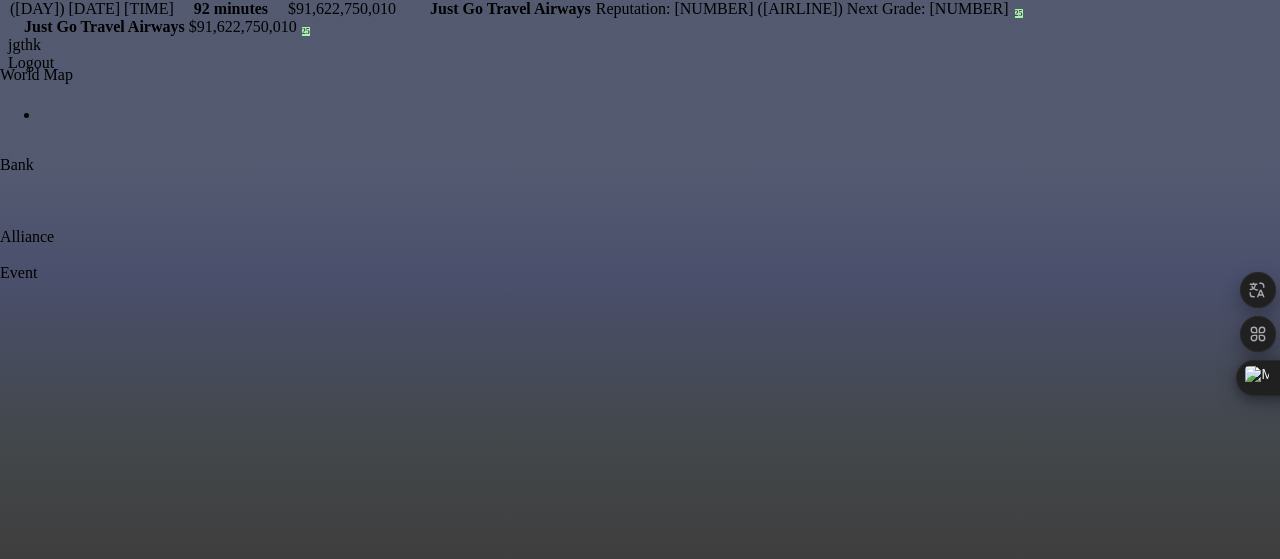click at bounding box center (0, 75) 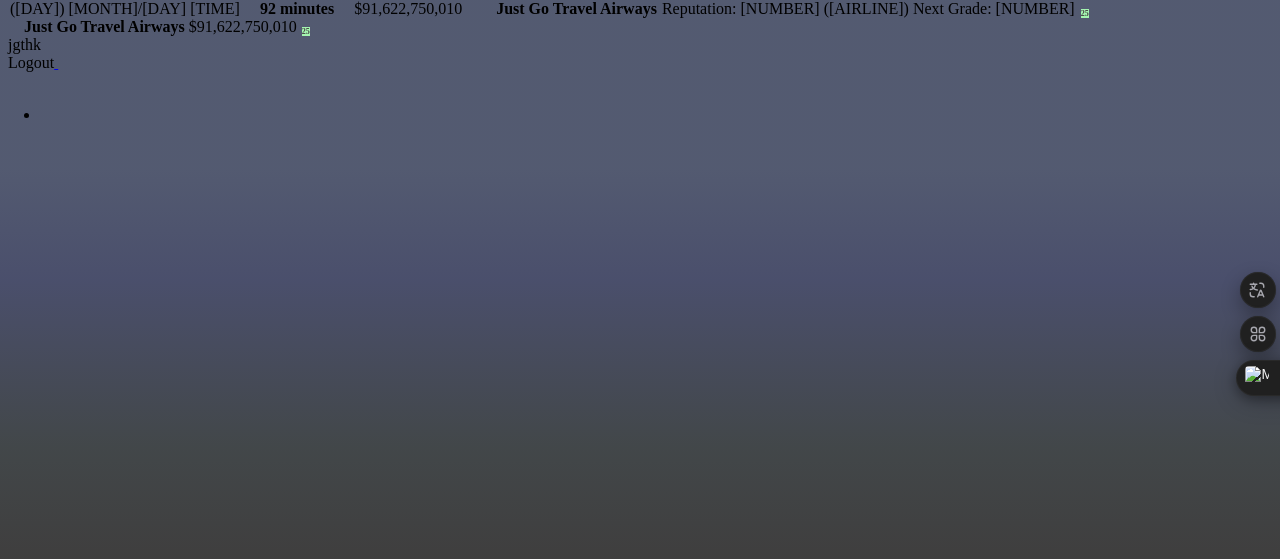 scroll, scrollTop: 0, scrollLeft: 0, axis: both 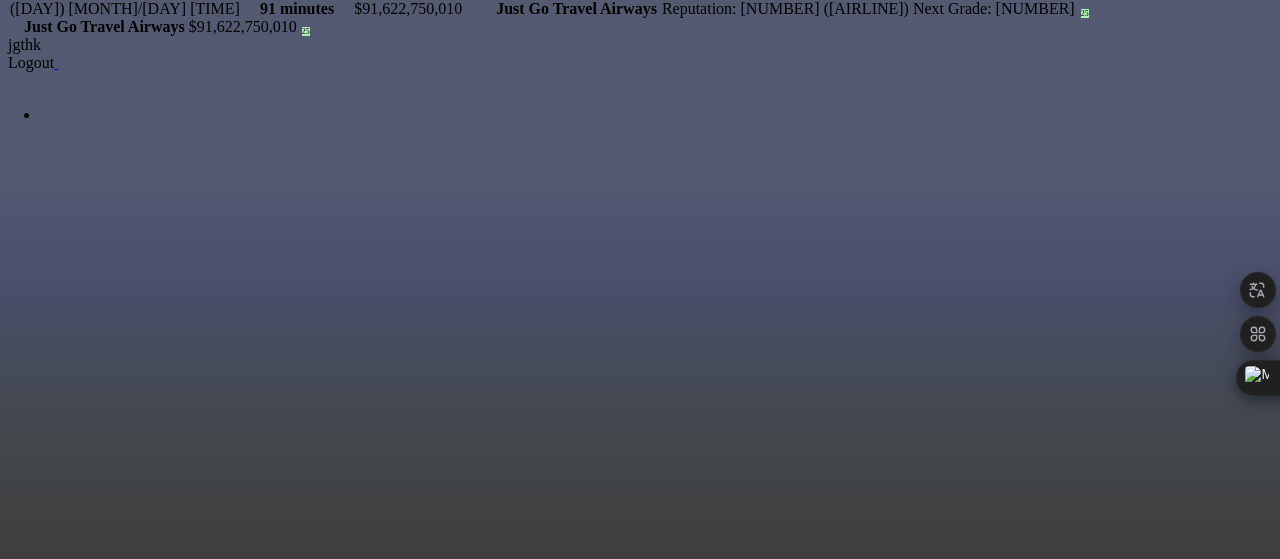 click on "View Airport" at bounding box center [-112, 937] 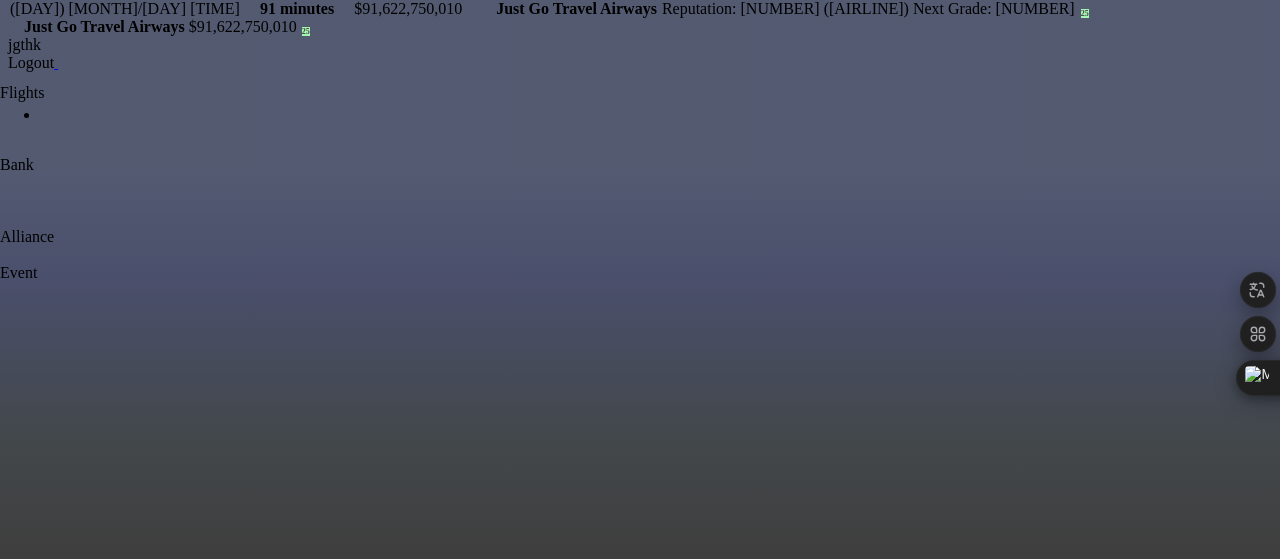 click at bounding box center (0, 98) 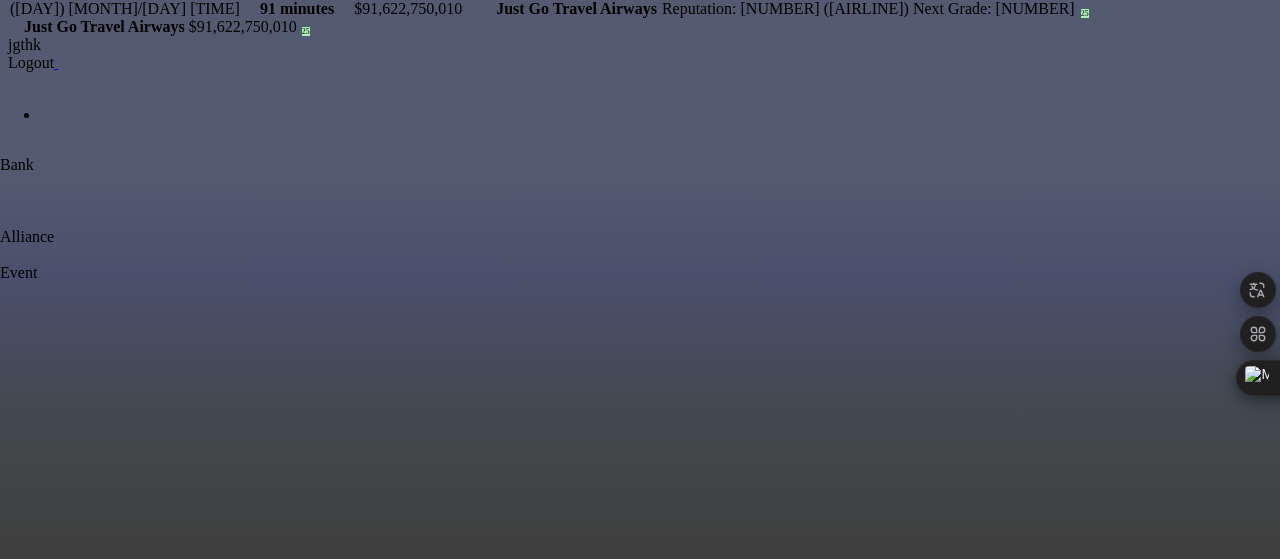 scroll, scrollTop: 496, scrollLeft: 0, axis: vertical 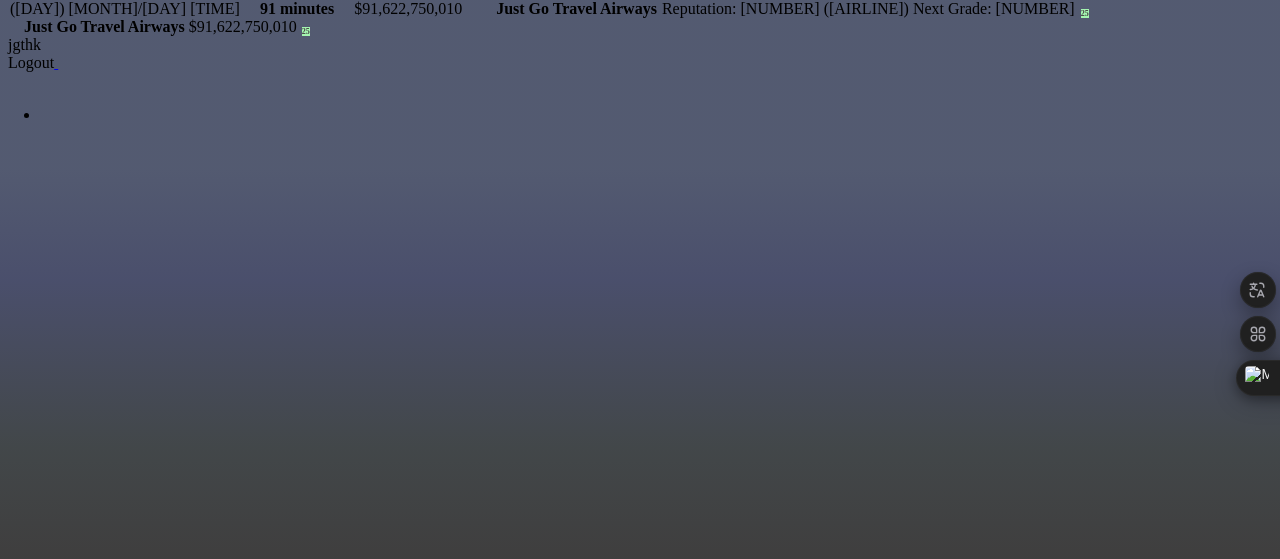 click on "Profit" at bounding box center (33, 1096) 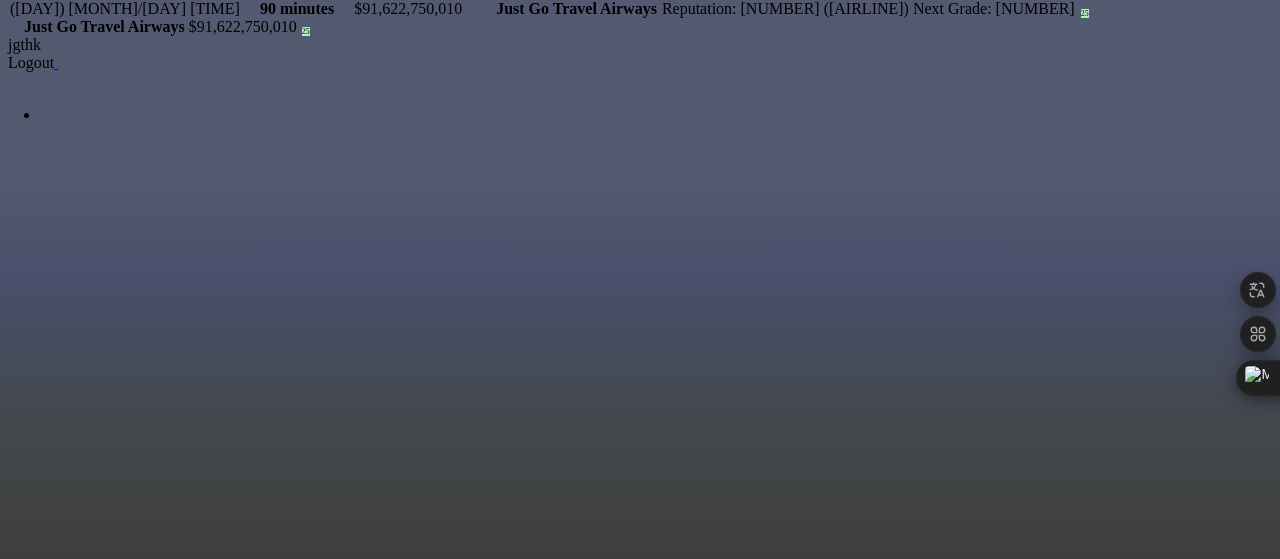 click on "86%" at bounding box center (300, 1044) 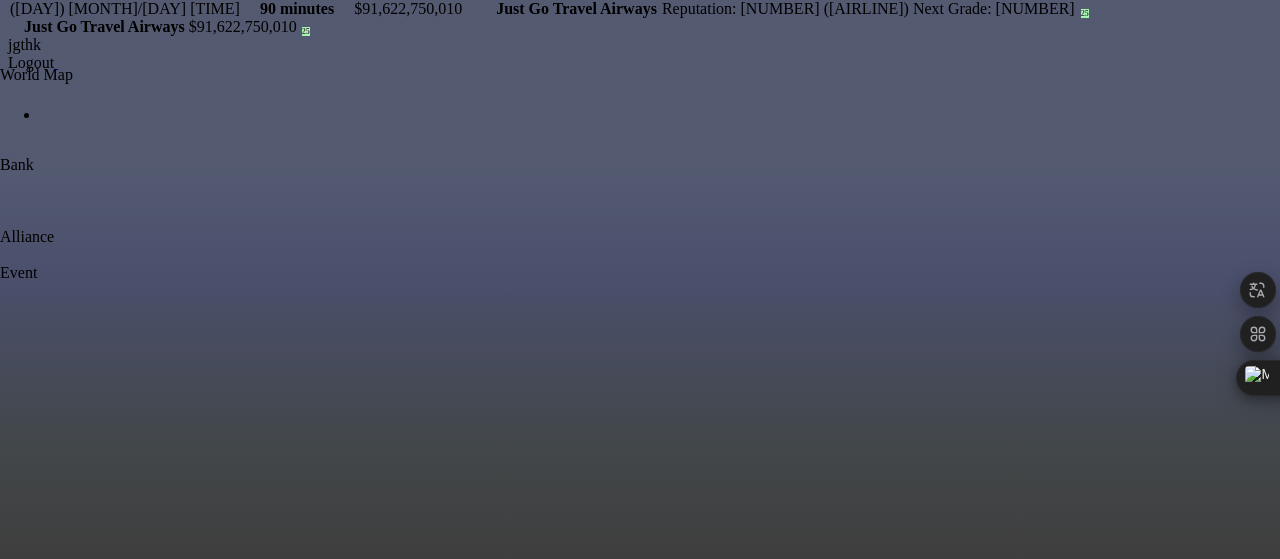 click at bounding box center (0, 75) 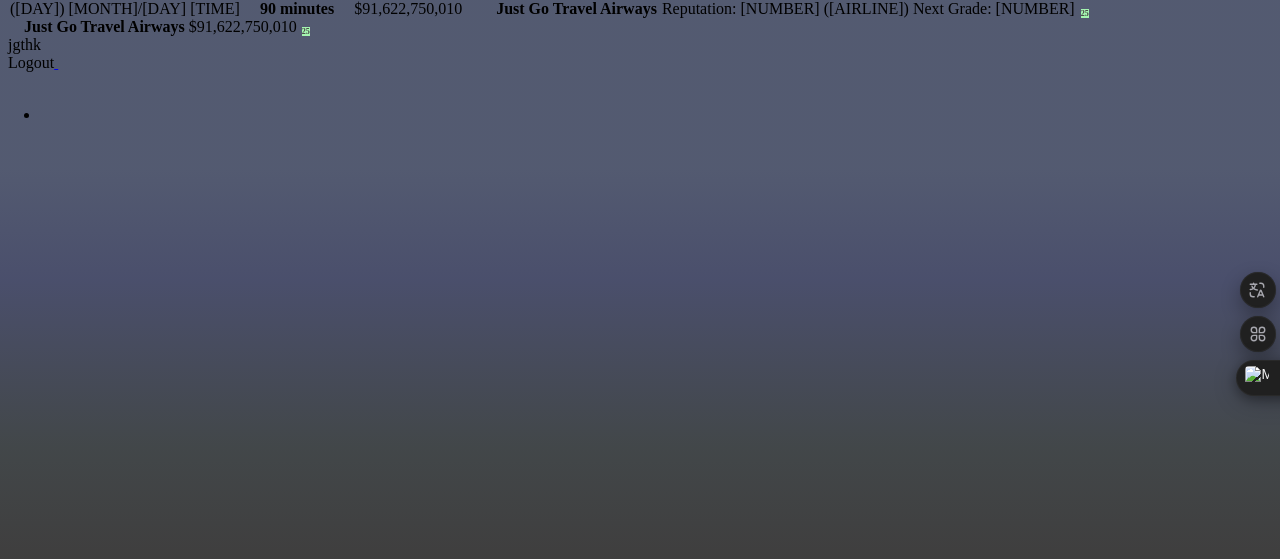 click at bounding box center (87, 724) 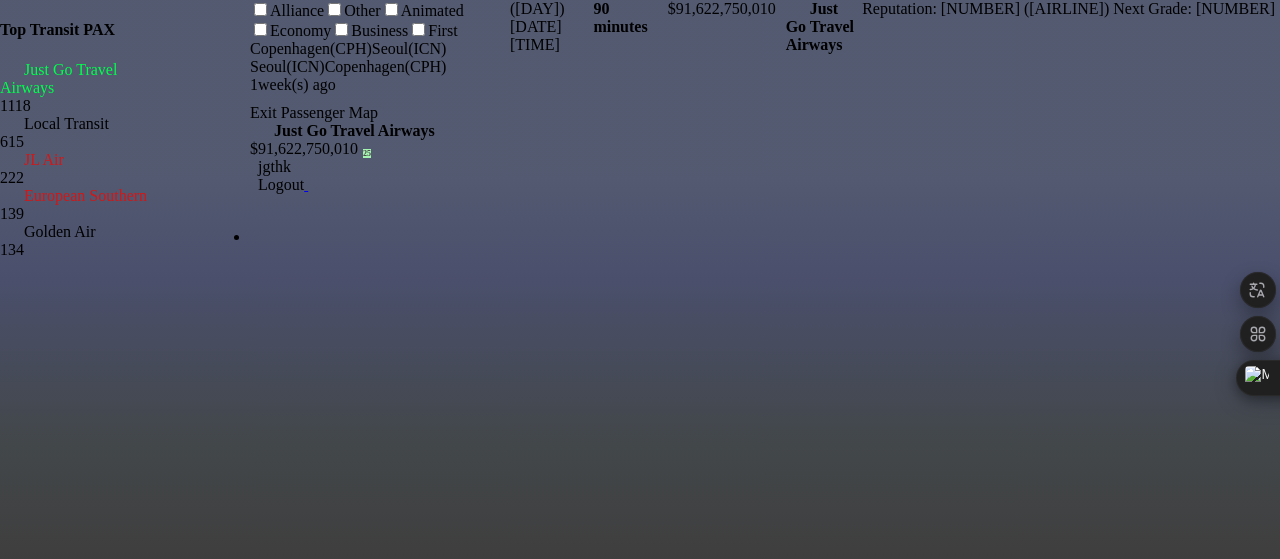 scroll, scrollTop: 0, scrollLeft: 0, axis: both 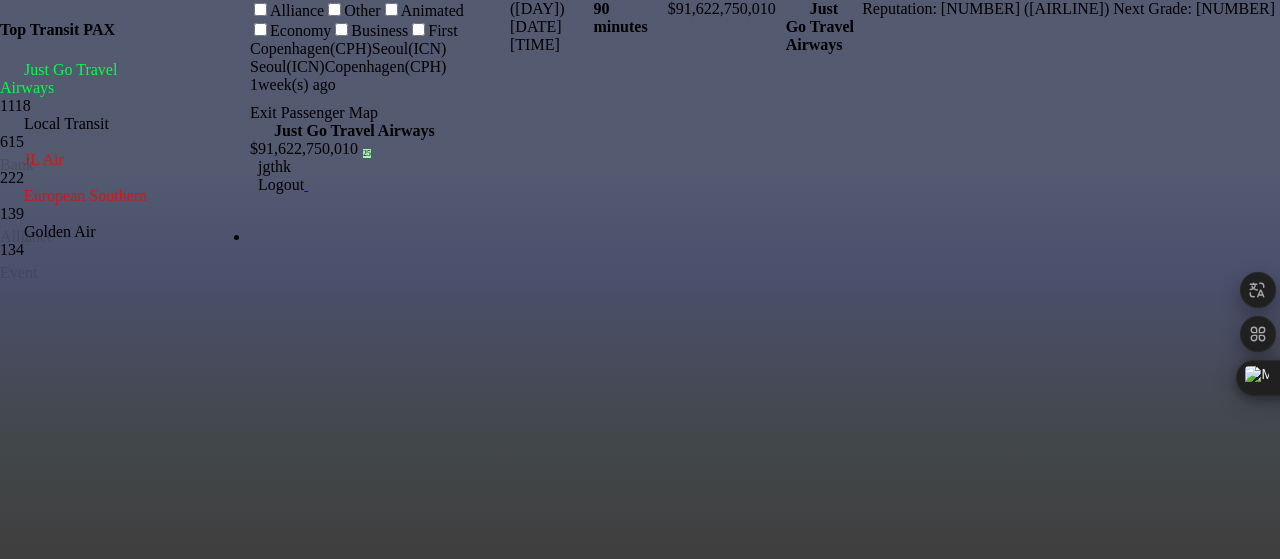 drag, startPoint x: 504, startPoint y: 205, endPoint x: 0, endPoint y: 223, distance: 504.32132 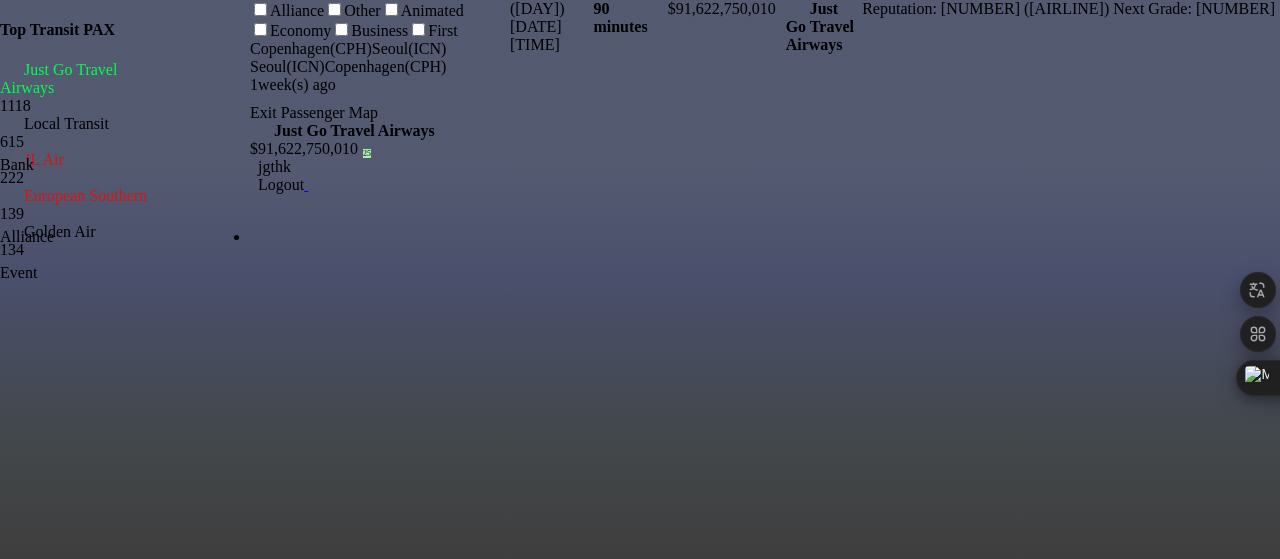 drag, startPoint x: 419, startPoint y: 227, endPoint x: 0, endPoint y: 247, distance: 419.47705 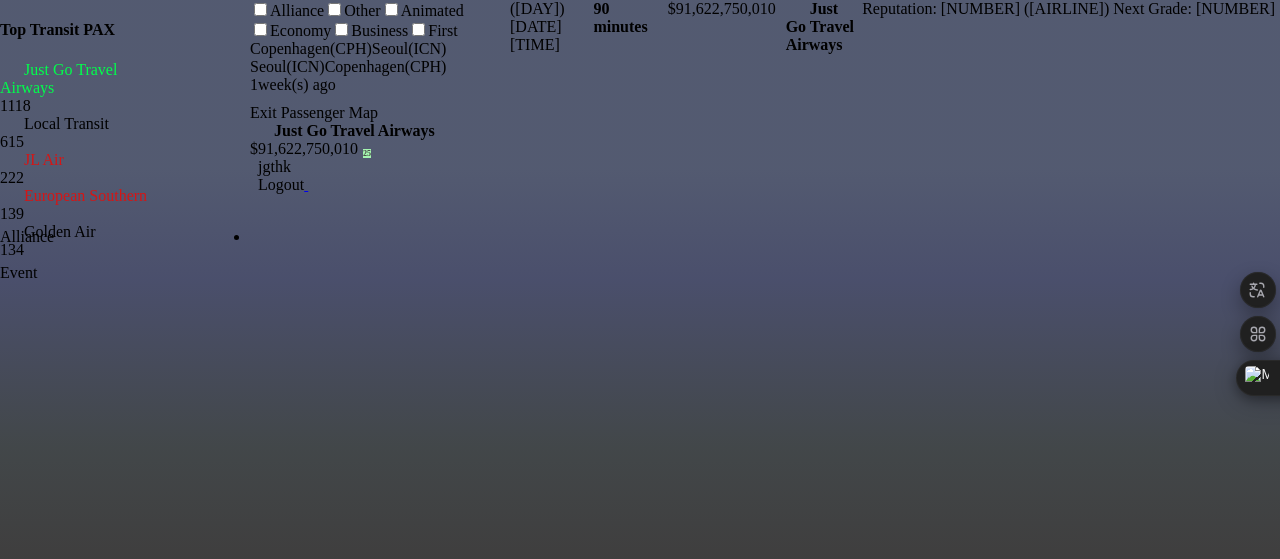 drag, startPoint x: 348, startPoint y: 163, endPoint x: 398, endPoint y: 203, distance: 64.03124 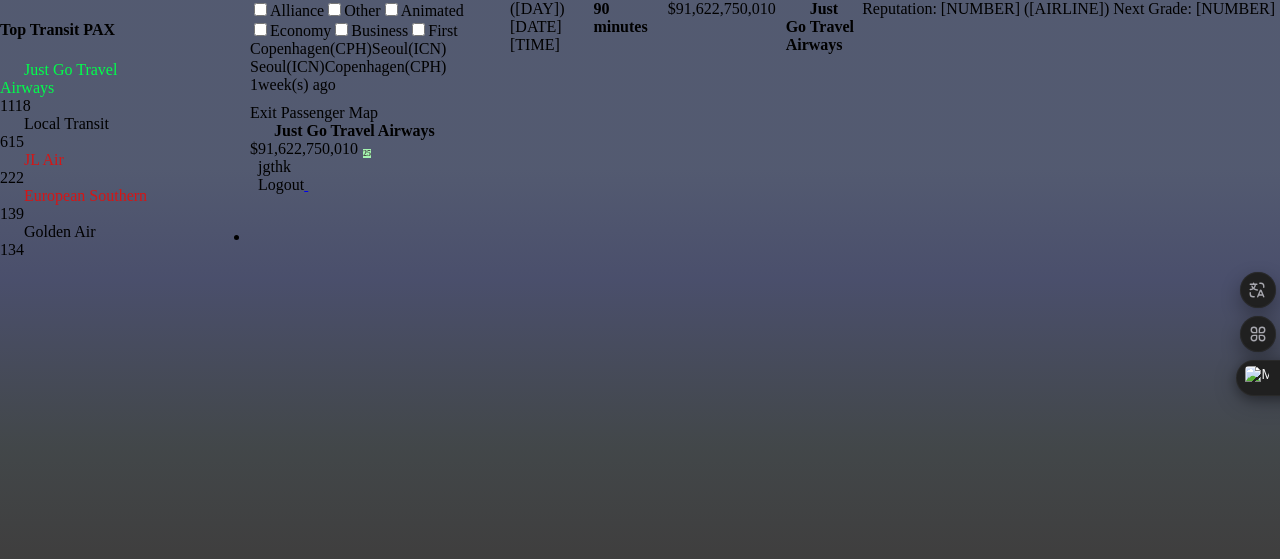 click on "Exit Passenger Map" at bounding box center (375, 113) 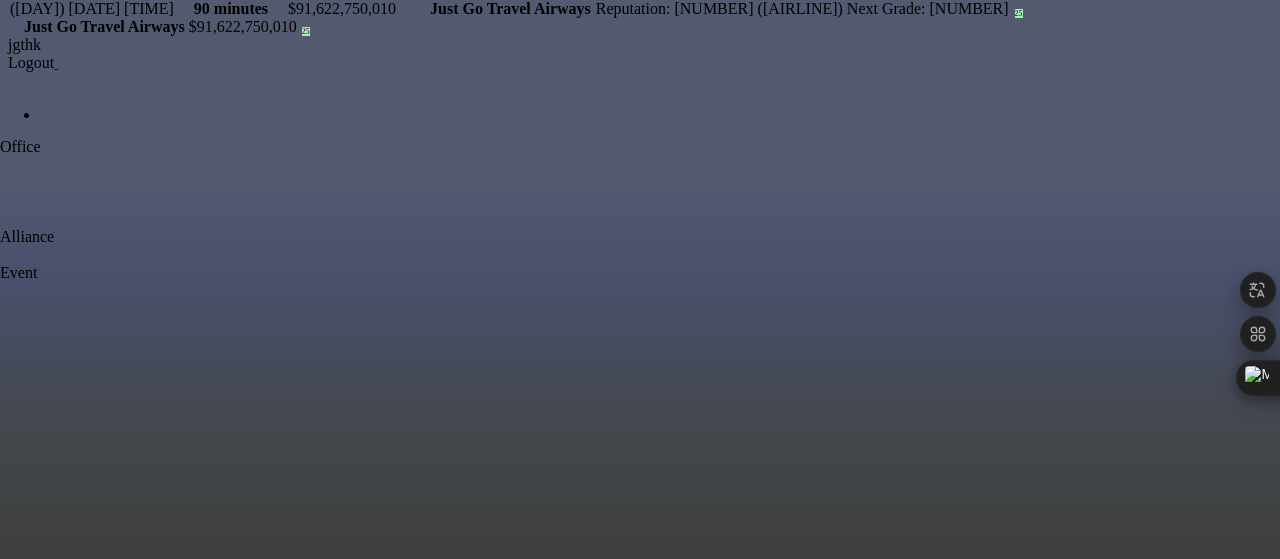 click at bounding box center (0, 147) 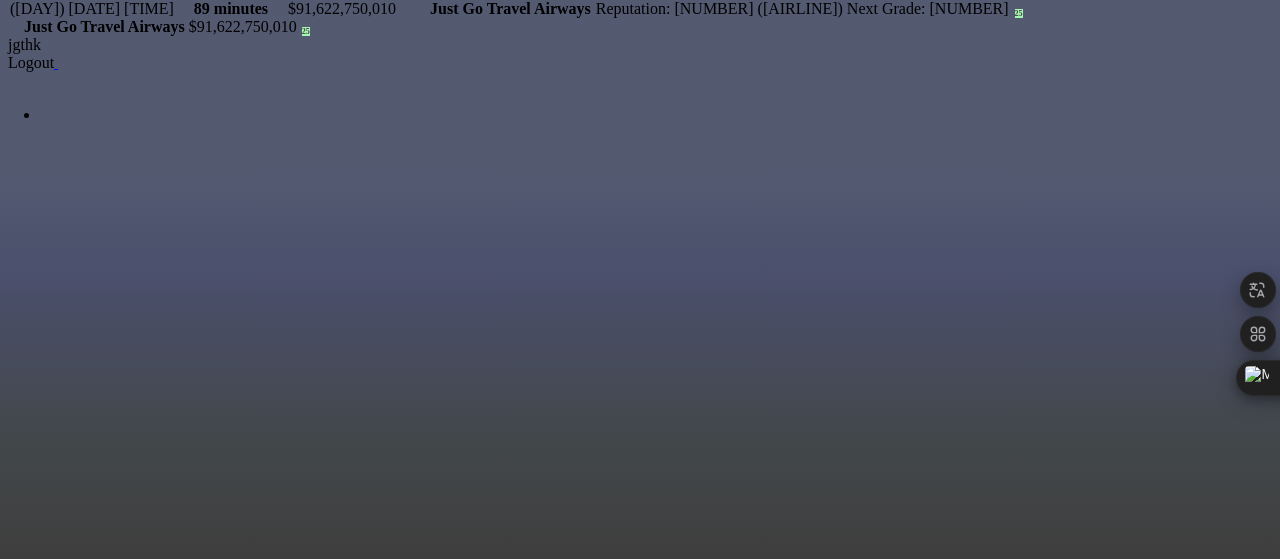 scroll, scrollTop: 1022, scrollLeft: 0, axis: vertical 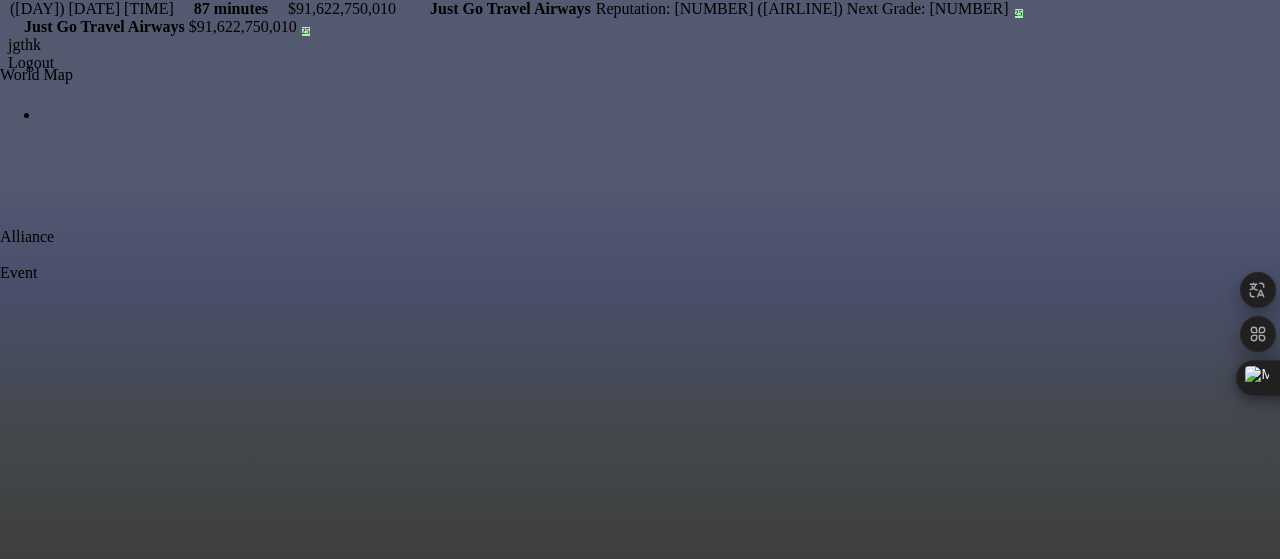 click at bounding box center [0, 80] 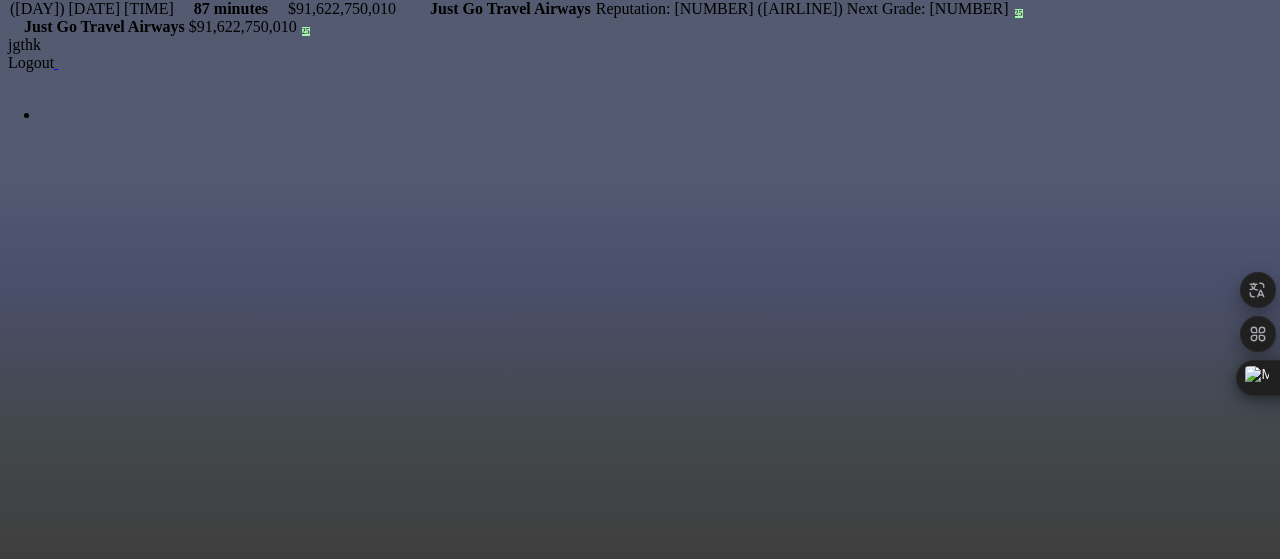 click on "To navigate, press the arrow keys." at bounding box center [0, 887] 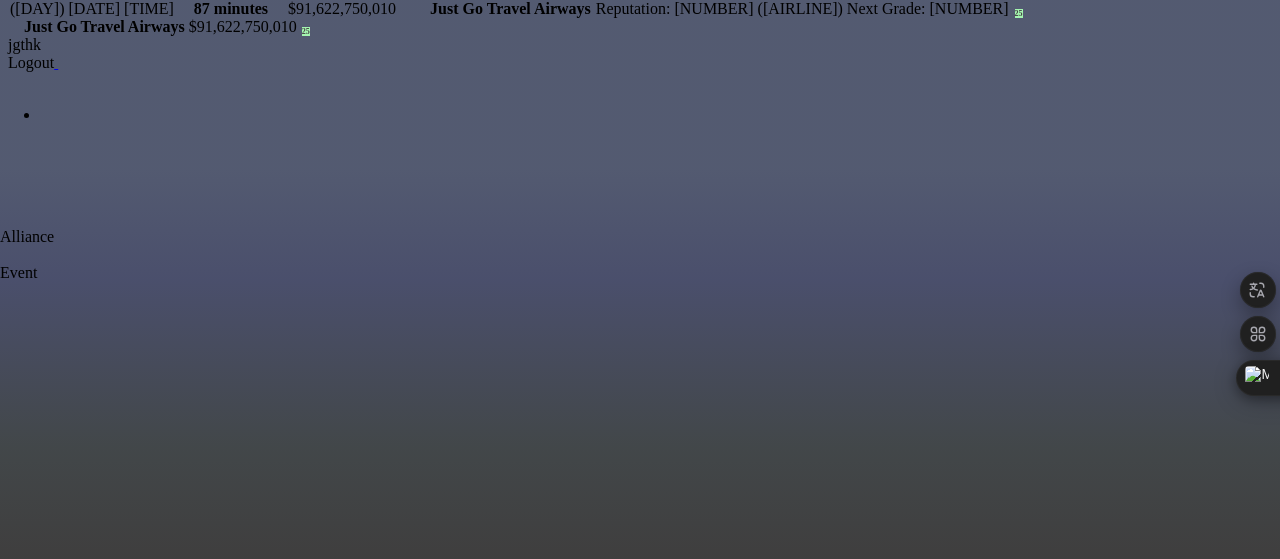 click on "To navigate, press the arrow keys." at bounding box center [0, 887] 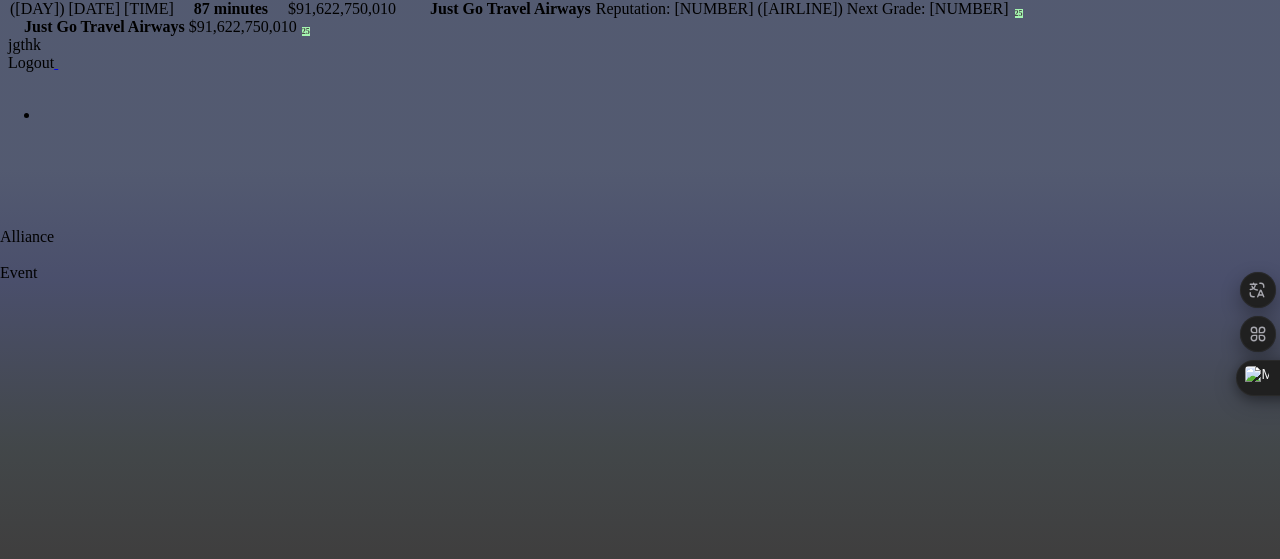 click at bounding box center (26, 691) 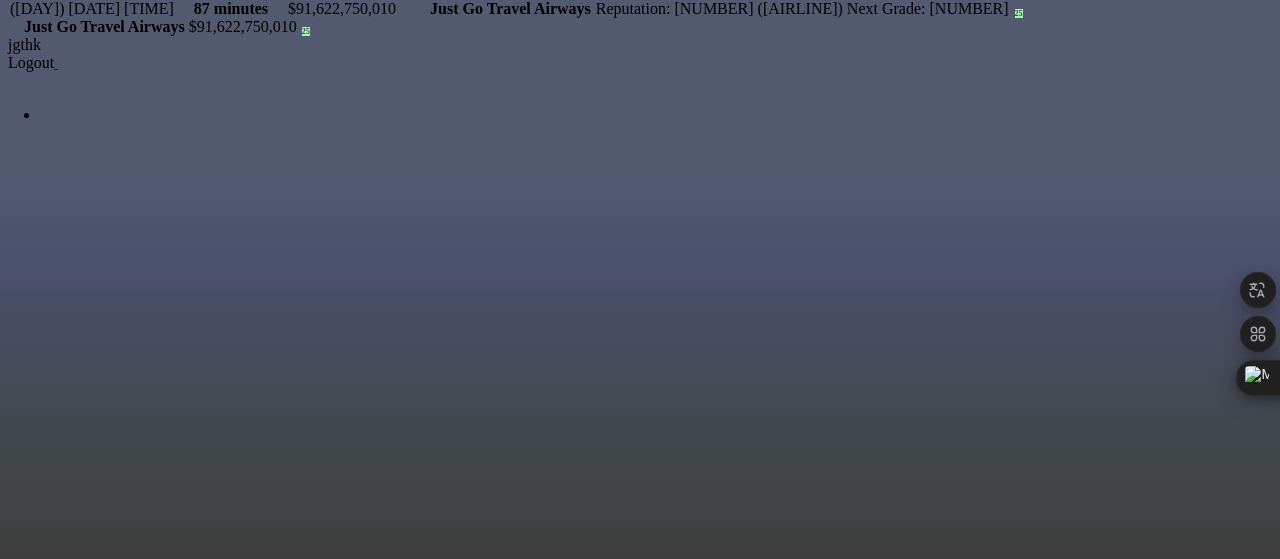 drag, startPoint x: 486, startPoint y: 331, endPoint x: 95, endPoint y: 249, distance: 399.50595 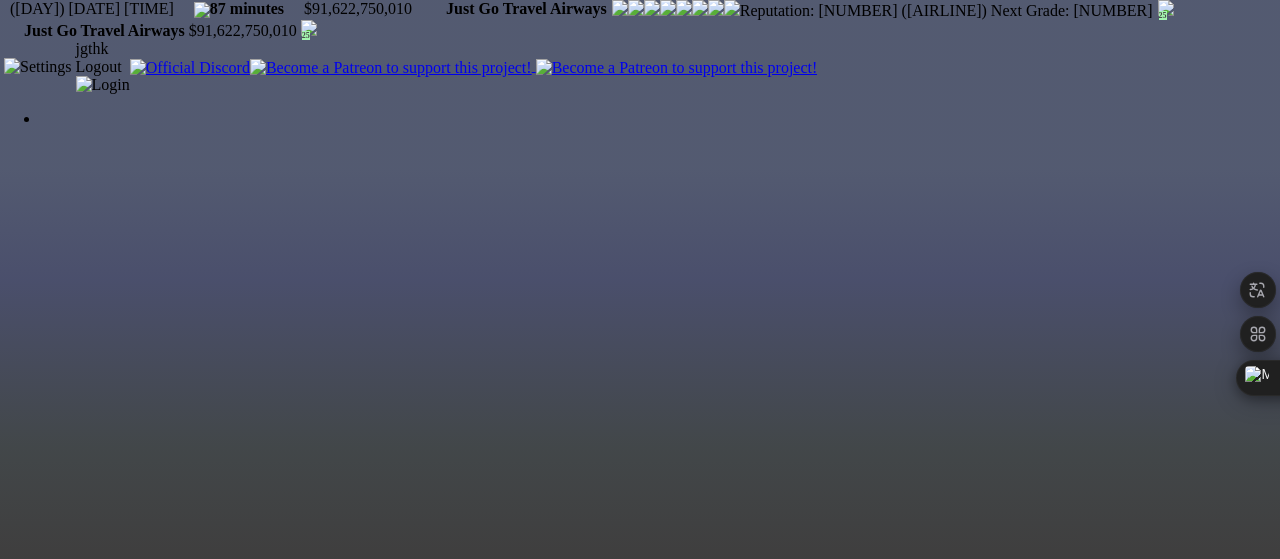 drag, startPoint x: 378, startPoint y: 230, endPoint x: 168, endPoint y: 364, distance: 249.11041 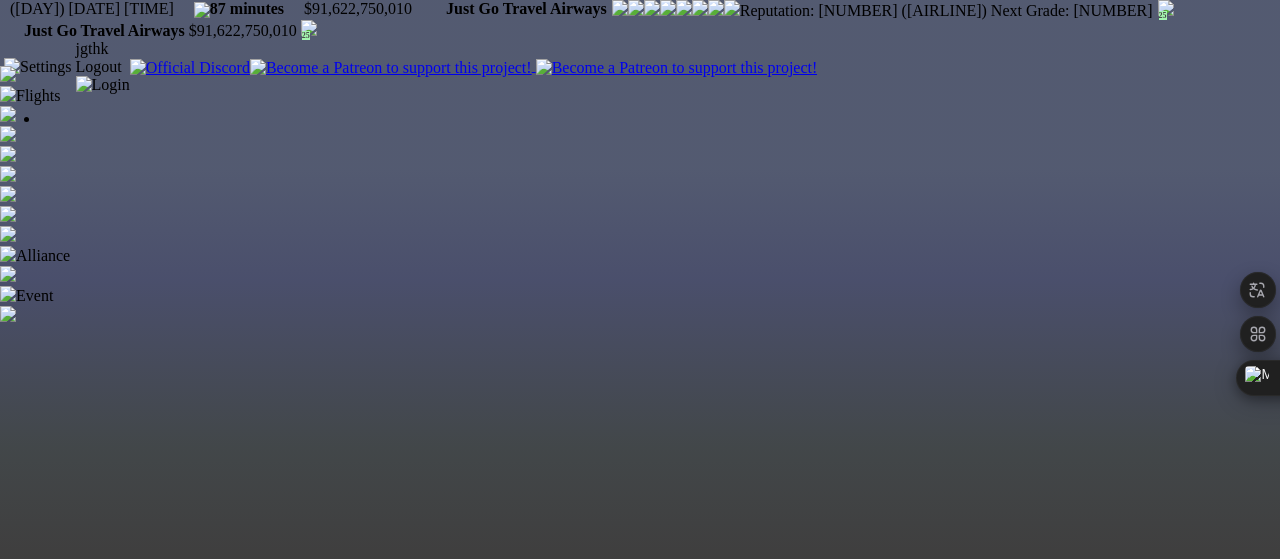 click at bounding box center (8, 94) 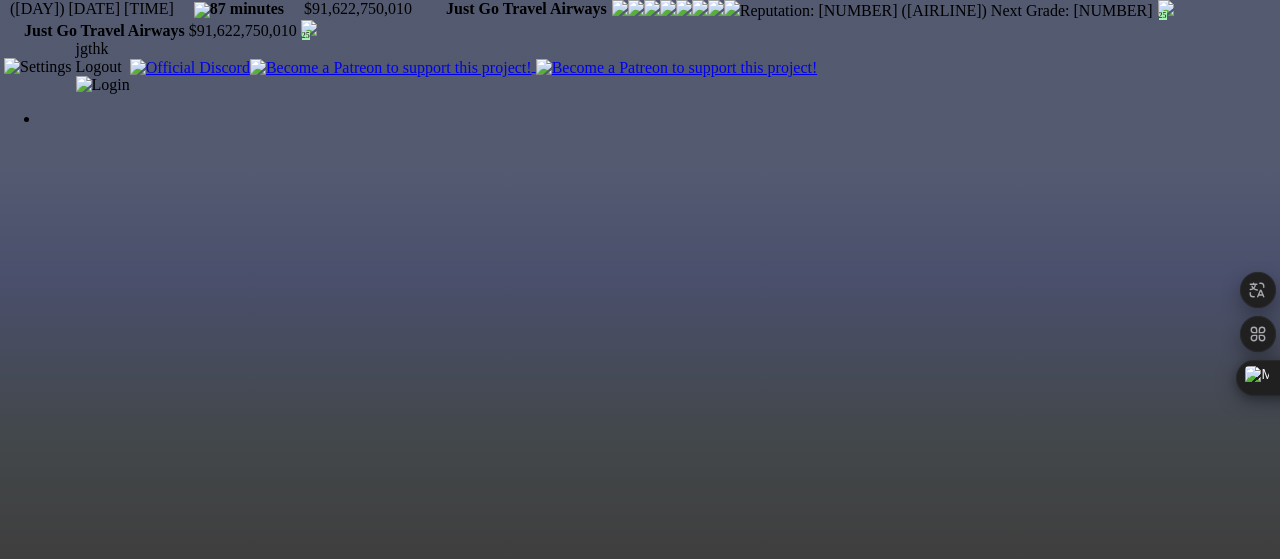 scroll, scrollTop: 148, scrollLeft: 0, axis: vertical 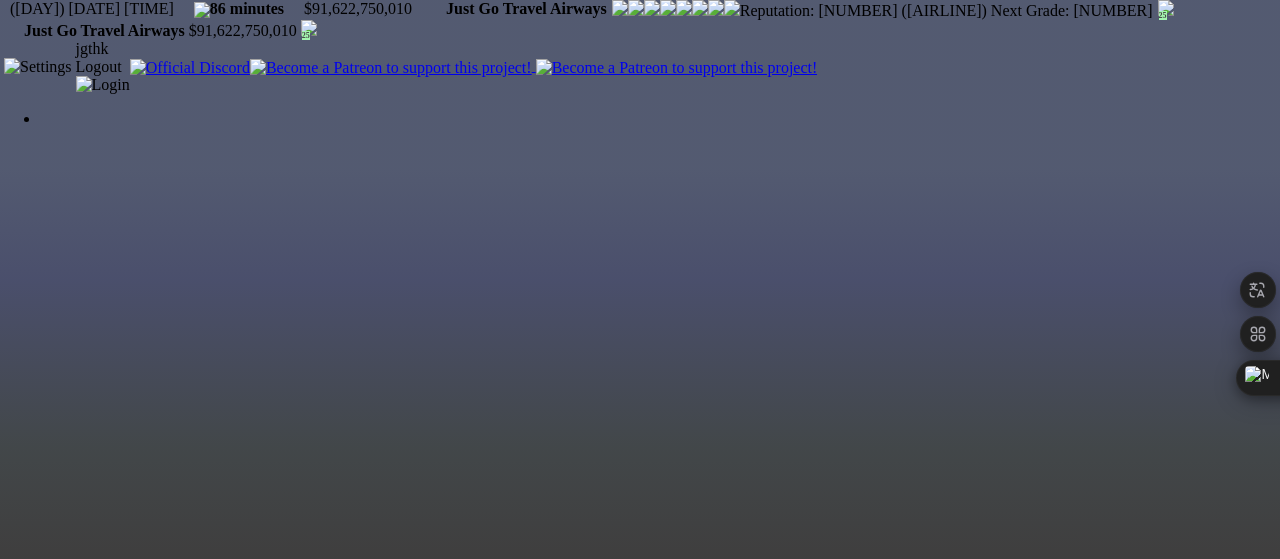 click on "7843(28)" at bounding box center [300, 1012] 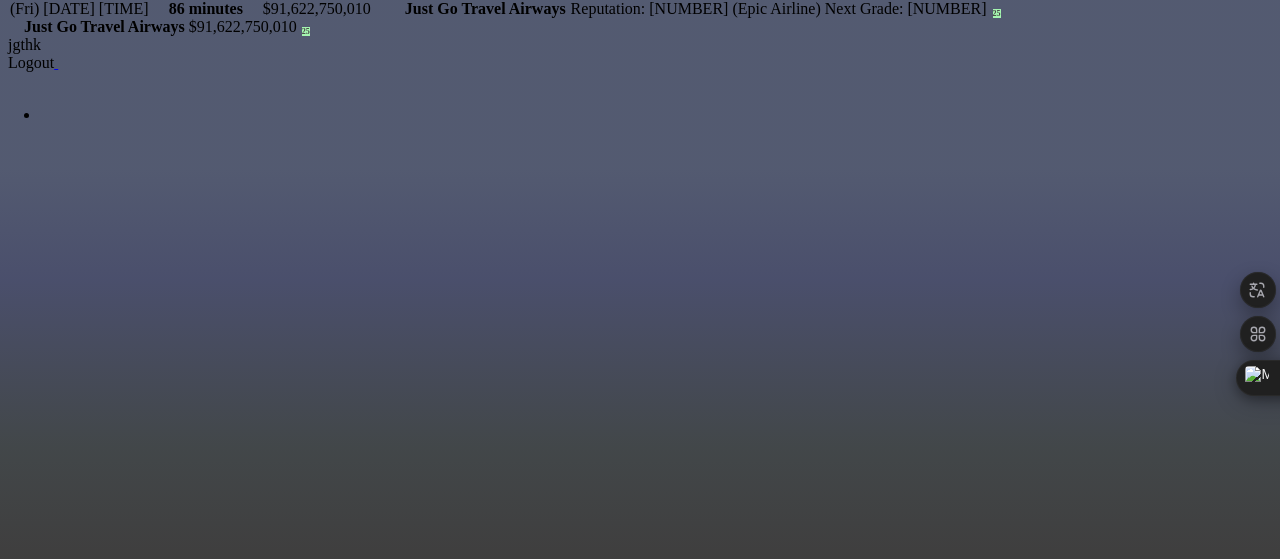 click at bounding box center (7, 279) 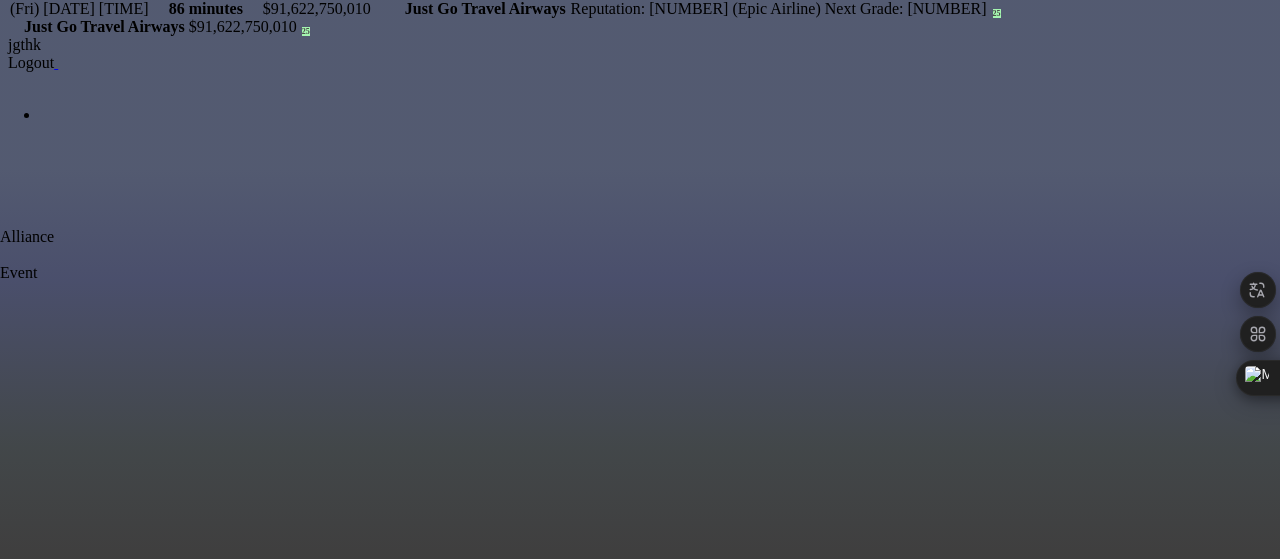click on "To Airport" at bounding box center (48, 934) 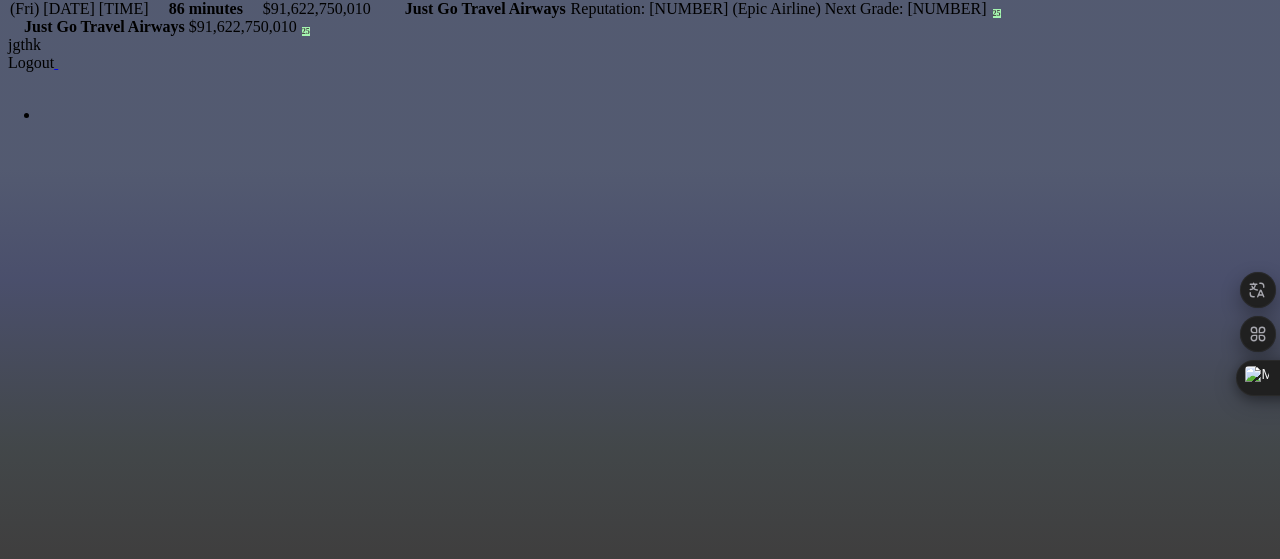 click on "Amsterdam(AMS)" at bounding box center [300, 954] 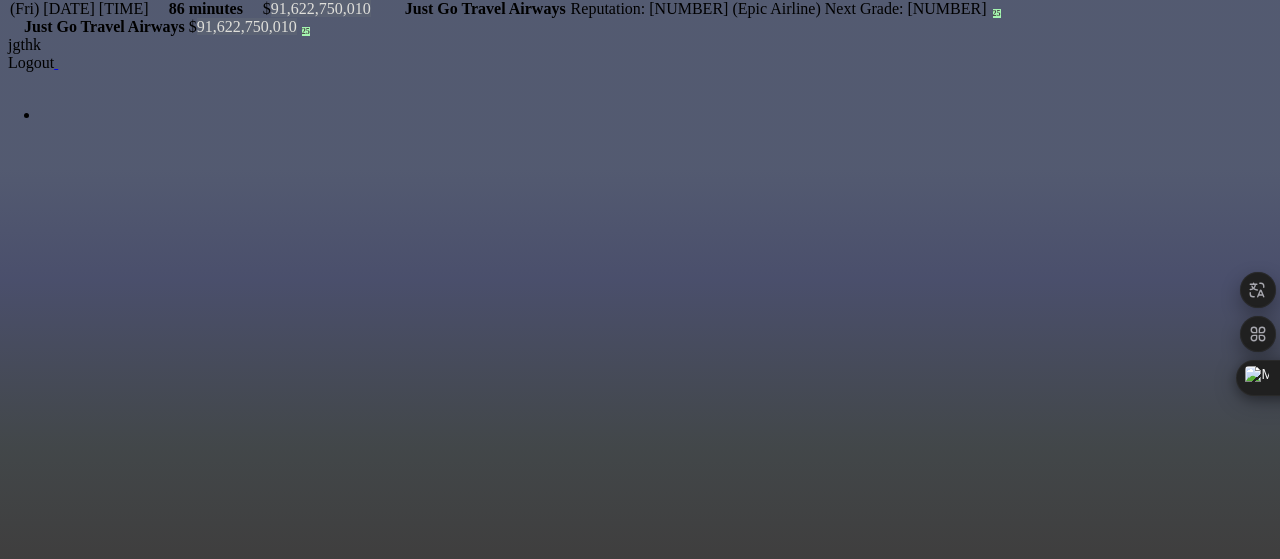 scroll, scrollTop: 0, scrollLeft: 0, axis: both 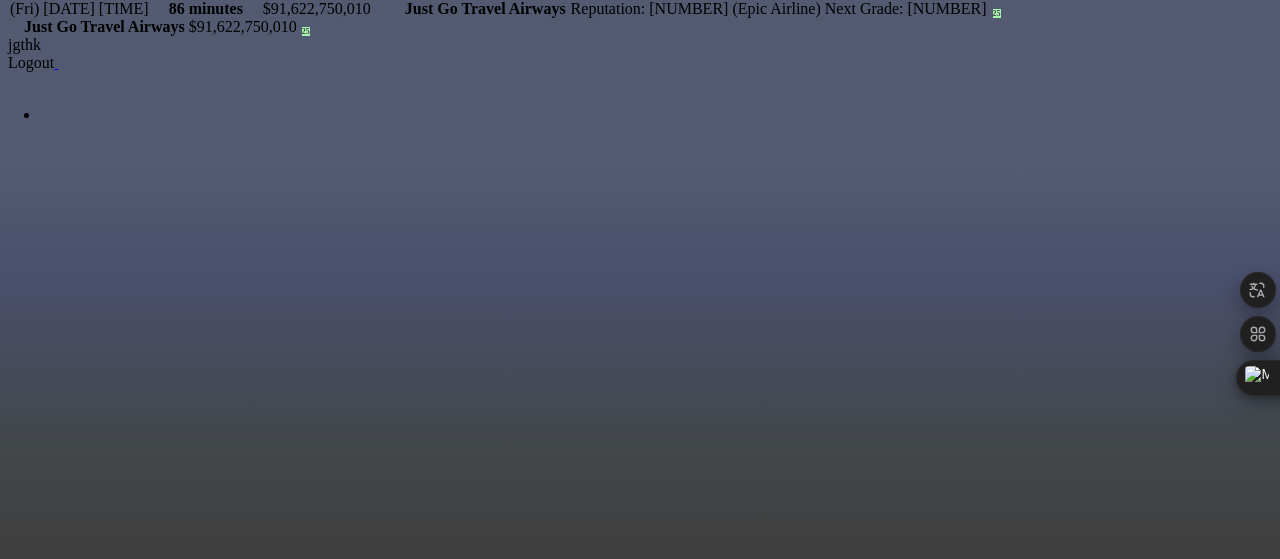 click on "Cancel" at bounding box center (372, 43864) 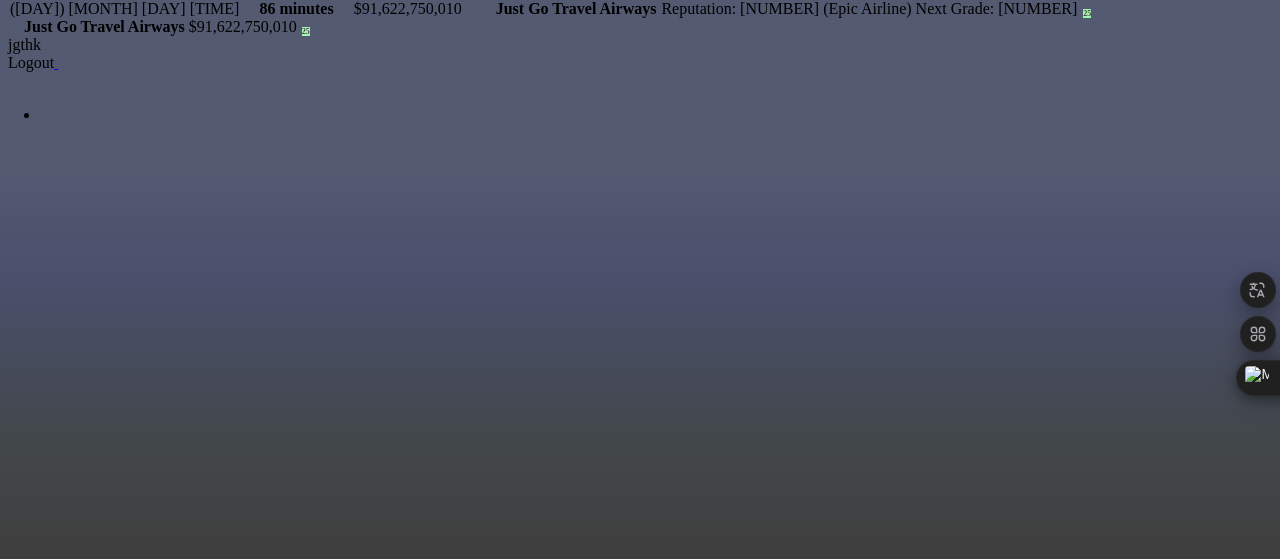 scroll, scrollTop: 0, scrollLeft: 0, axis: both 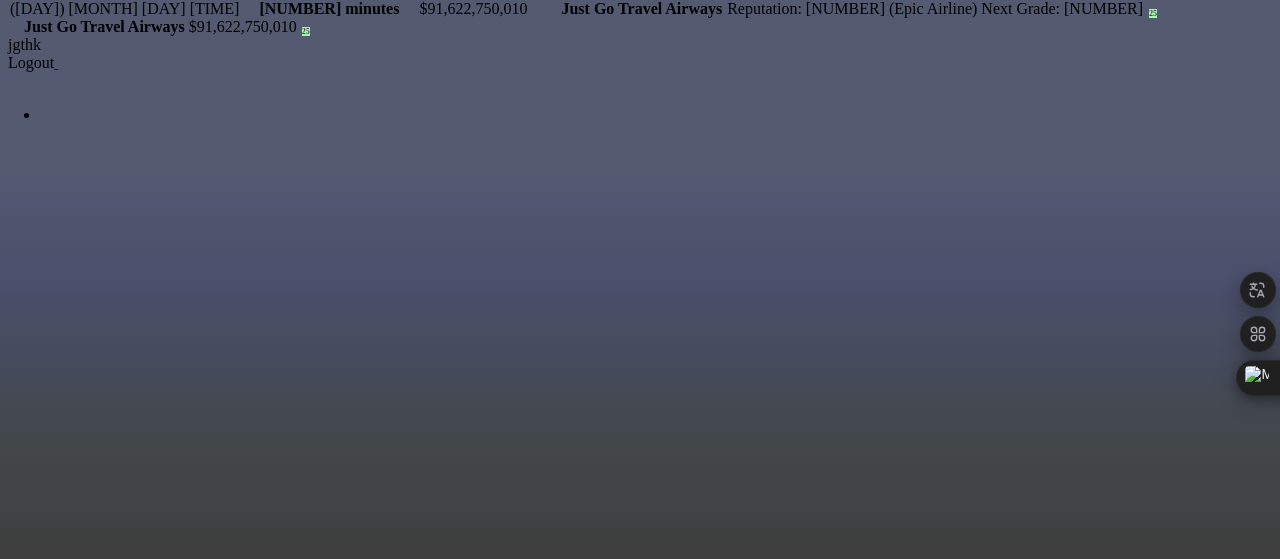 click at bounding box center [600, 49988] 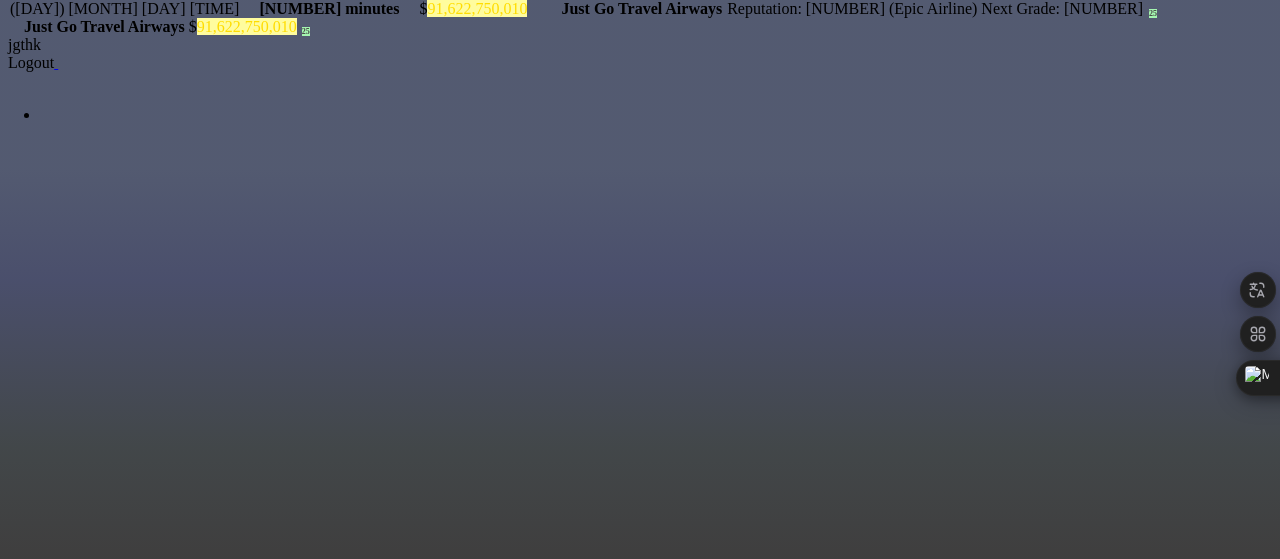 click on "Edit" at bounding box center (304, 41658) 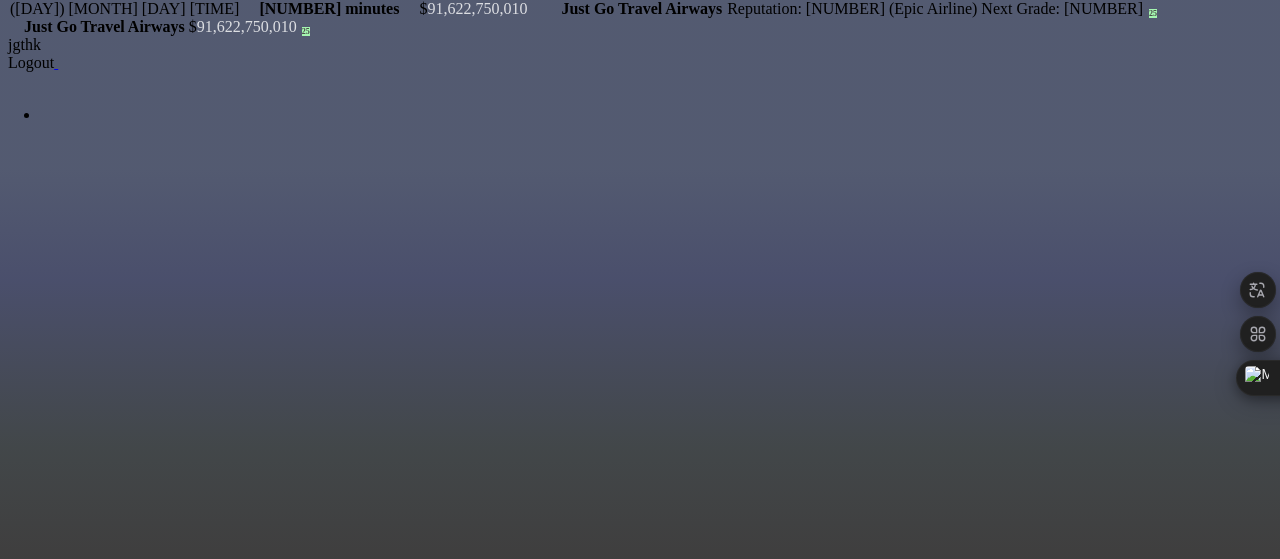 click on "Direct Competitions:" at bounding box center (0, 0) 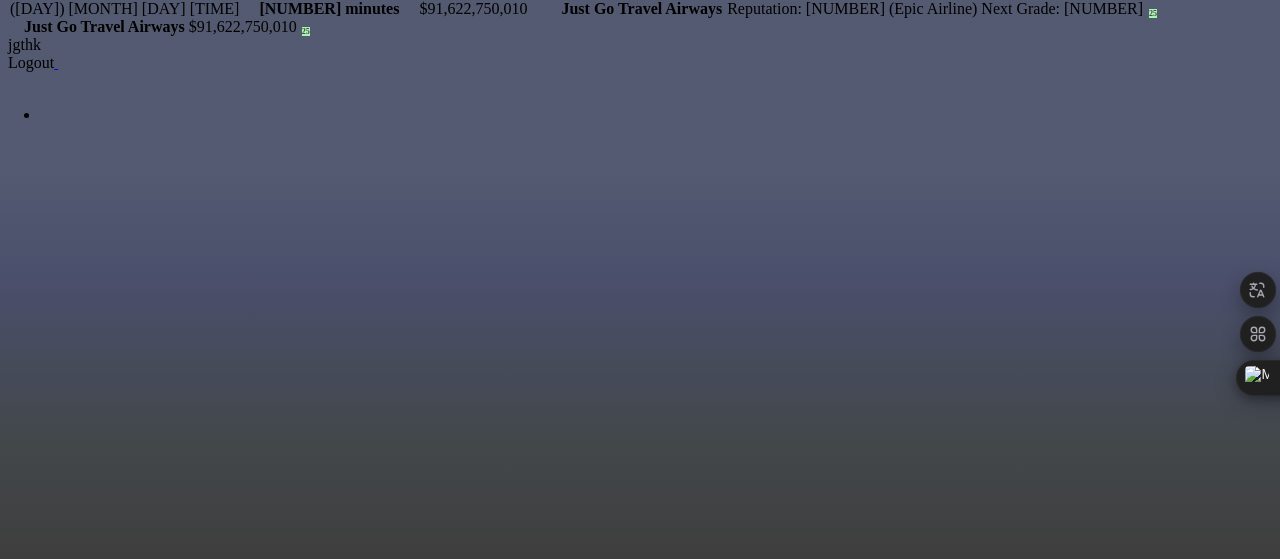 scroll, scrollTop: 346, scrollLeft: 0, axis: vertical 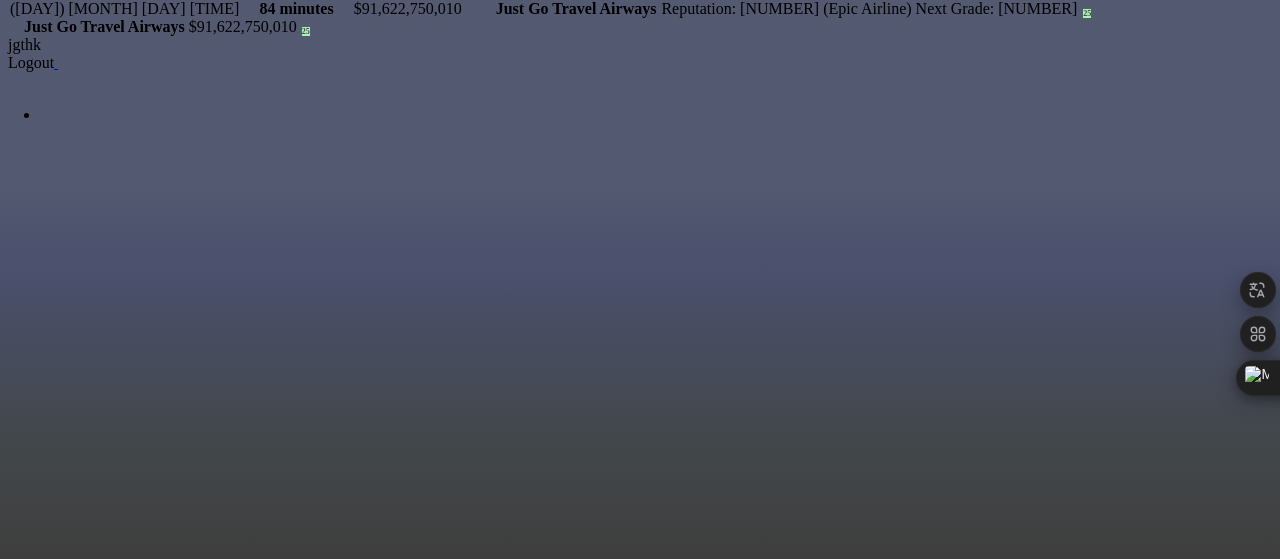 click on "Edit" at bounding box center [304, 41658] 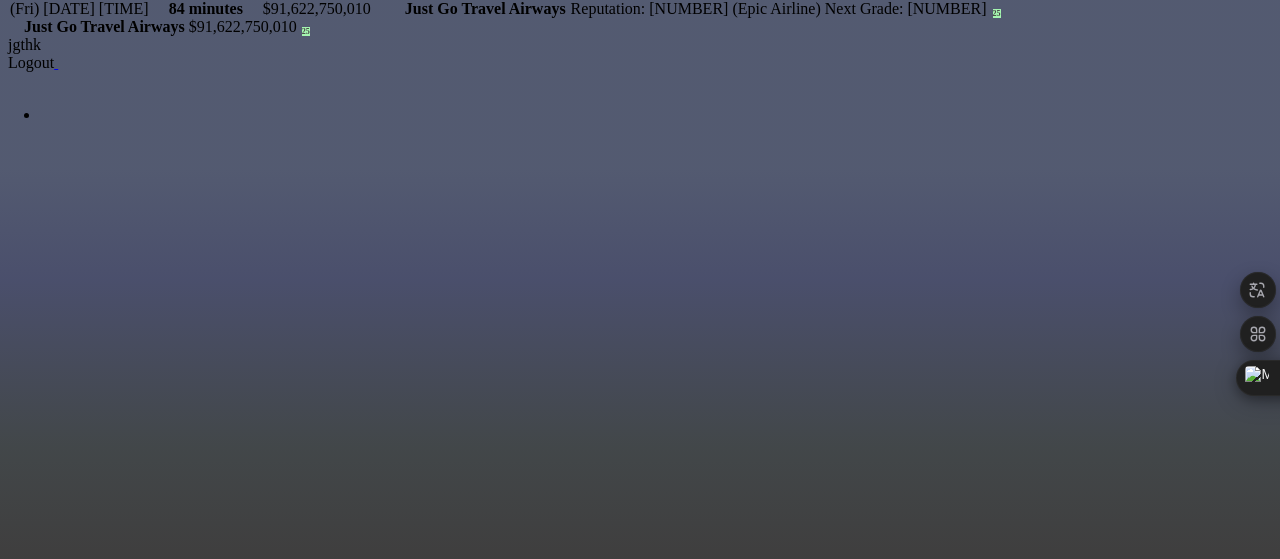 click on "$1,419,900" at bounding box center [300, 1080] 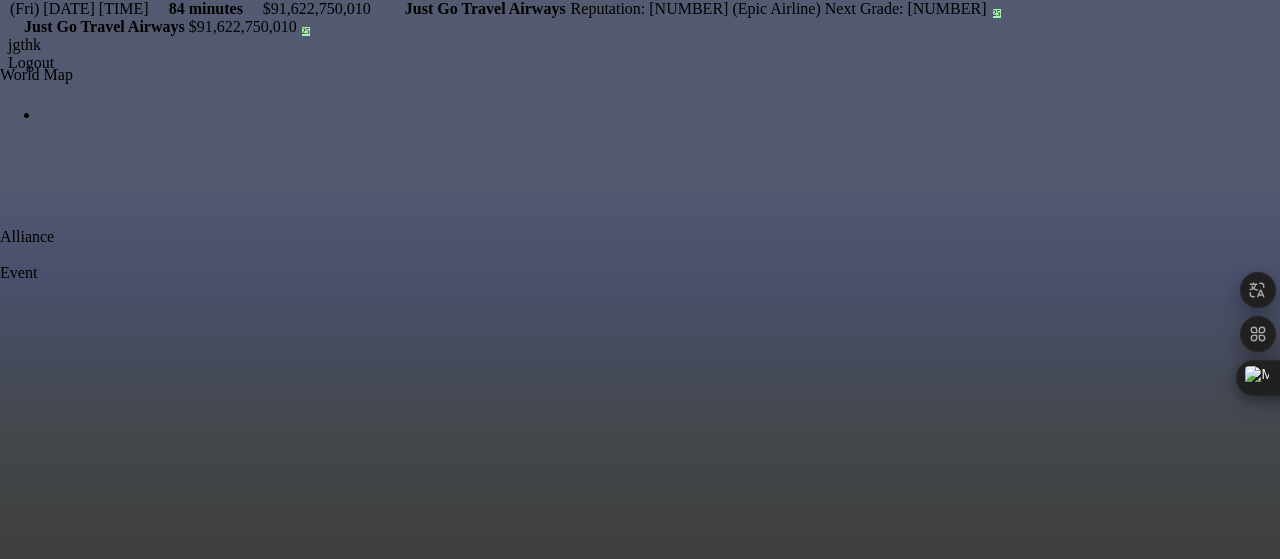 click at bounding box center [0, 75] 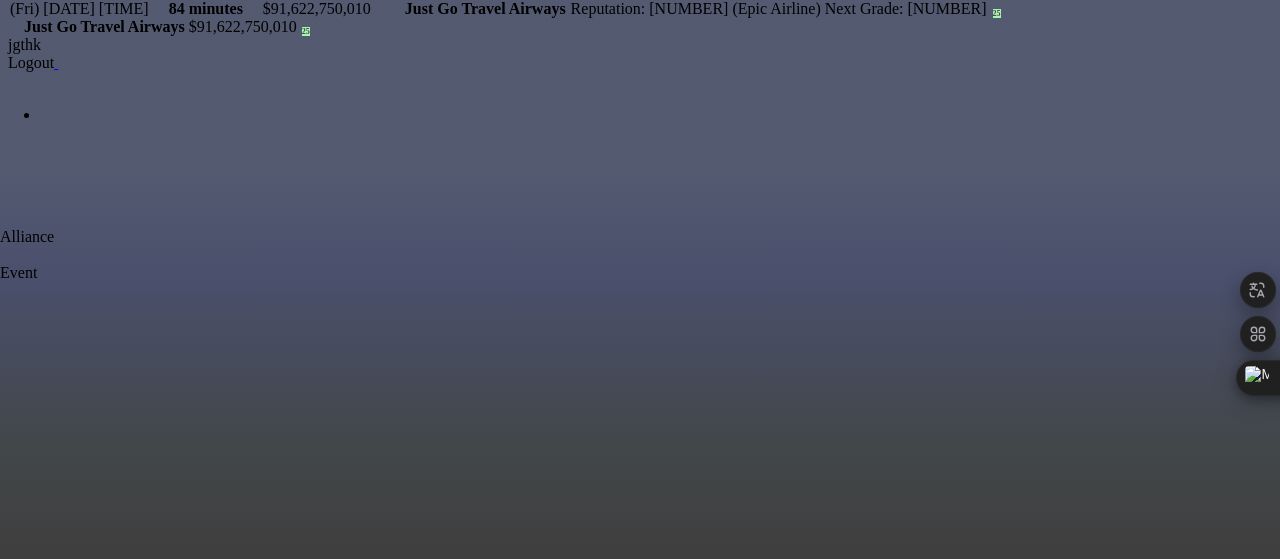 click on "To navigate, press the arrow keys." at bounding box center [0, 887] 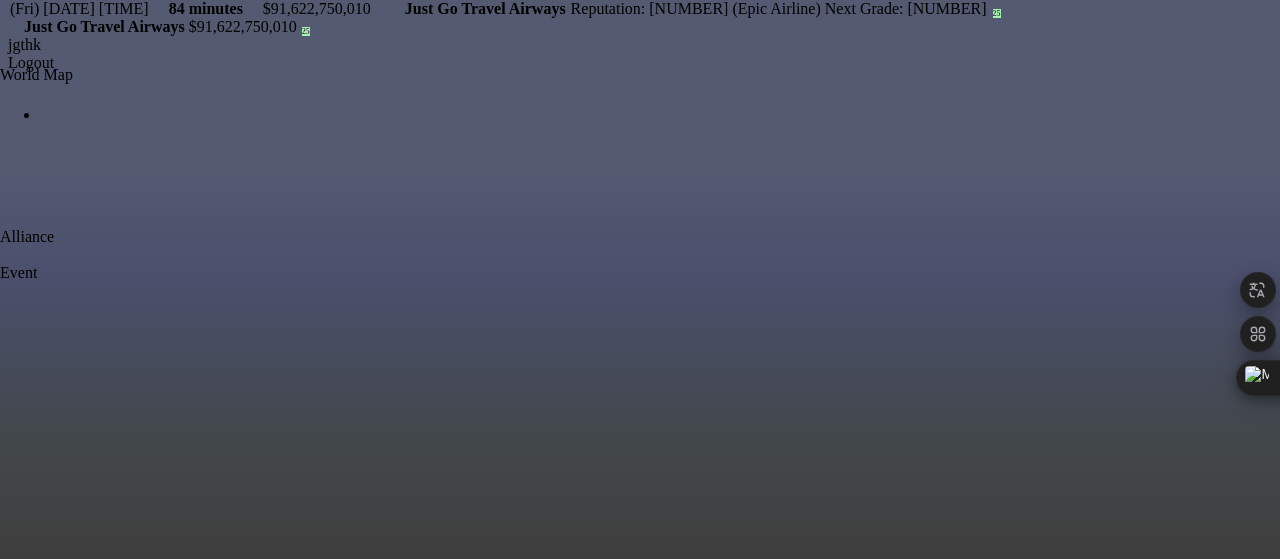 click at bounding box center (0, 80) 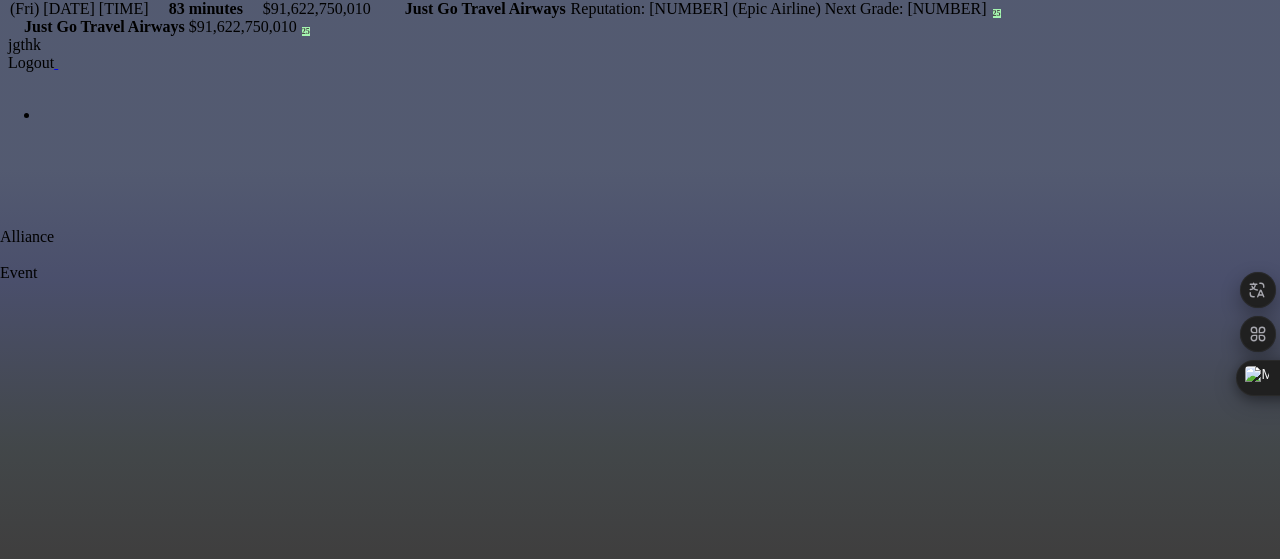 scroll, scrollTop: 0, scrollLeft: 0, axis: both 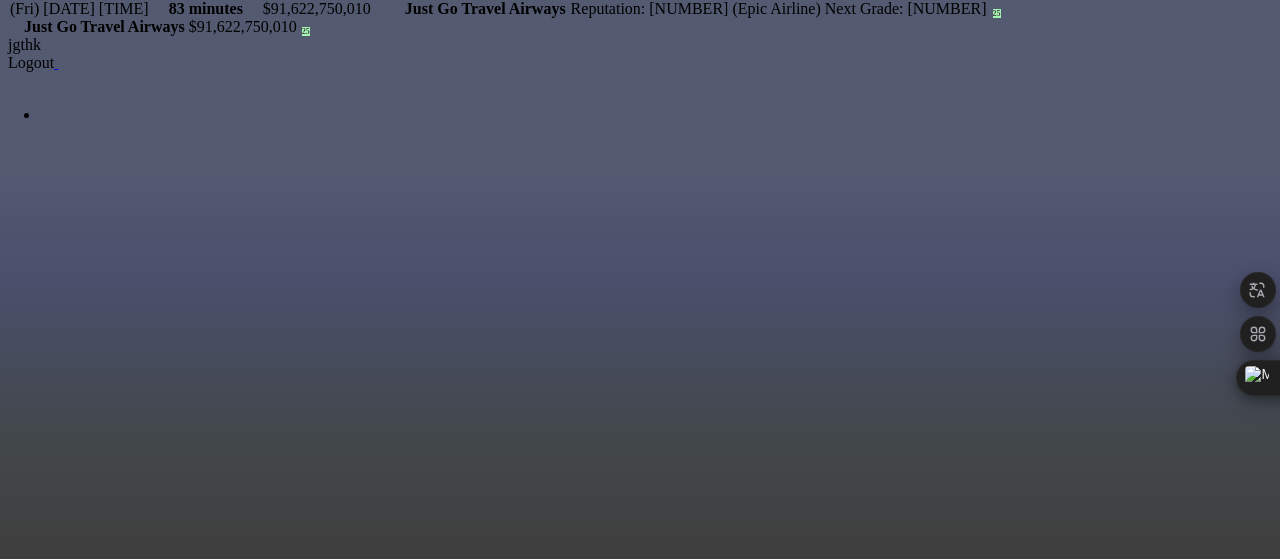 click on "Departures" at bounding box center [81, 966] 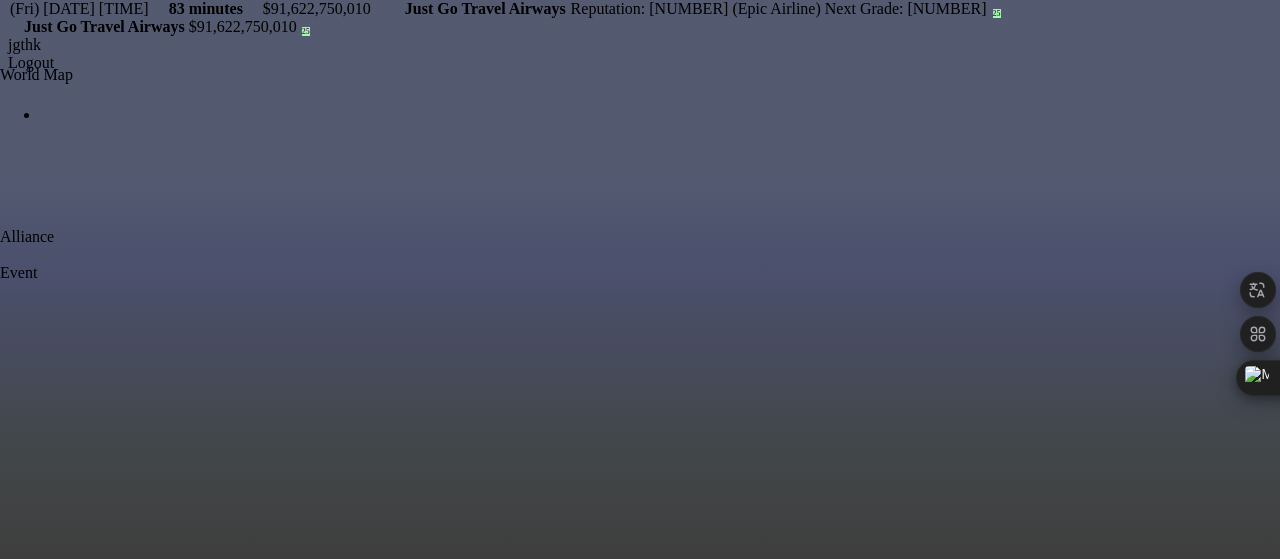 click at bounding box center (0, 80) 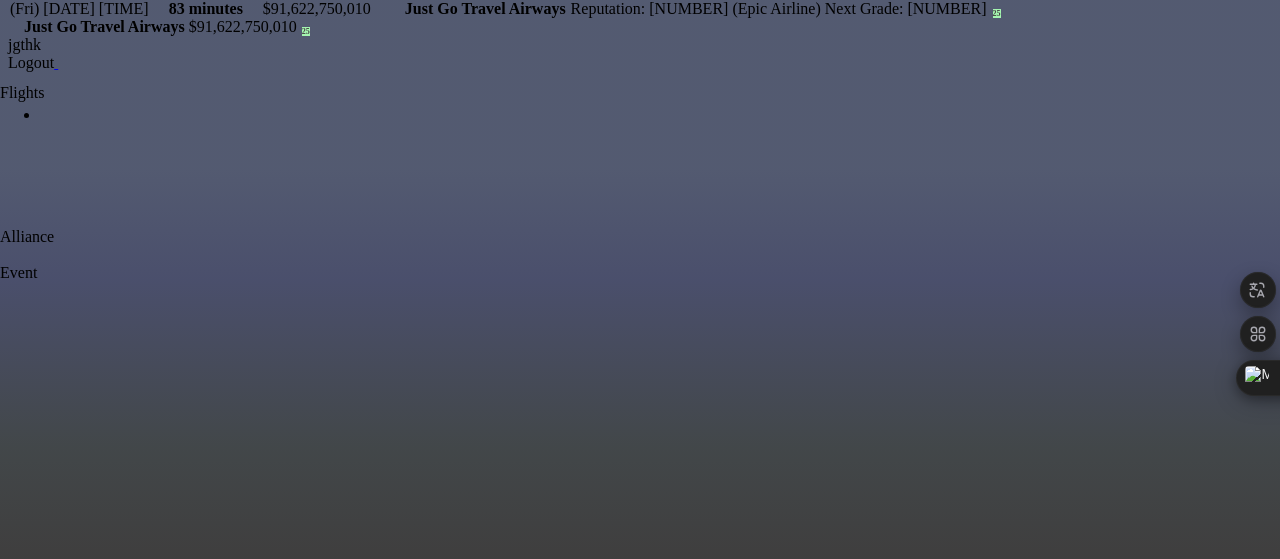 click at bounding box center [0, 98] 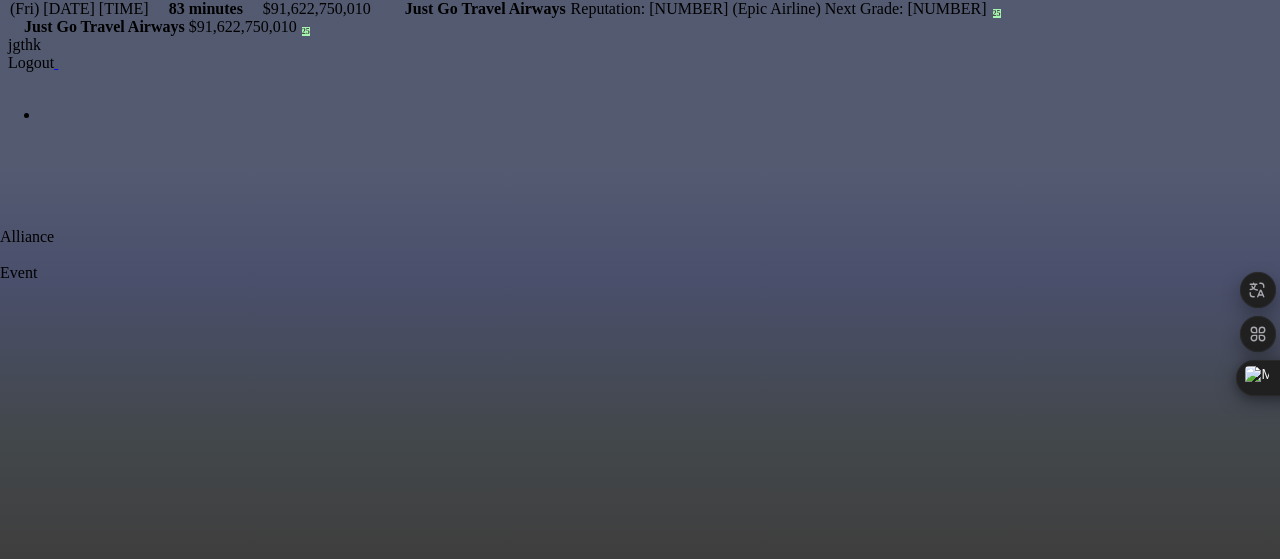 click on "From Airport" at bounding box center [48, 916] 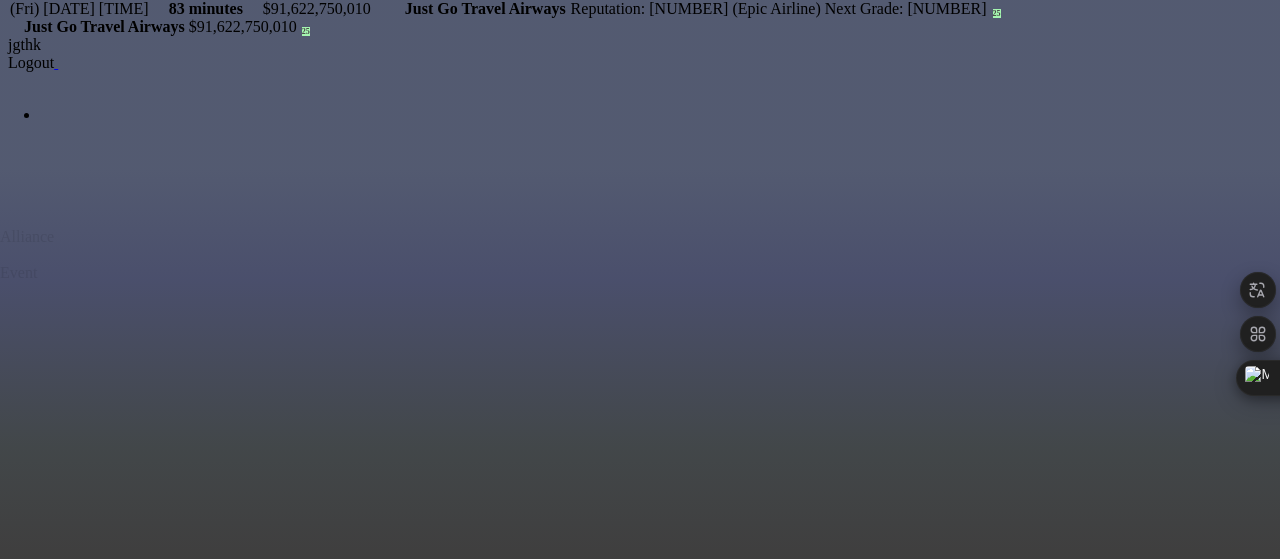 scroll, scrollTop: 6182, scrollLeft: 0, axis: vertical 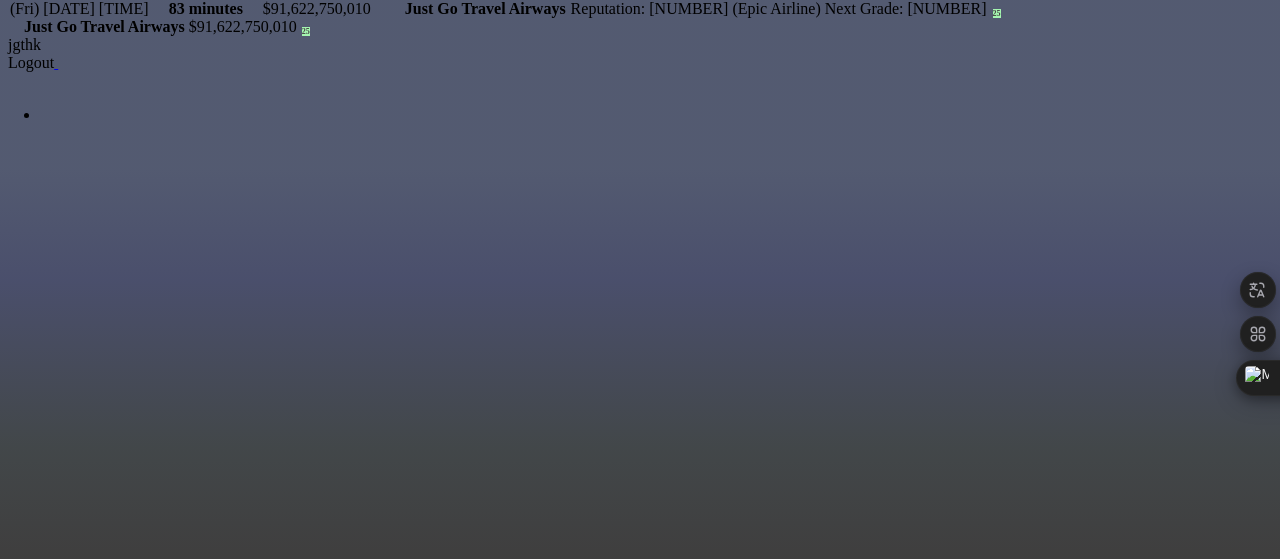 click on "1461km" at bounding box center [300, 990] 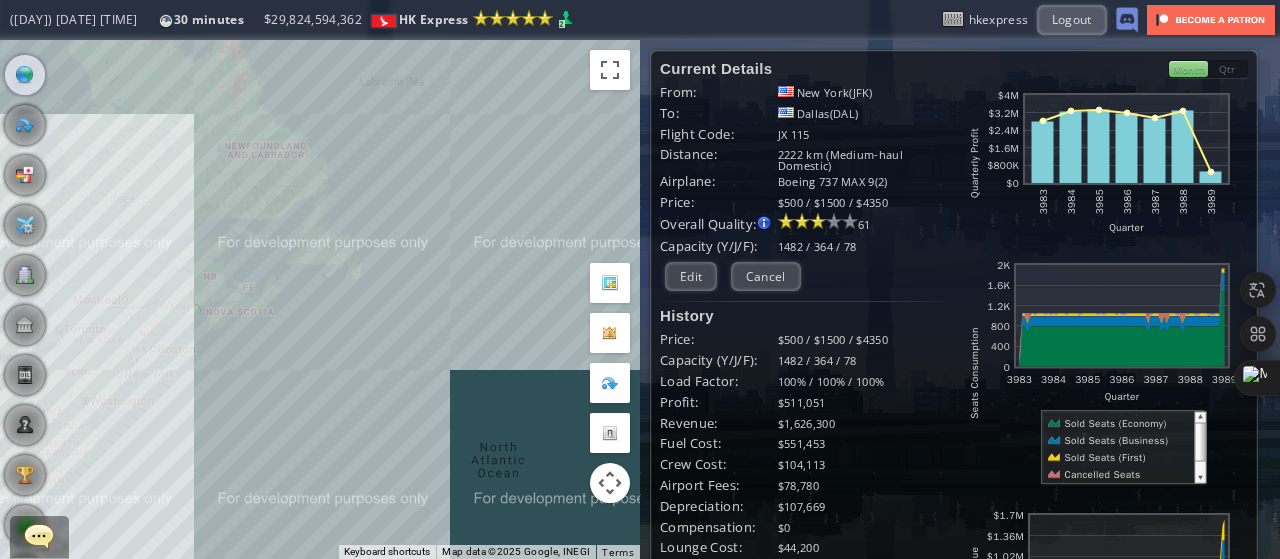 scroll, scrollTop: 0, scrollLeft: 0, axis: both 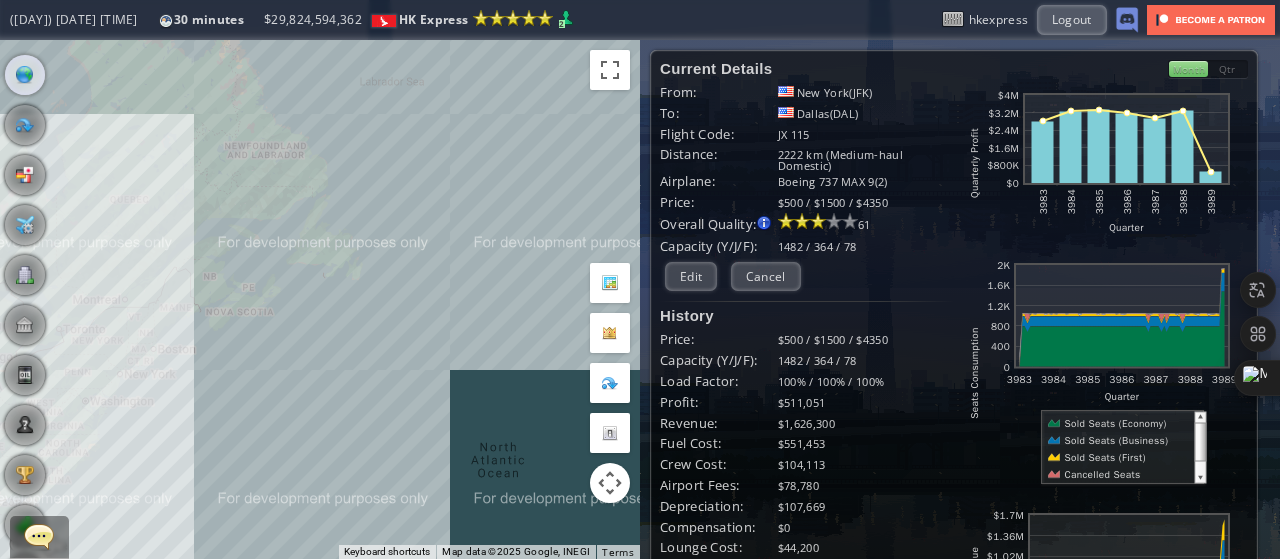 click at bounding box center [25, 675] 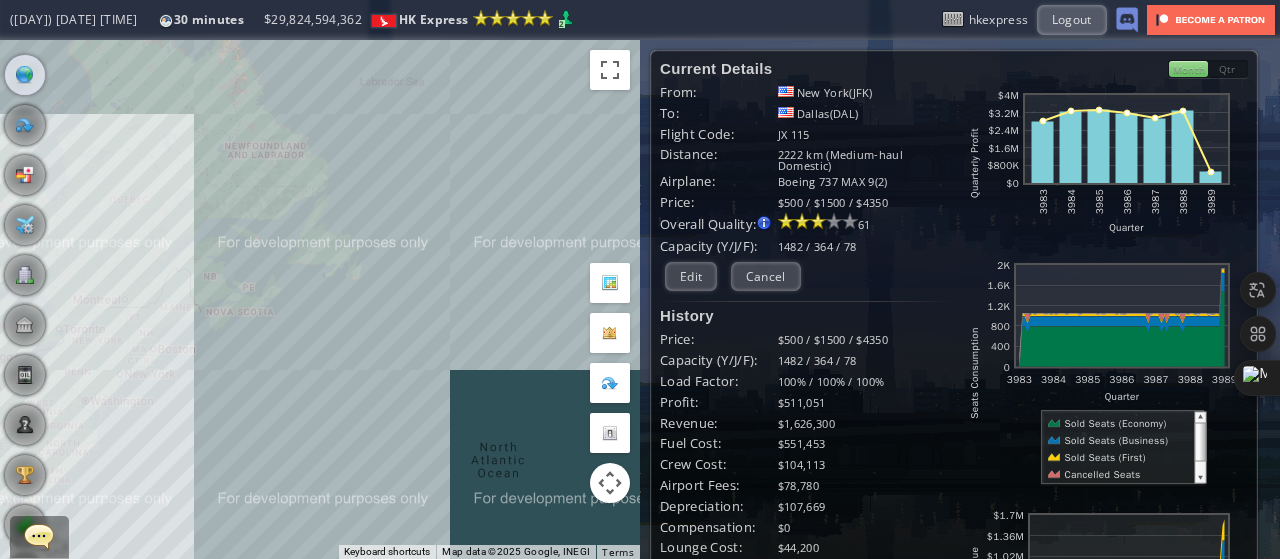 scroll, scrollTop: 200, scrollLeft: 0, axis: vertical 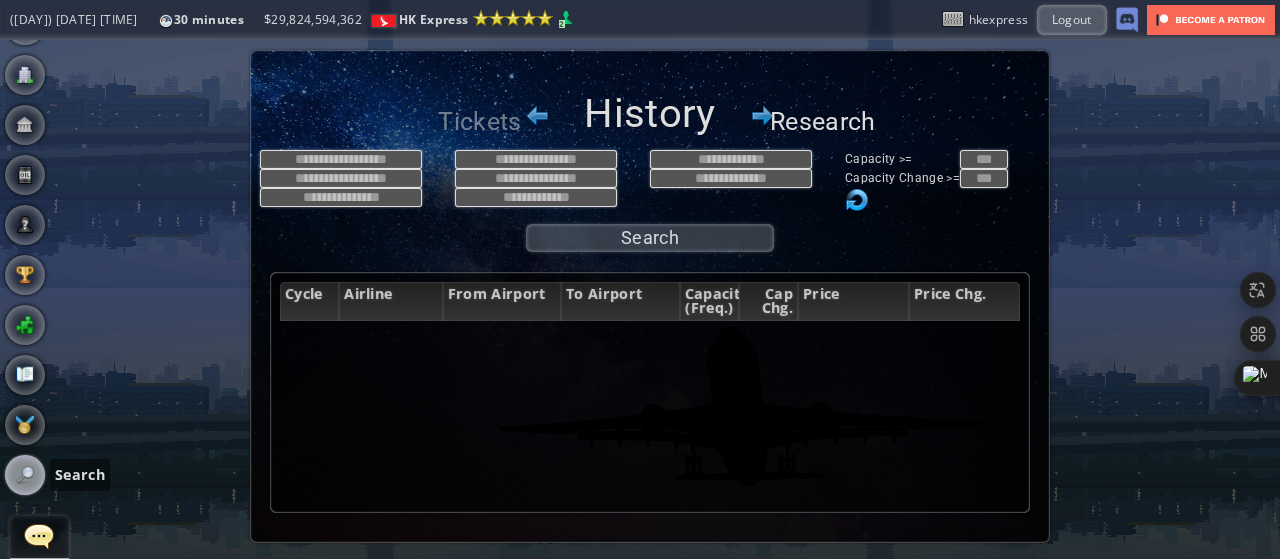 click on "Research" at bounding box center [820, 122] 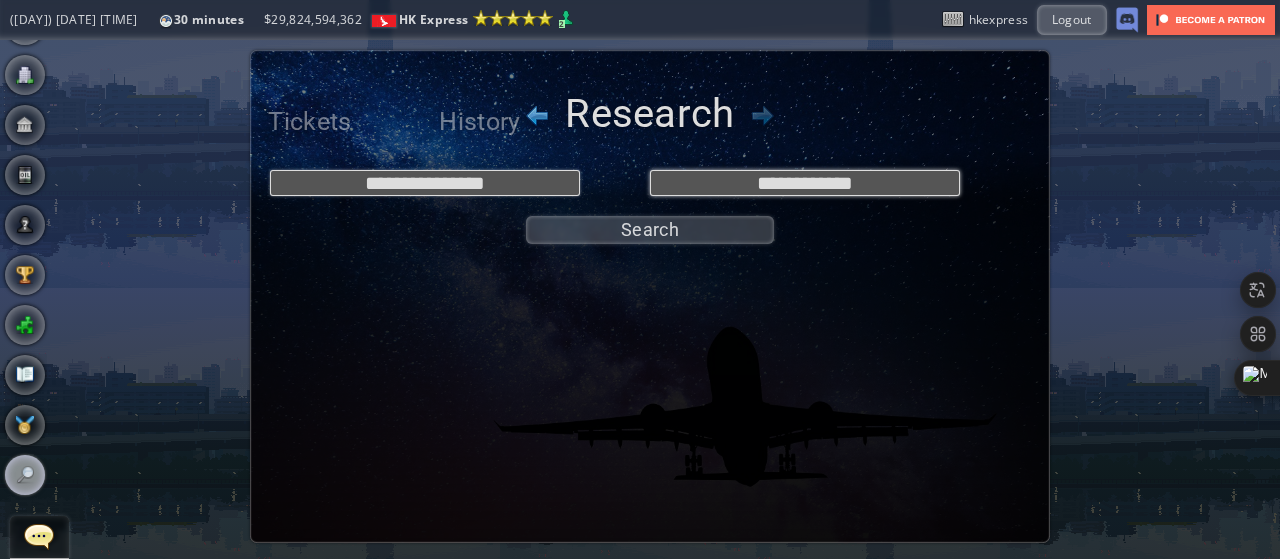 click on "**********" at bounding box center [805, 183] 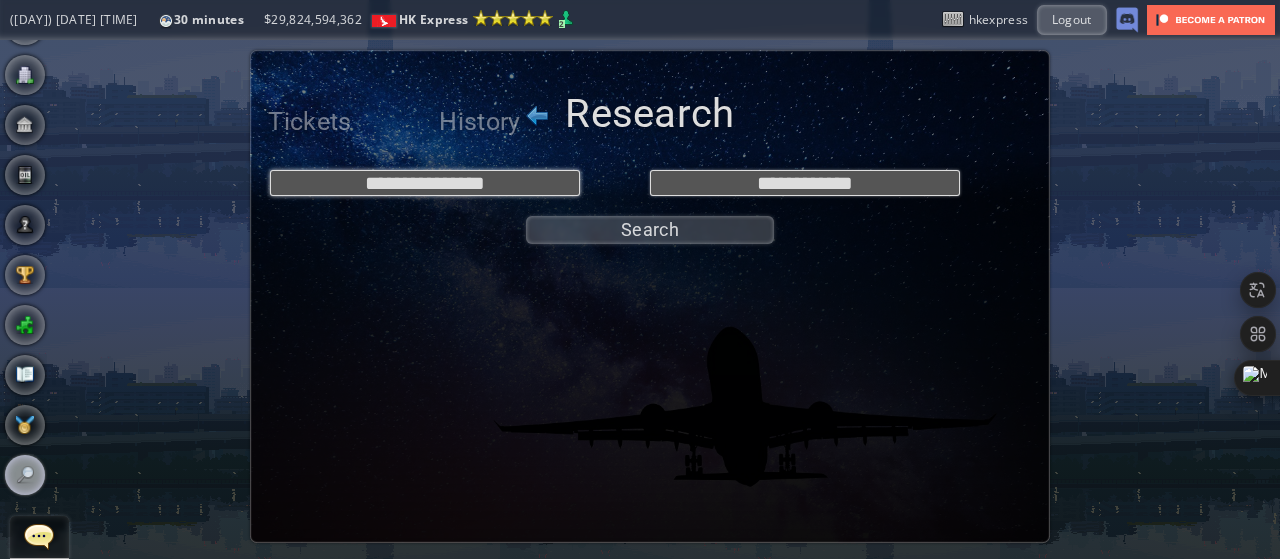 click on "**********" at bounding box center (425, 183) 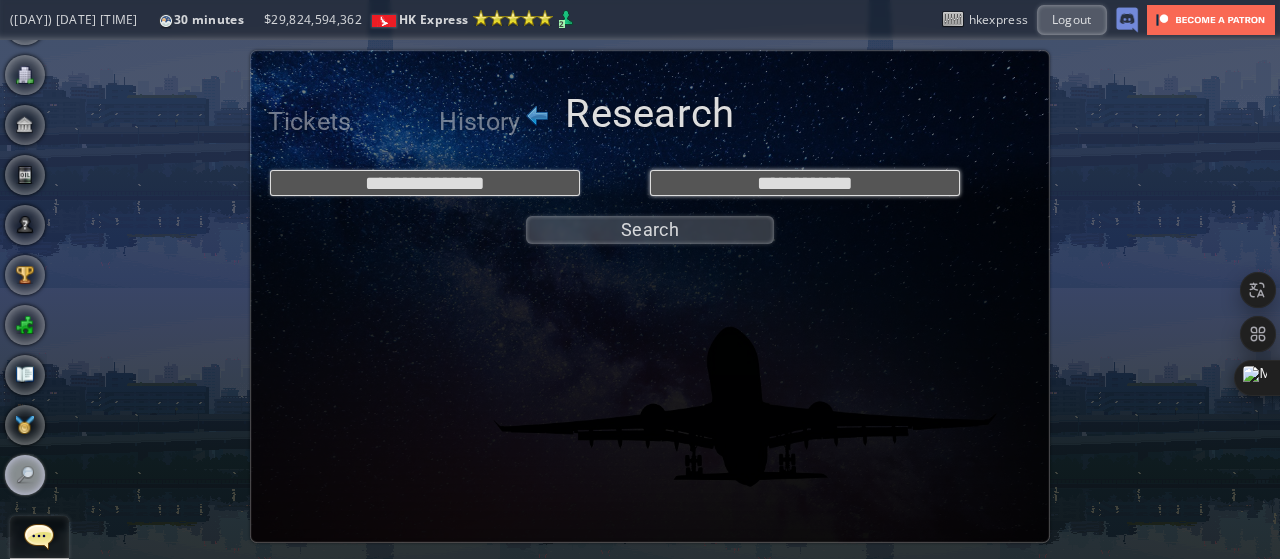 click on "**********" at bounding box center [805, 183] 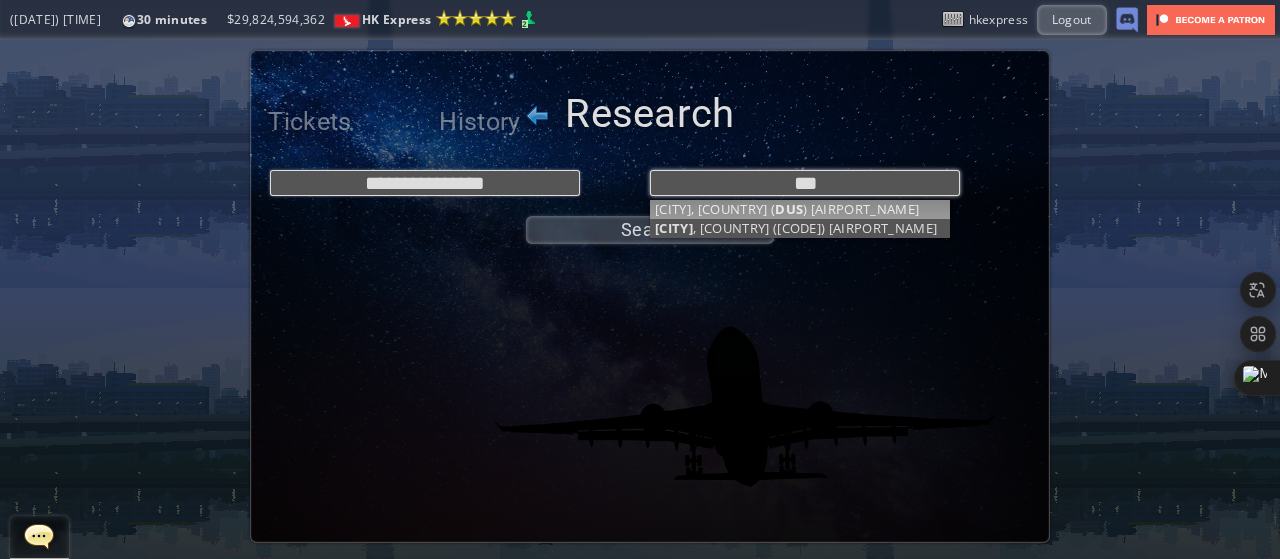 click on "***" at bounding box center (805, 183) 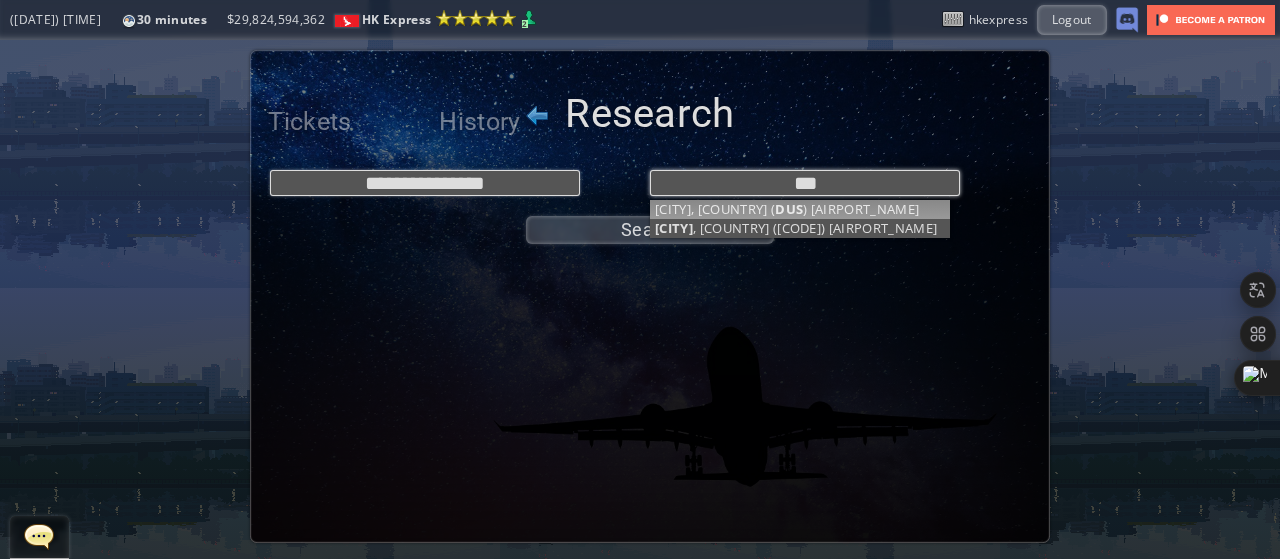type on "**********" 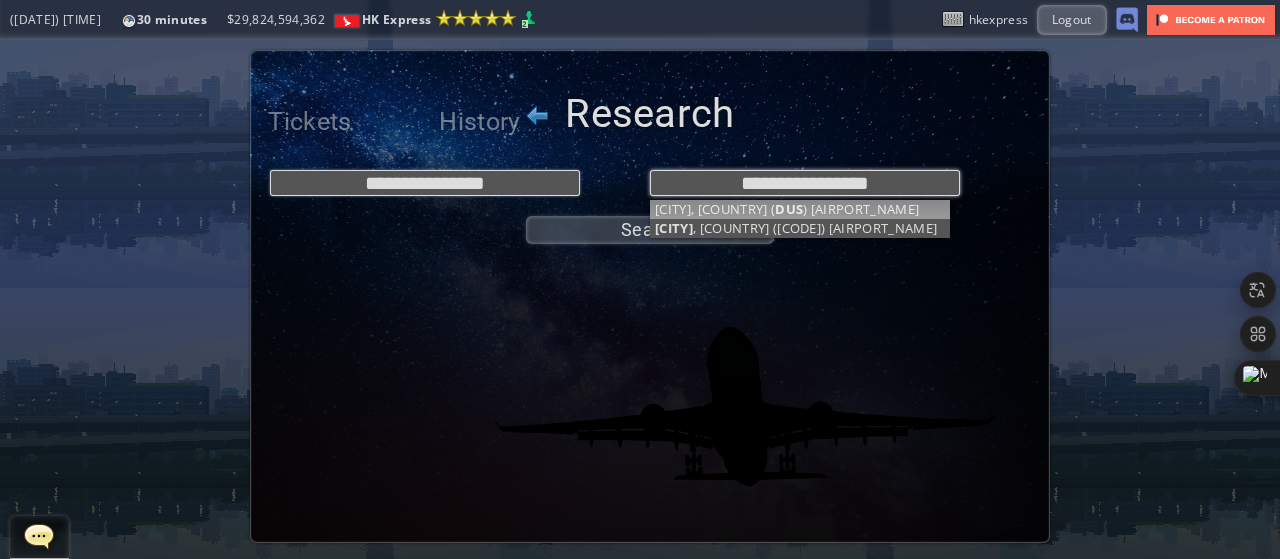click on "**********" at bounding box center (650, 202) 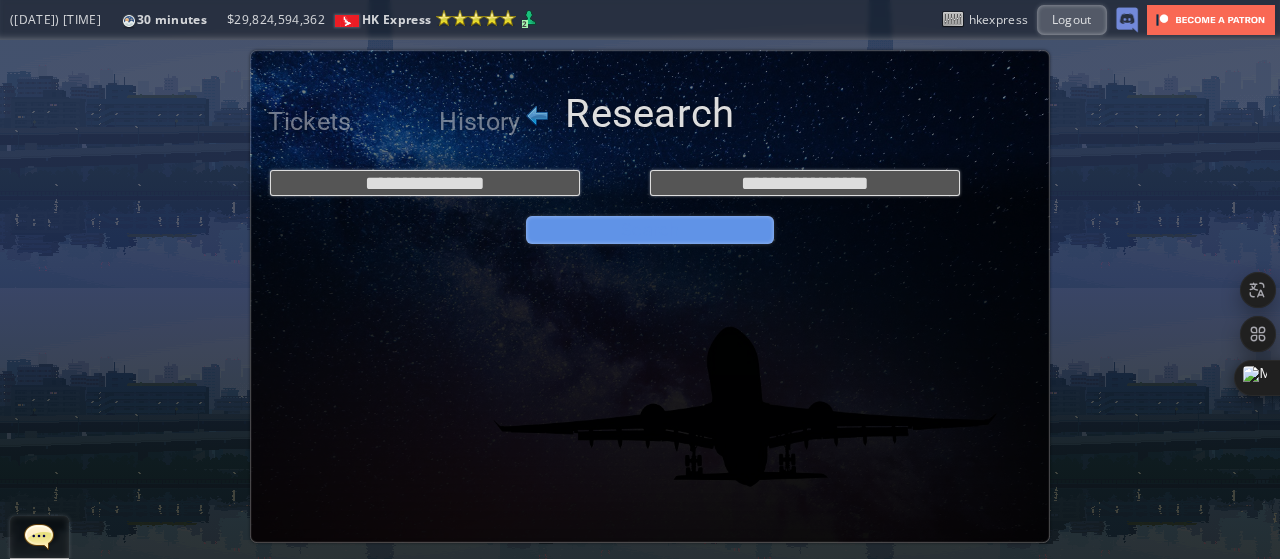 click on "Search" at bounding box center (650, 230) 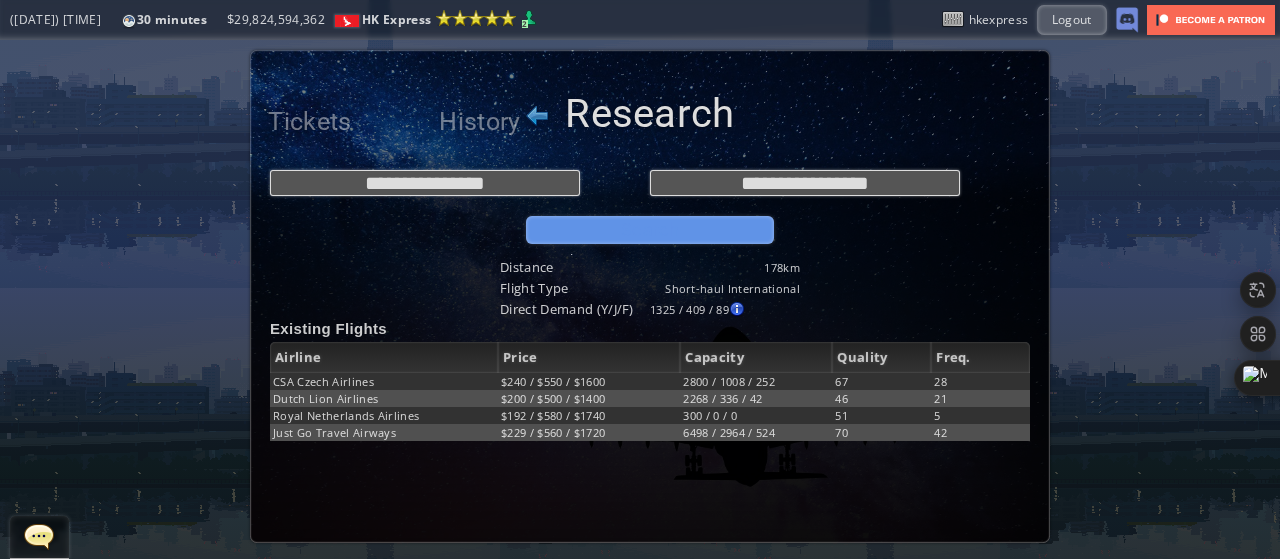scroll, scrollTop: 224, scrollLeft: 0, axis: vertical 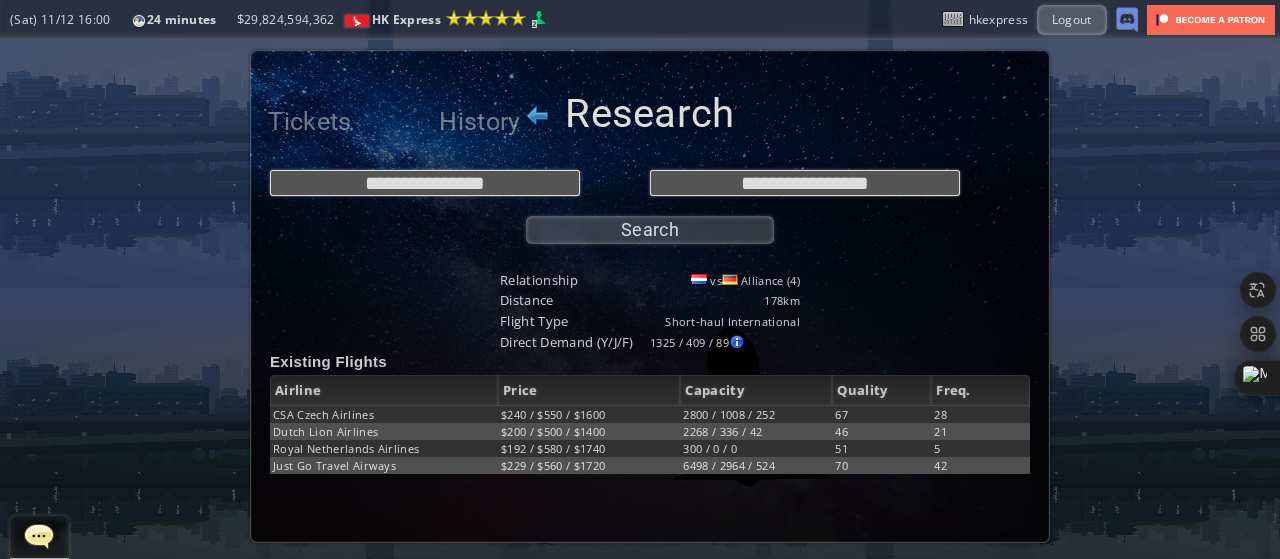 click on "**********" at bounding box center (650, 183) 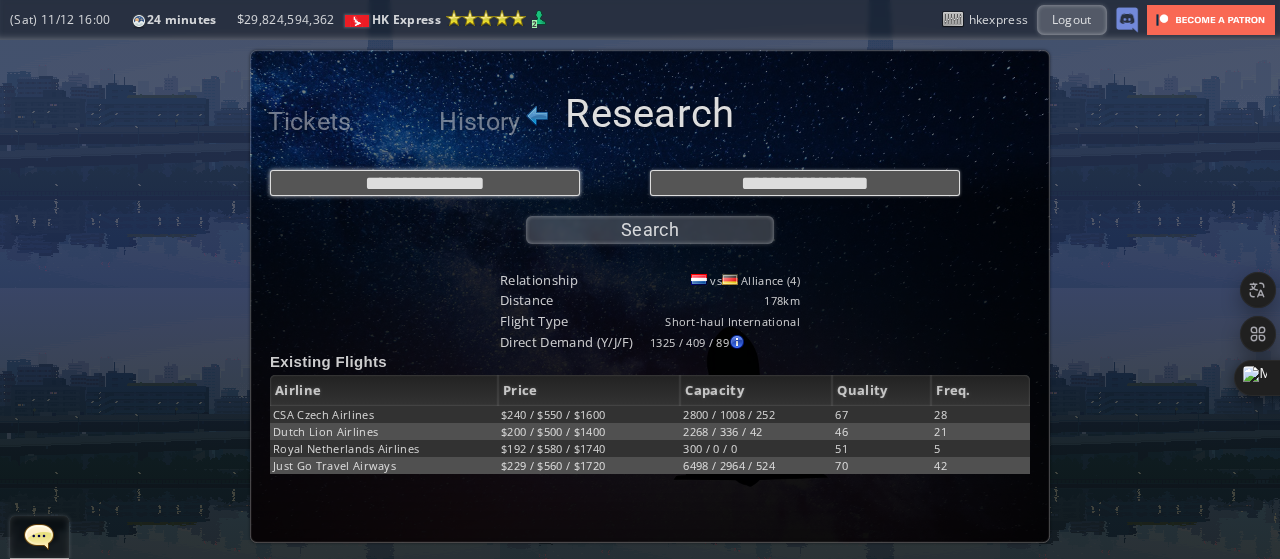 click on "**********" at bounding box center [425, 183] 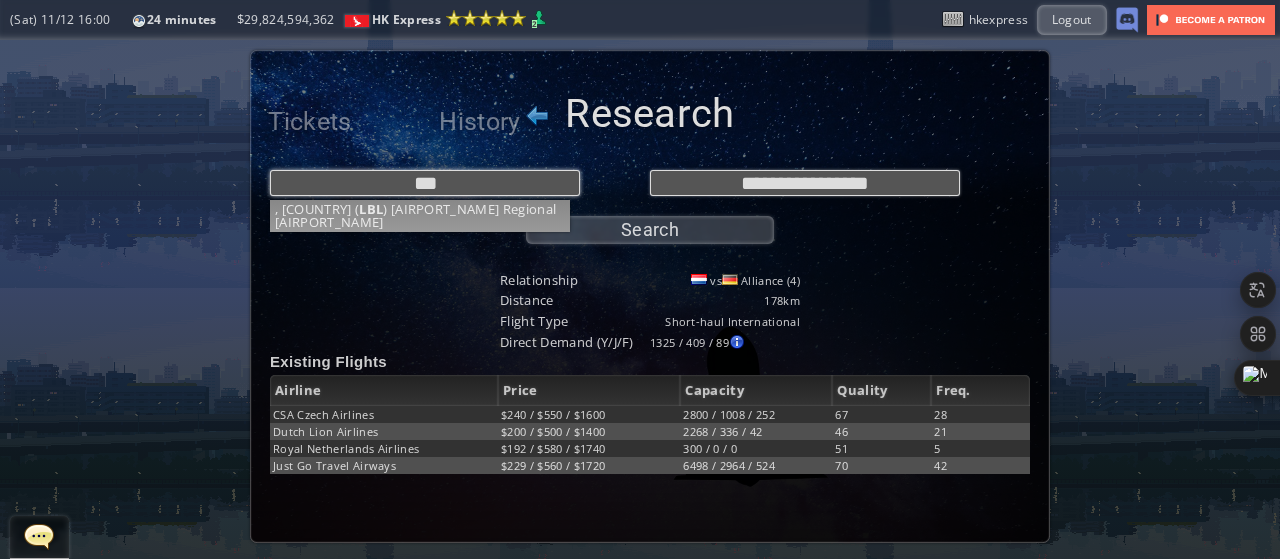 type on "***" 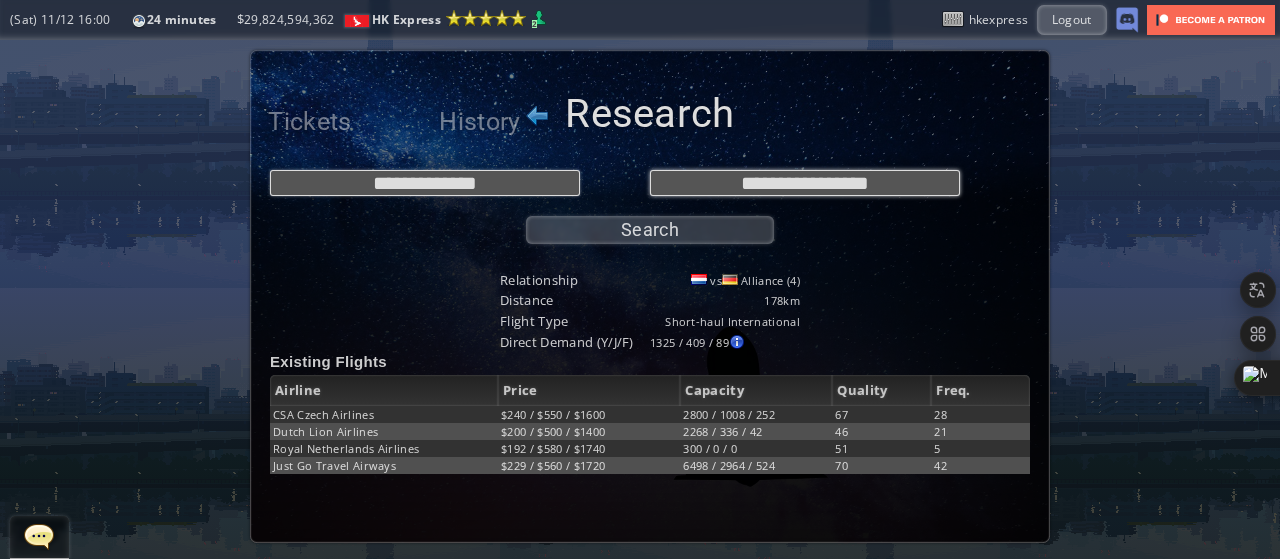 click on "**********" at bounding box center (805, 183) 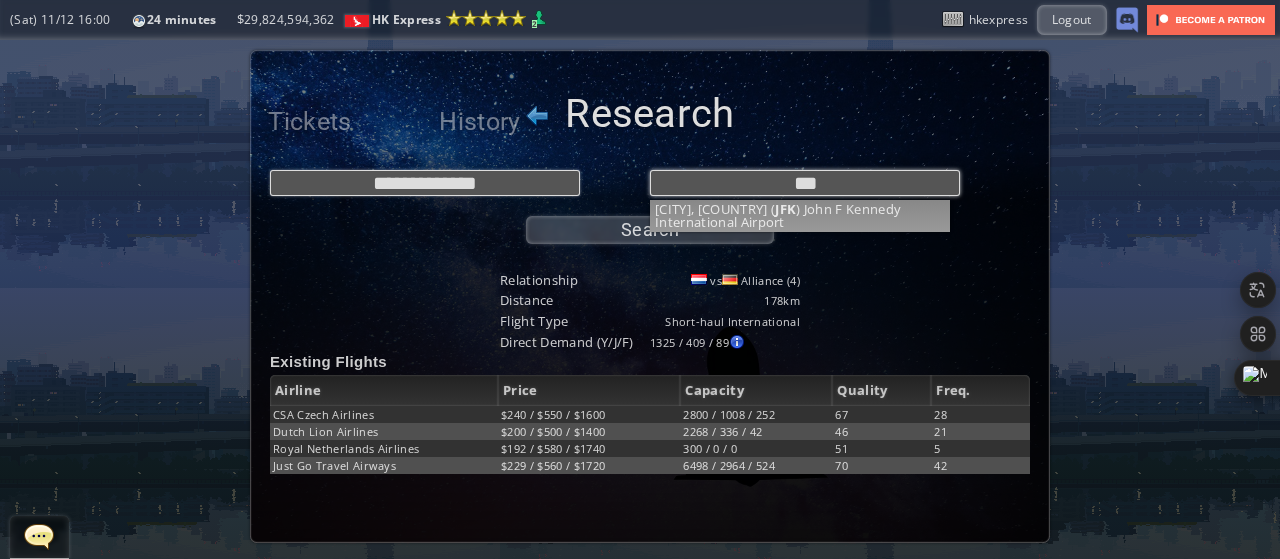 type on "***" 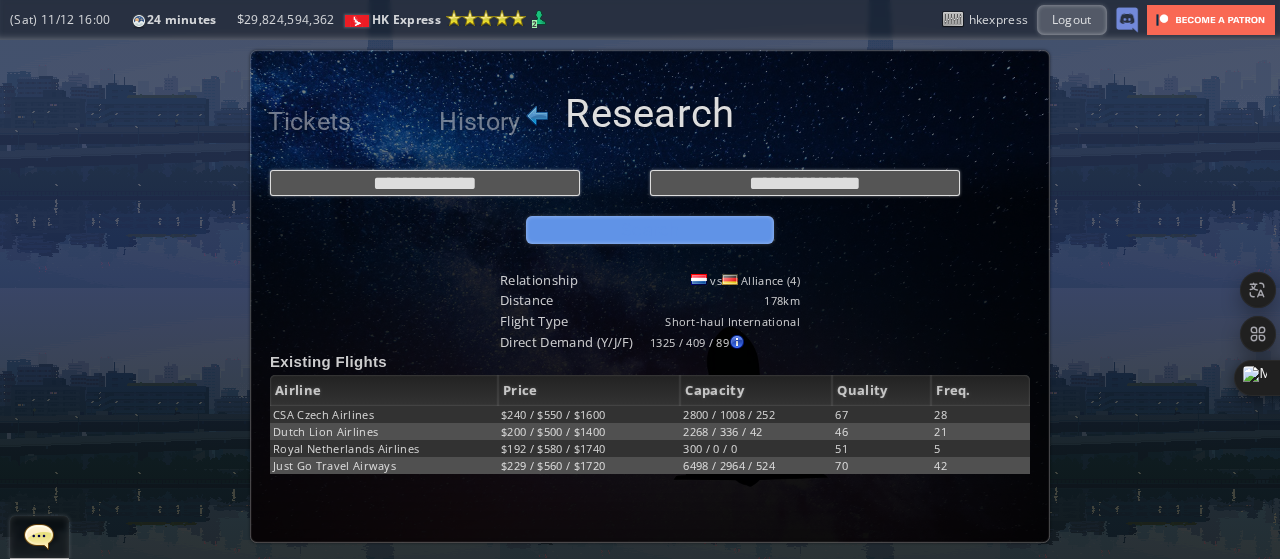 click on "Search" at bounding box center [650, 230] 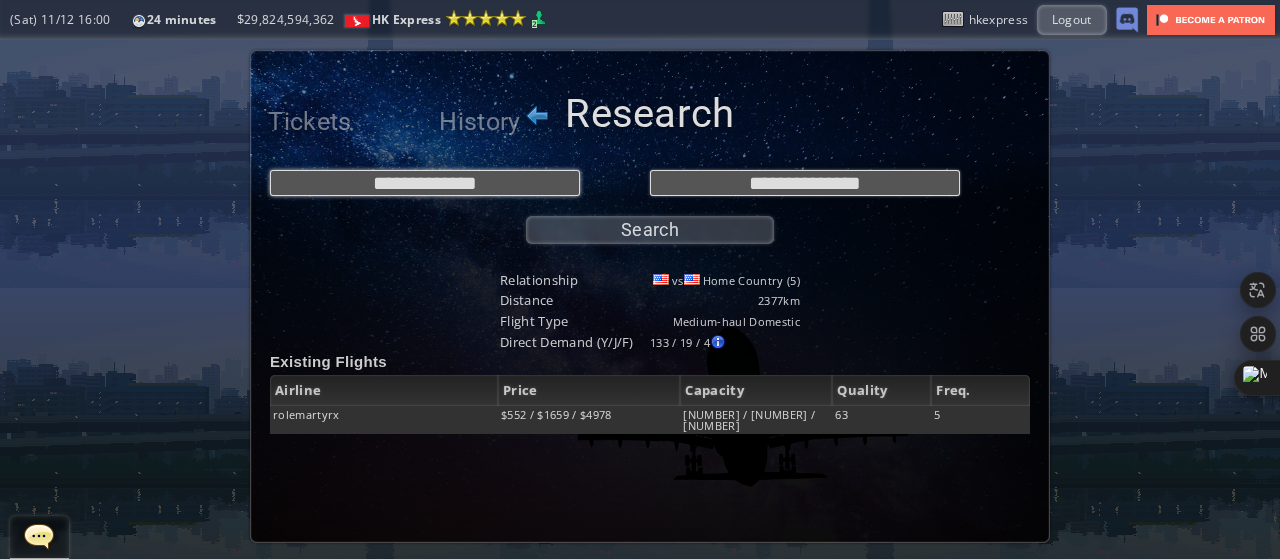click on "**********" at bounding box center [425, 183] 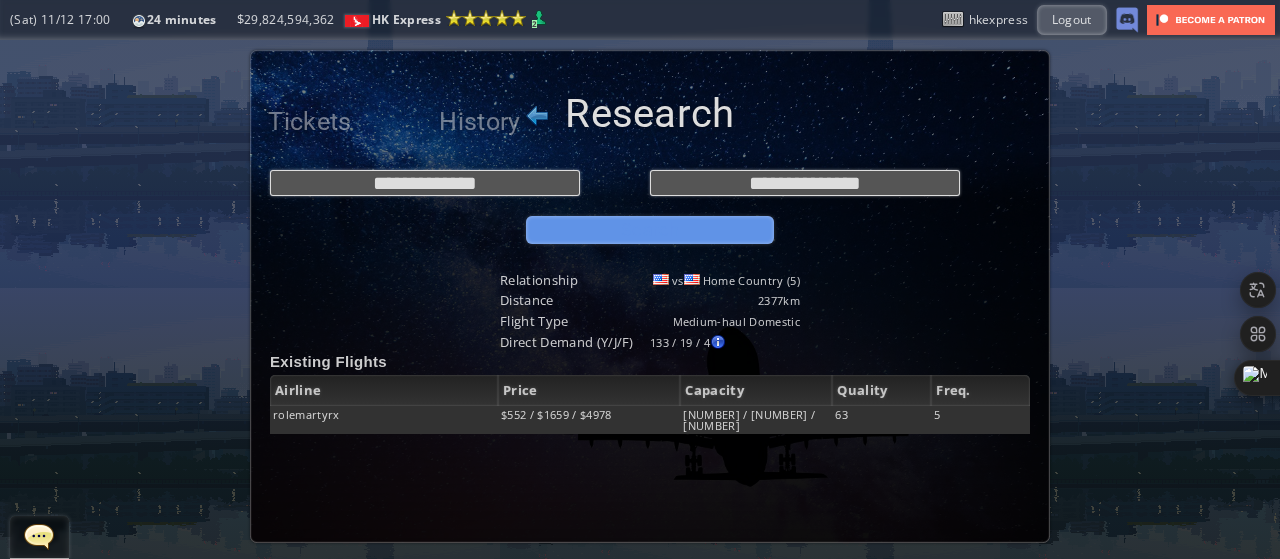 click on "Search" at bounding box center (650, 230) 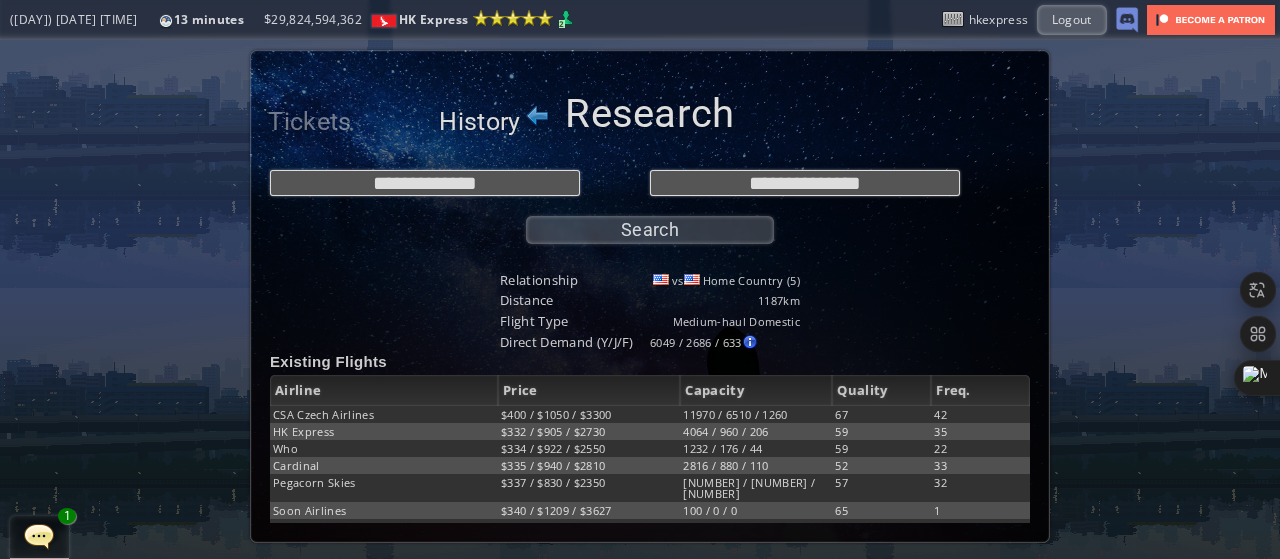 click on "History" at bounding box center (480, 122) 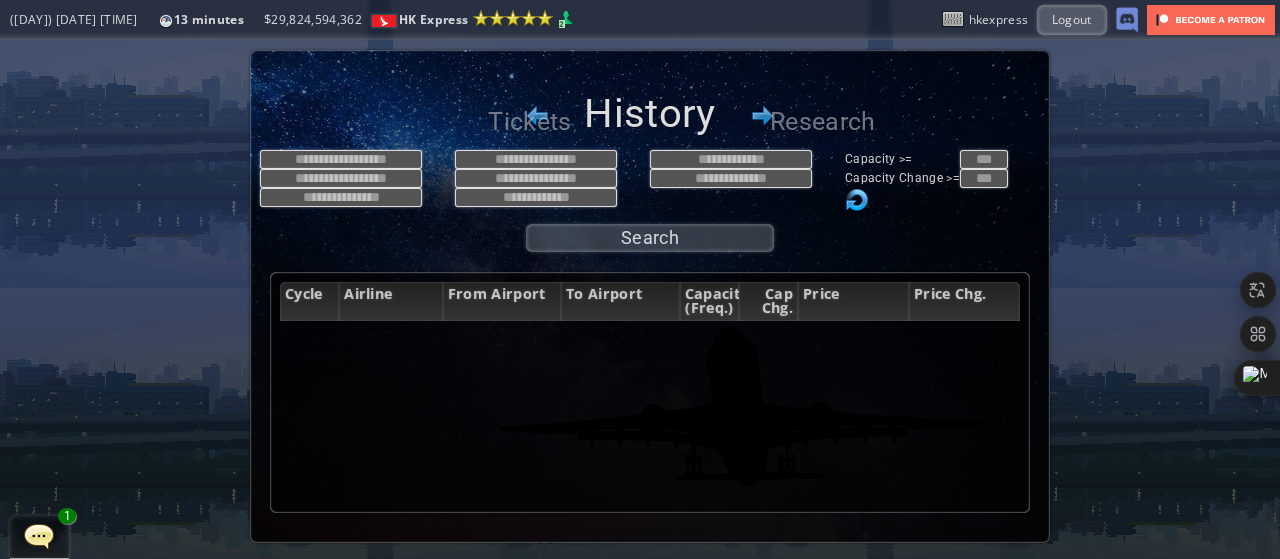 click at bounding box center (763, 116) 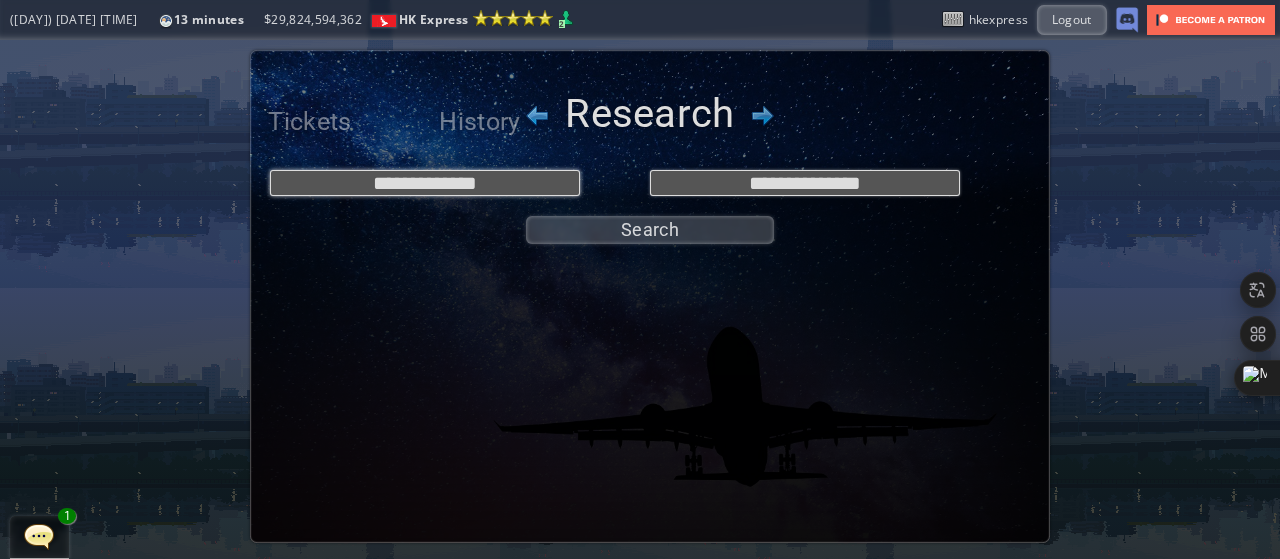 click on "**********" at bounding box center (425, 183) 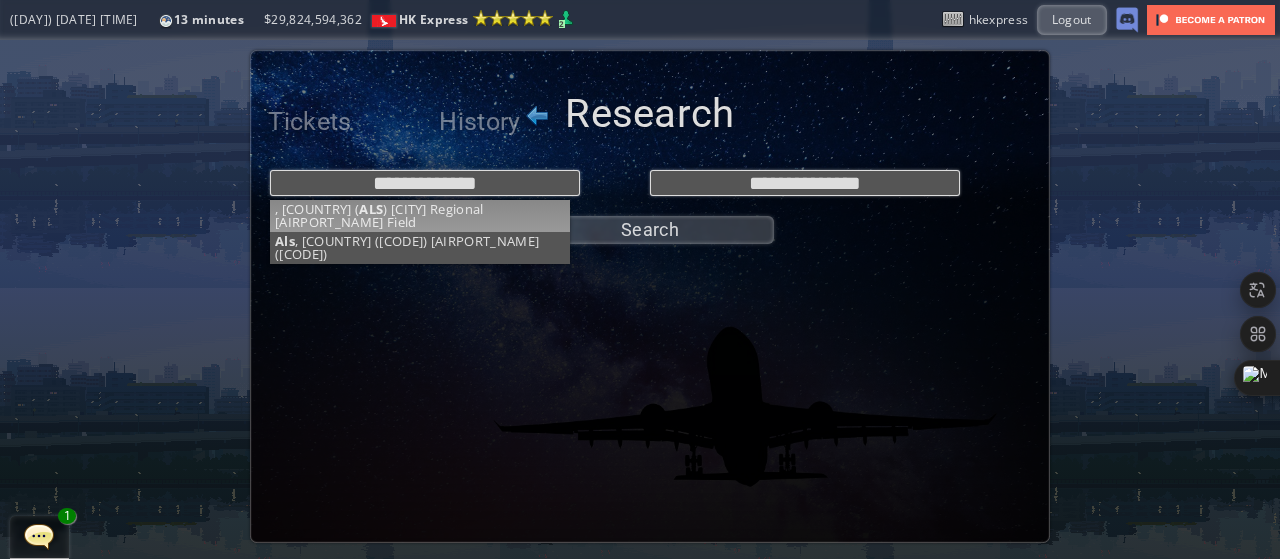 click on "**********" at bounding box center (650, 202) 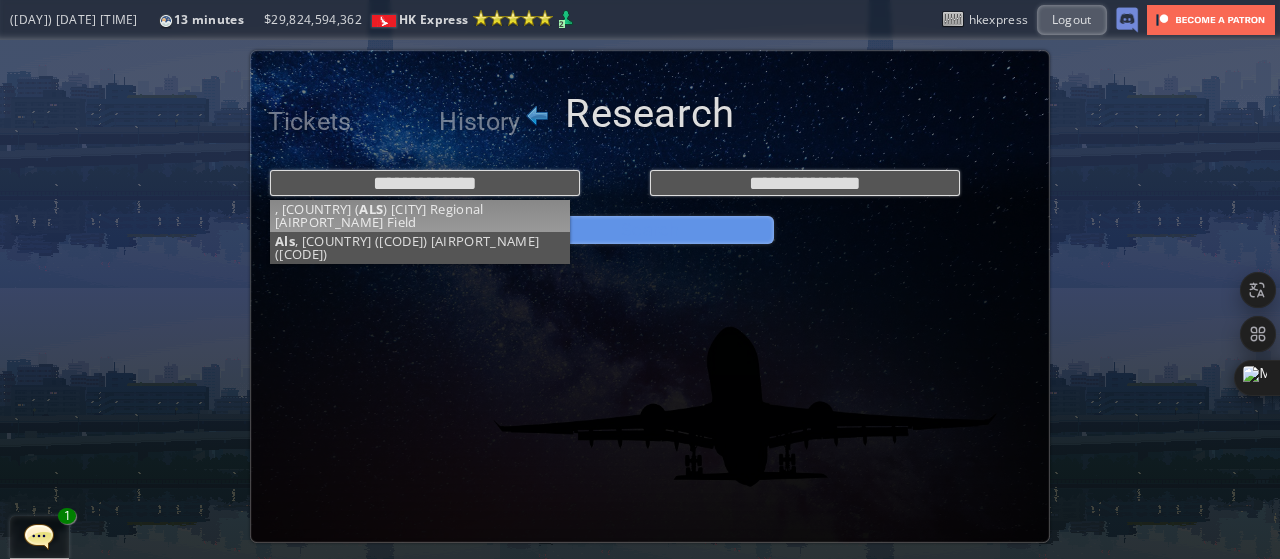 click on "Search" at bounding box center [650, 230] 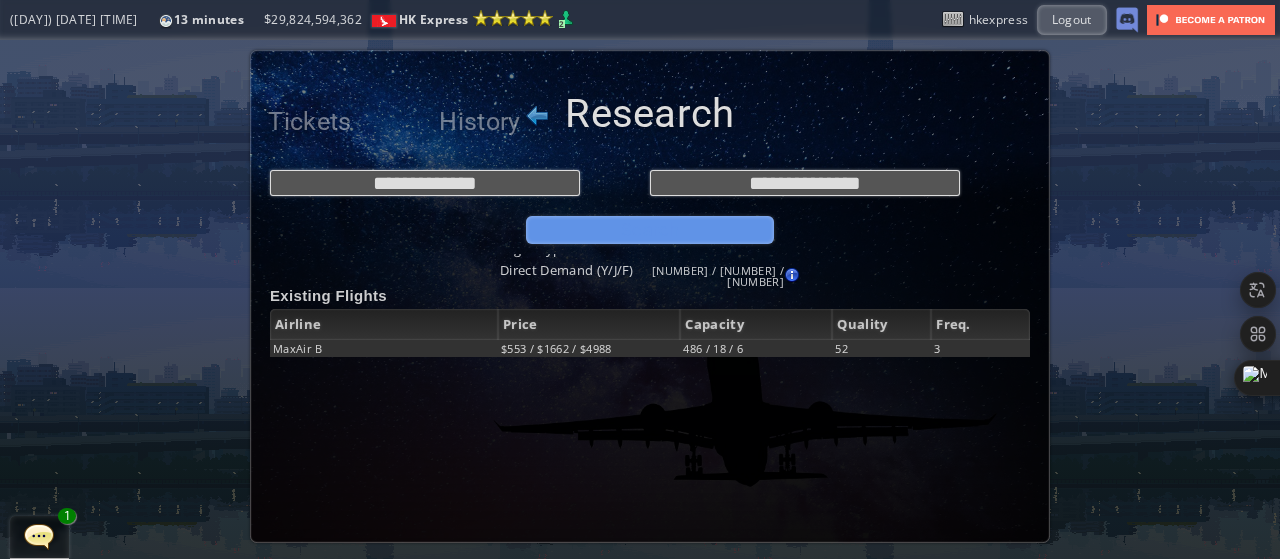 scroll, scrollTop: 298, scrollLeft: 0, axis: vertical 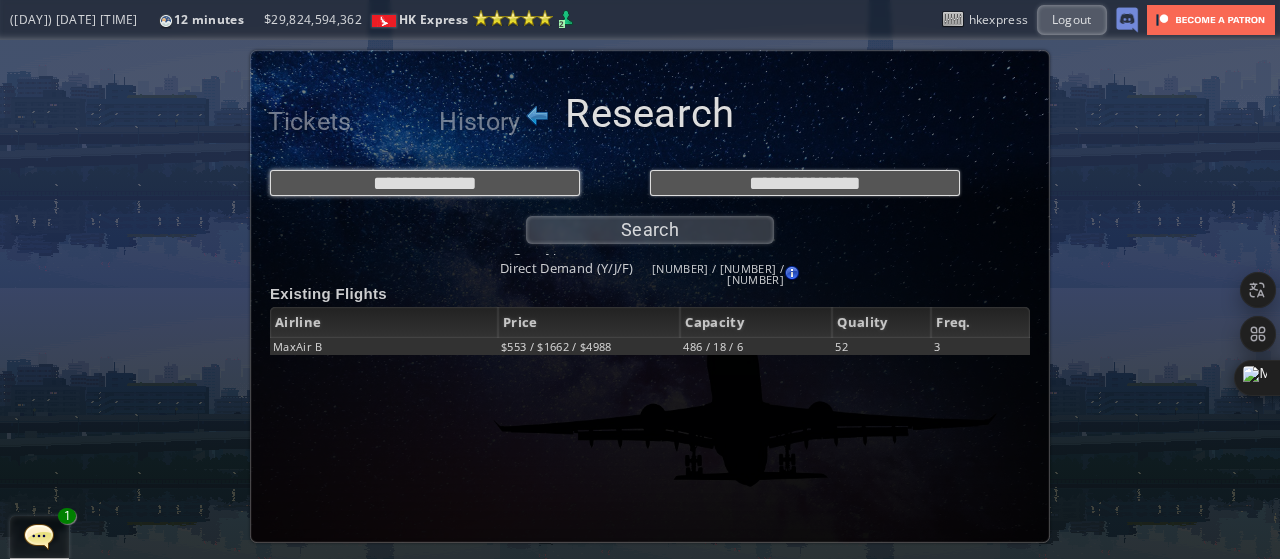click on "**********" at bounding box center (425, 183) 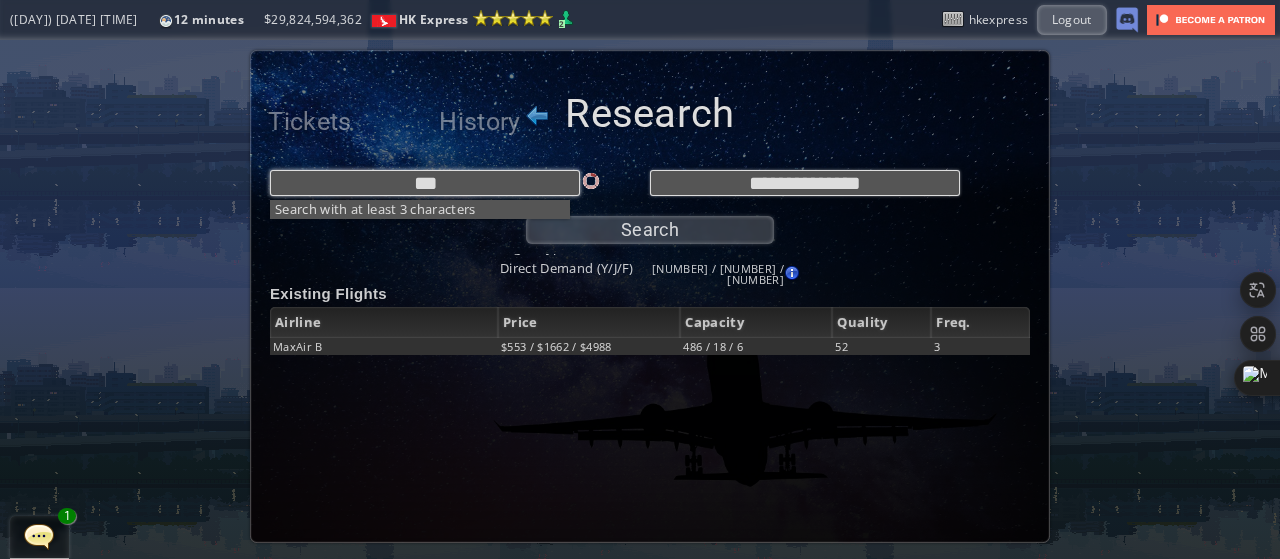 type on "***" 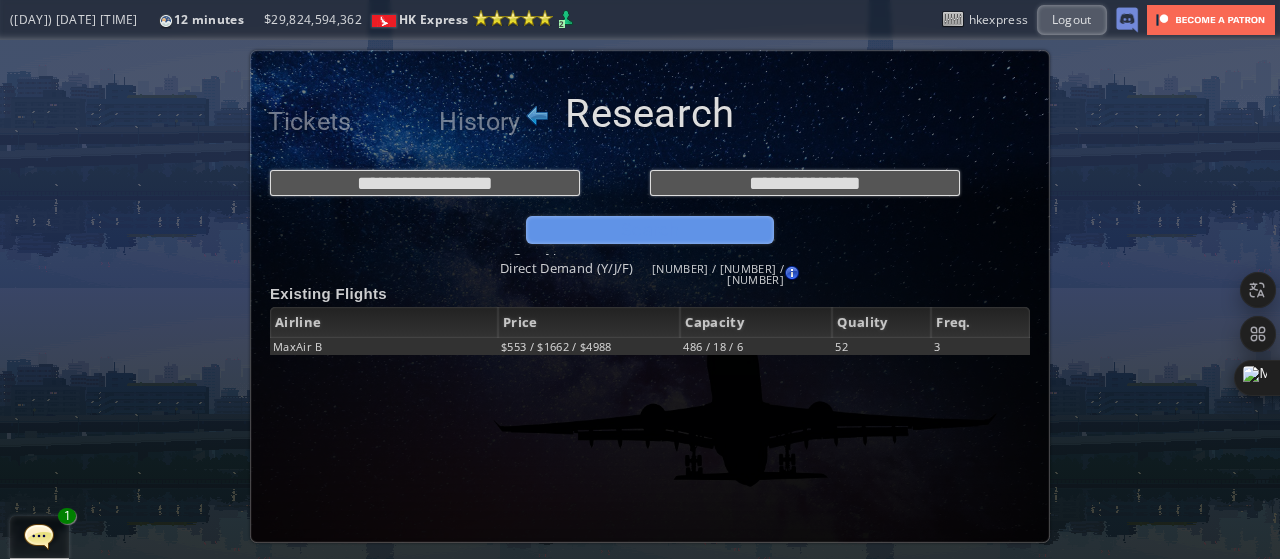 click on "Search" at bounding box center (650, 230) 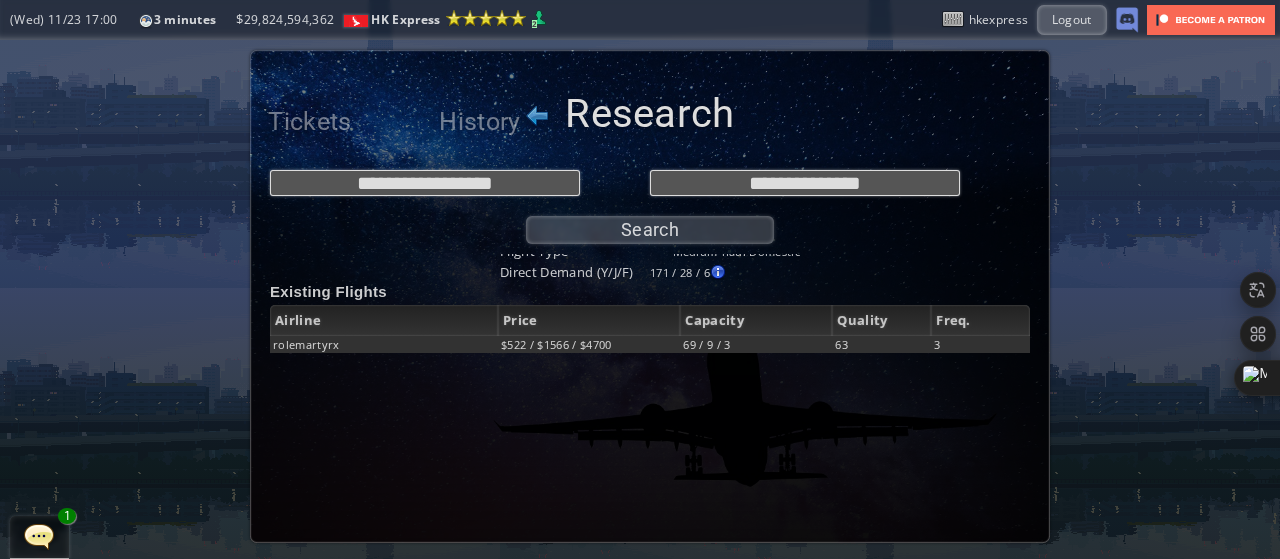 click at bounding box center [645, 432] 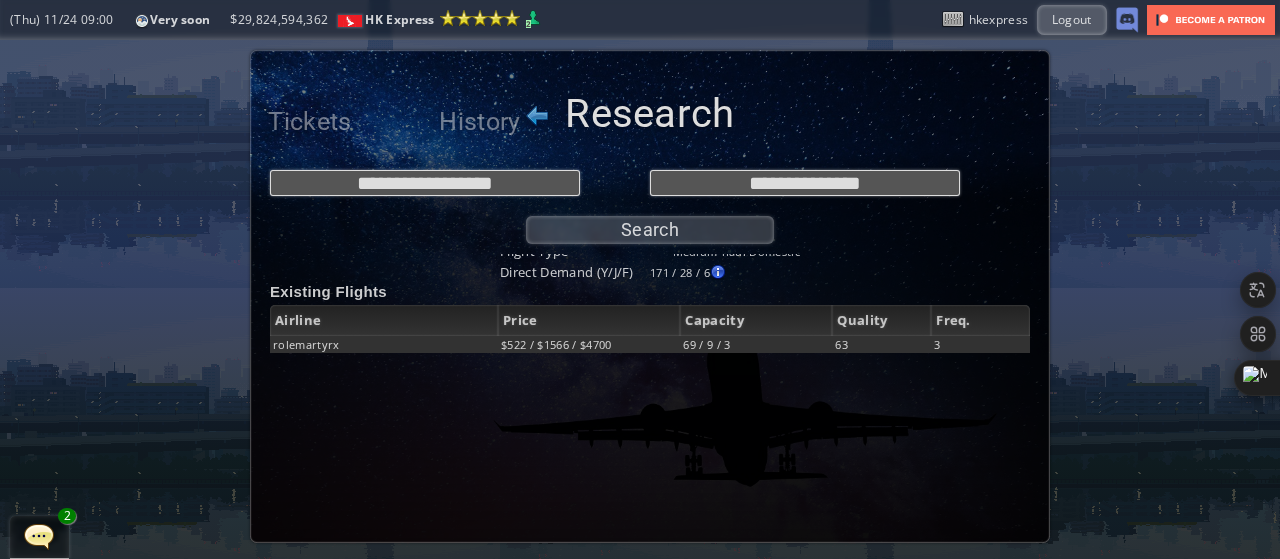click at bounding box center (537, 116) 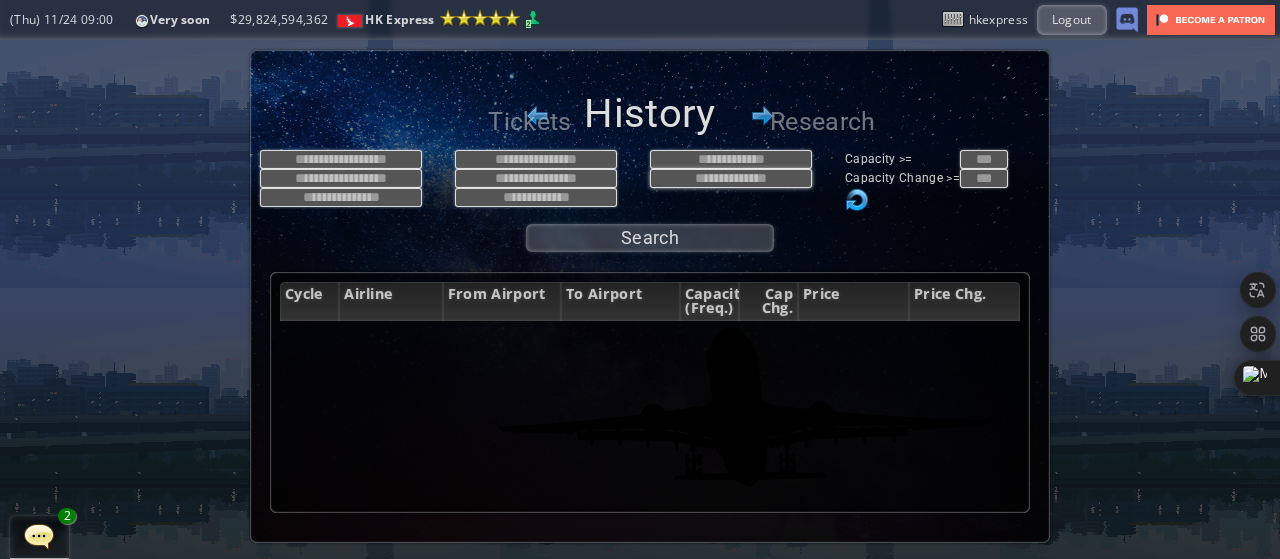 click at bounding box center (731, 178) 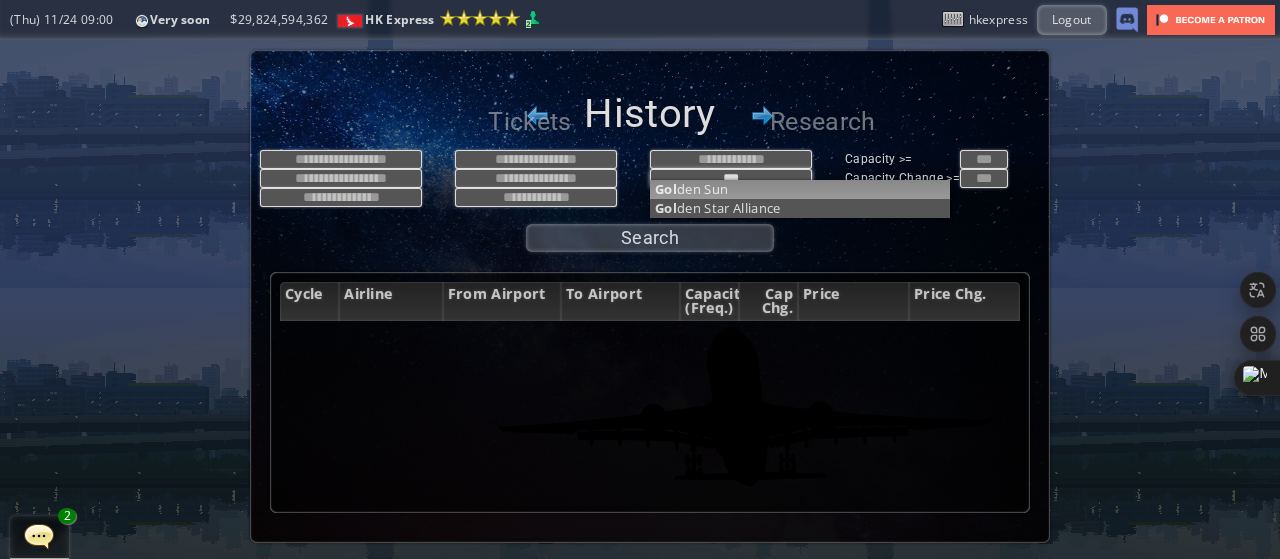 type on "***" 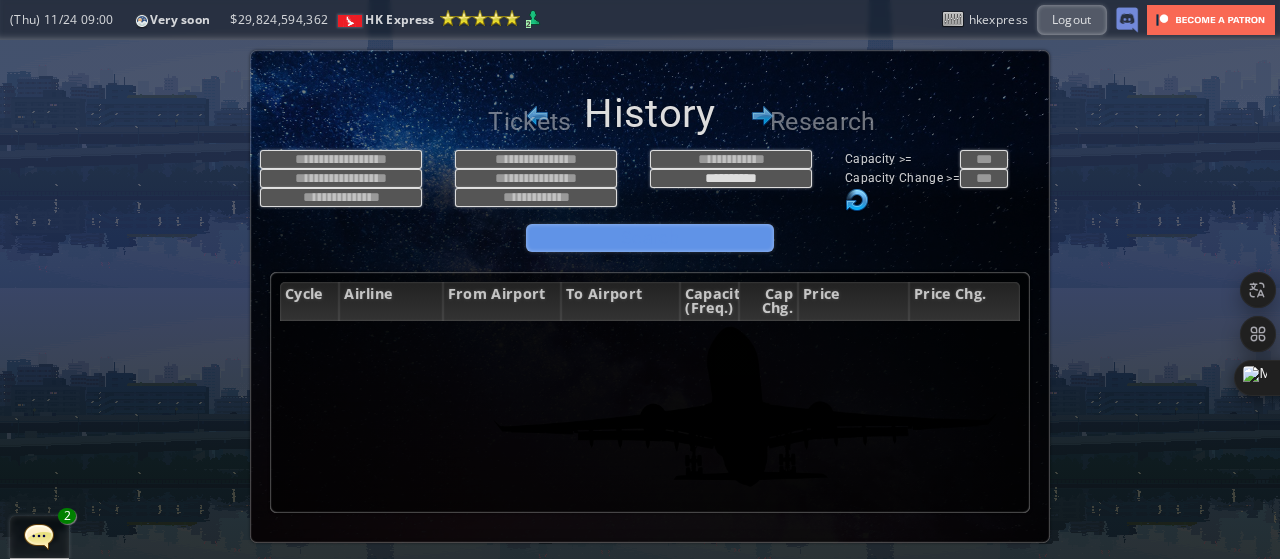 click on "Search" at bounding box center [650, 238] 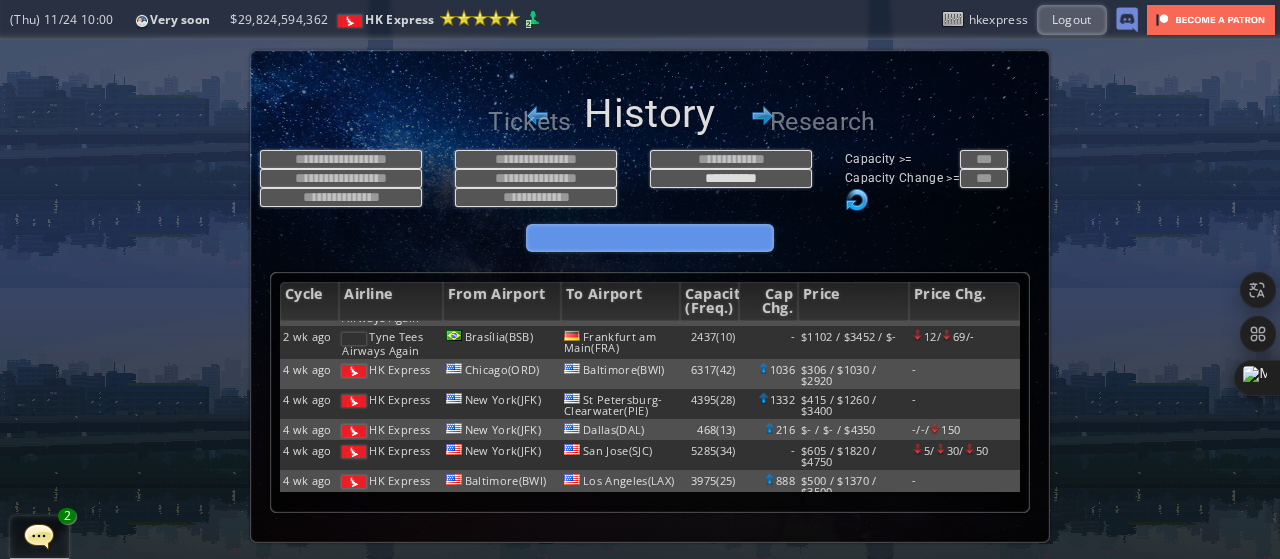 scroll, scrollTop: 1476, scrollLeft: 0, axis: vertical 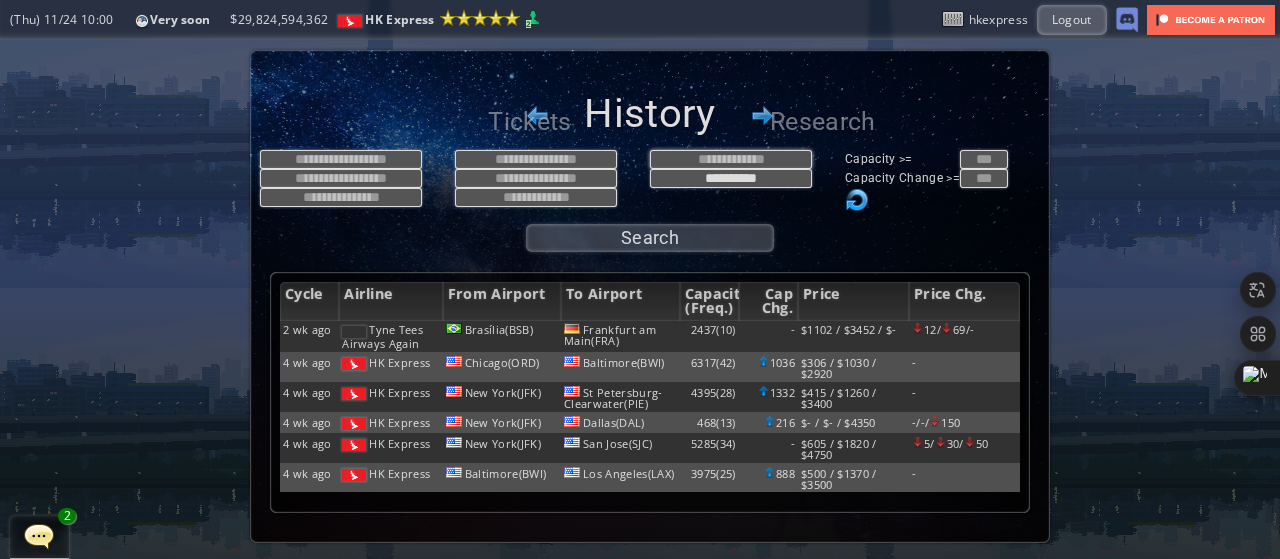 click at bounding box center (731, 159) 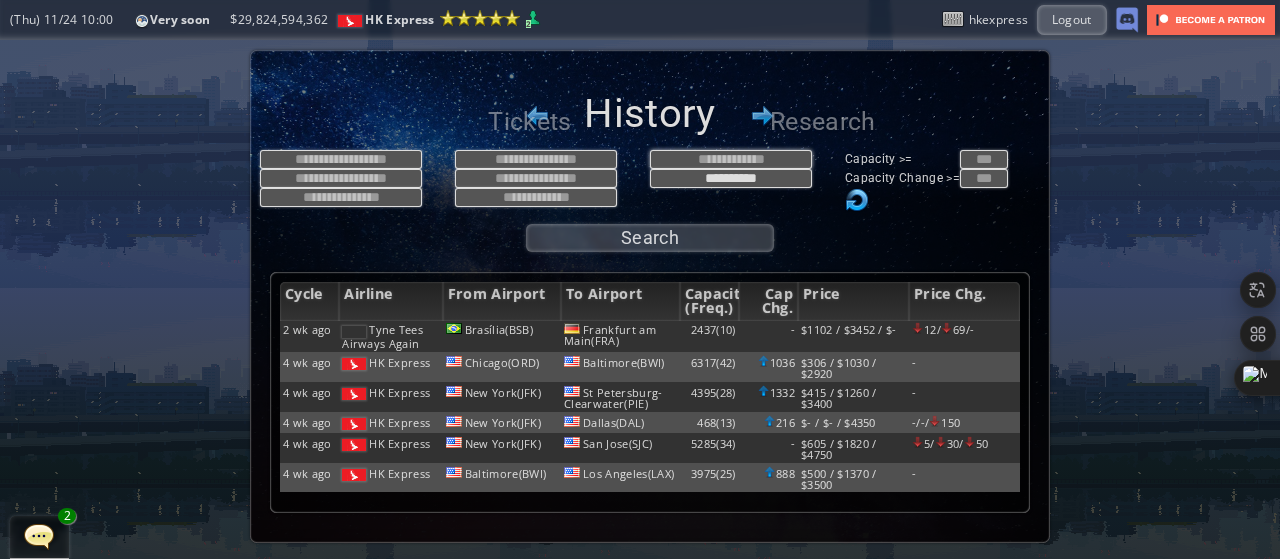 click at bounding box center [731, 159] 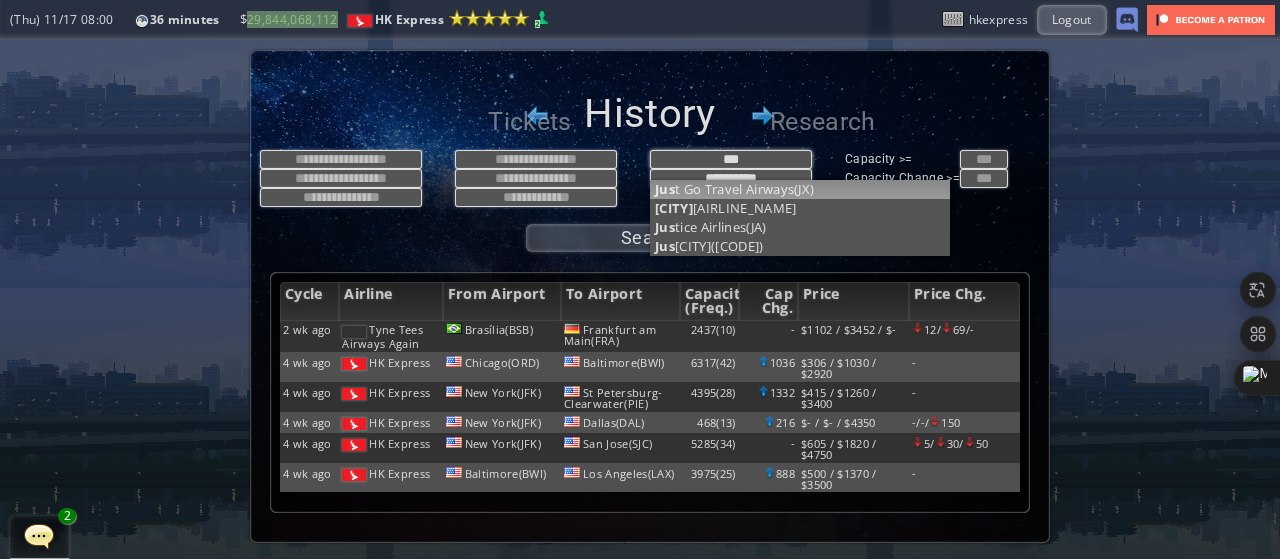 type on "***" 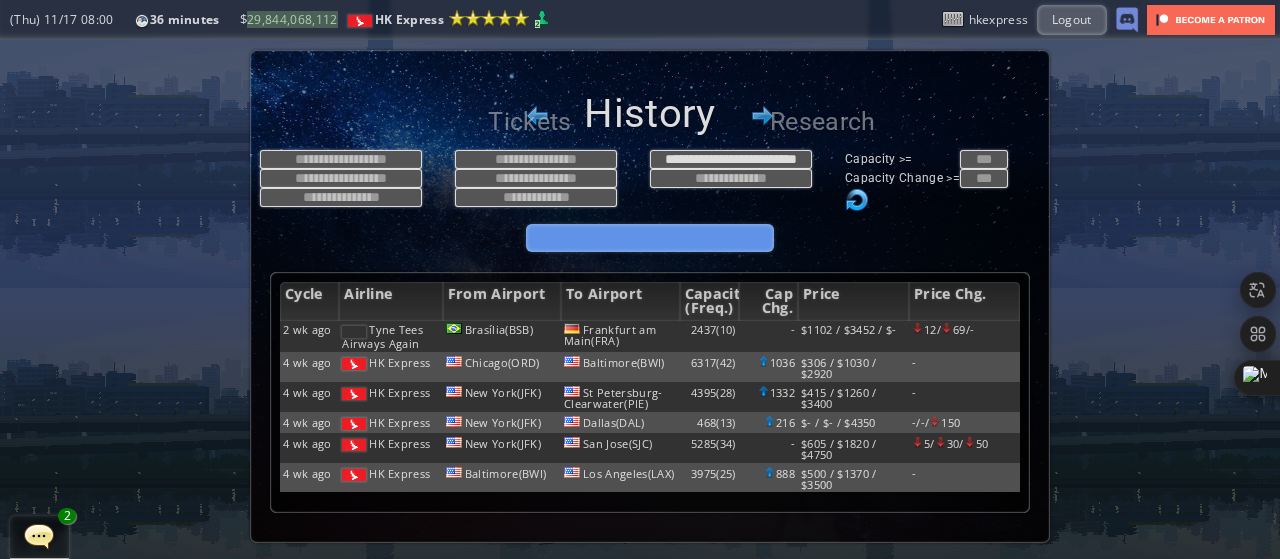 click on "Search" at bounding box center [650, 238] 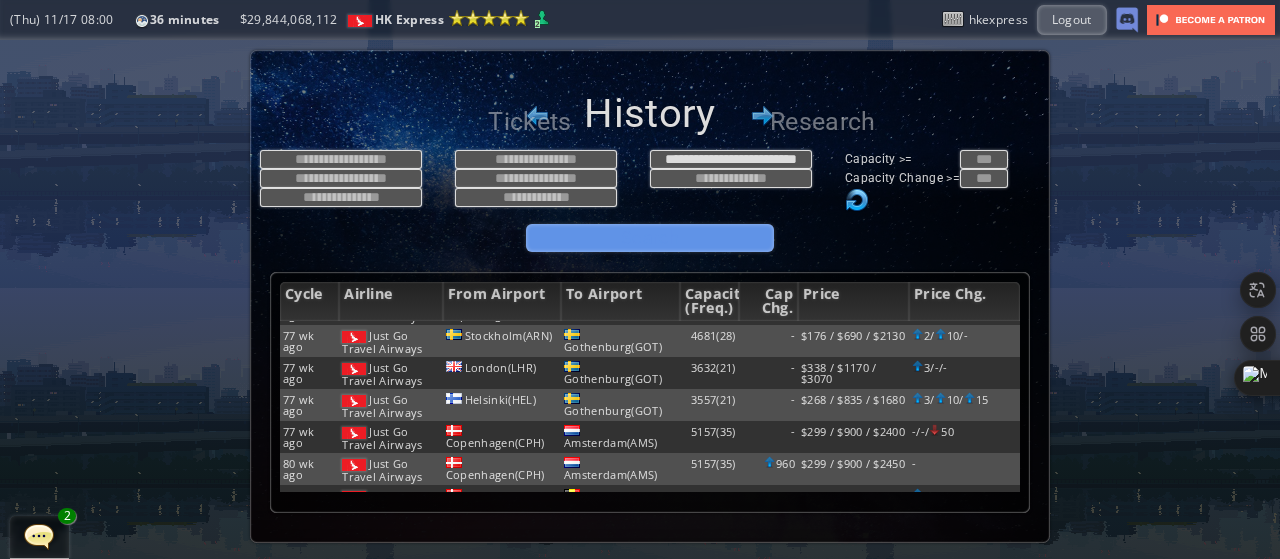 scroll, scrollTop: 0, scrollLeft: 0, axis: both 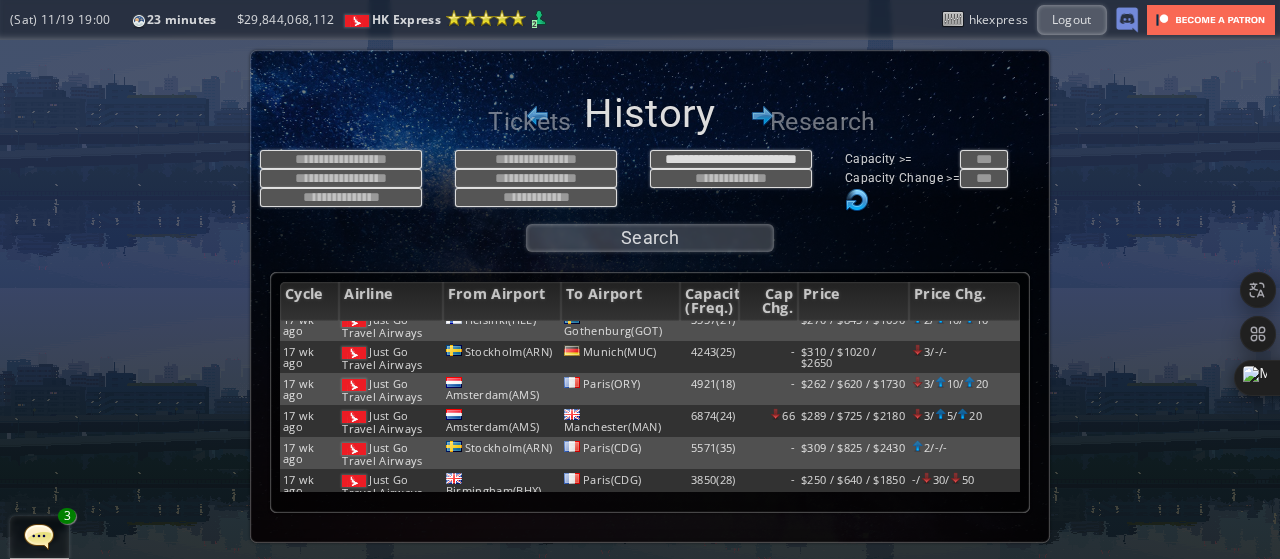 click on "Just Go Travel Airways" at bounding box center [391, 165] 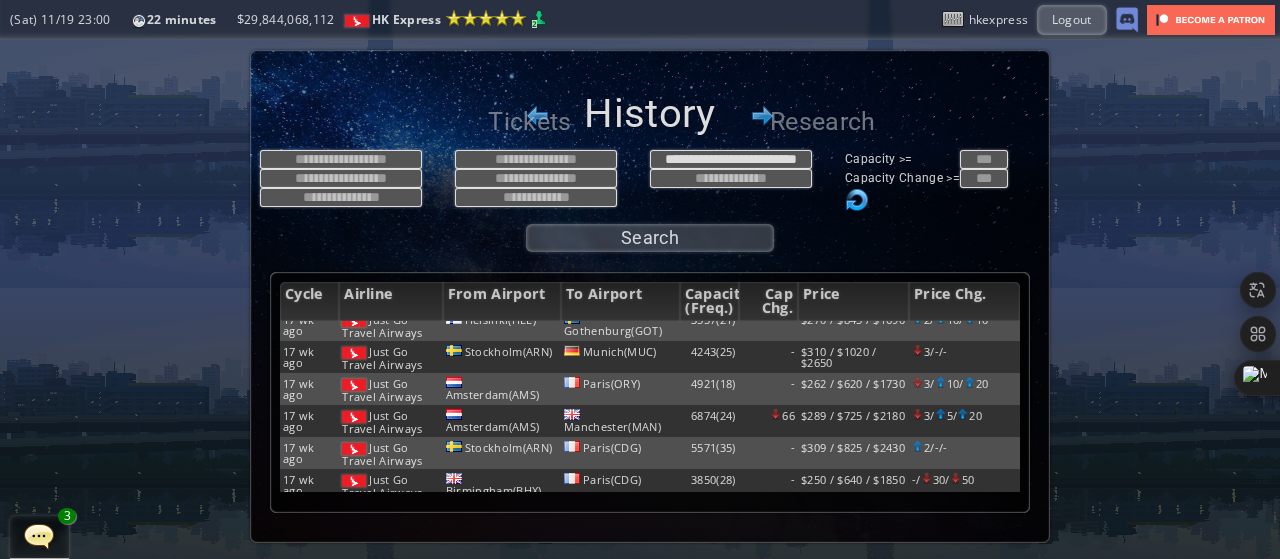 scroll, scrollTop: 0, scrollLeft: 0, axis: both 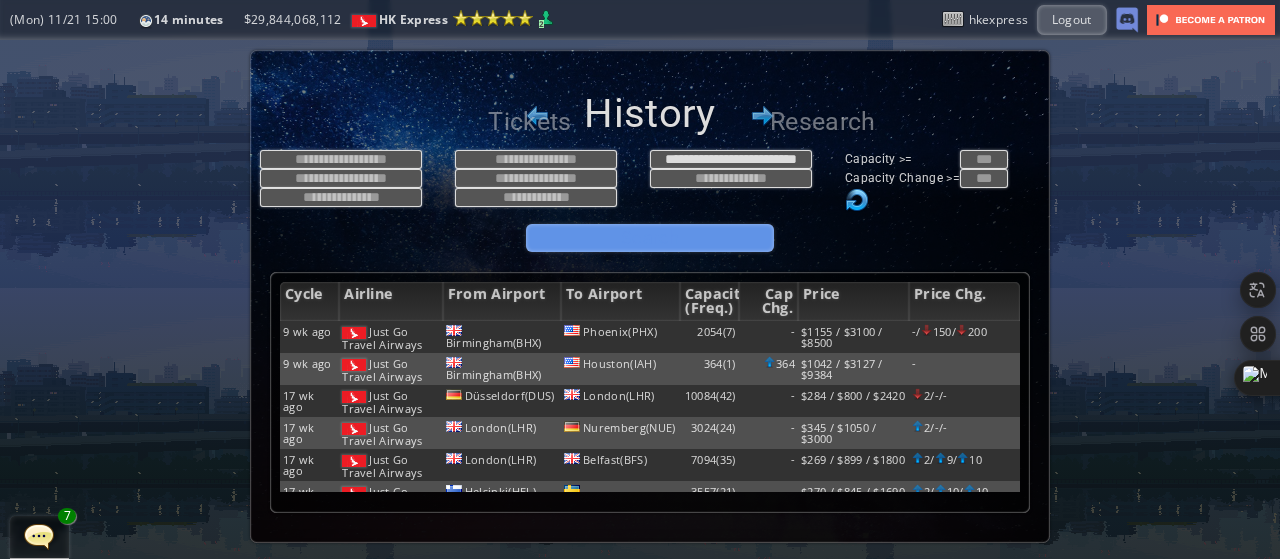 click on "Search" at bounding box center (650, 238) 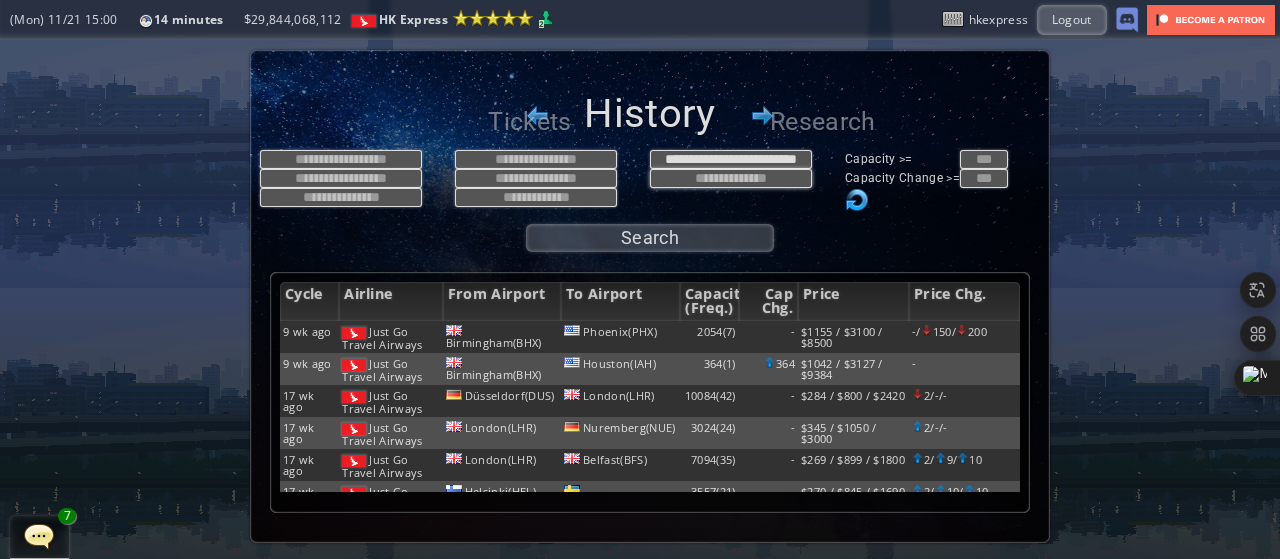 click at bounding box center [731, 178] 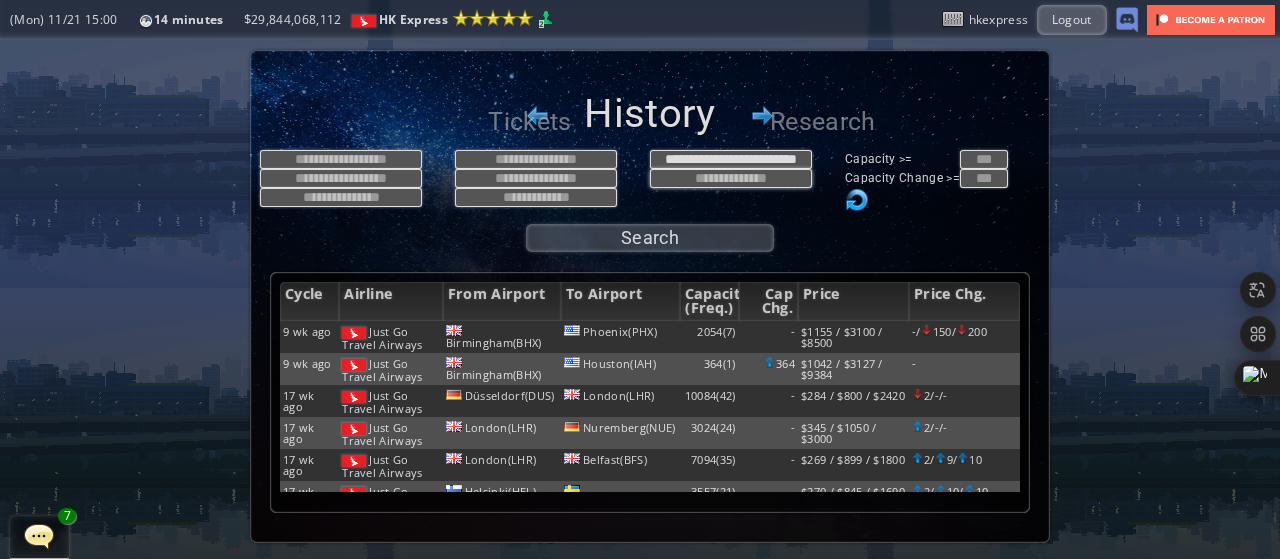 click at bounding box center (731, 178) 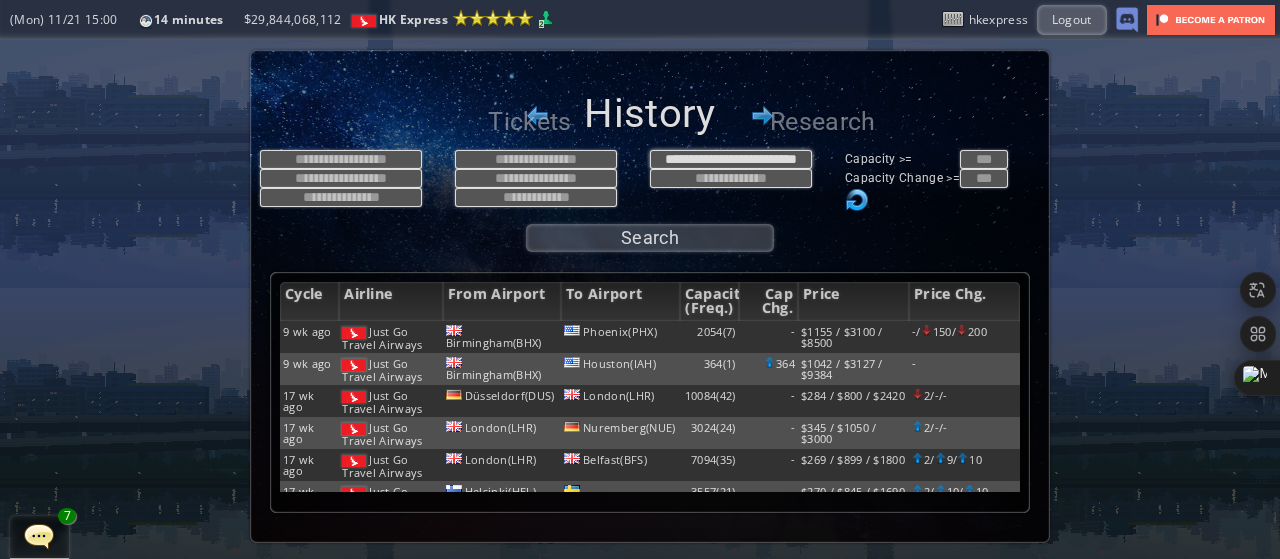 click on "**********" at bounding box center (731, 159) 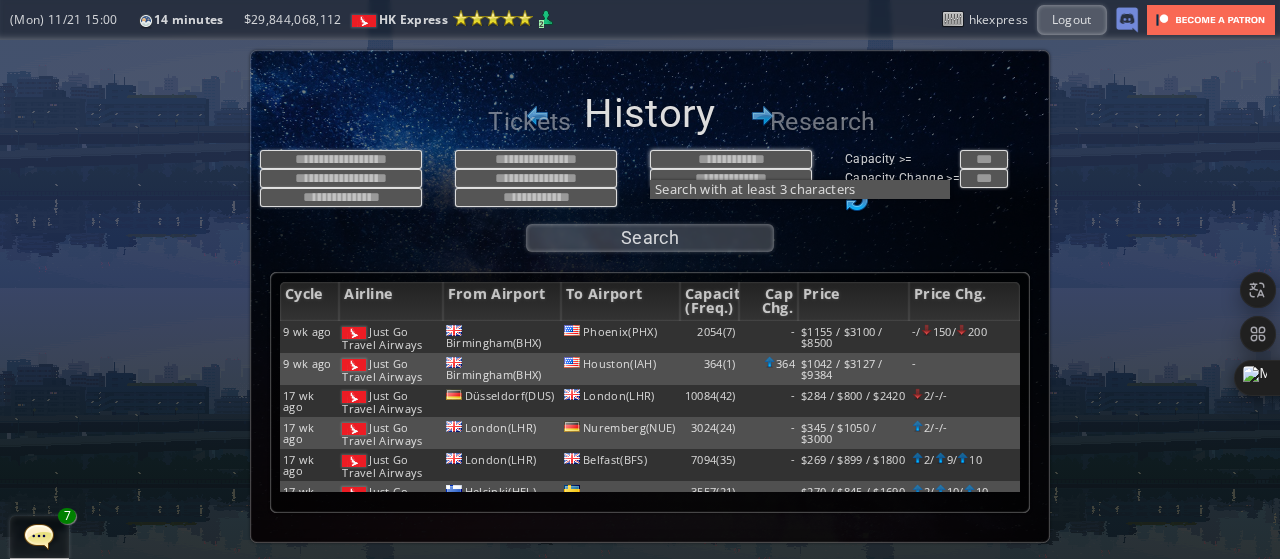 type 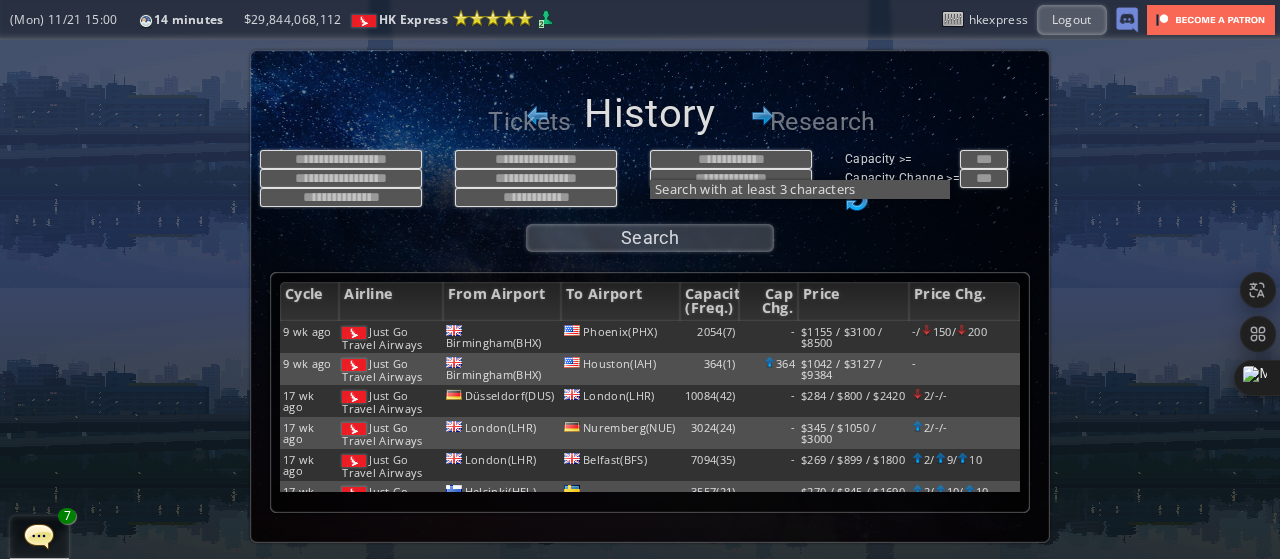 click on "Search with at least 3 characters
Gol den Sun Gol den Star Alliance" at bounding box center [747, 169] 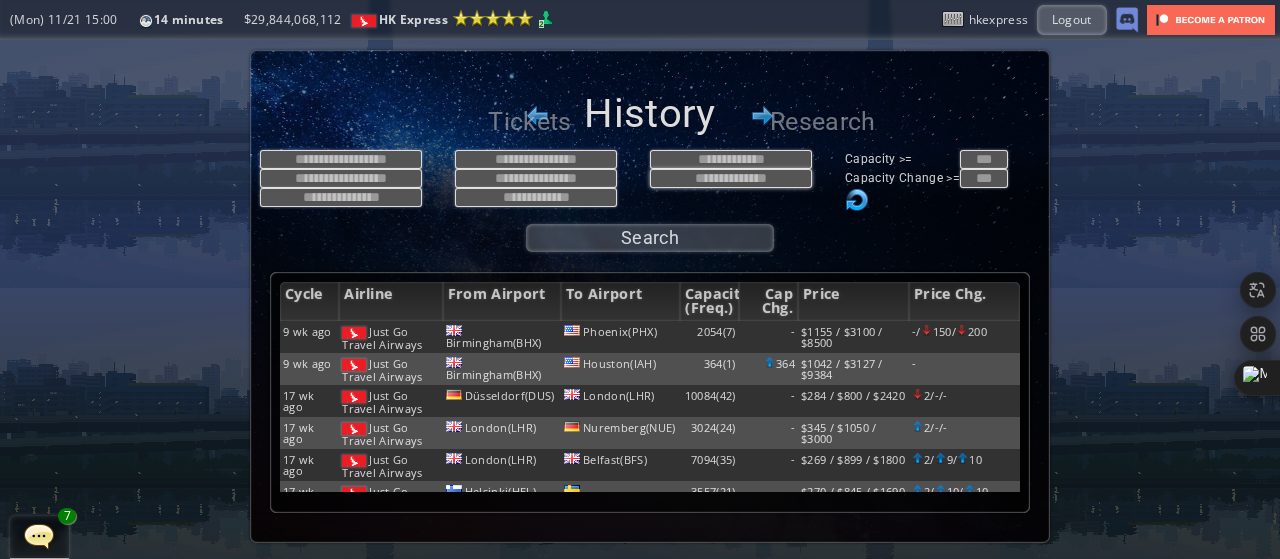 click at bounding box center (731, 178) 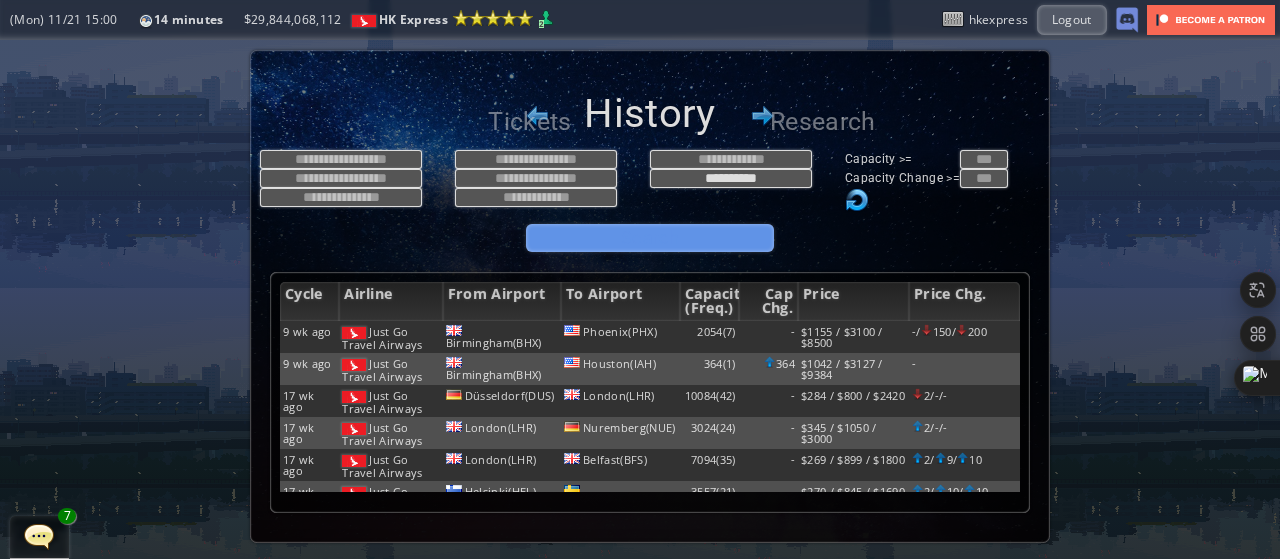 click on "Search" at bounding box center [650, 238] 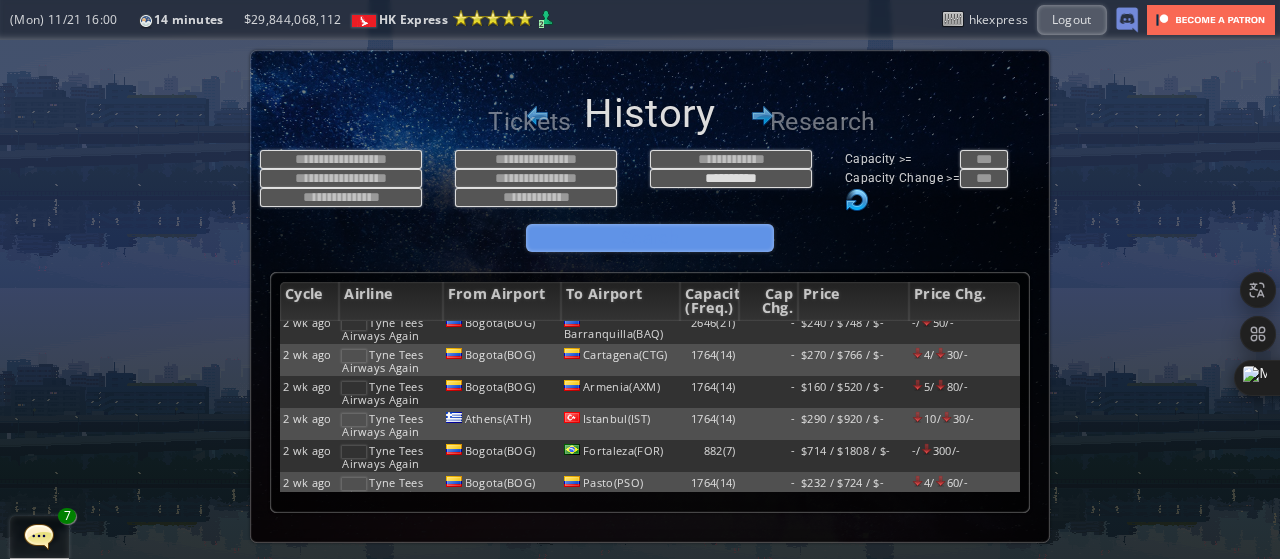 scroll, scrollTop: 764, scrollLeft: 0, axis: vertical 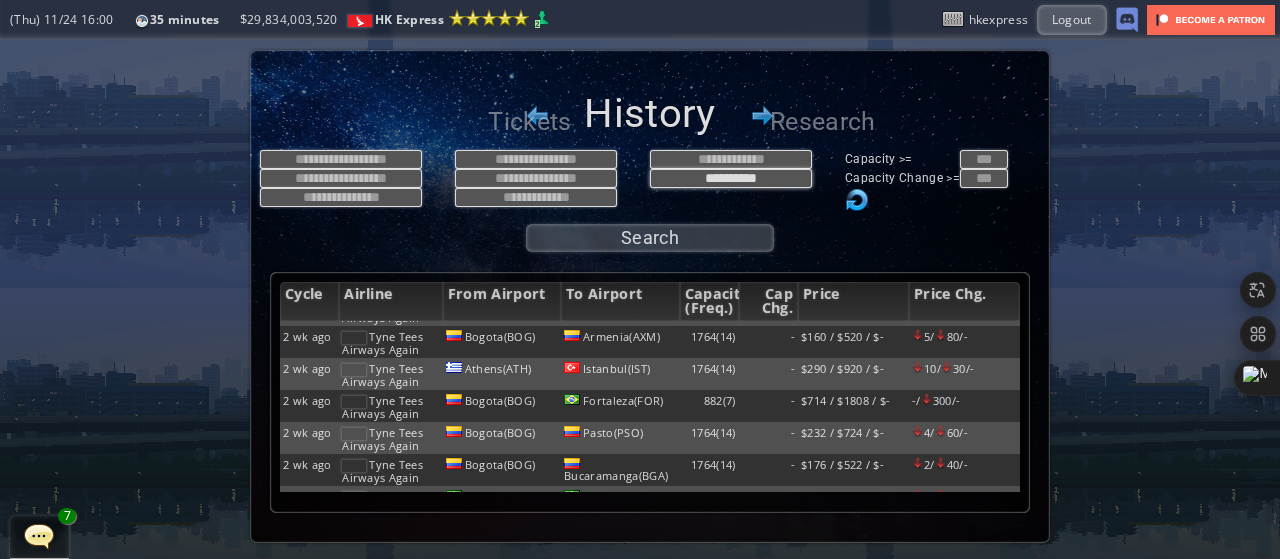 click on "**********" at bounding box center [731, 178] 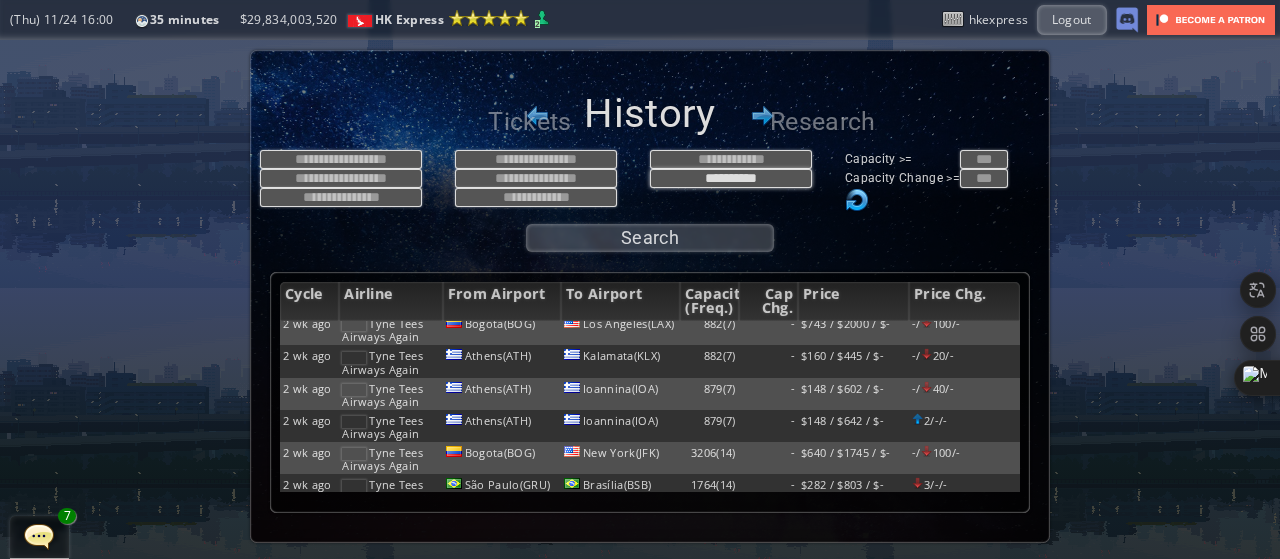 scroll, scrollTop: 0, scrollLeft: 0, axis: both 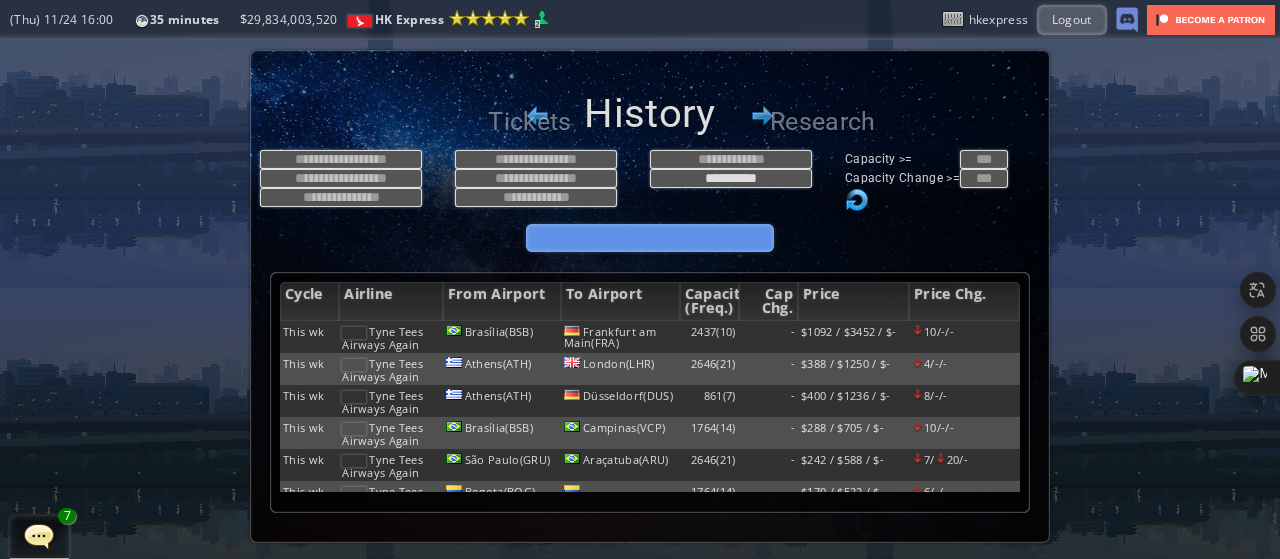 click on "Search" at bounding box center [650, 238] 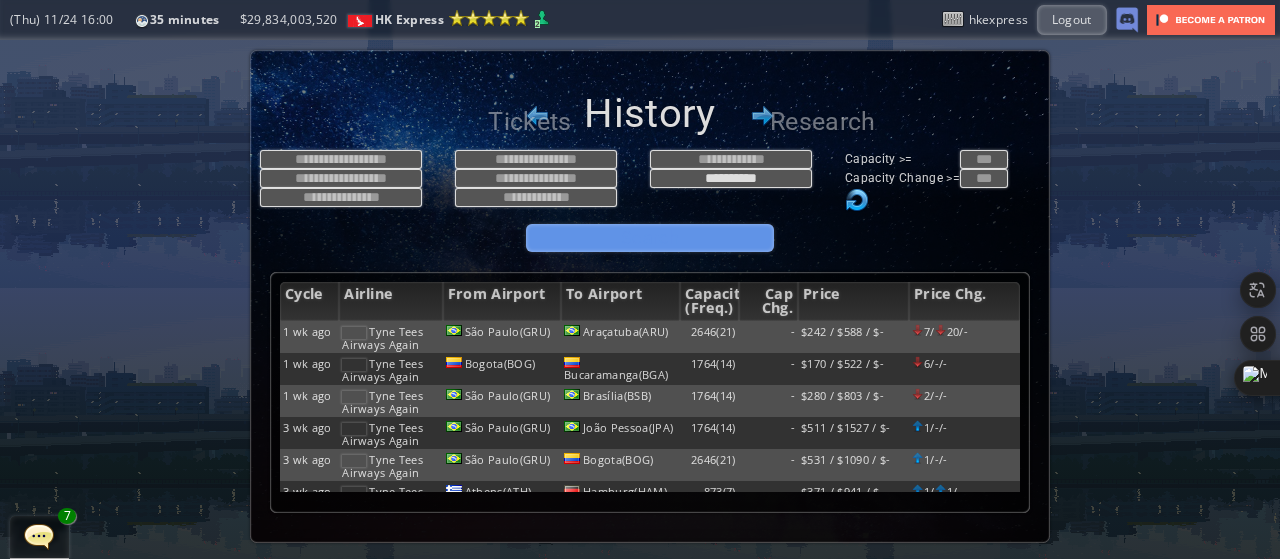 scroll, scrollTop: 0, scrollLeft: 0, axis: both 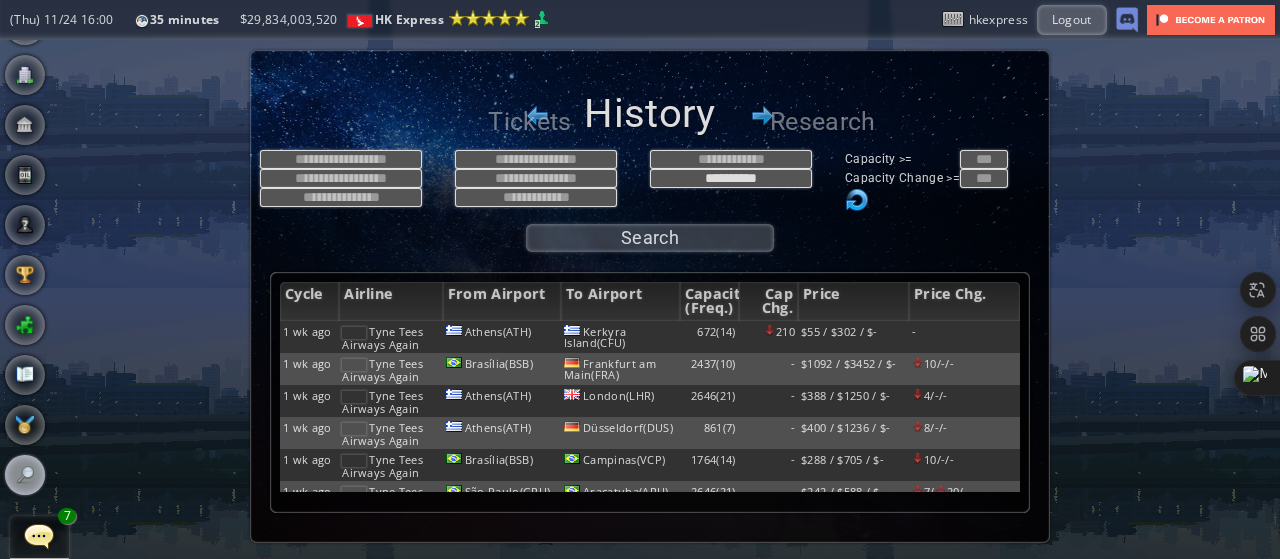 click on "**********" at bounding box center (845, 182) 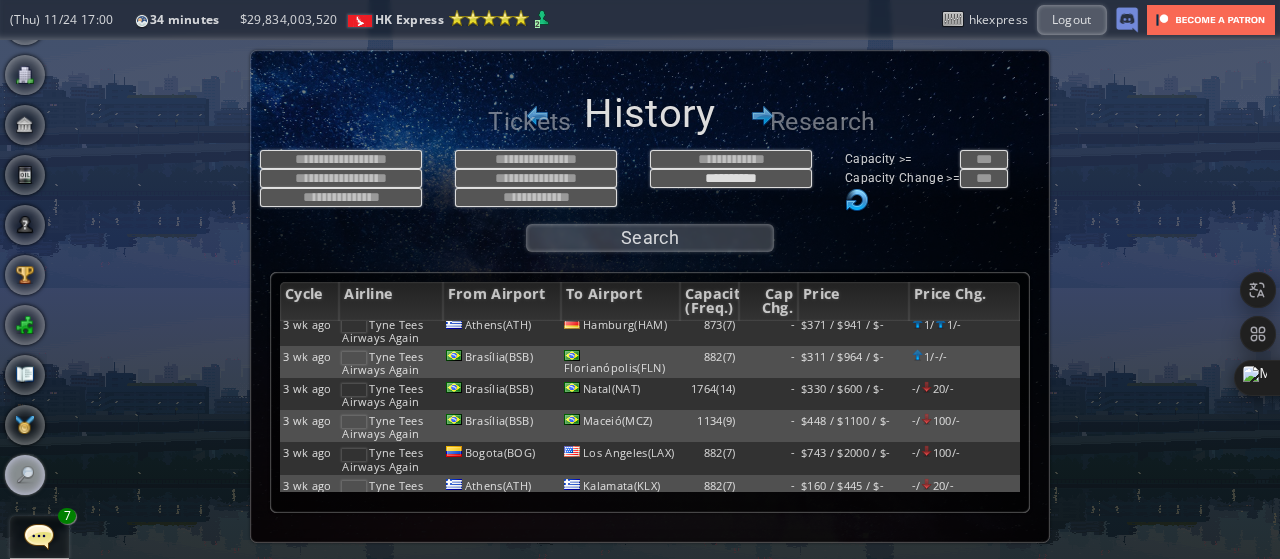 scroll, scrollTop: 334, scrollLeft: 0, axis: vertical 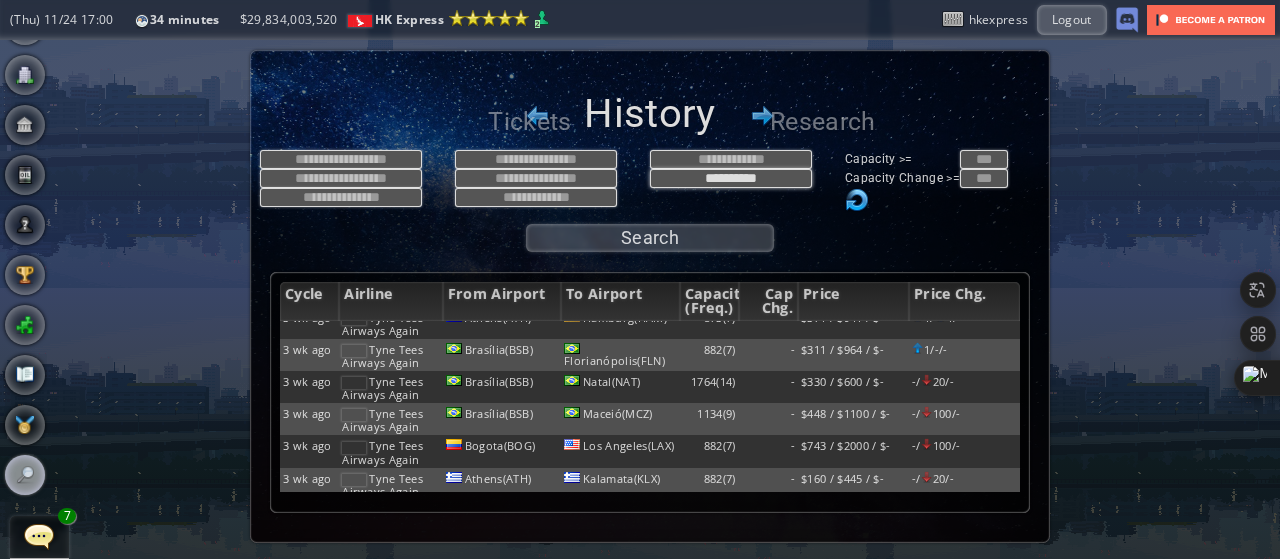 click on "**********" at bounding box center (731, 178) 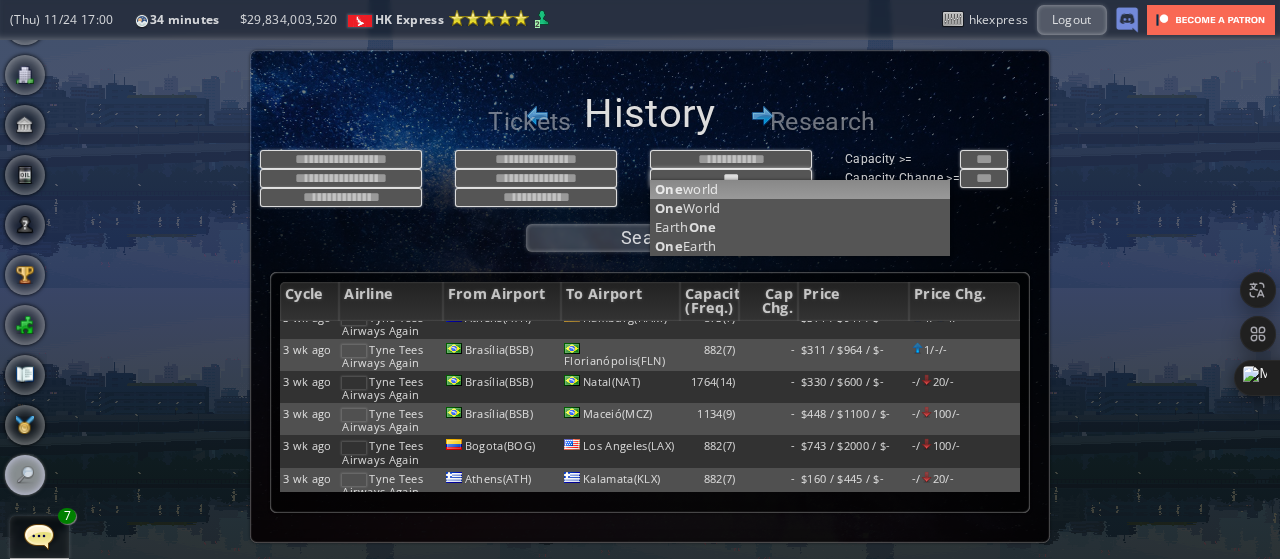type on "***" 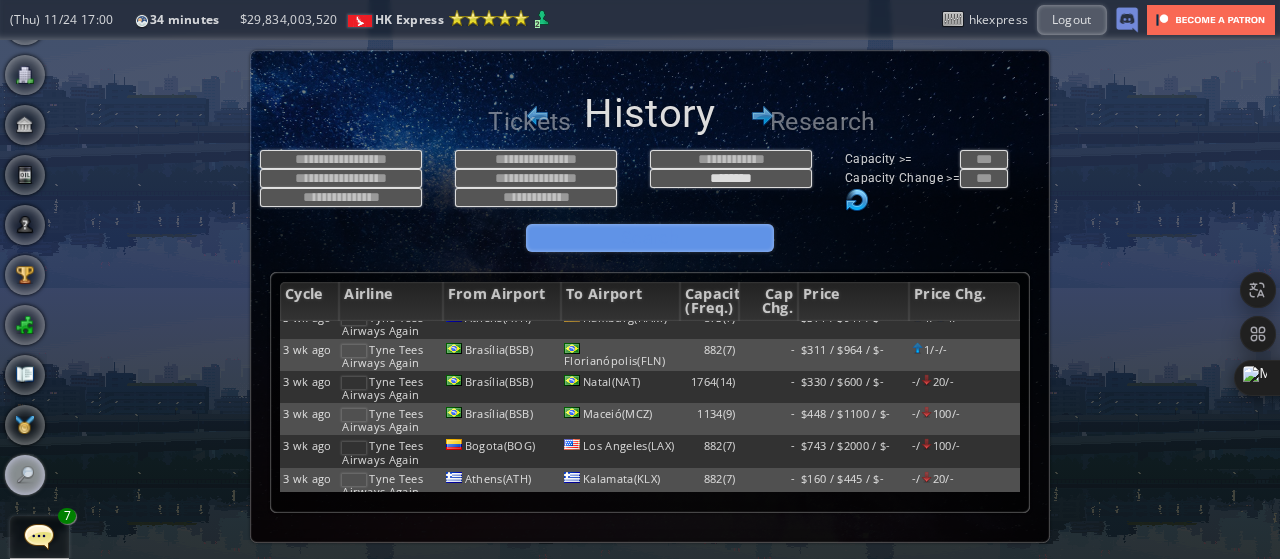 click on "Search" at bounding box center [650, 238] 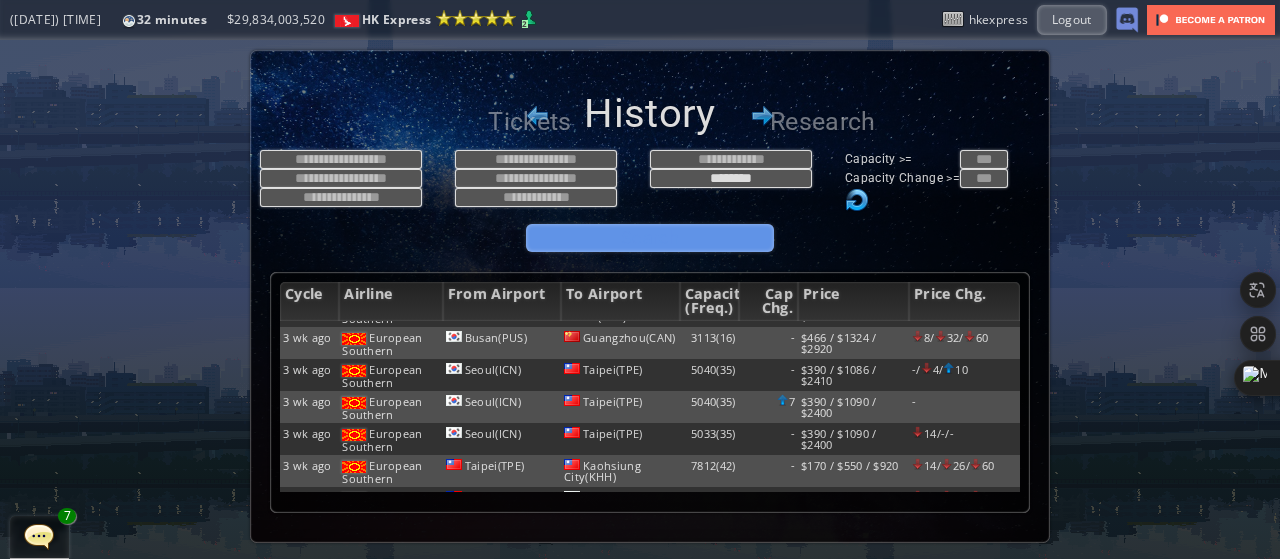scroll, scrollTop: 721, scrollLeft: 0, axis: vertical 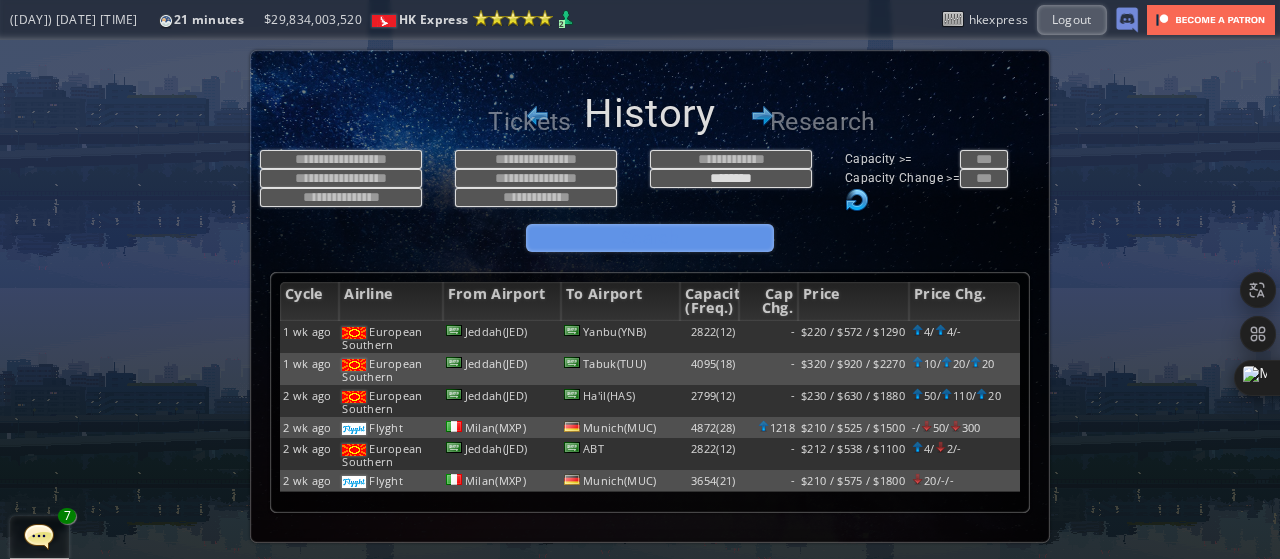 click on "Search" at bounding box center [650, 238] 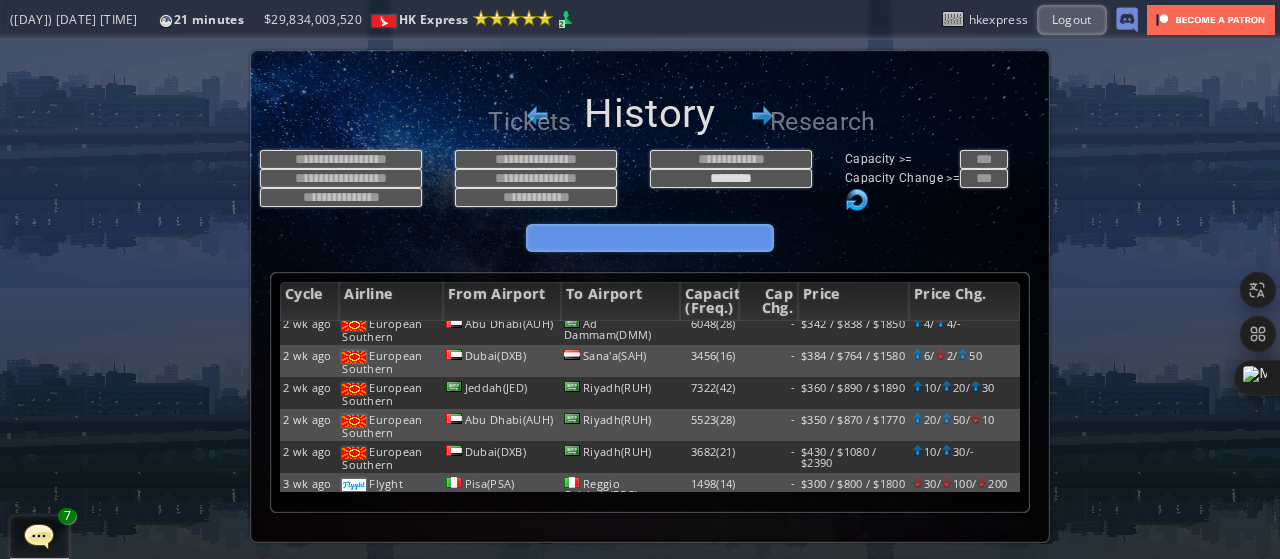 scroll, scrollTop: 210, scrollLeft: 0, axis: vertical 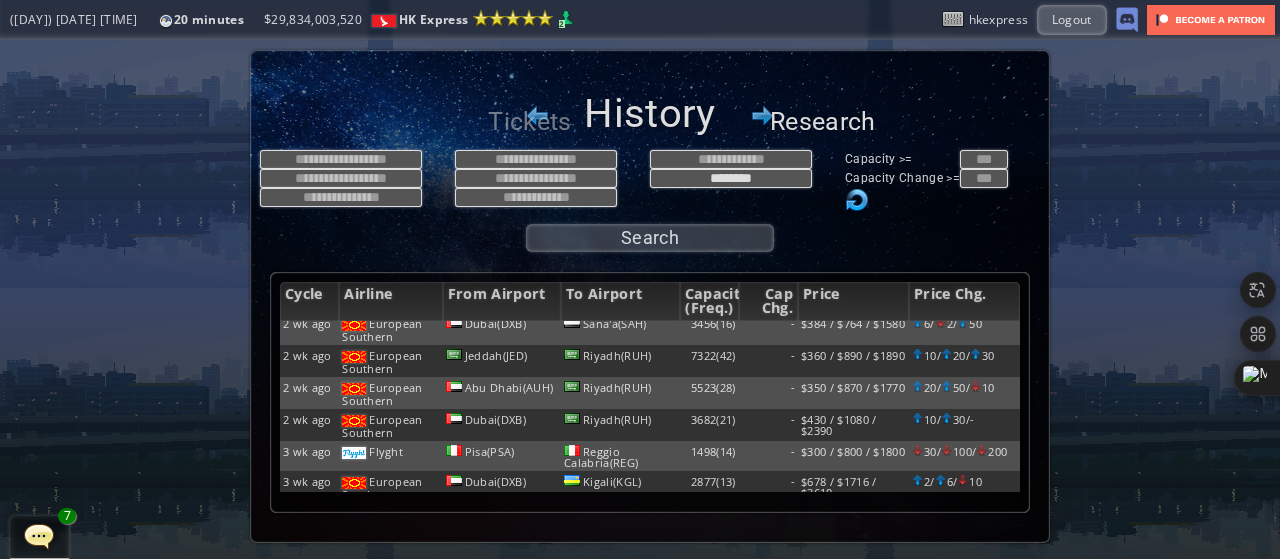 click on "Research" at bounding box center [820, 122] 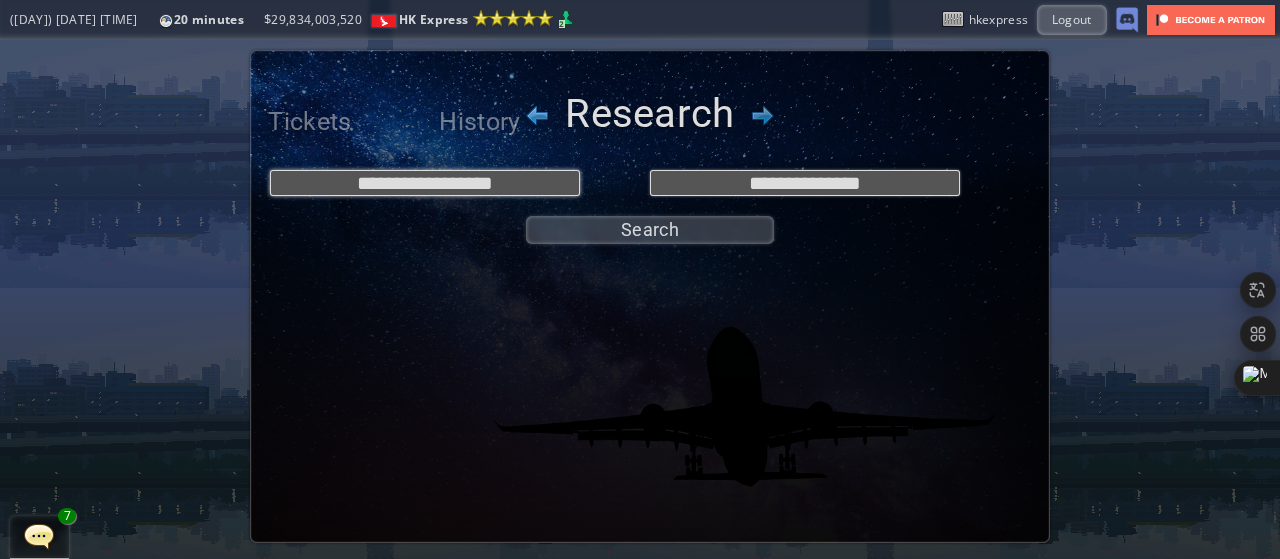 click on "**********" at bounding box center [425, 183] 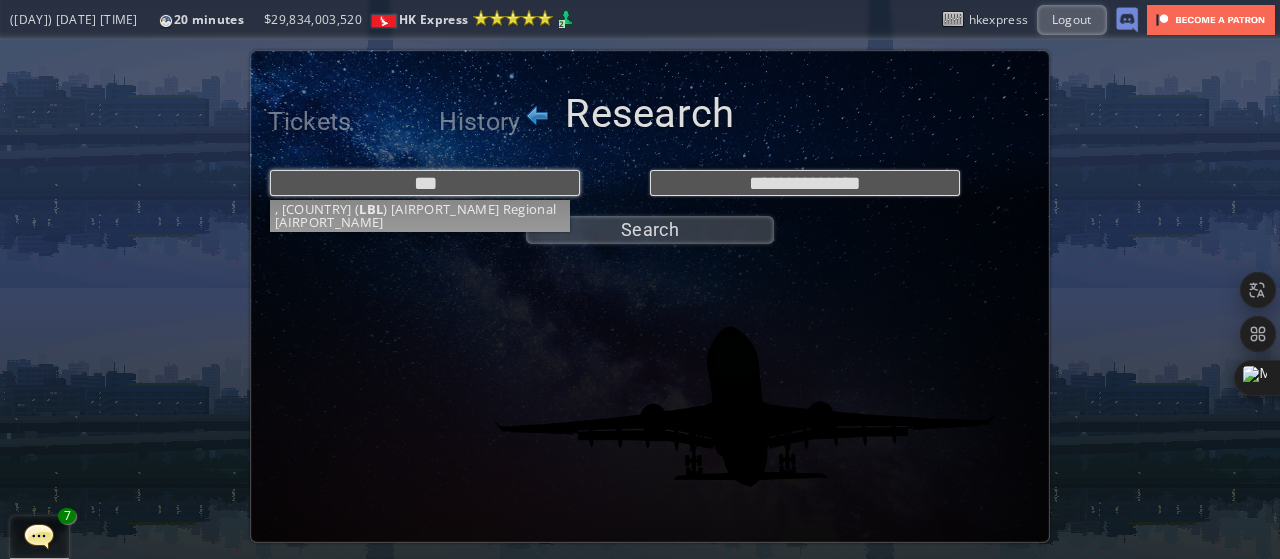 type on "**********" 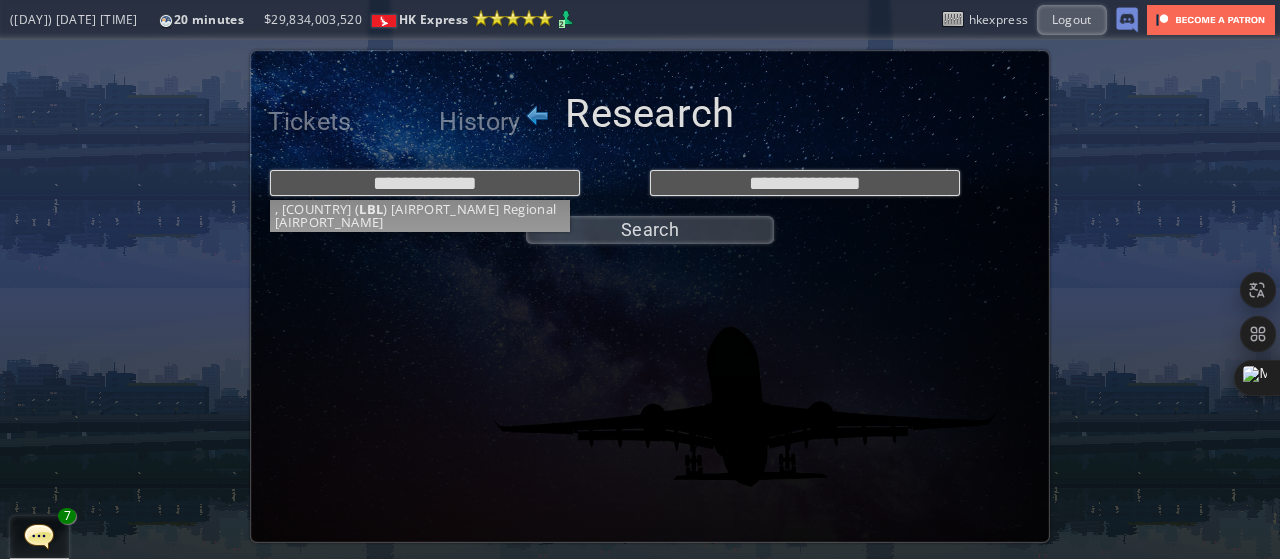 click on "**********" at bounding box center [650, 183] 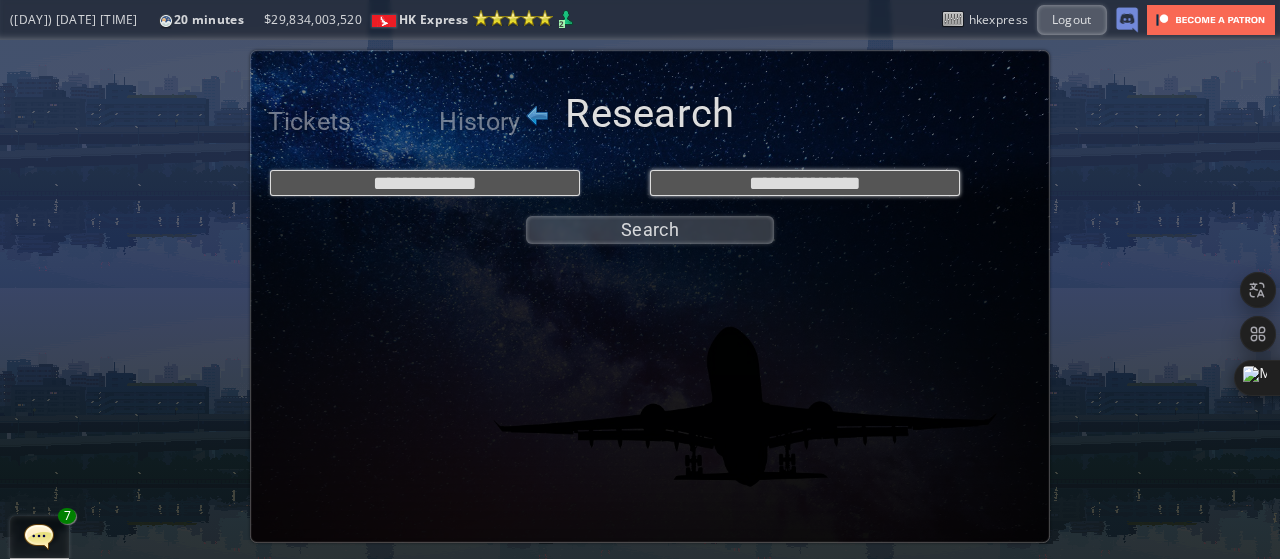 click on "**********" at bounding box center (805, 183) 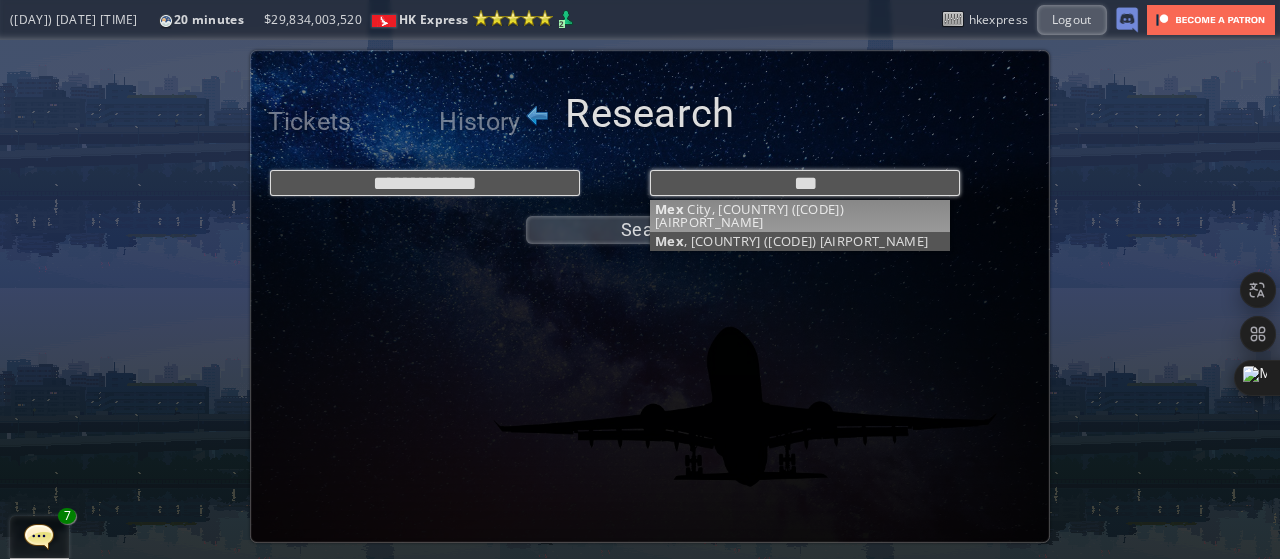 type on "***" 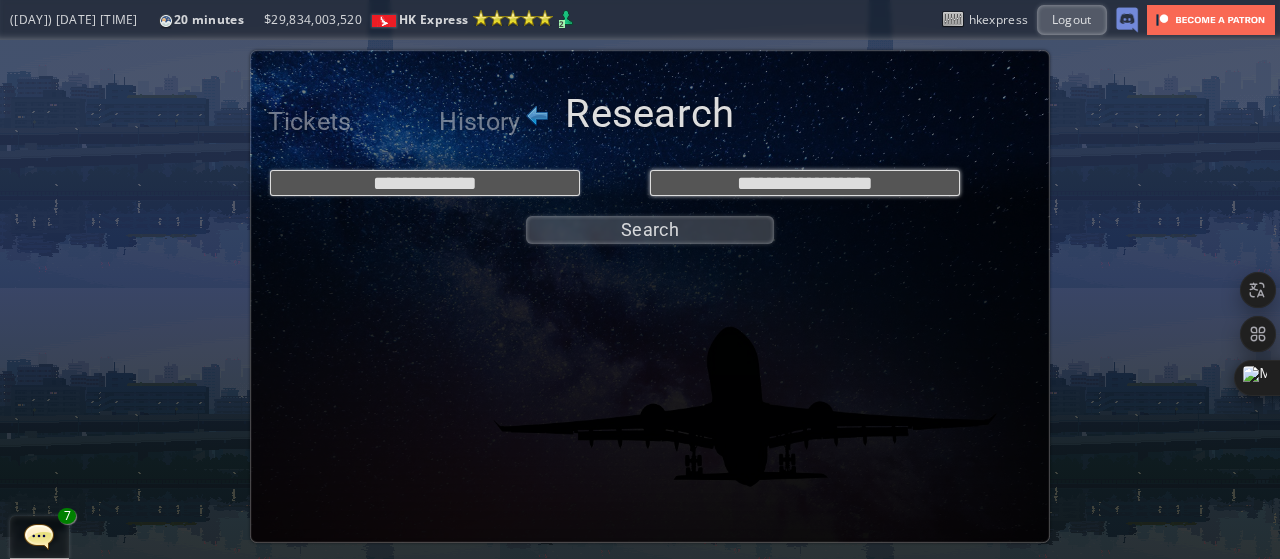 click on "**********" at bounding box center [805, 183] 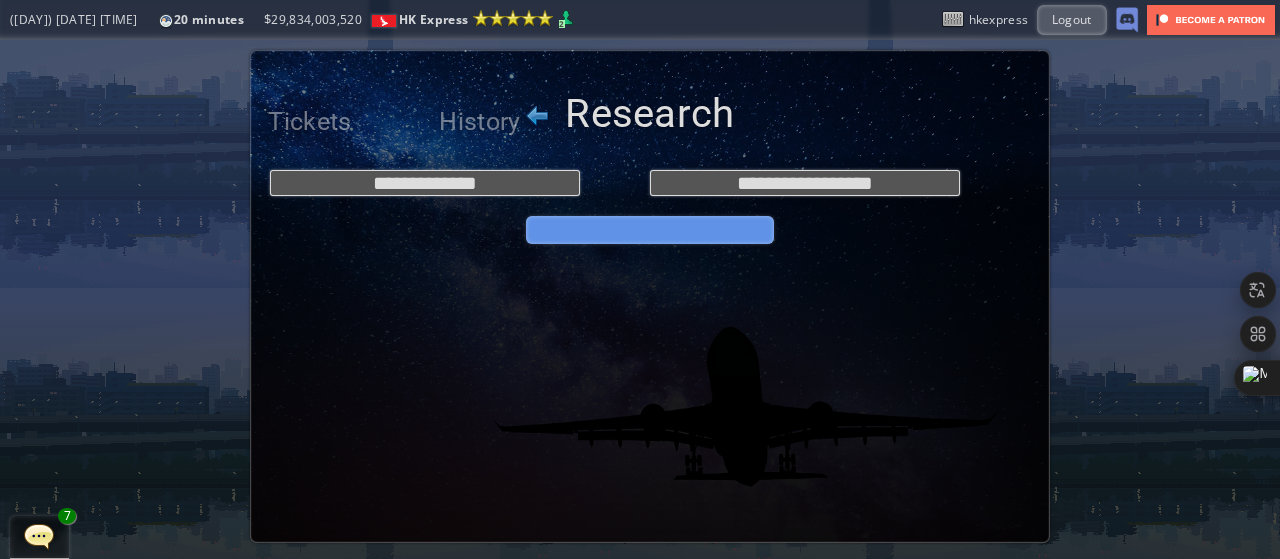 click on "Search" at bounding box center (650, 230) 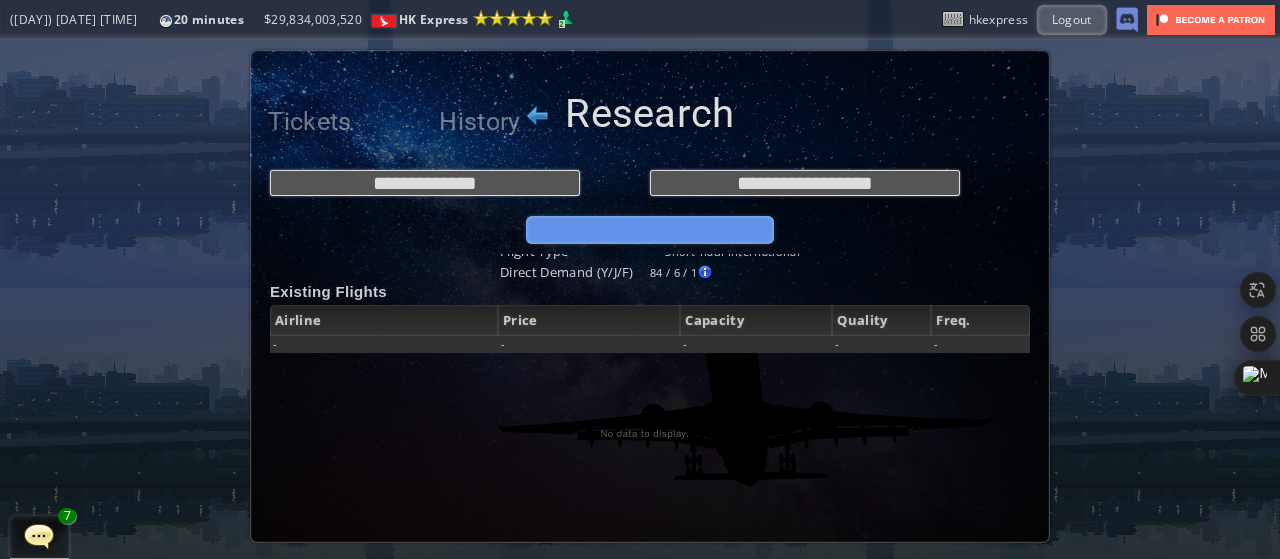 scroll, scrollTop: 293, scrollLeft: 0, axis: vertical 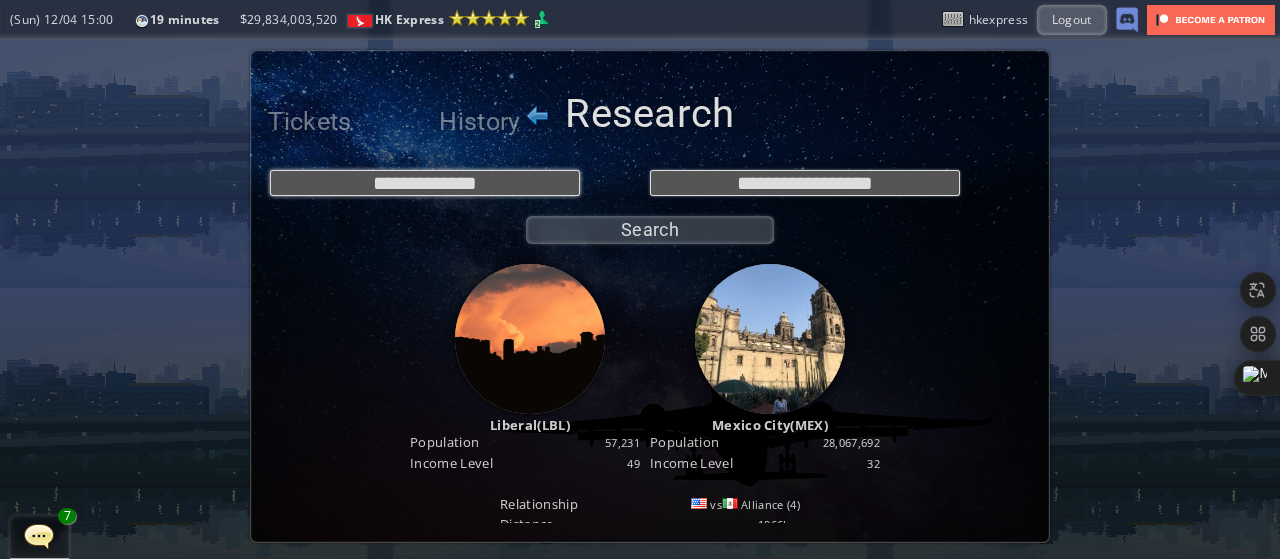 click on "**********" at bounding box center [425, 183] 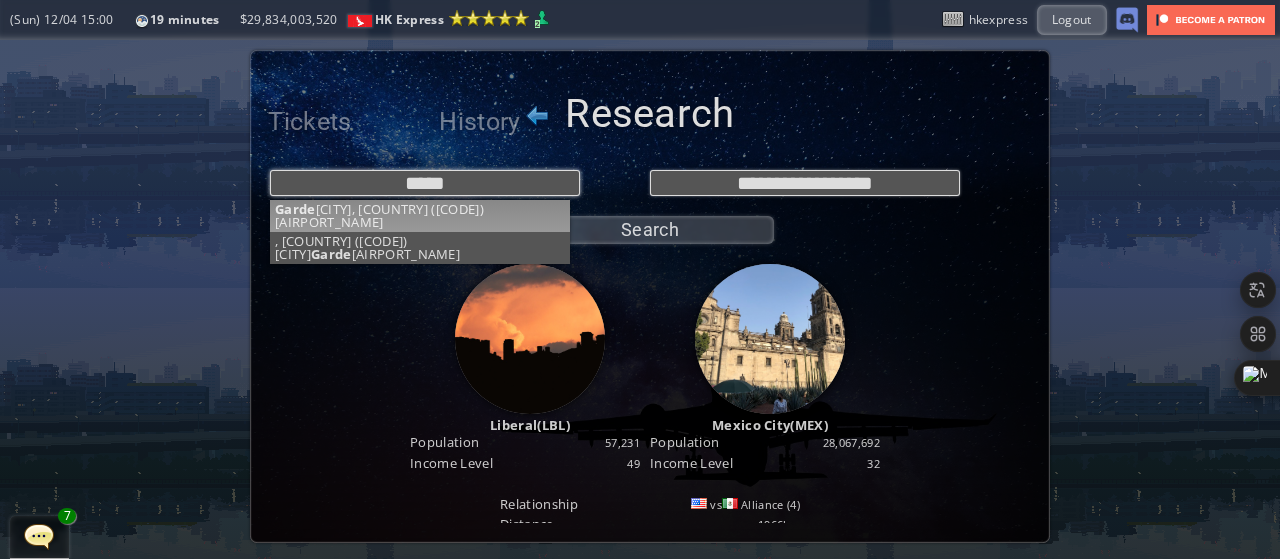 type on "*****" 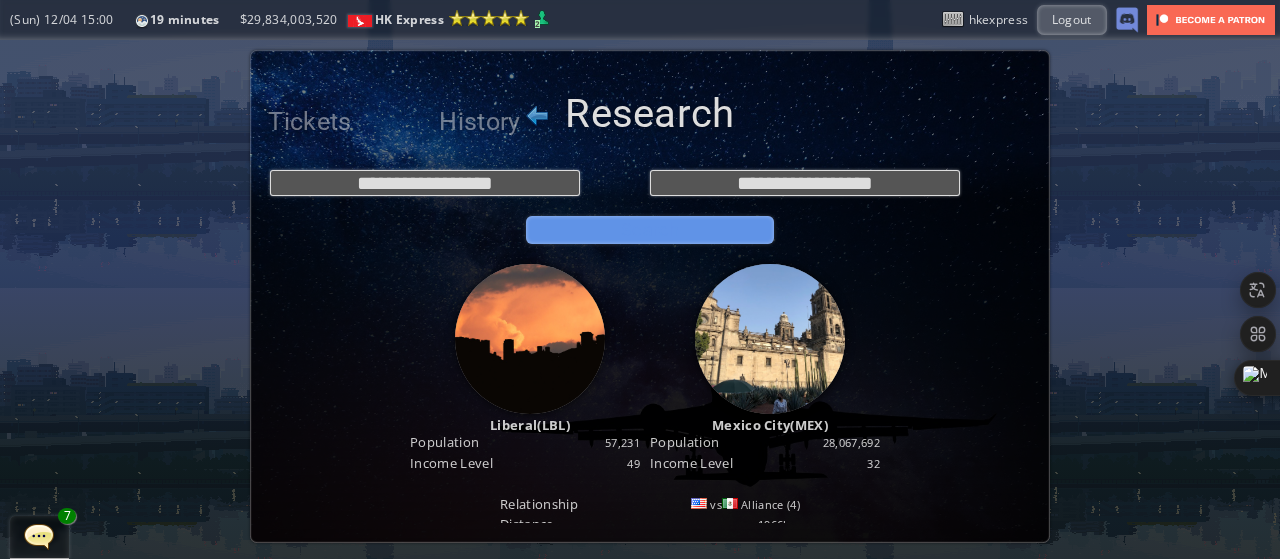 click on "Search" at bounding box center (650, 230) 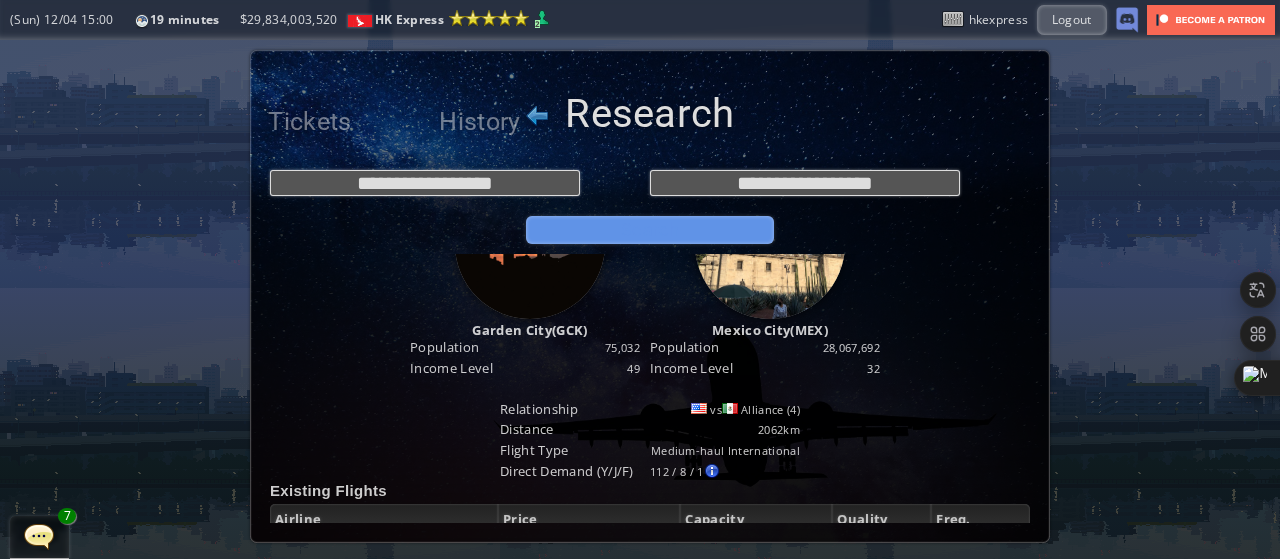 scroll, scrollTop: 99, scrollLeft: 0, axis: vertical 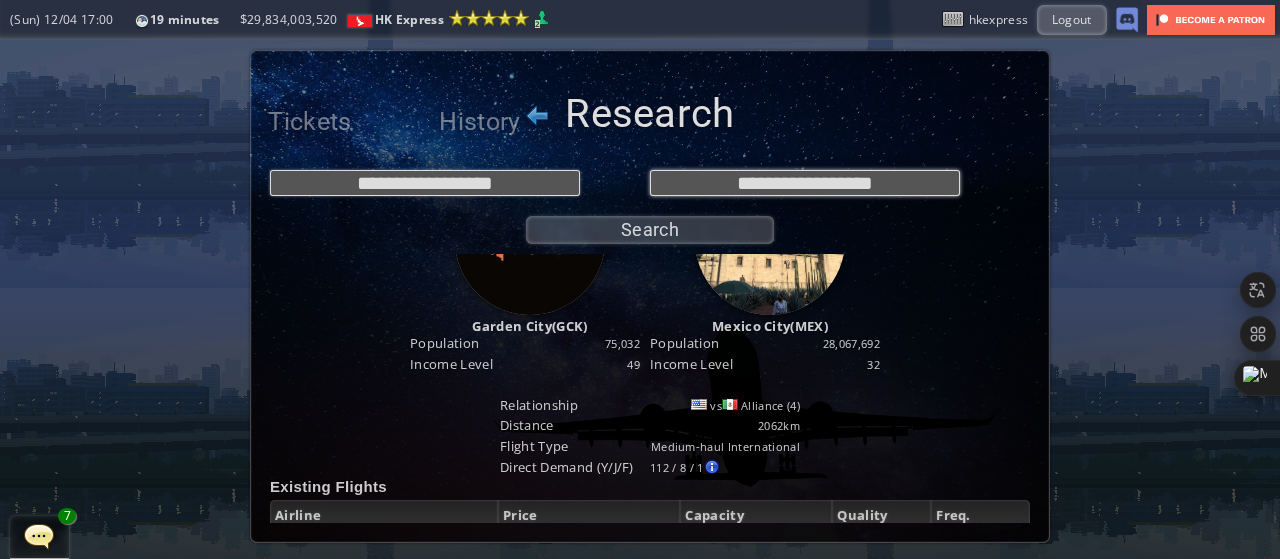 click on "**********" at bounding box center [805, 183] 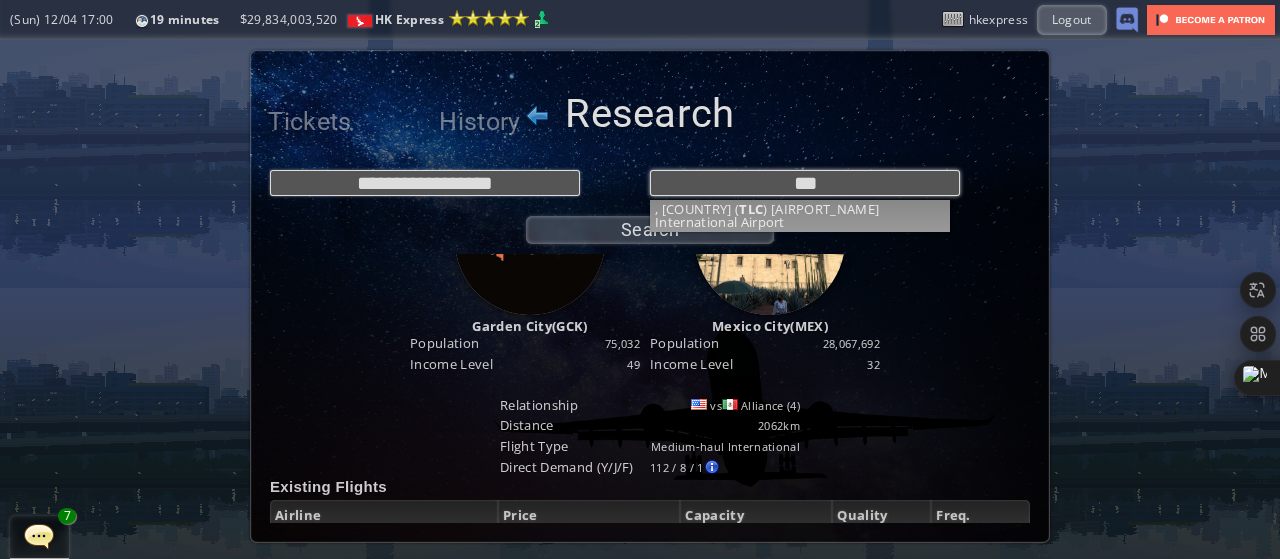 type on "***" 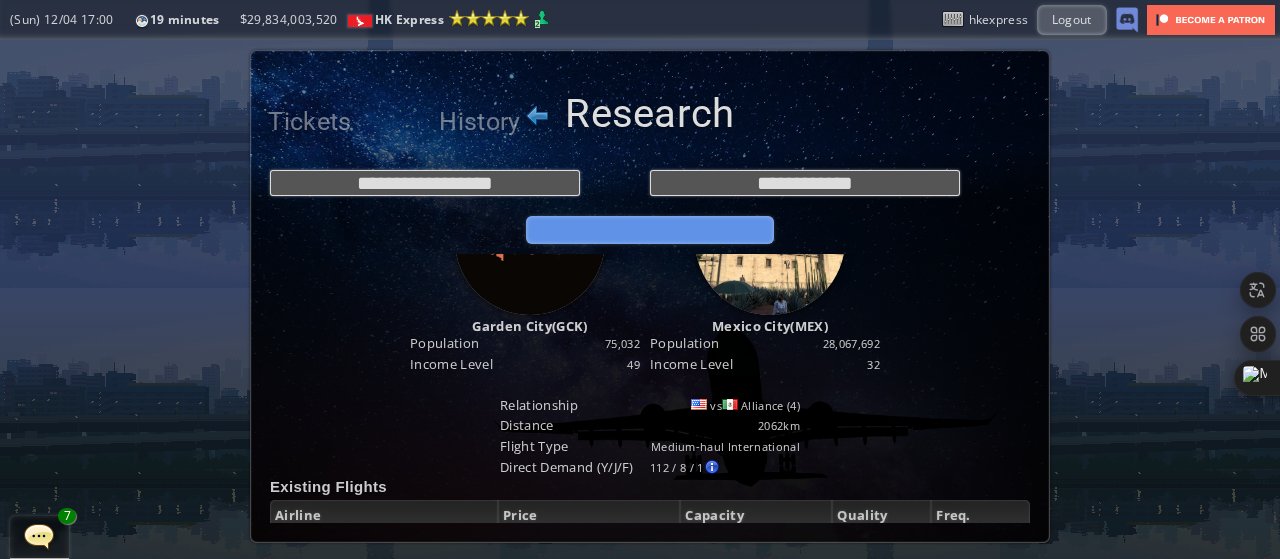click on "Search" at bounding box center [650, 230] 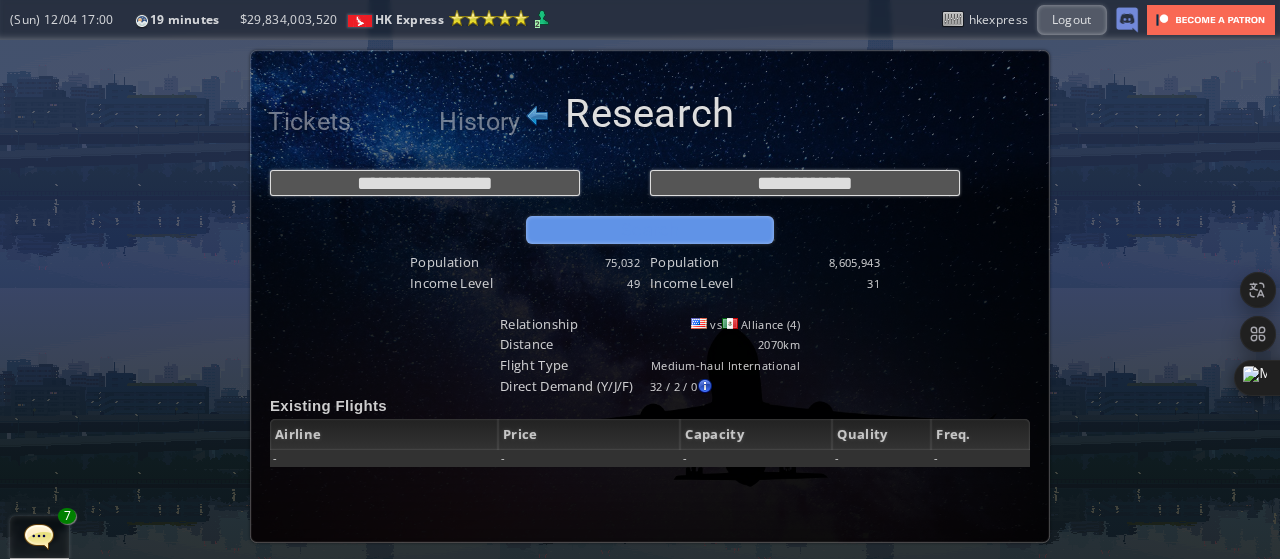 scroll, scrollTop: 190, scrollLeft: 0, axis: vertical 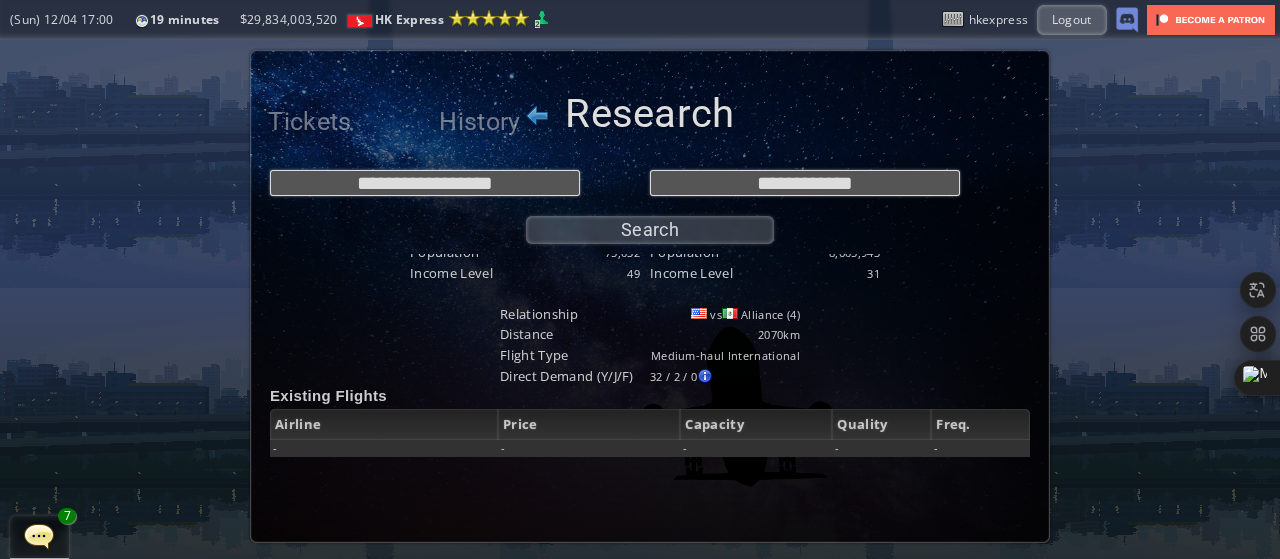 click at bounding box center (7, 279) 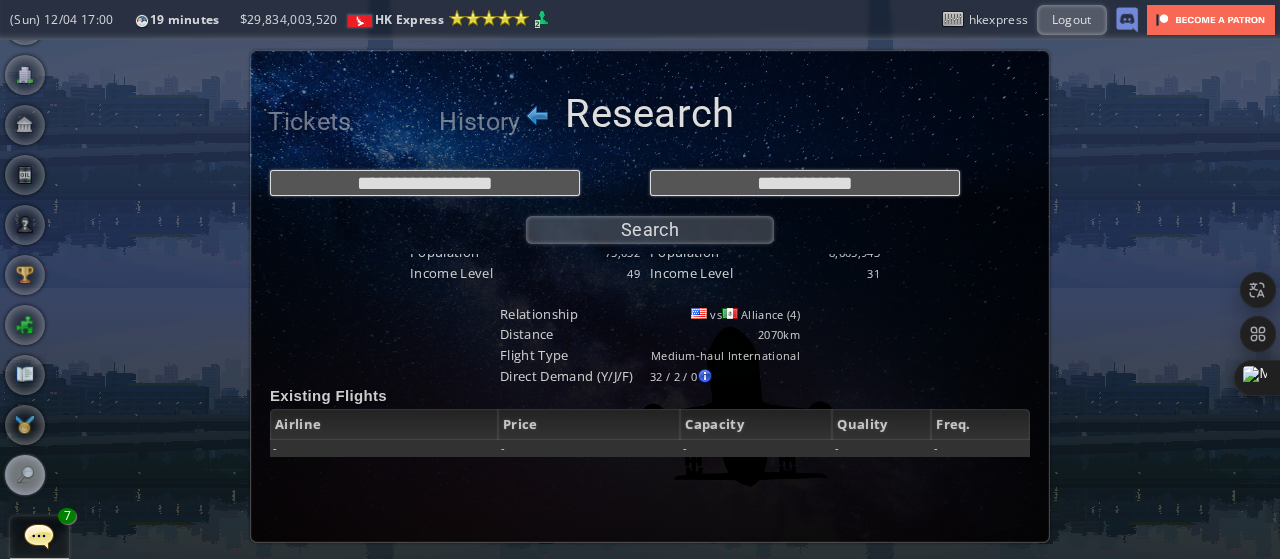 scroll, scrollTop: 0, scrollLeft: 0, axis: both 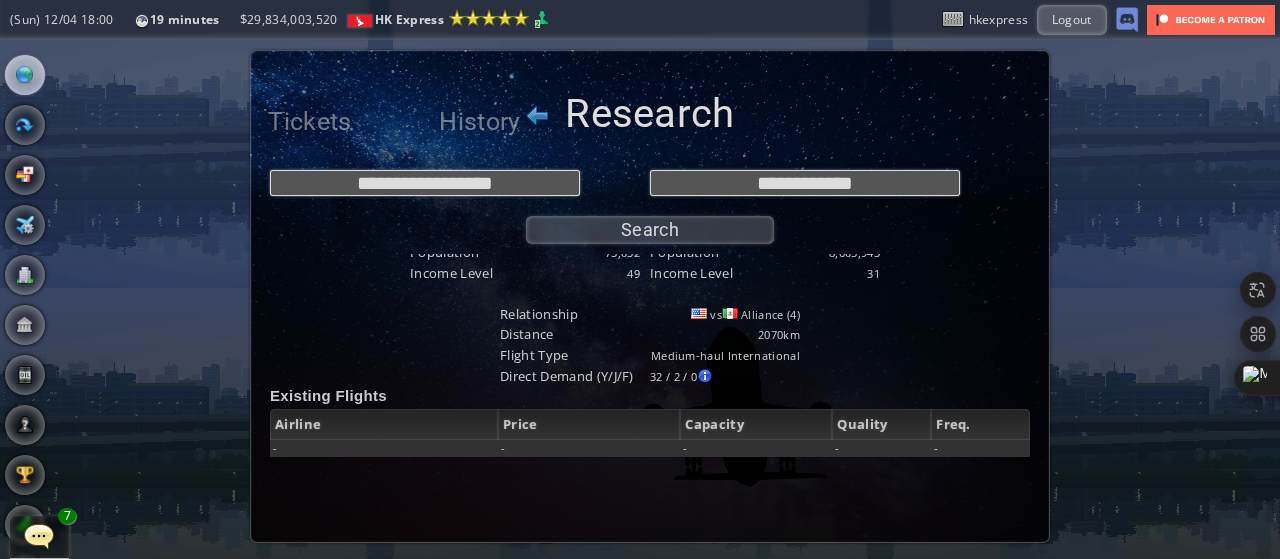 click at bounding box center (25, 75) 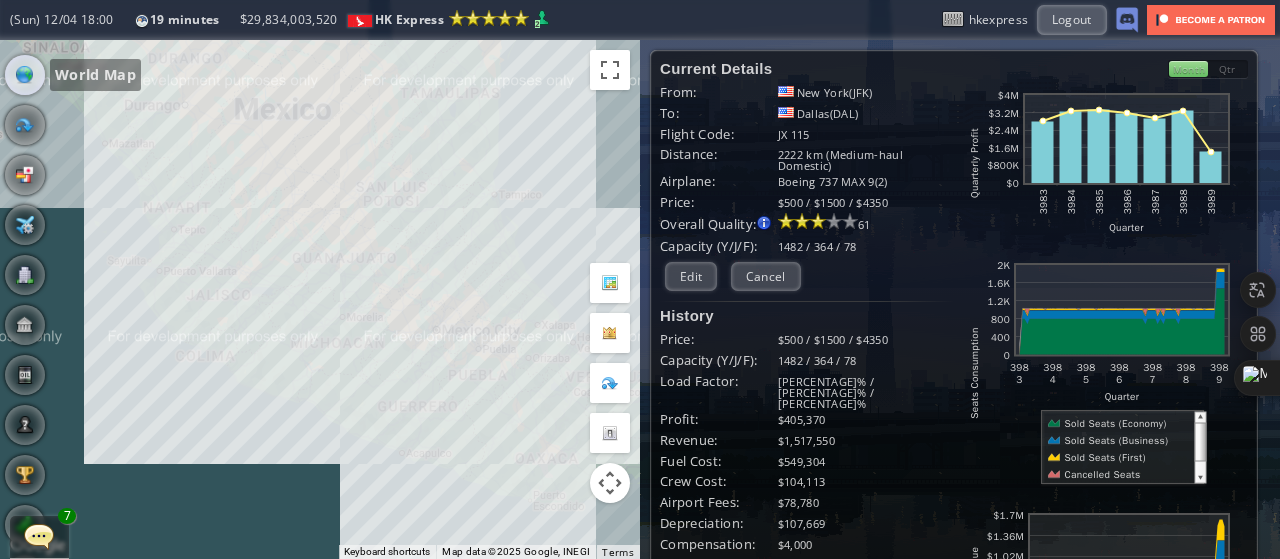 click on "To navigate, press the arrow keys." at bounding box center [320, 299] 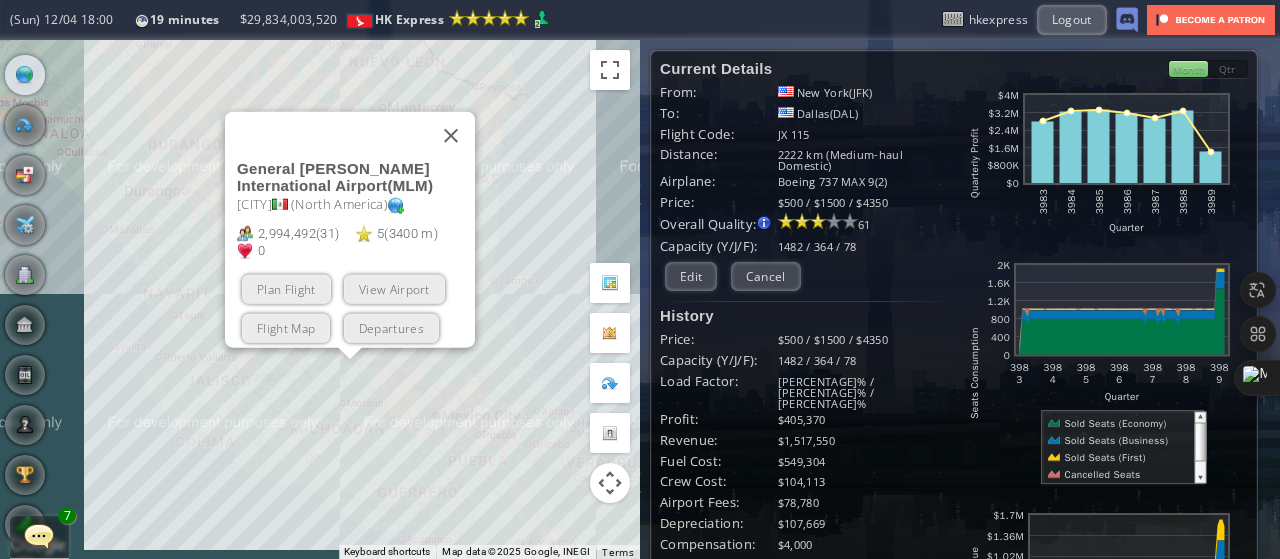 click on "To navigate, press the arrow keys.
General Francisco J. Mujica International Airport  ( MLM )
Morelia  ( North America )
2,994,492  ( 31 )
5  ( 3400 m )
0
Plan Flight
View Airport
Flight Map
Departures" at bounding box center [320, 299] 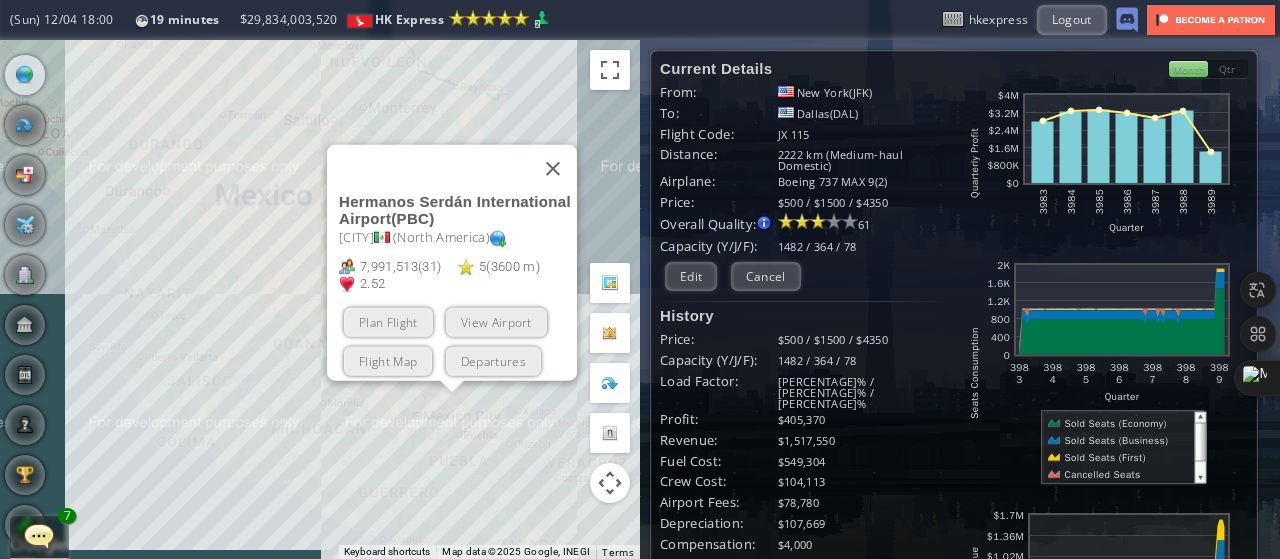 click on "To navigate, press the arrow keys.
Hermanos Serdán International Airport  ( PBC )
Puebla  ( North America )
7,991,513  ( 31 )
5  ( 3600 m )
2.52
Plan Flight
View Airport
Flight Map
Departures" at bounding box center (320, 299) 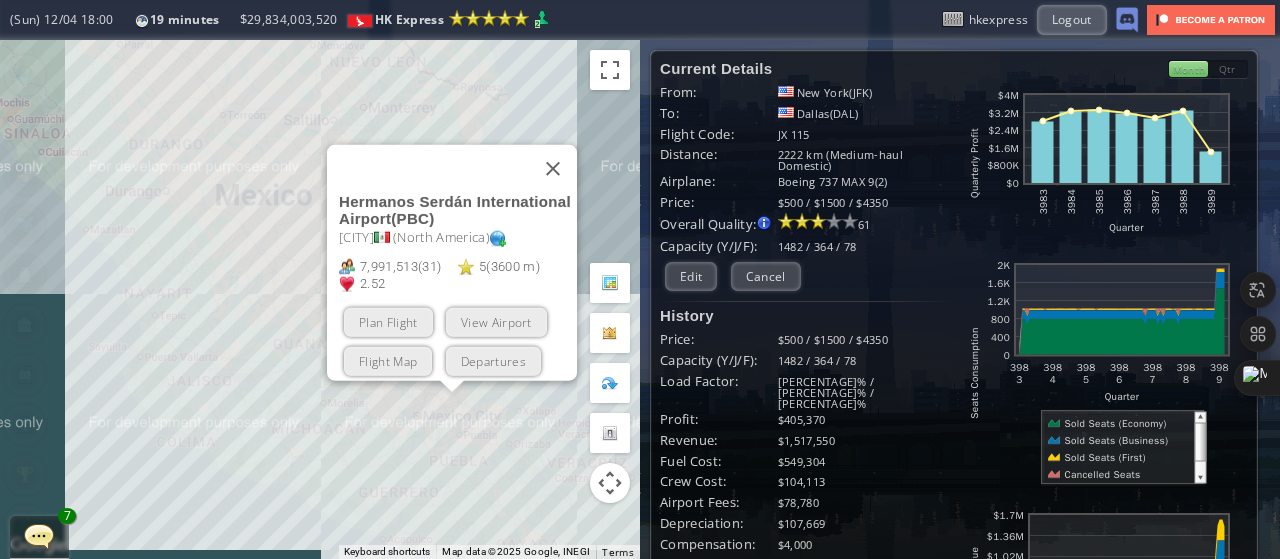 click on "To navigate, press the arrow keys.
Hermanos Serdán International Airport  ( PBC )
Puebla  ( North America )
7,991,513  ( 31 )
5  ( 3600 m )
2.52
Plan Flight
View Airport
Flight Map
Departures" at bounding box center [320, 299] 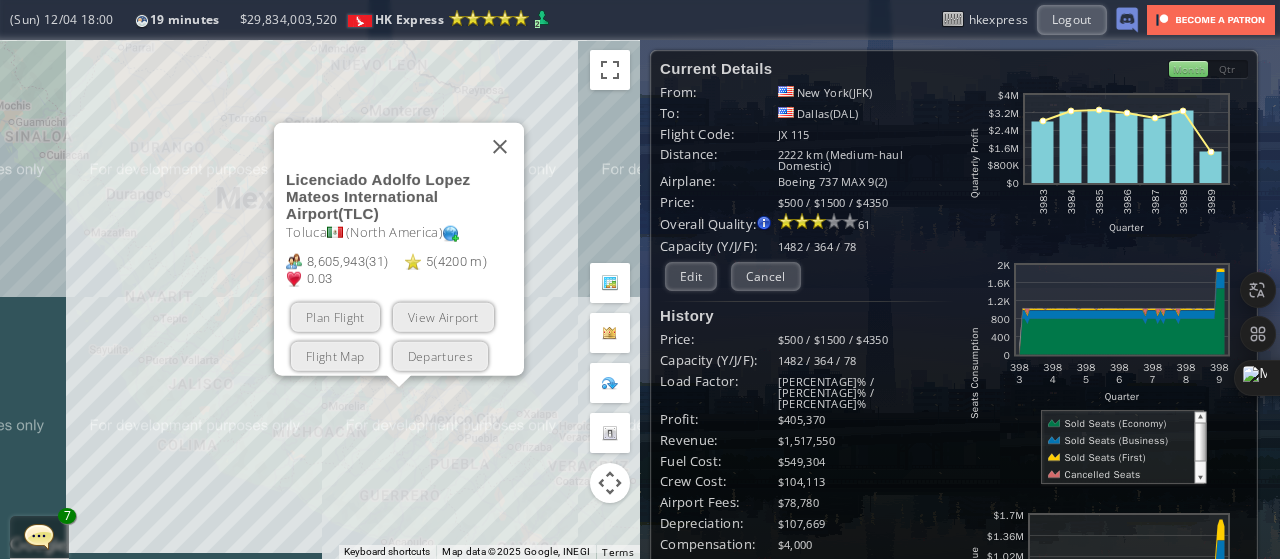 click on "To navigate, press the arrow keys.
Licenciado Adolfo Lopez Mateos International Airport  ( TLC )
Toluca  ( North America )
8,605,943  ( 31 )
5  ( 4200 m )
0.03
Plan Flight
View Airport
Flight Map
Departures" at bounding box center (320, 299) 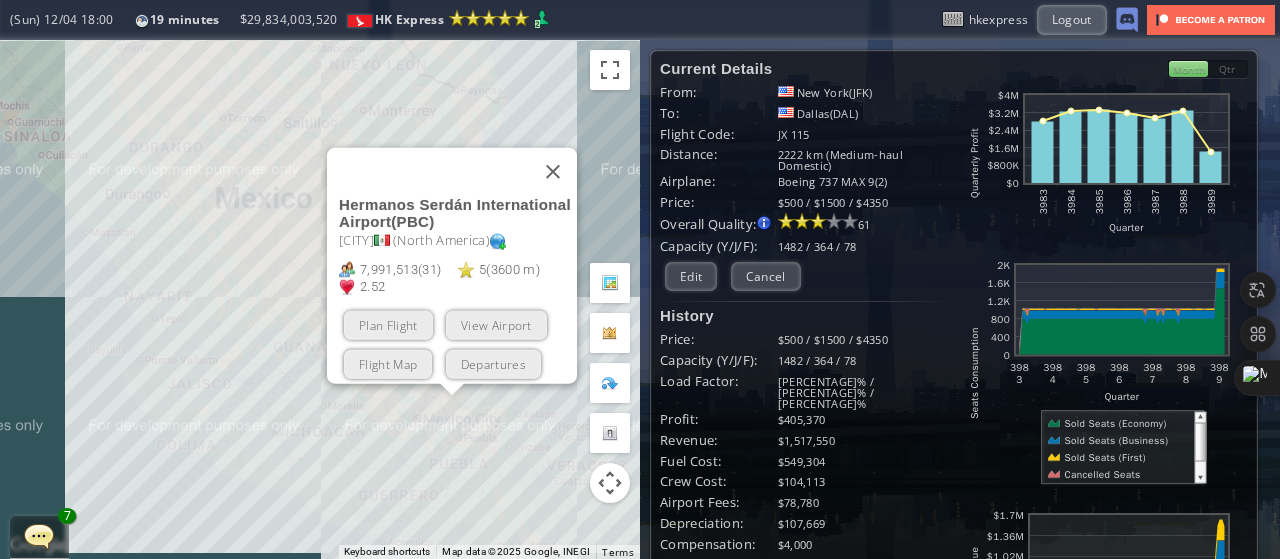click on "To navigate, press the arrow keys.
Hermanos Serdán International Airport  ( PBC )
Puebla  ( North America )
7,991,513  ( 31 )
5  ( 3600 m )
2.52
Plan Flight
View Airport
Flight Map
Departures" at bounding box center [320, 299] 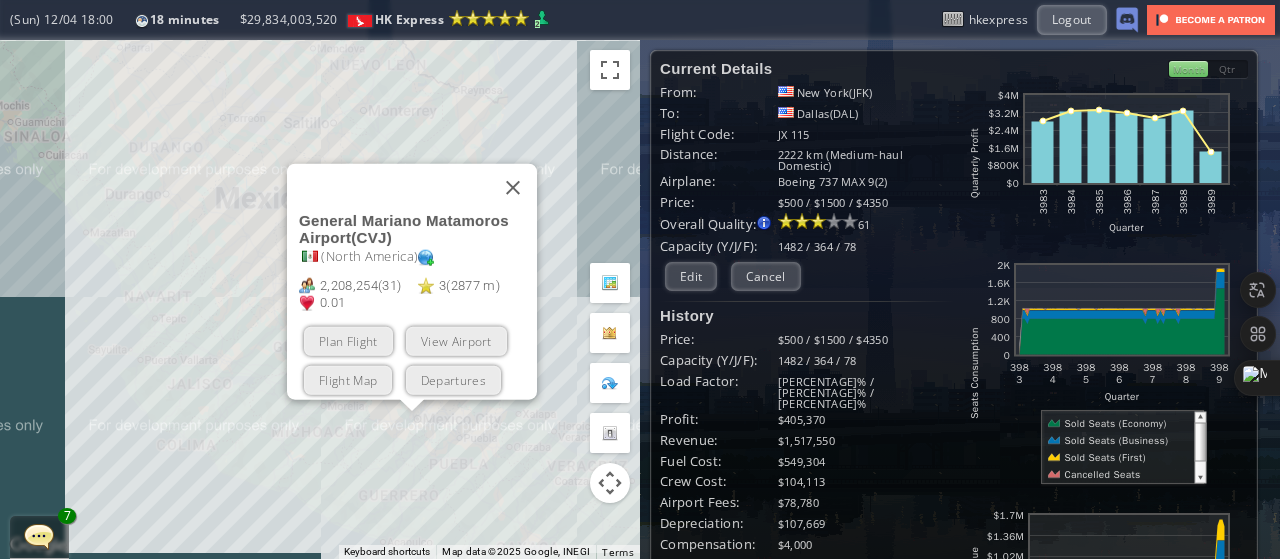 click on "To navigate, press the arrow keys.
General Mariano Matamoros Airport  ( CVJ )
( North America )
2,208,254  ( 31 )
3  ( 2877 m )
0.01
Plan Flight
View Airport
Flight Map
Departures" at bounding box center [320, 299] 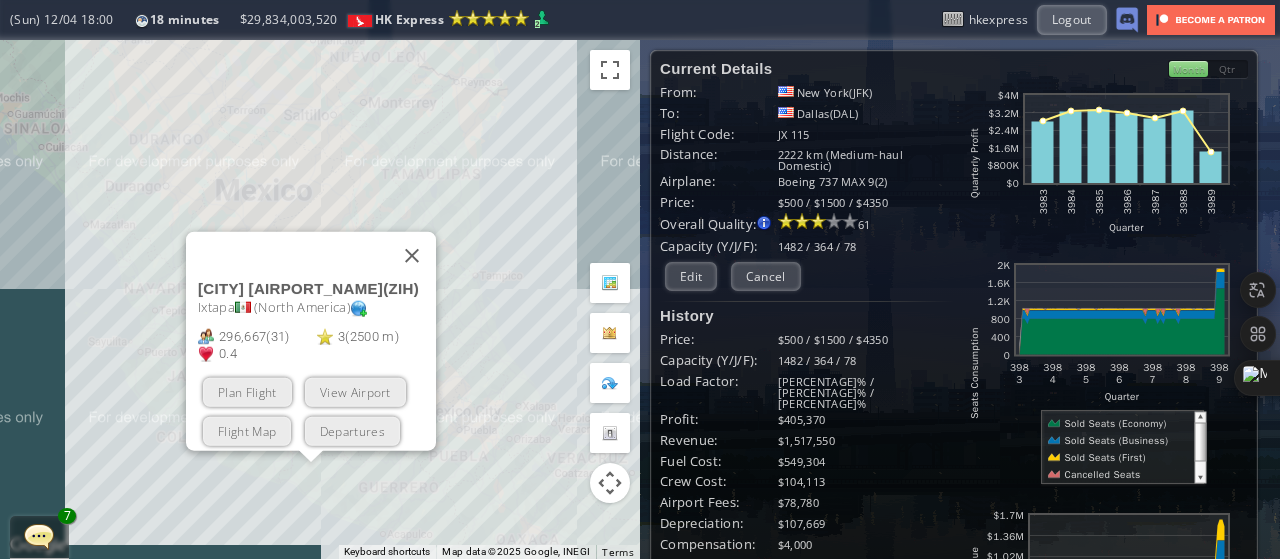 click on "To navigate, press the arrow keys.
Ixtapa Zihuatanejo International Airport  ( ZIH )
Ixtapa  ( North America )
296,667  ( 31 )
3  ( 2500 m )
0.4
Plan Flight
View Airport
Flight Map
Departures" at bounding box center (320, 299) 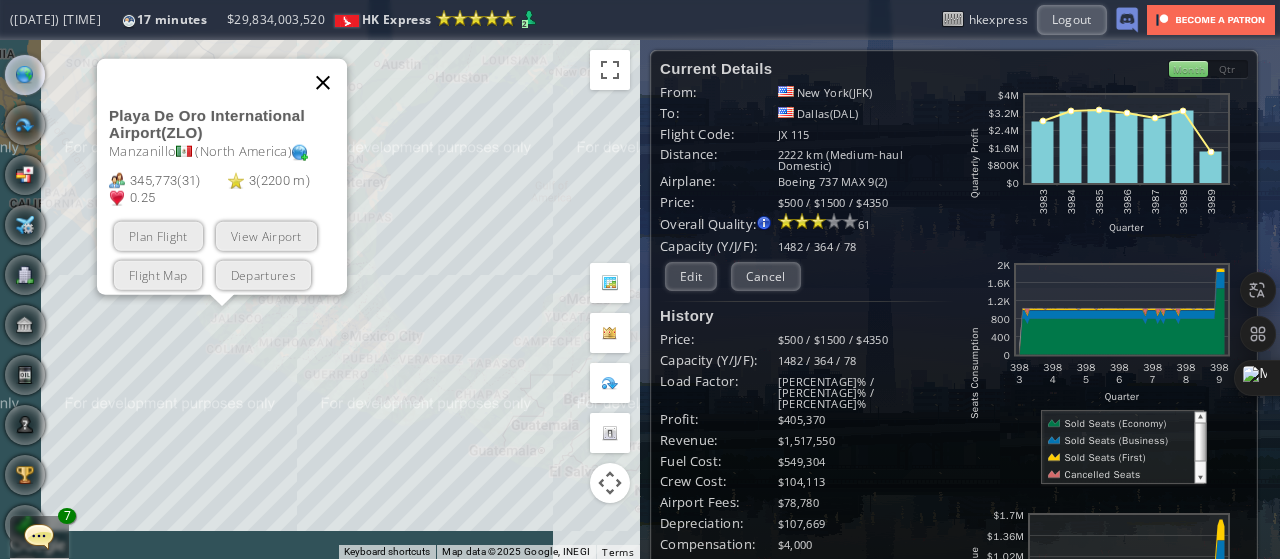 click at bounding box center (323, 82) 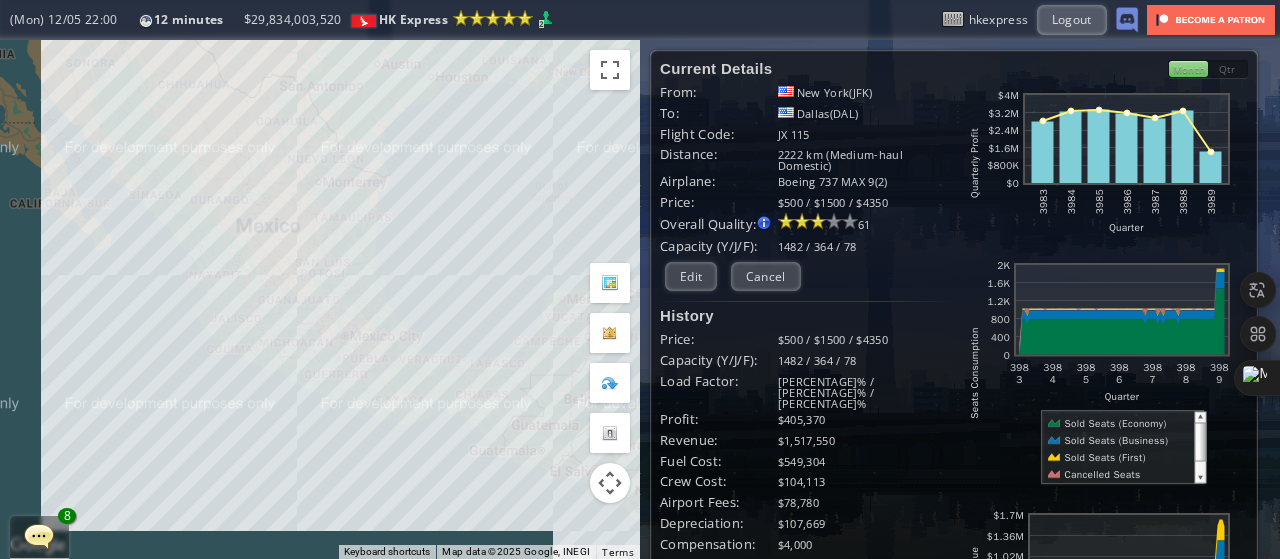 click at bounding box center [7, 279] 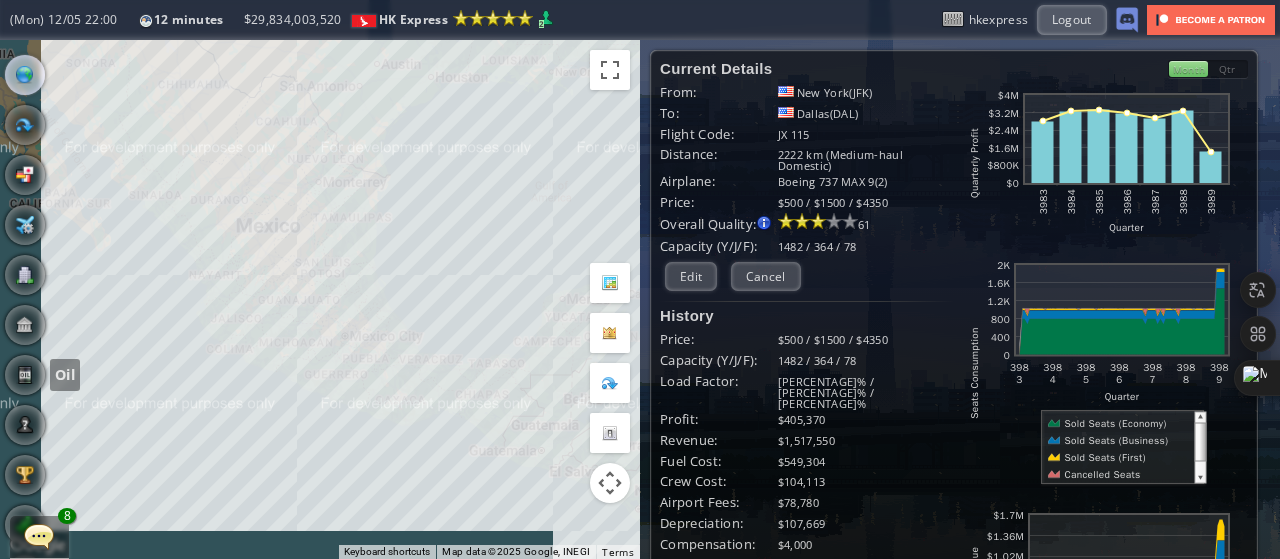scroll, scrollTop: 200, scrollLeft: 0, axis: vertical 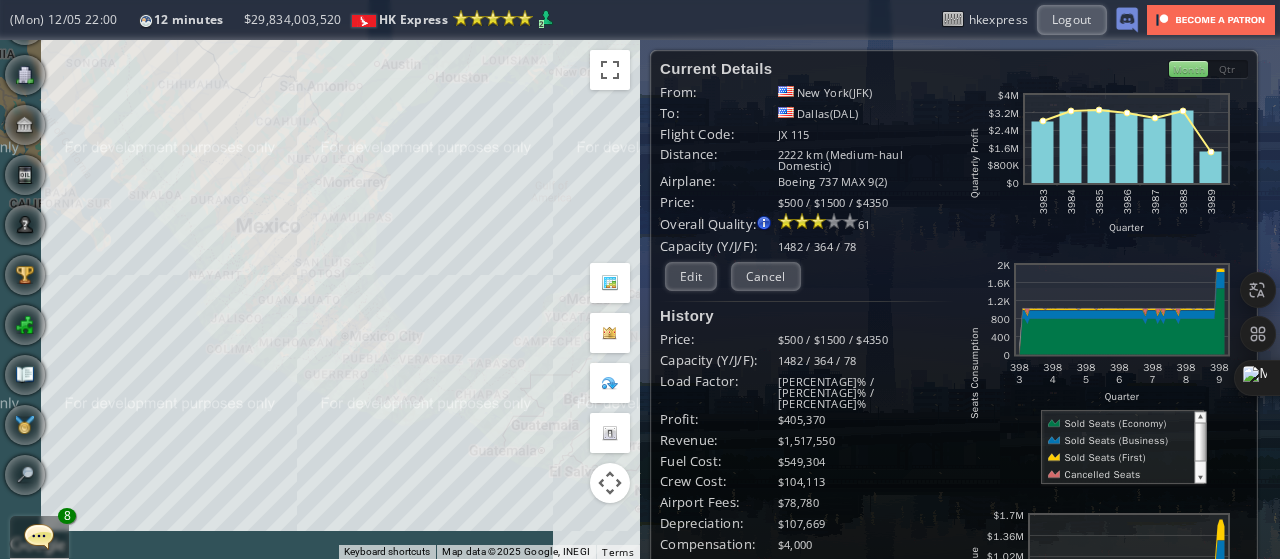 click at bounding box center [7, 279] 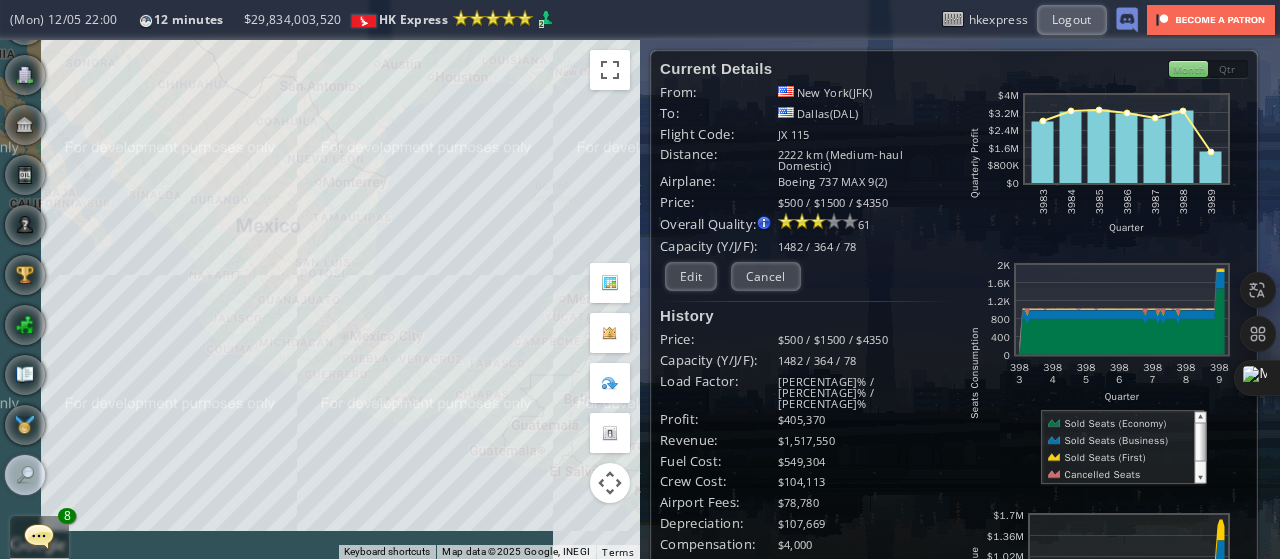 click at bounding box center [25, 475] 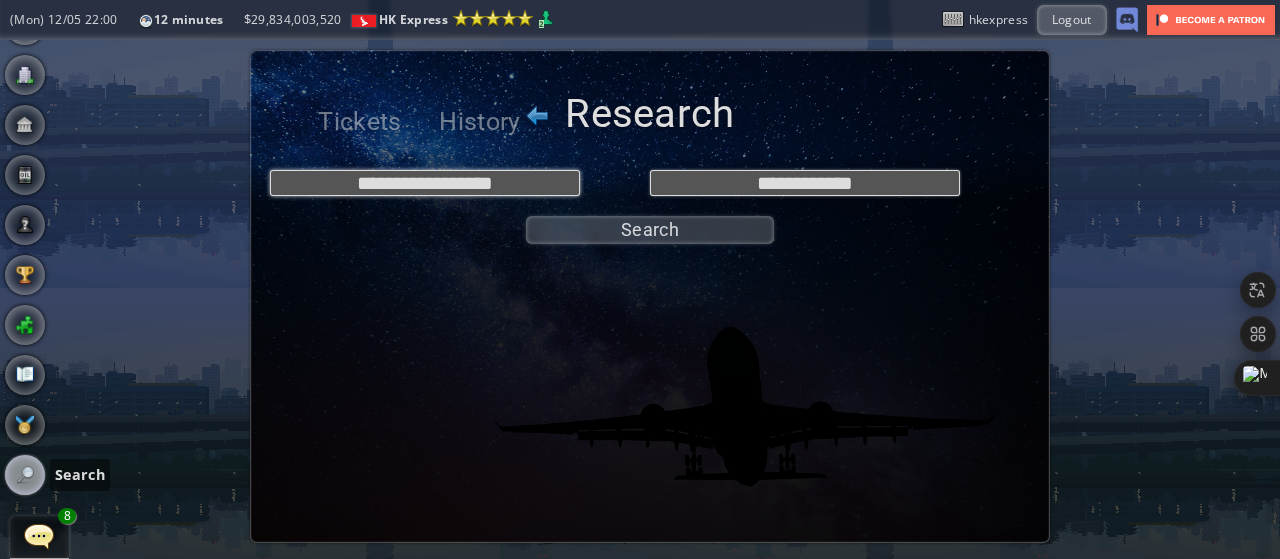 click on "**********" at bounding box center (425, 183) 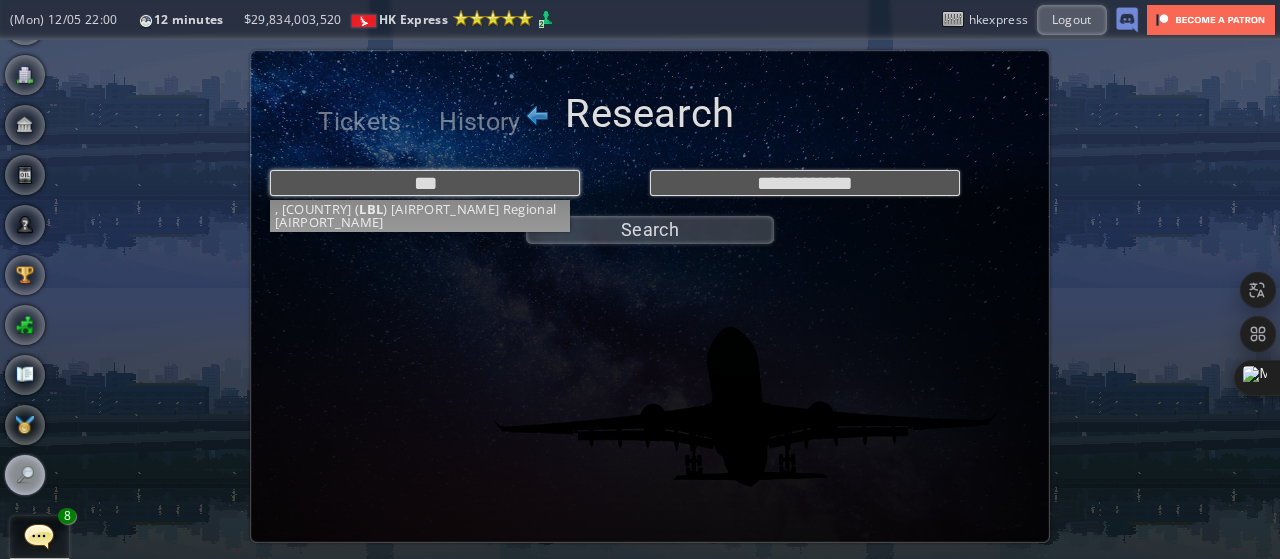 type on "***" 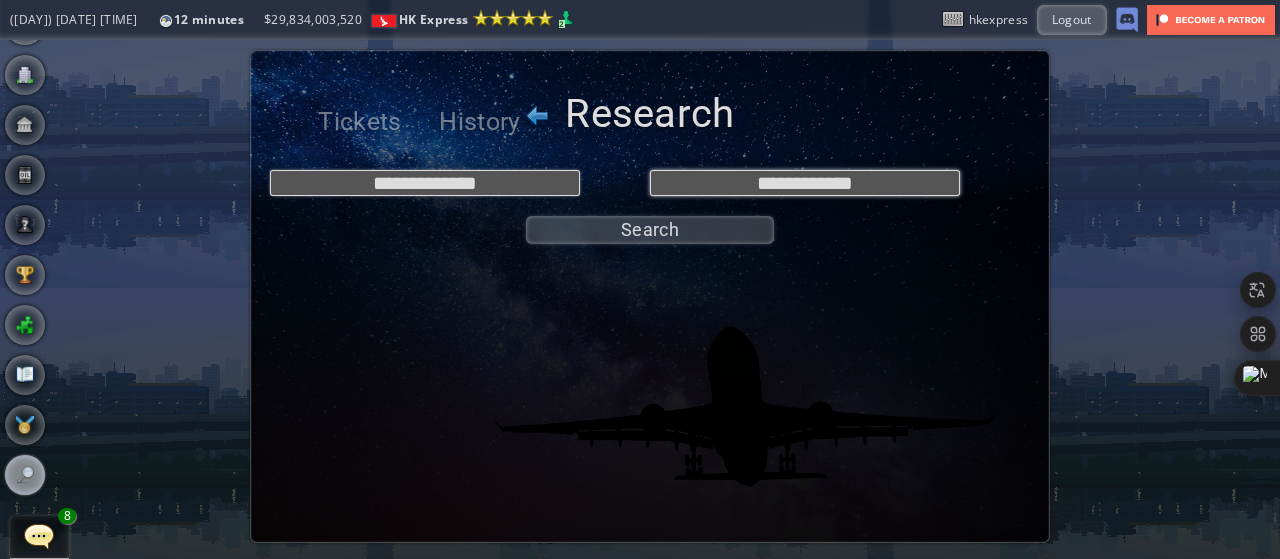 click on "**********" at bounding box center [805, 183] 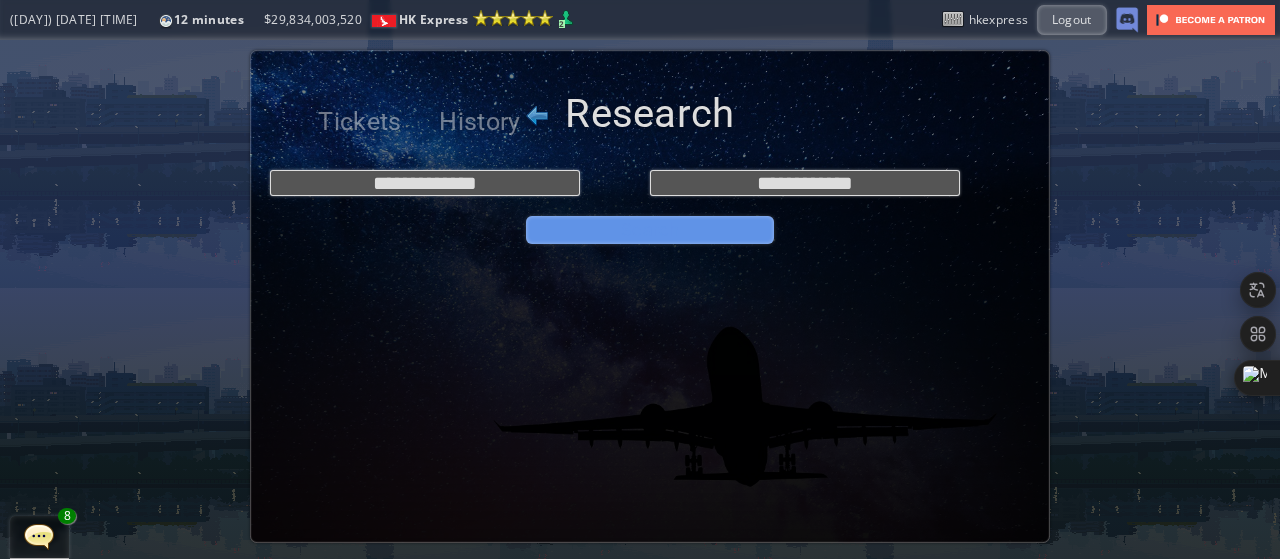 click on "Search" at bounding box center [650, 230] 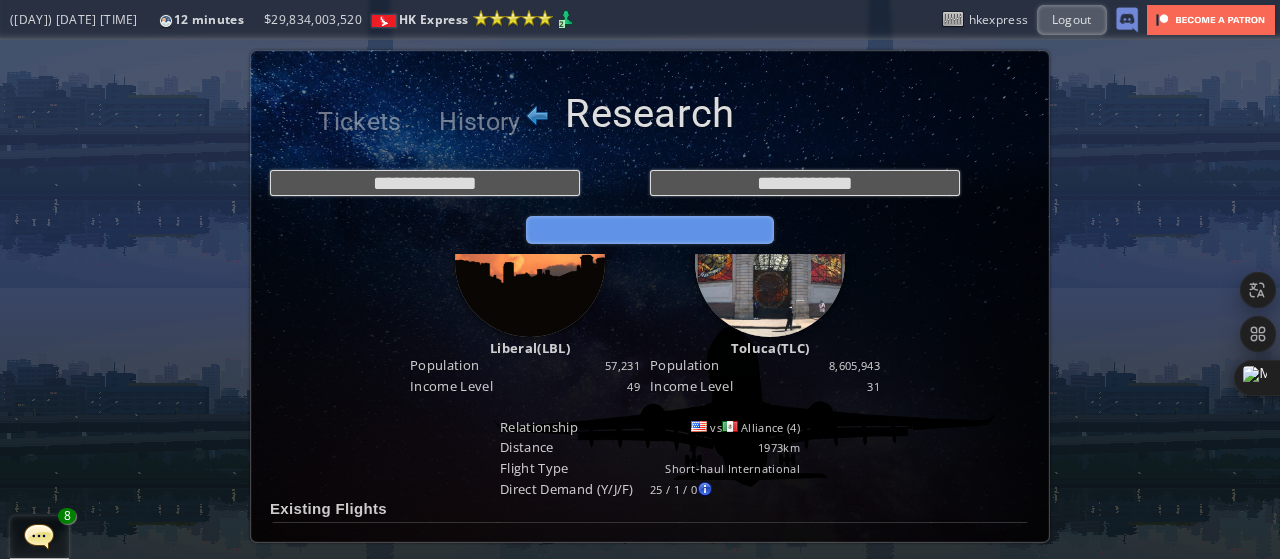 scroll, scrollTop: 72, scrollLeft: 0, axis: vertical 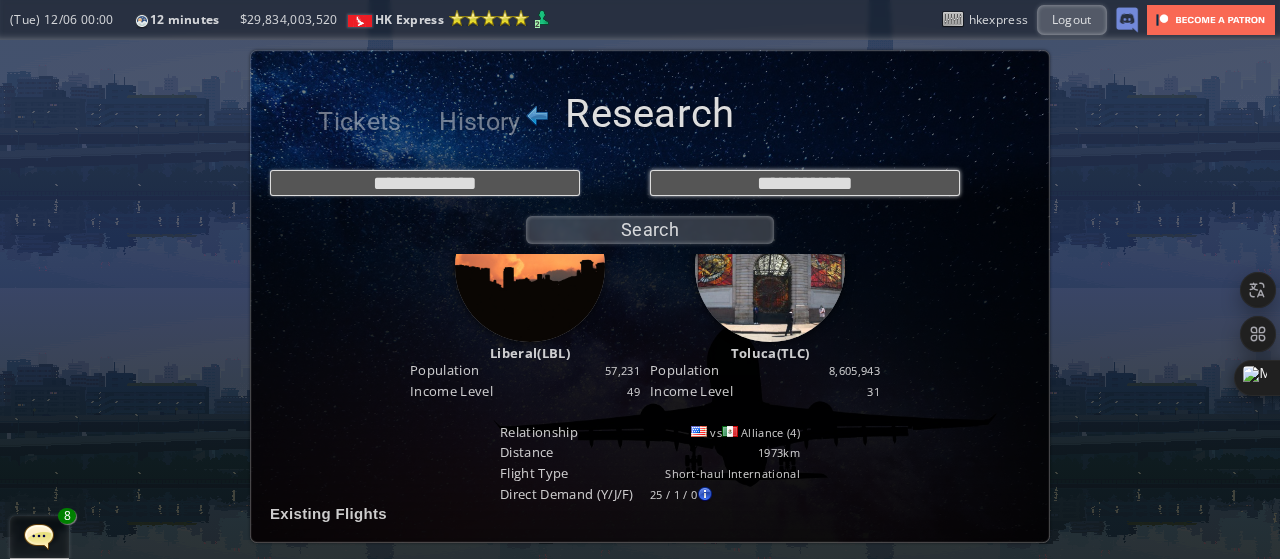 click on "**********" at bounding box center (805, 183) 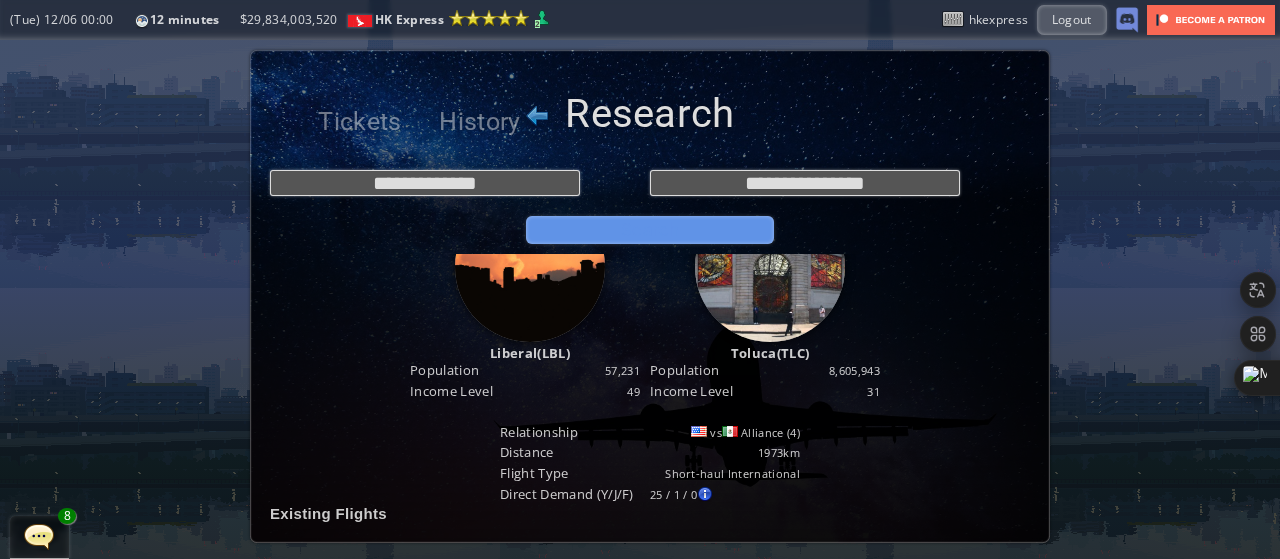 click on "Search" at bounding box center [650, 230] 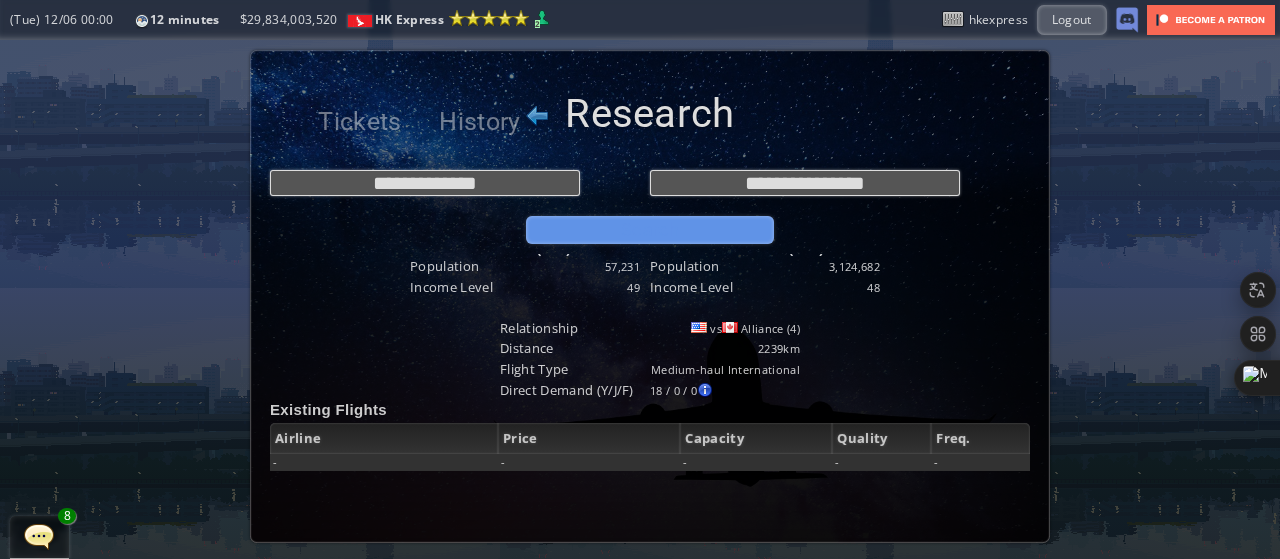 scroll, scrollTop: 180, scrollLeft: 0, axis: vertical 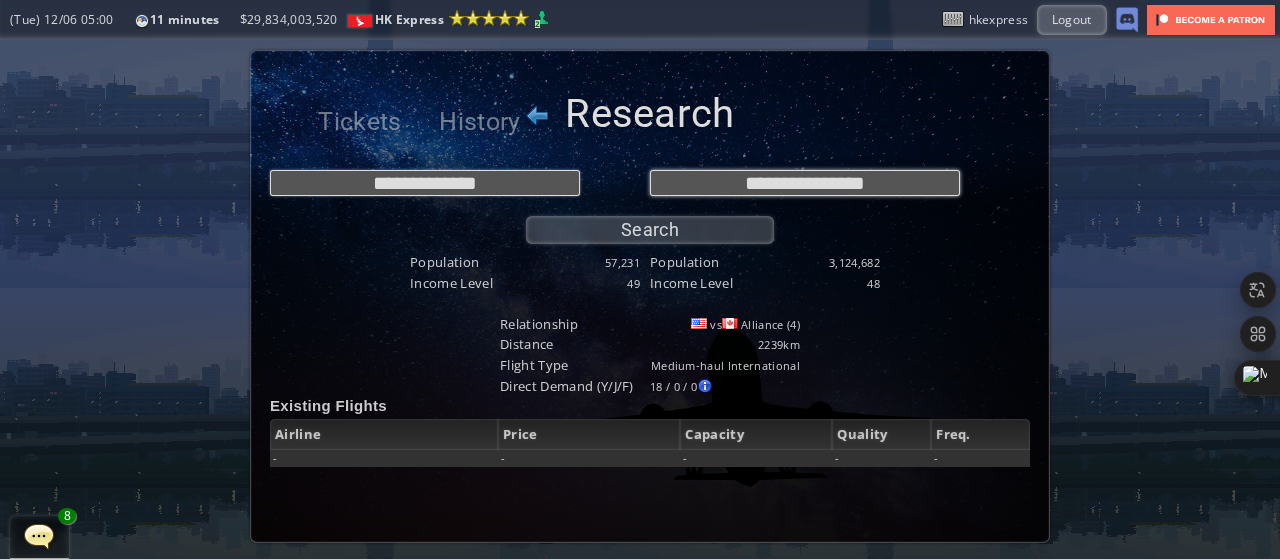 click on "**********" at bounding box center (805, 183) 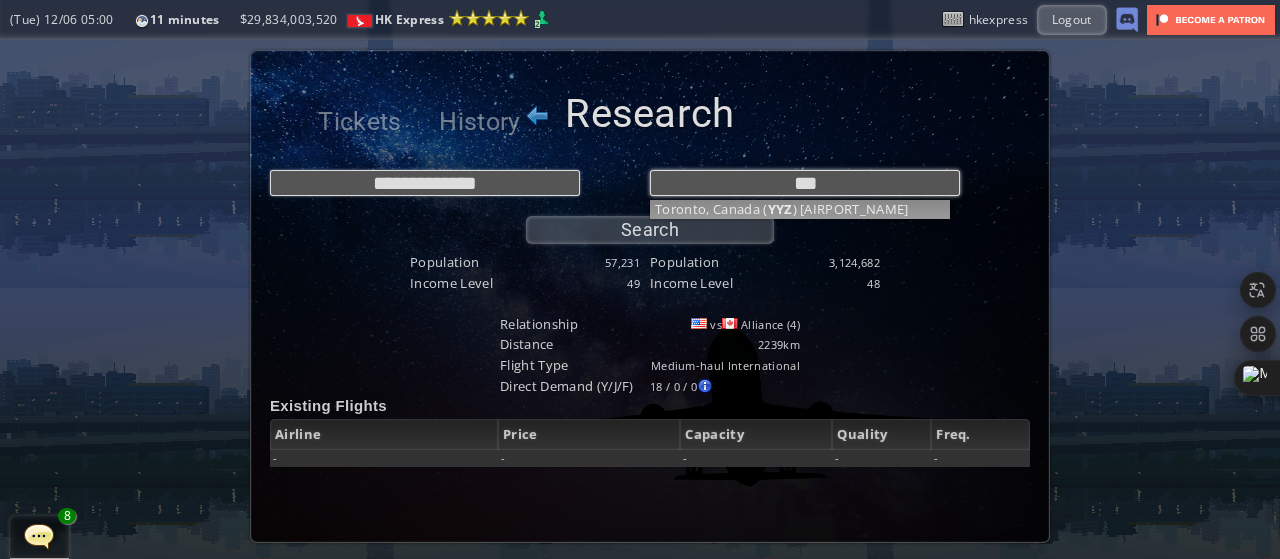 type on "***" 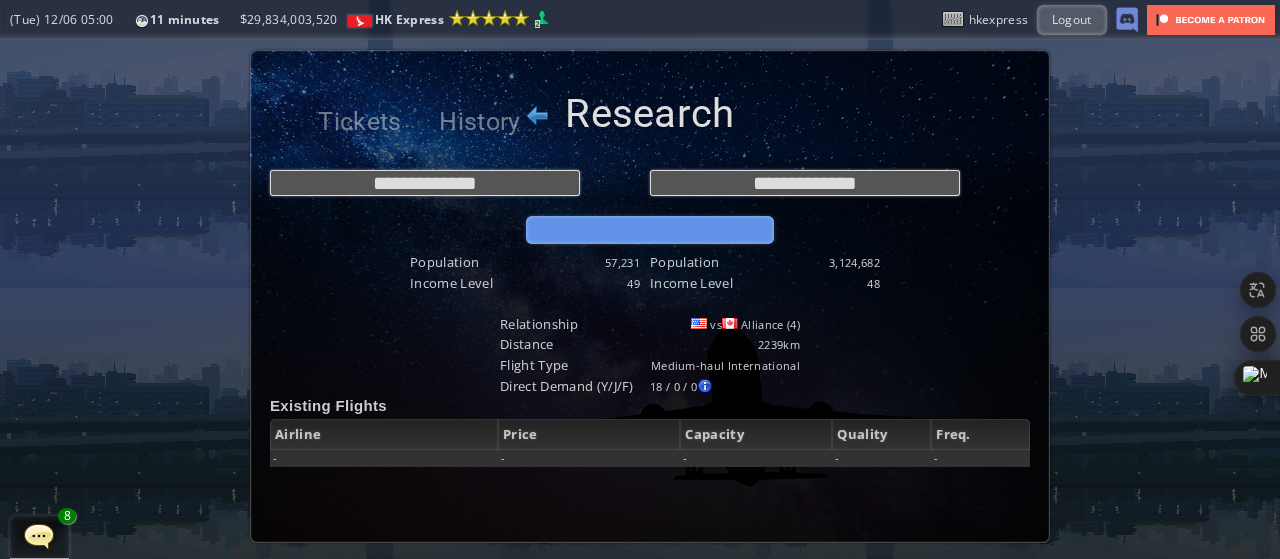 click on "Search" at bounding box center (650, 230) 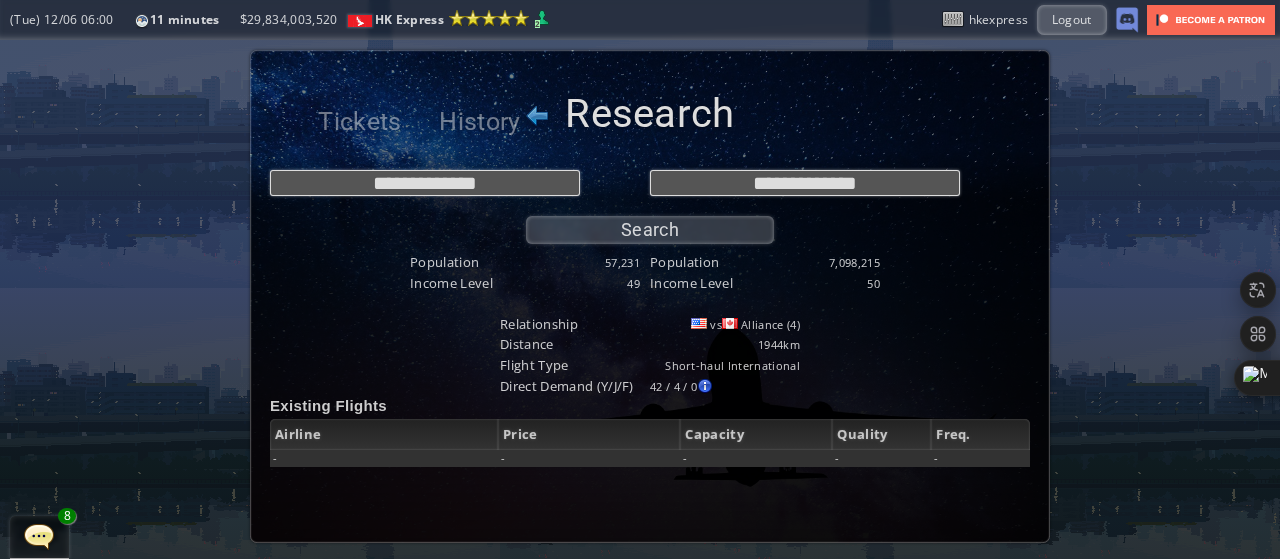 click on "**********" at bounding box center [650, 202] 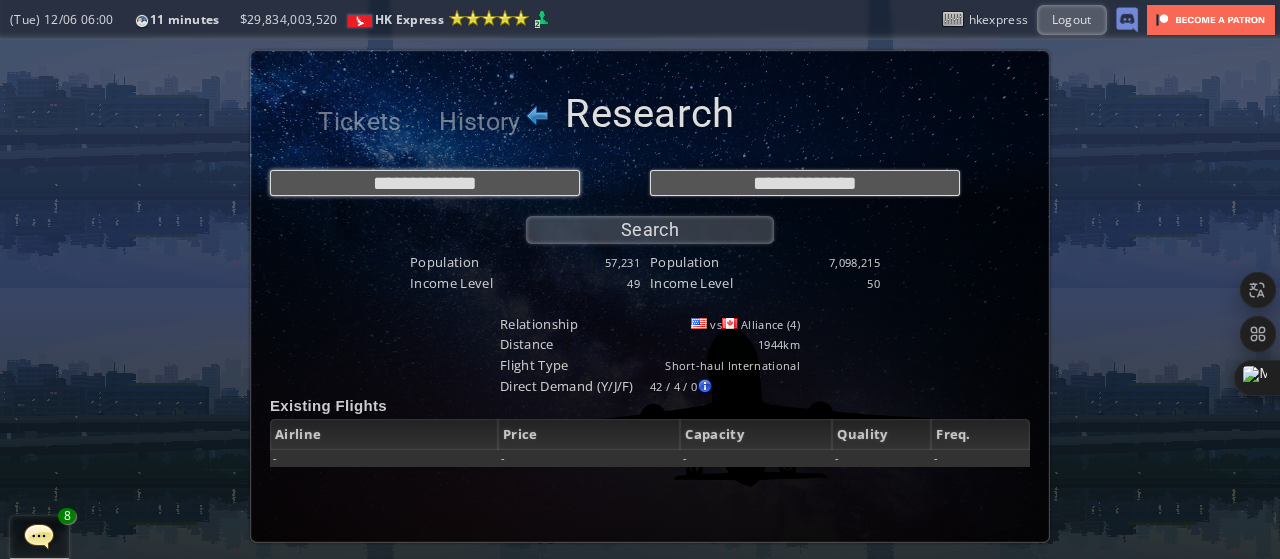 click on "**********" at bounding box center [425, 183] 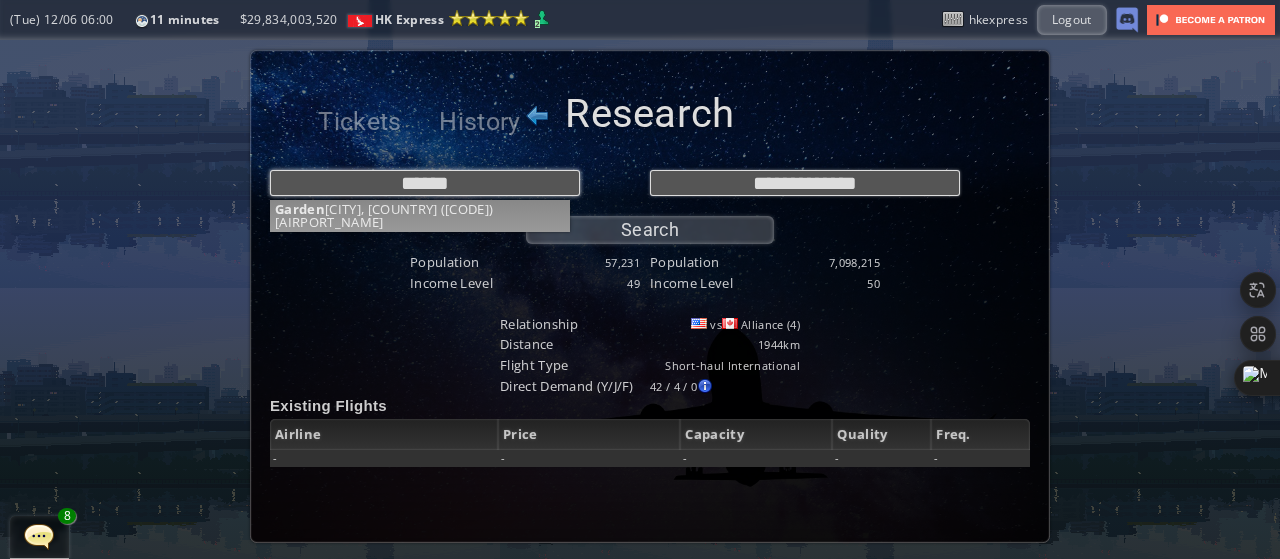 type on "******" 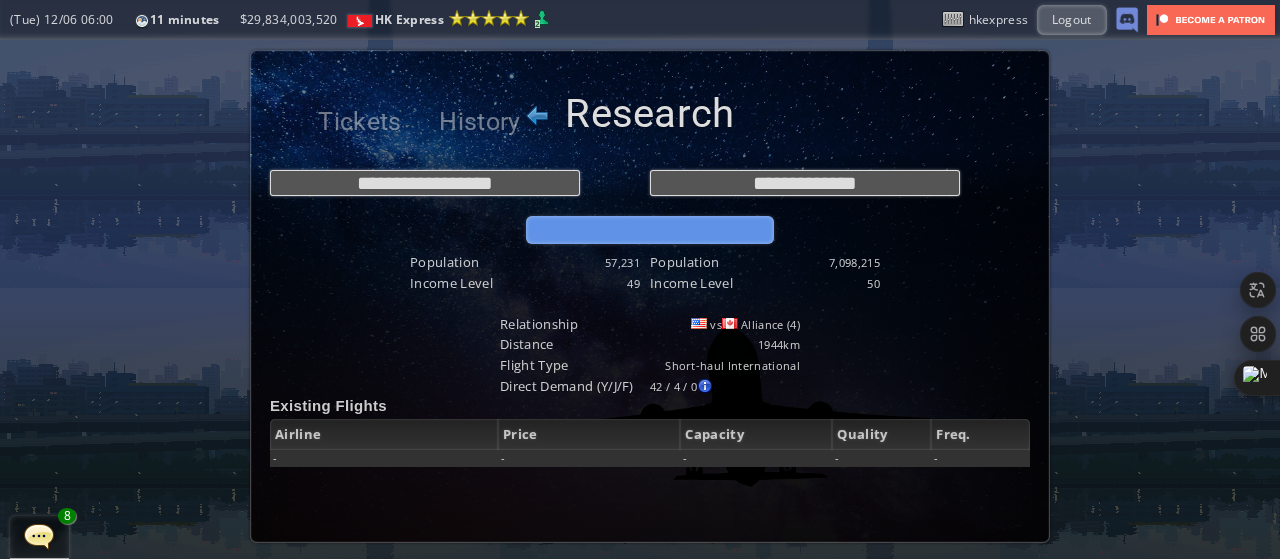 click on "Search" at bounding box center (650, 230) 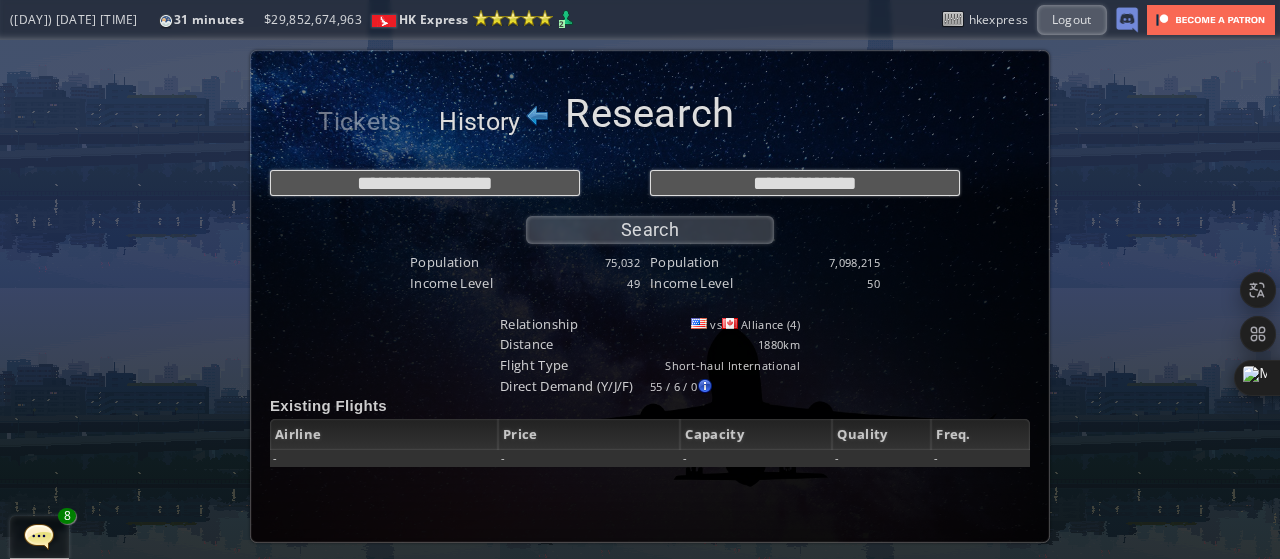 click on "History" at bounding box center (480, 122) 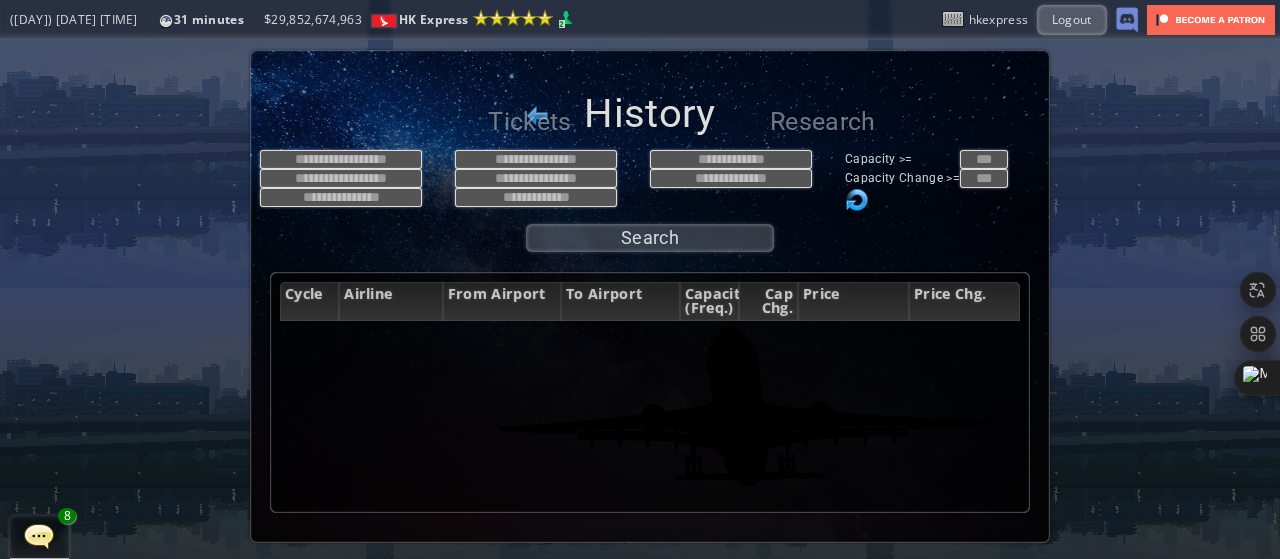 scroll, scrollTop: 0, scrollLeft: 0, axis: both 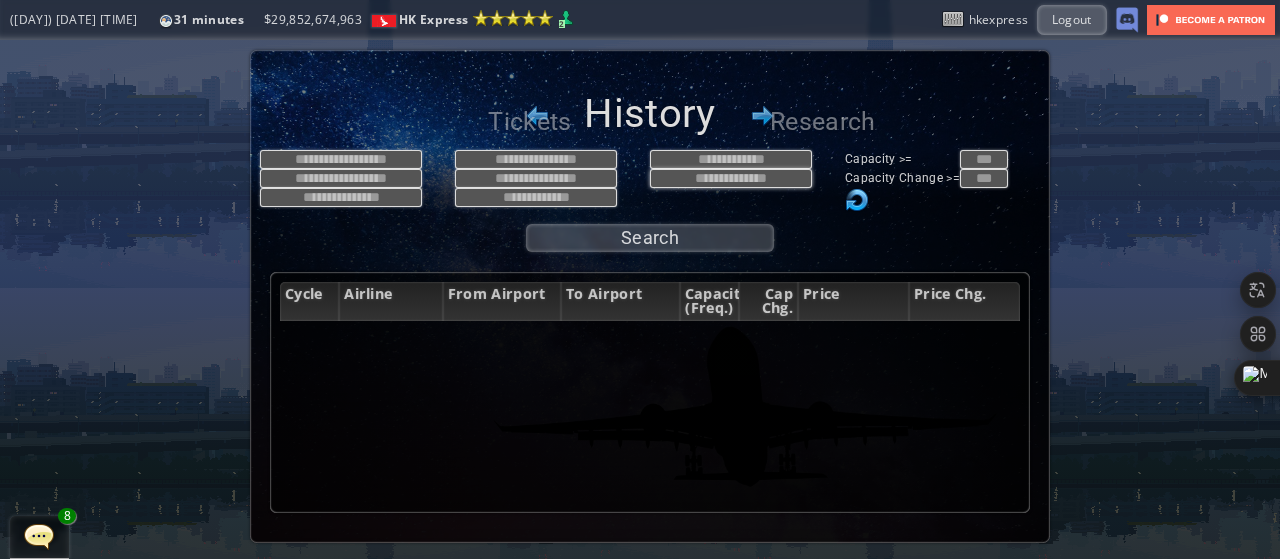 click at bounding box center (731, 178) 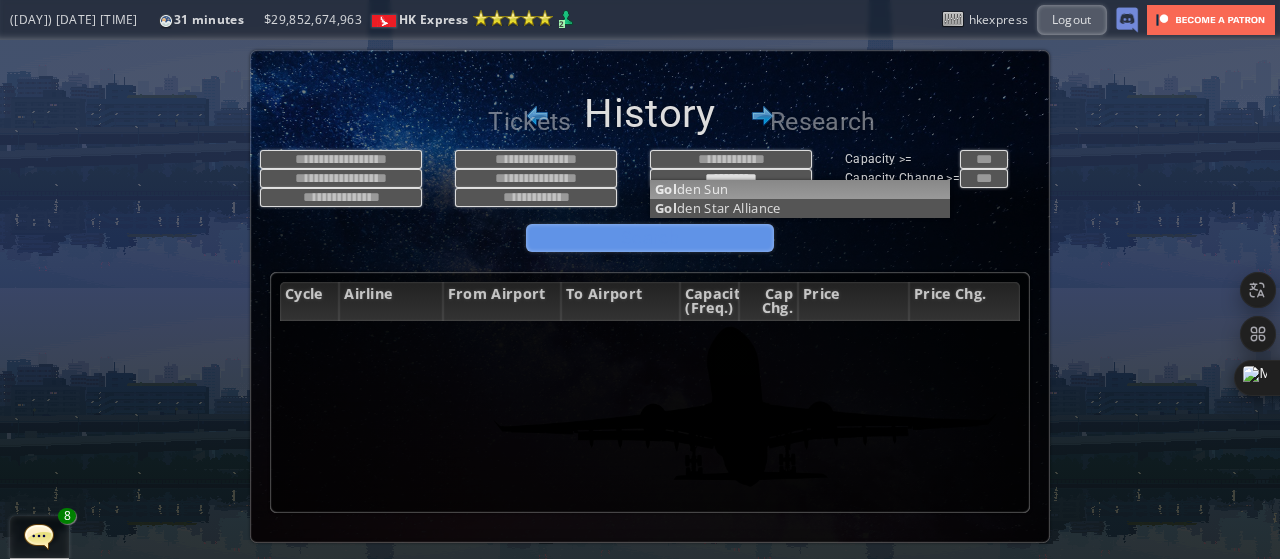 click on "Search" at bounding box center [650, 238] 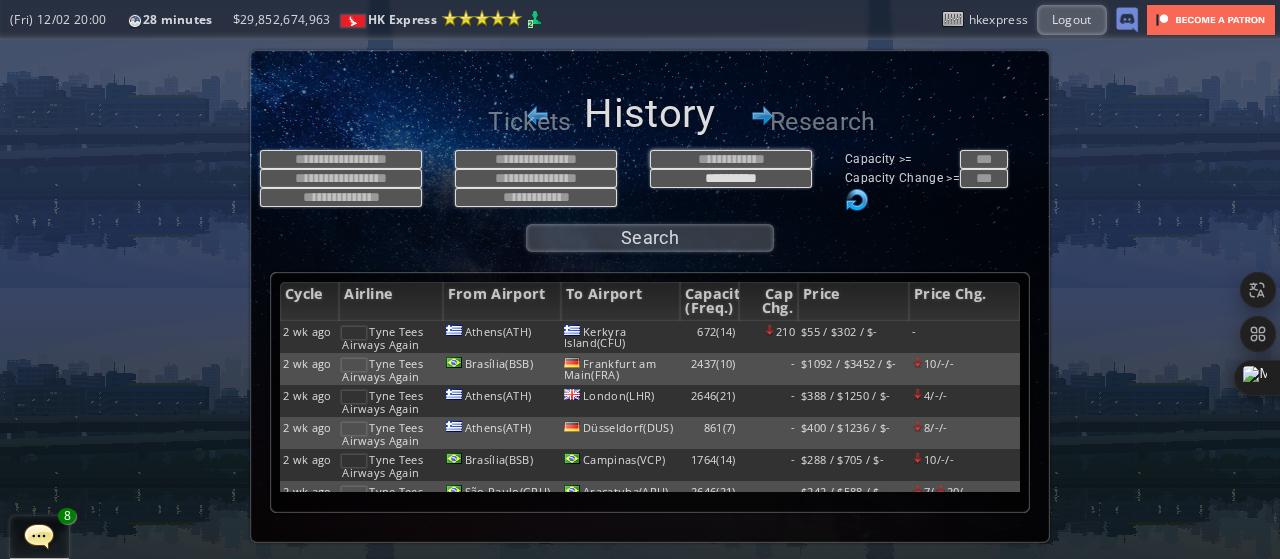 click at bounding box center (731, 159) 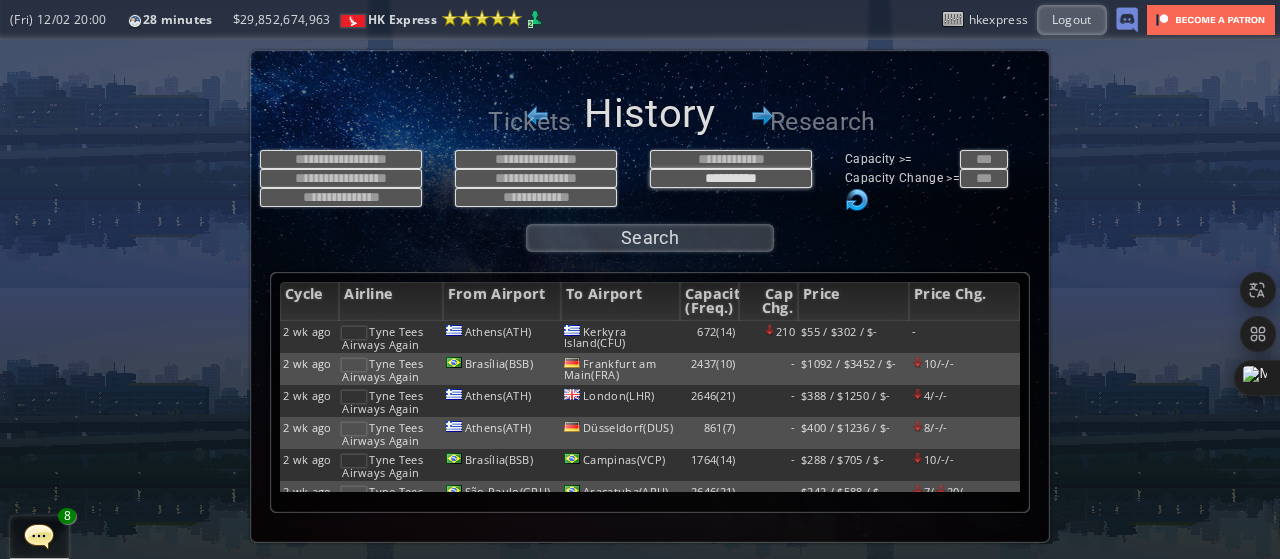 click on "**********" at bounding box center [731, 178] 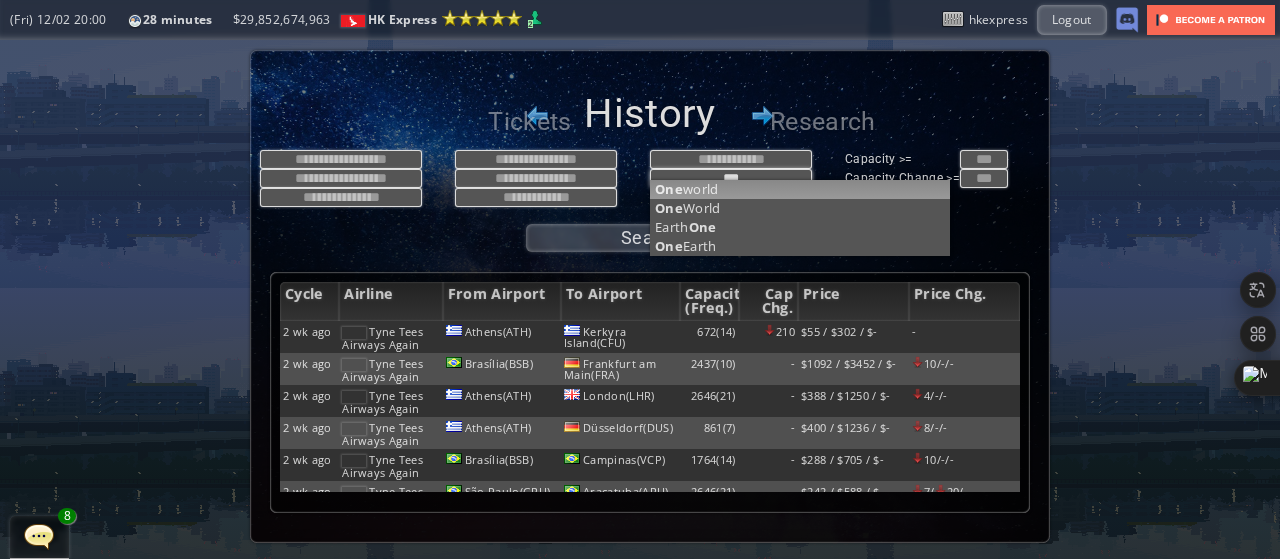 type on "***" 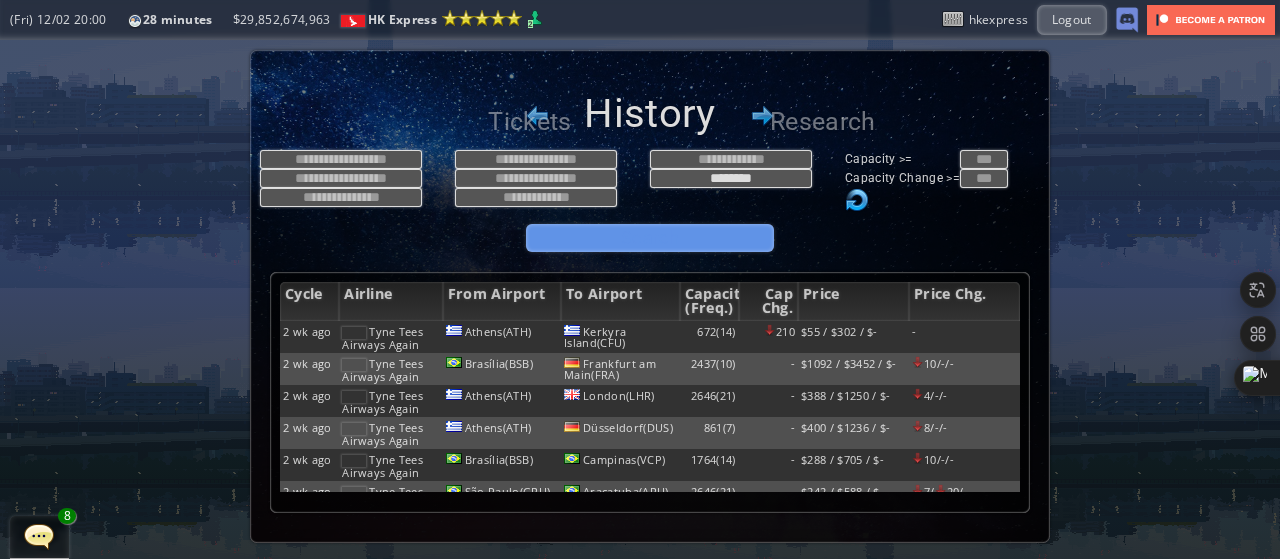 click on "Search" at bounding box center [650, 238] 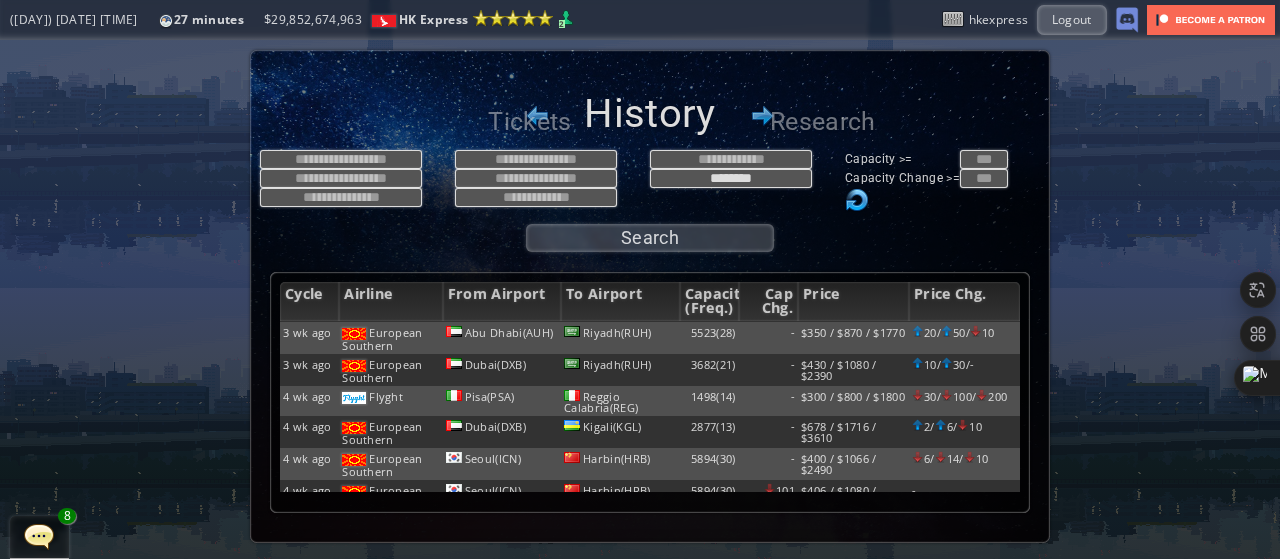 scroll, scrollTop: 278, scrollLeft: 0, axis: vertical 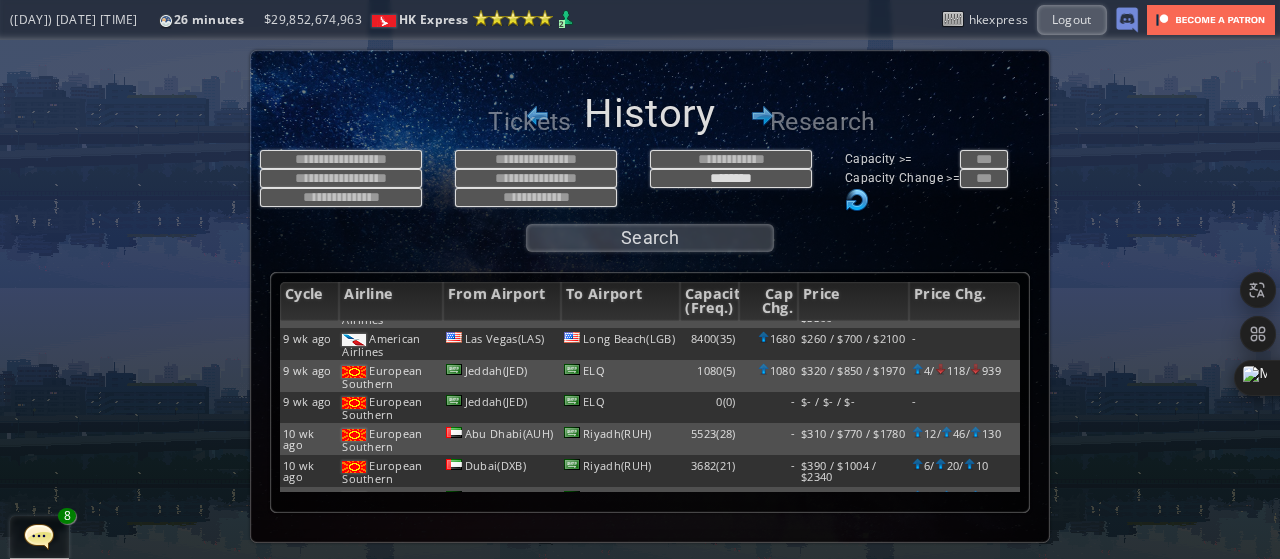click at bounding box center (7, 279) 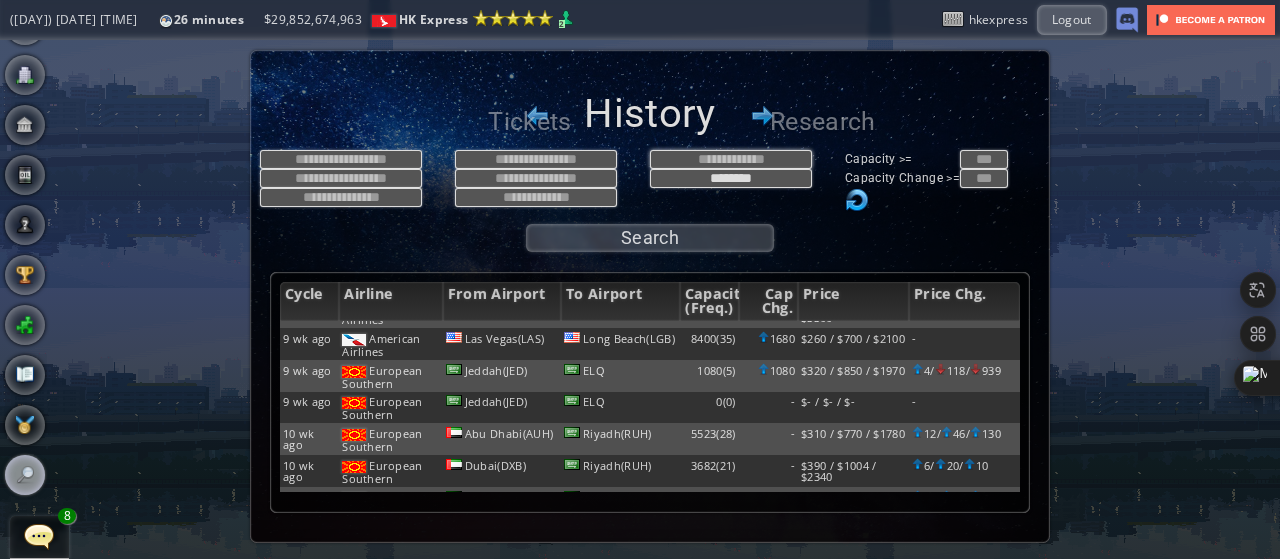 click at bounding box center [731, 159] 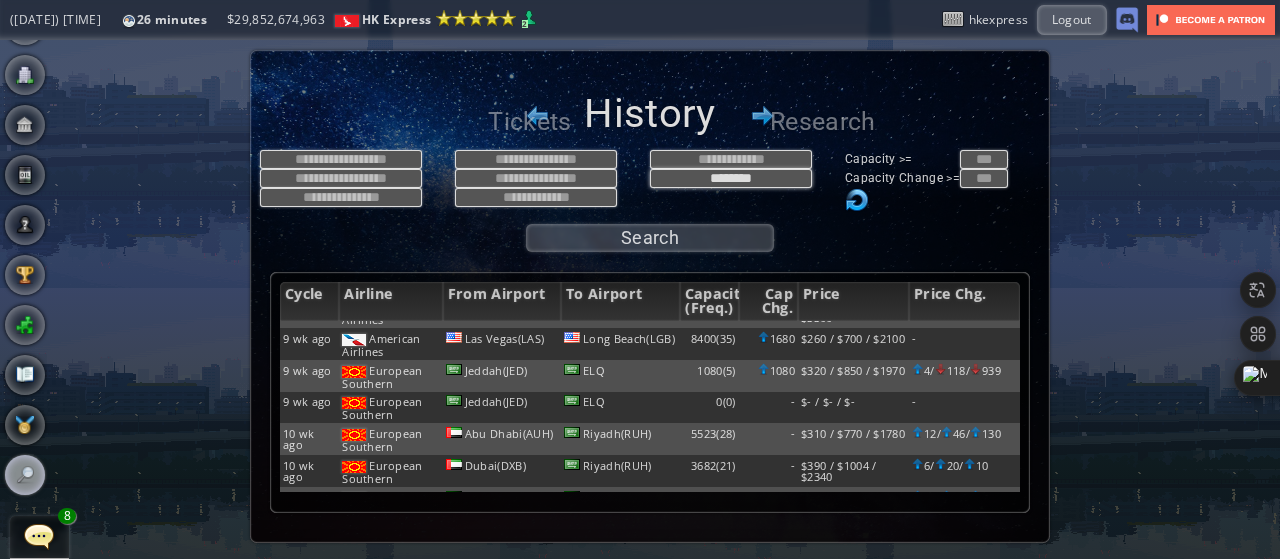 click on "********" at bounding box center (731, 178) 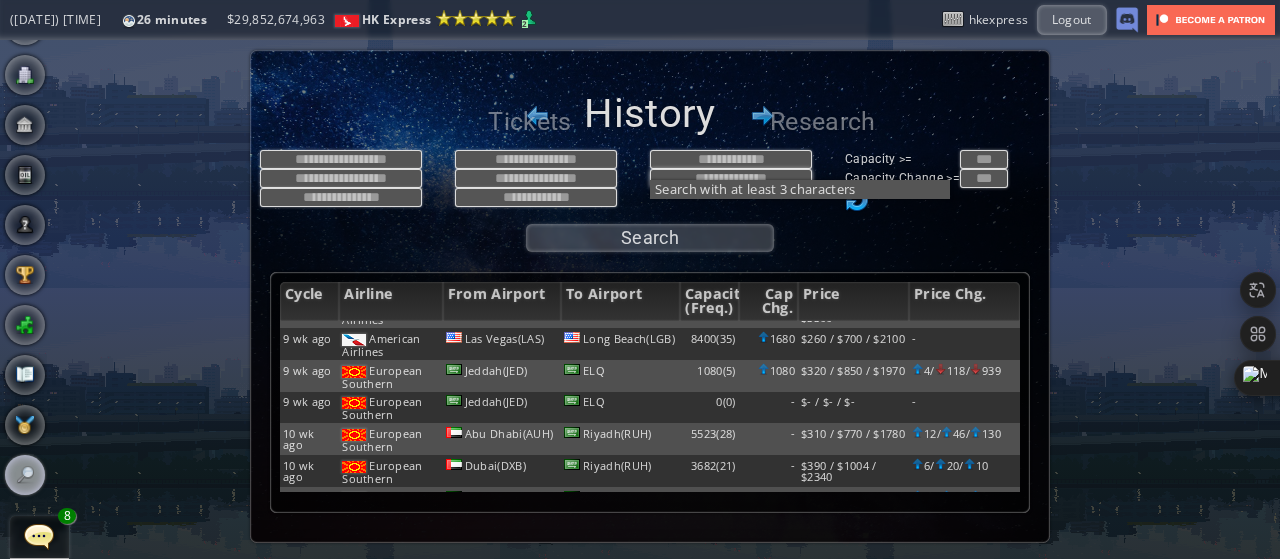 type 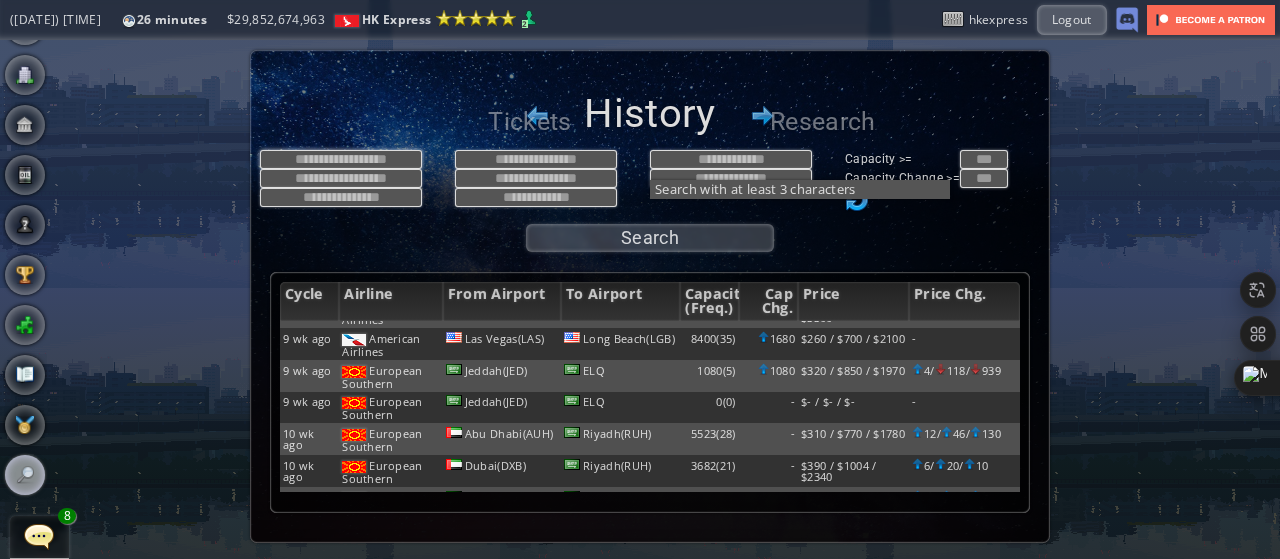 click at bounding box center [341, 159] 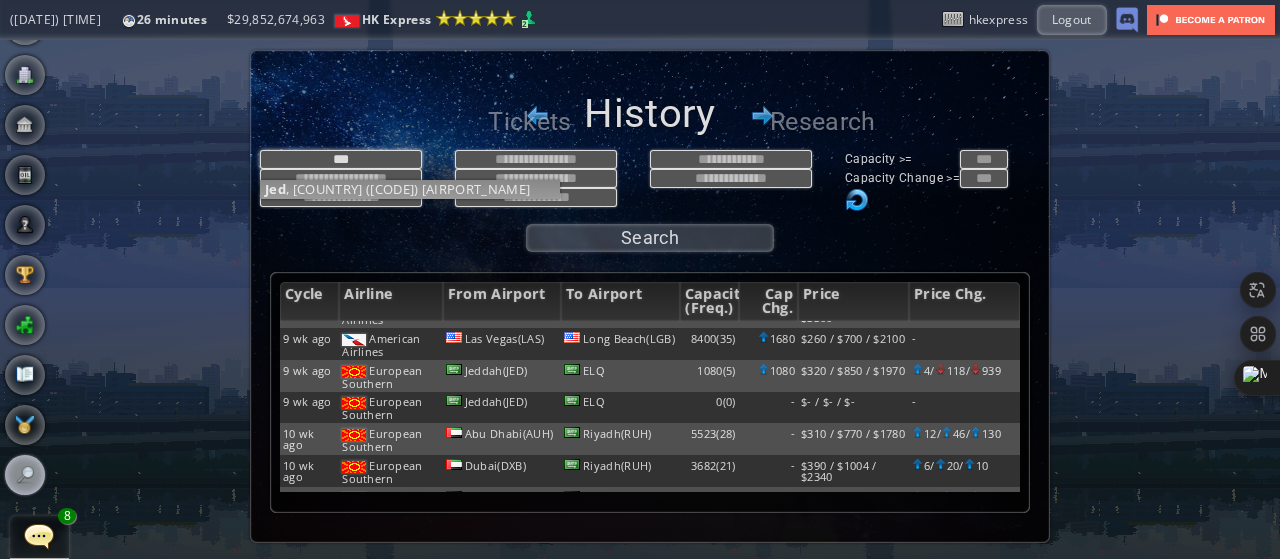 type on "***" 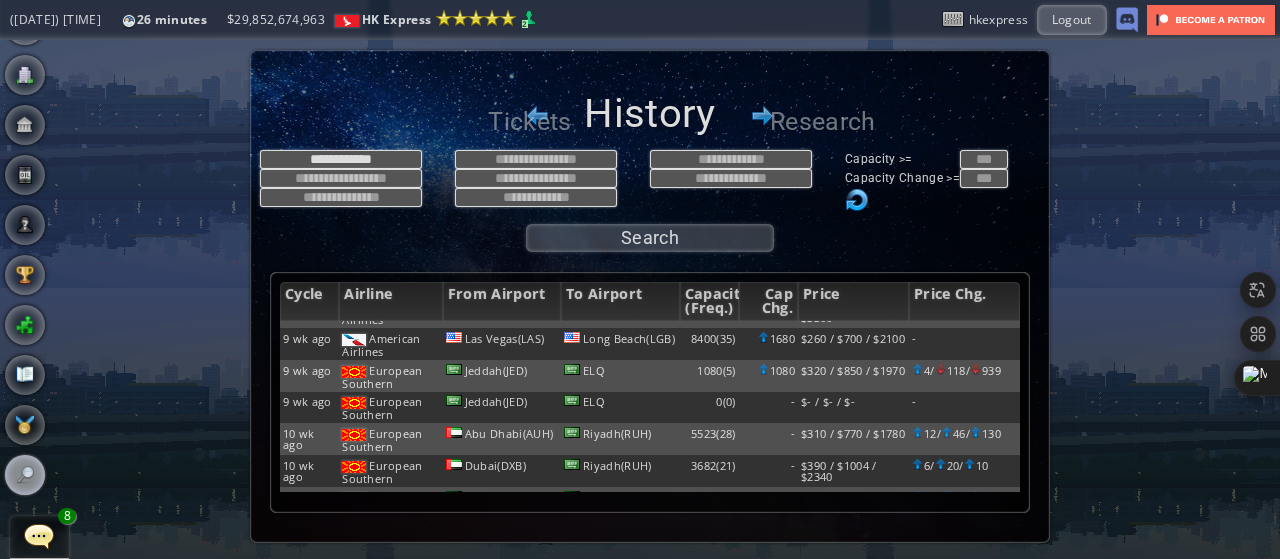 click on "**********" at bounding box center (650, 206) 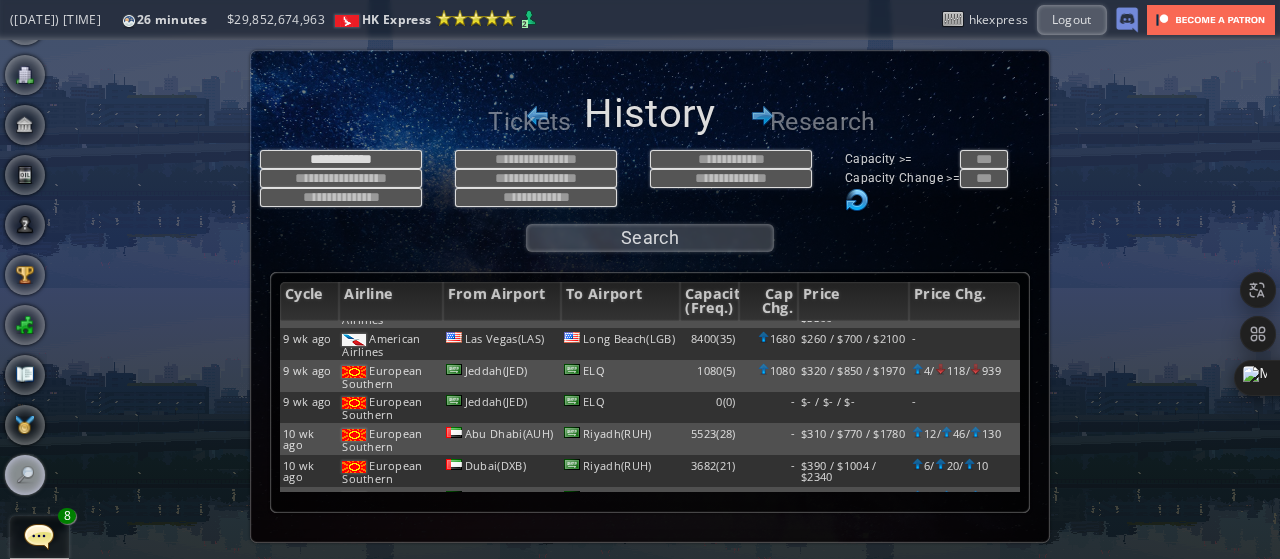 click on "**********" at bounding box center [650, 331] 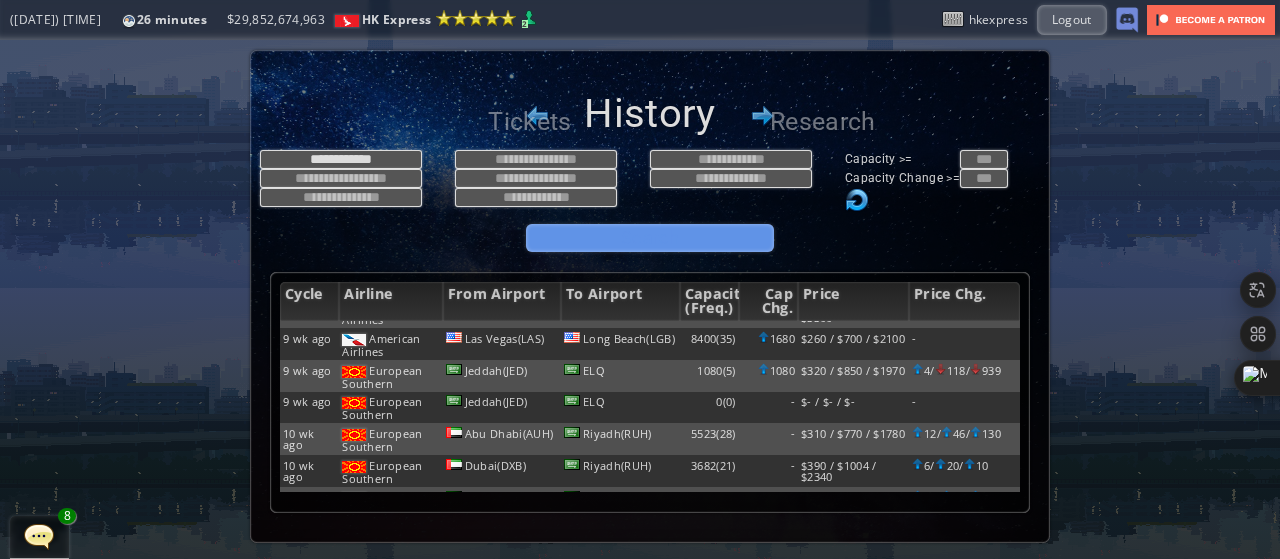 click on "Search" at bounding box center [650, 238] 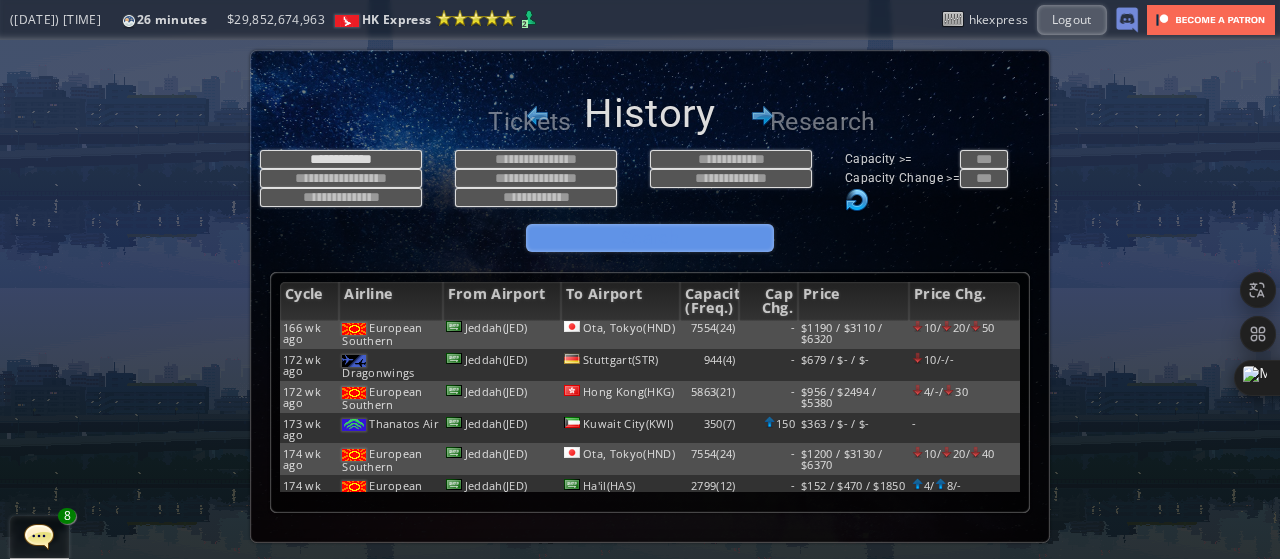 scroll, scrollTop: 1761, scrollLeft: 0, axis: vertical 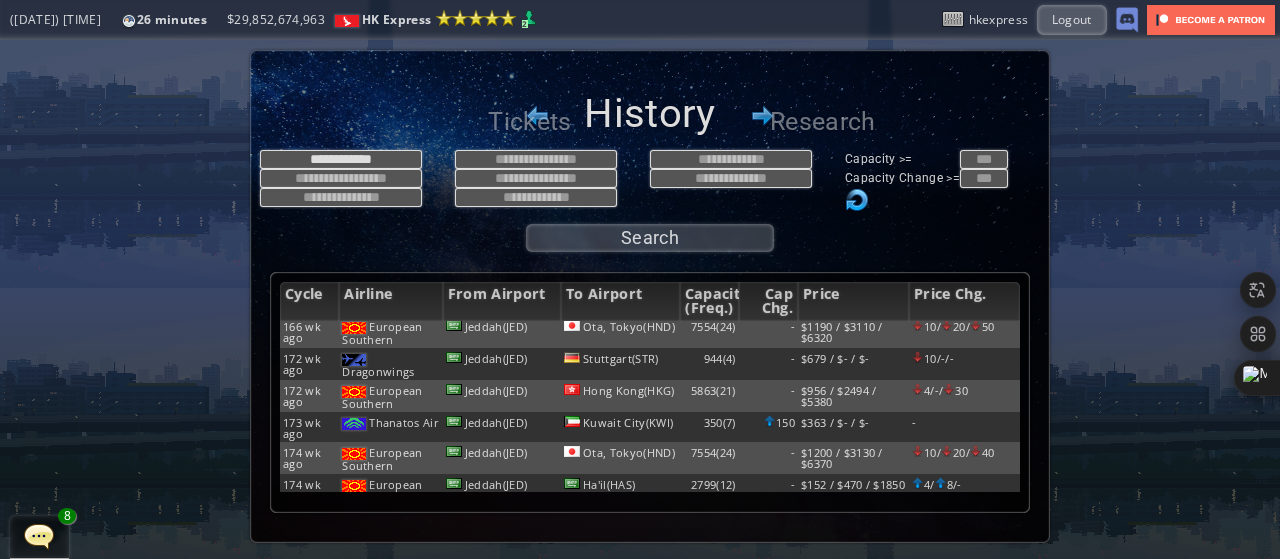 click at bounding box center [7, 279] 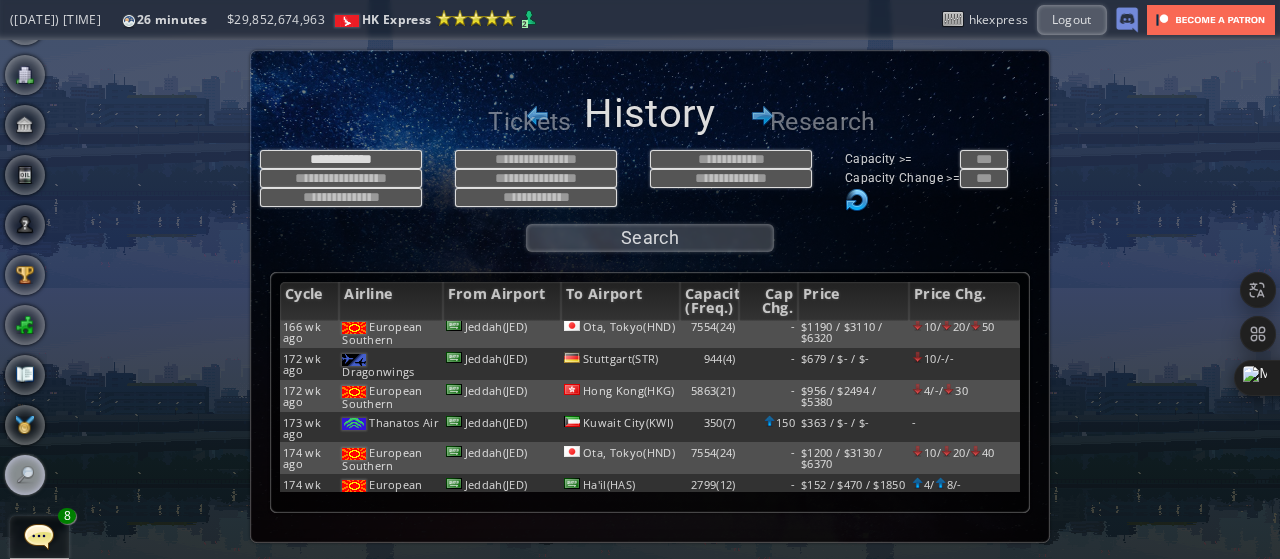 scroll, scrollTop: 0, scrollLeft: 0, axis: both 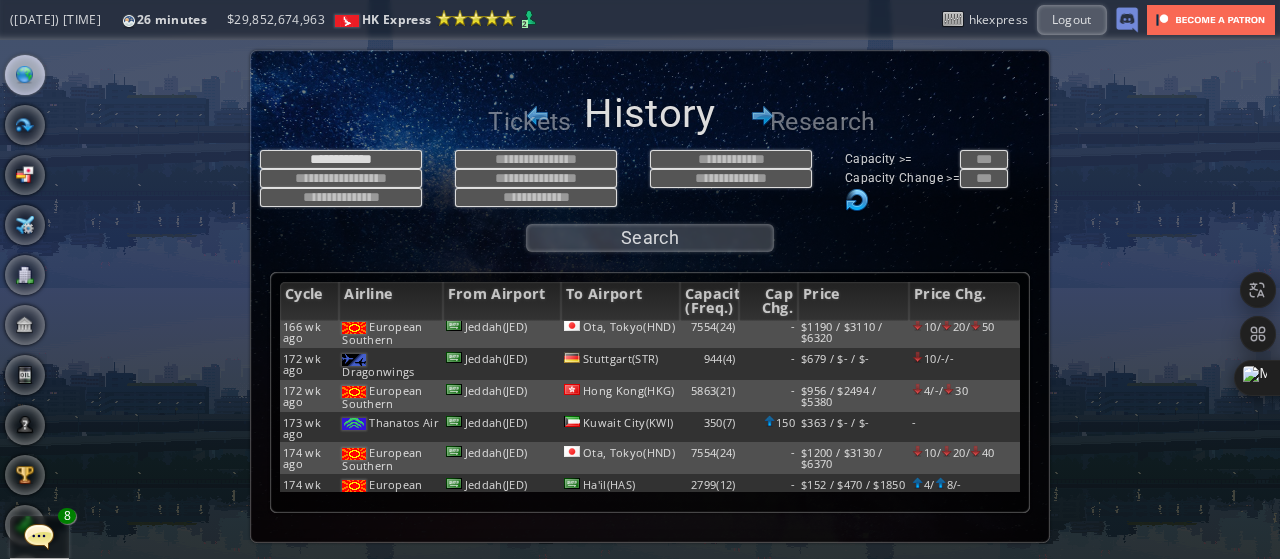 click at bounding box center [25, 75] 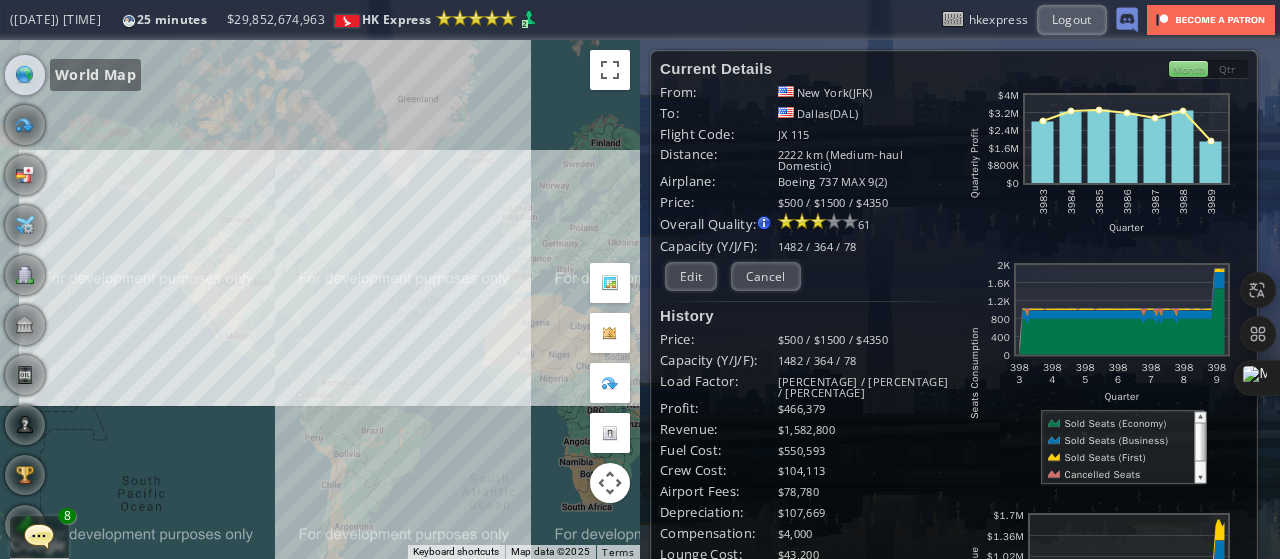 click at bounding box center [1116, 423] 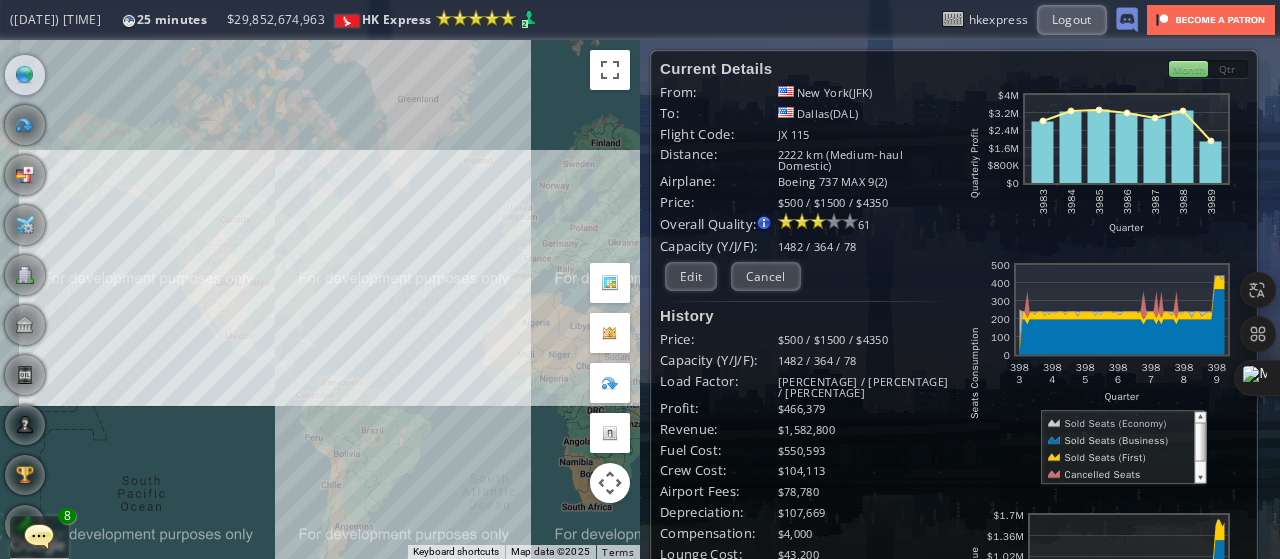 click at bounding box center [1115, 440] 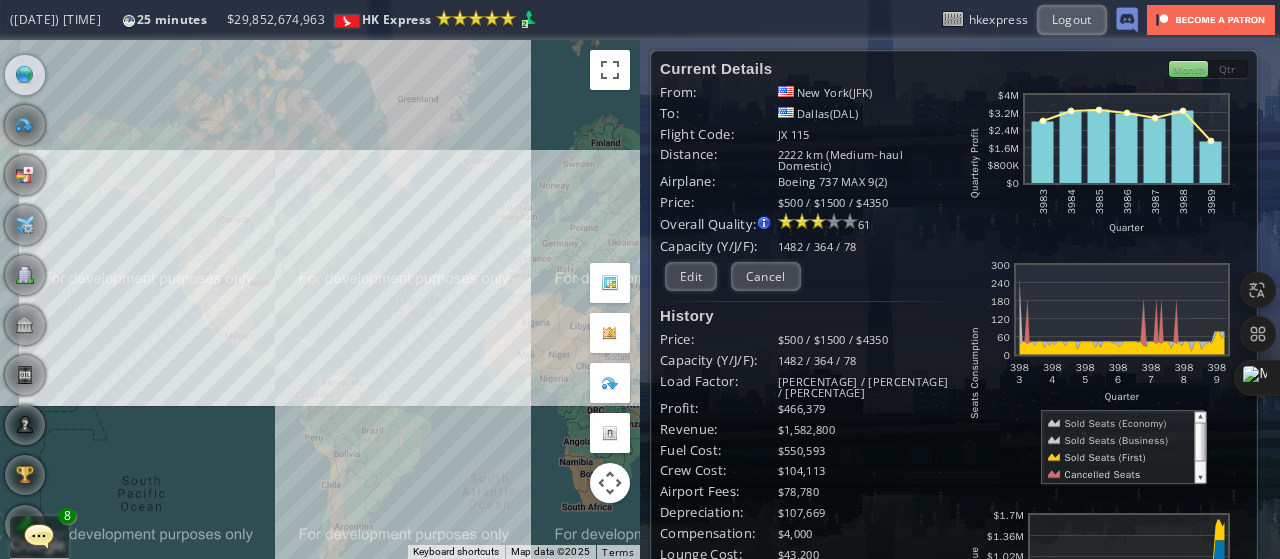 click at bounding box center (1099, 474) 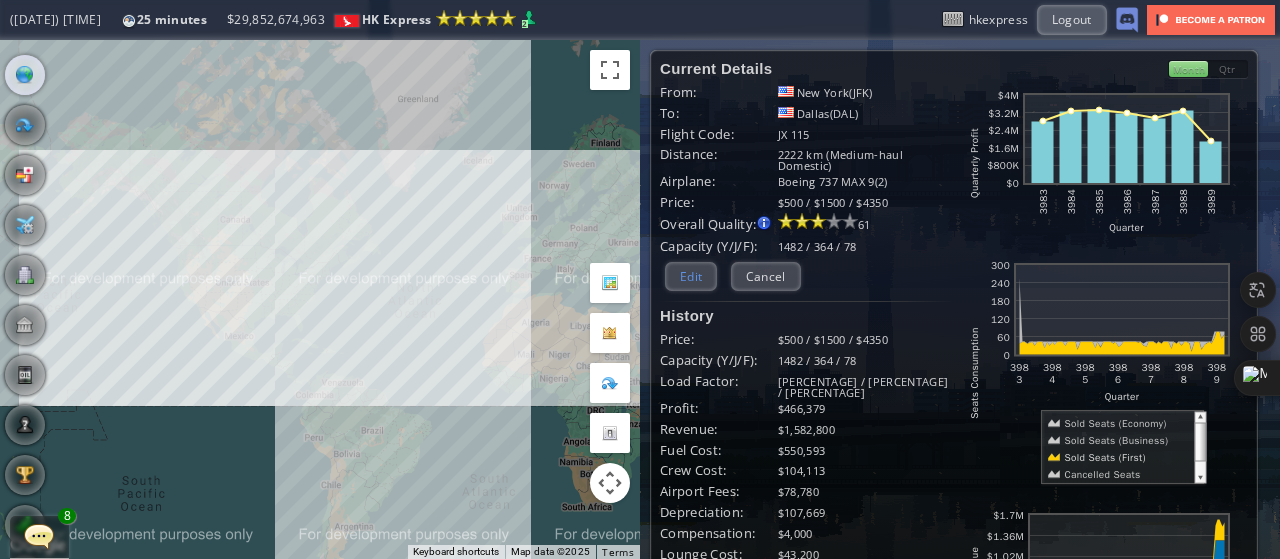 click on "Edit" at bounding box center (691, 276) 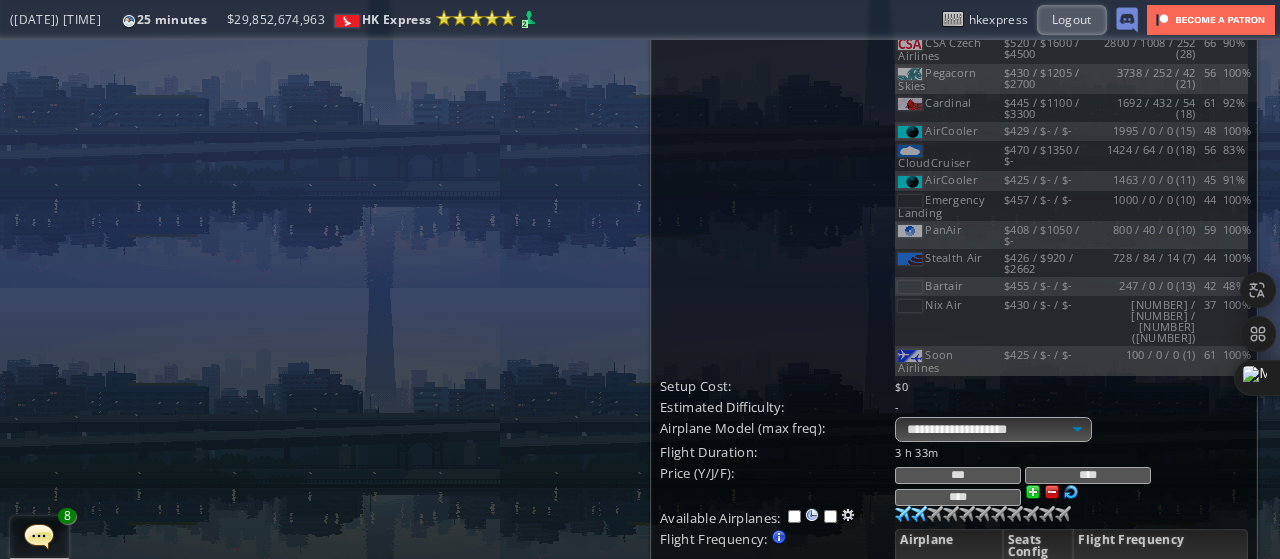 scroll, scrollTop: 530, scrollLeft: 0, axis: vertical 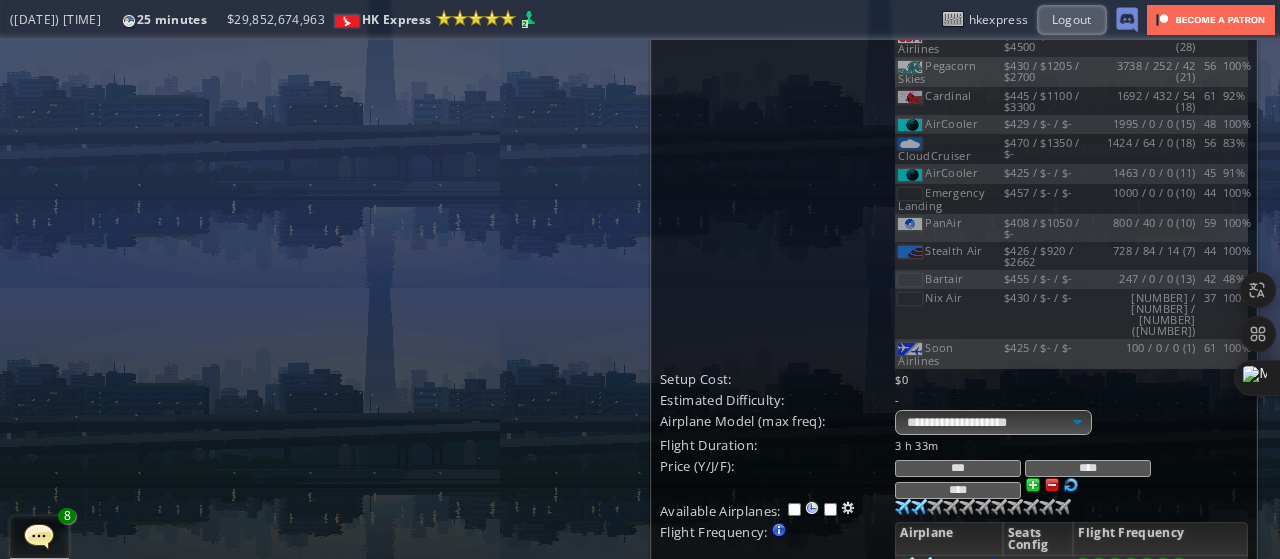 click on "***" at bounding box center [958, 468] 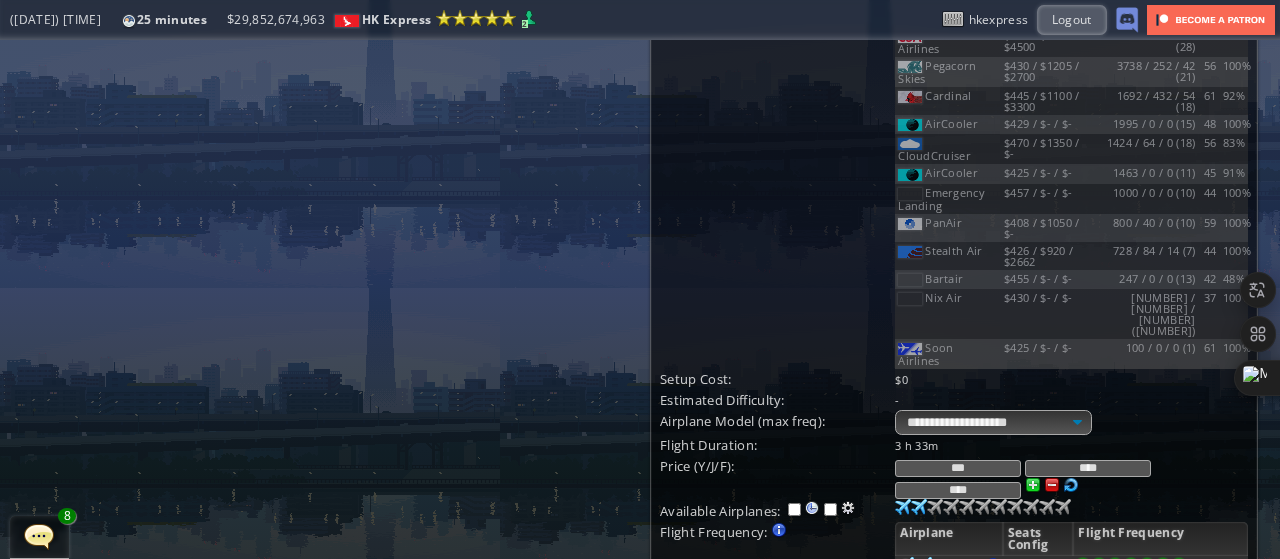 click on "***" at bounding box center [958, 468] 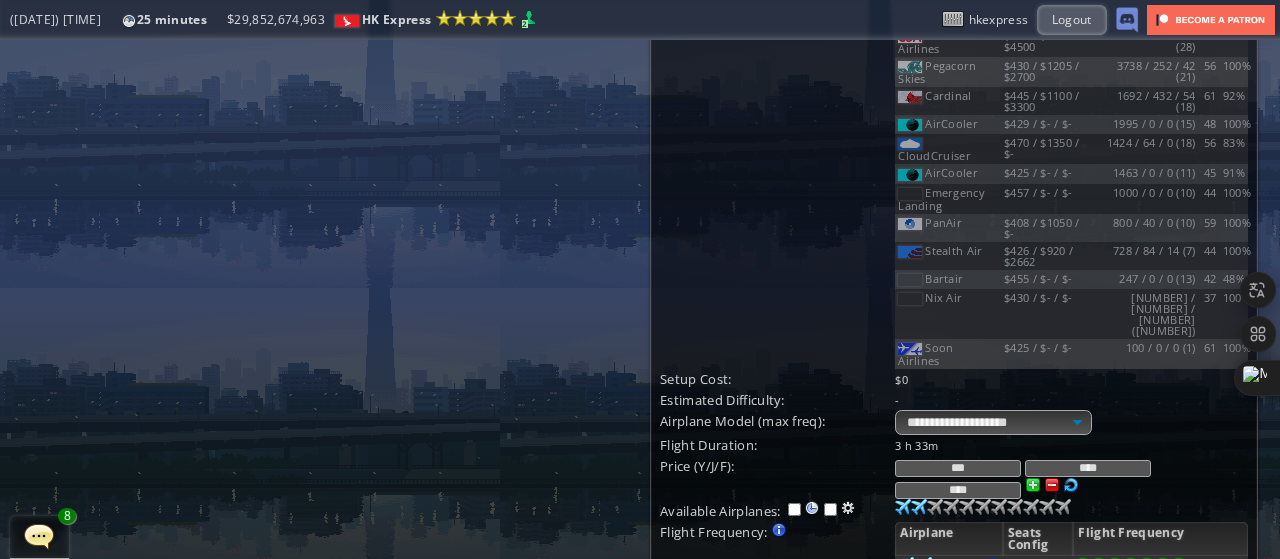 click on "****" at bounding box center [958, 490] 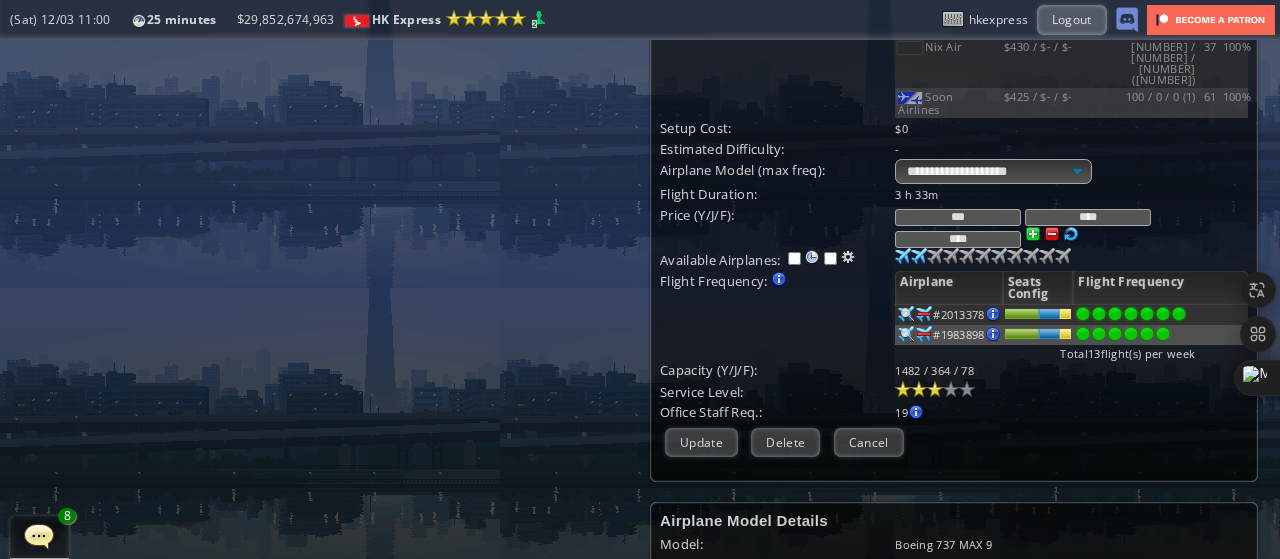 scroll, scrollTop: 789, scrollLeft: 0, axis: vertical 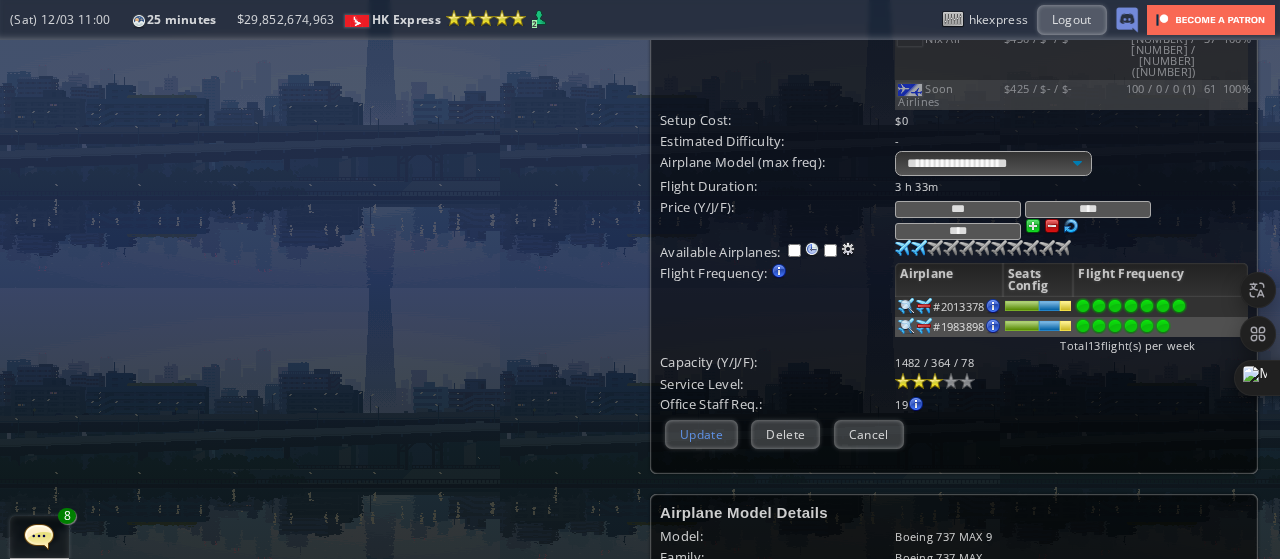 type on "****" 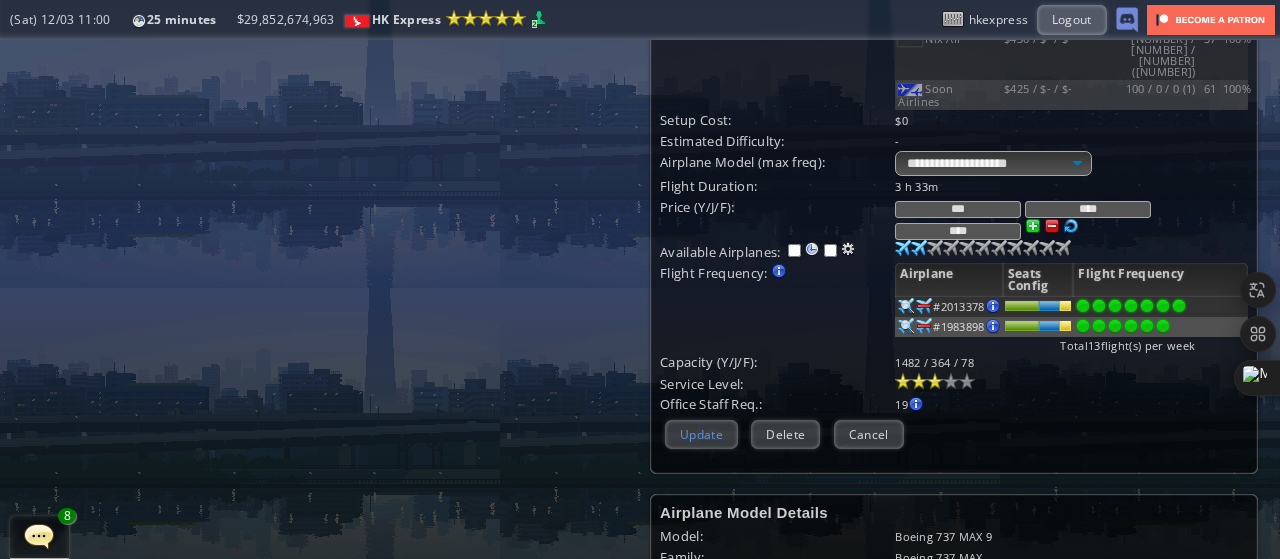 click on "Update" at bounding box center (701, 434) 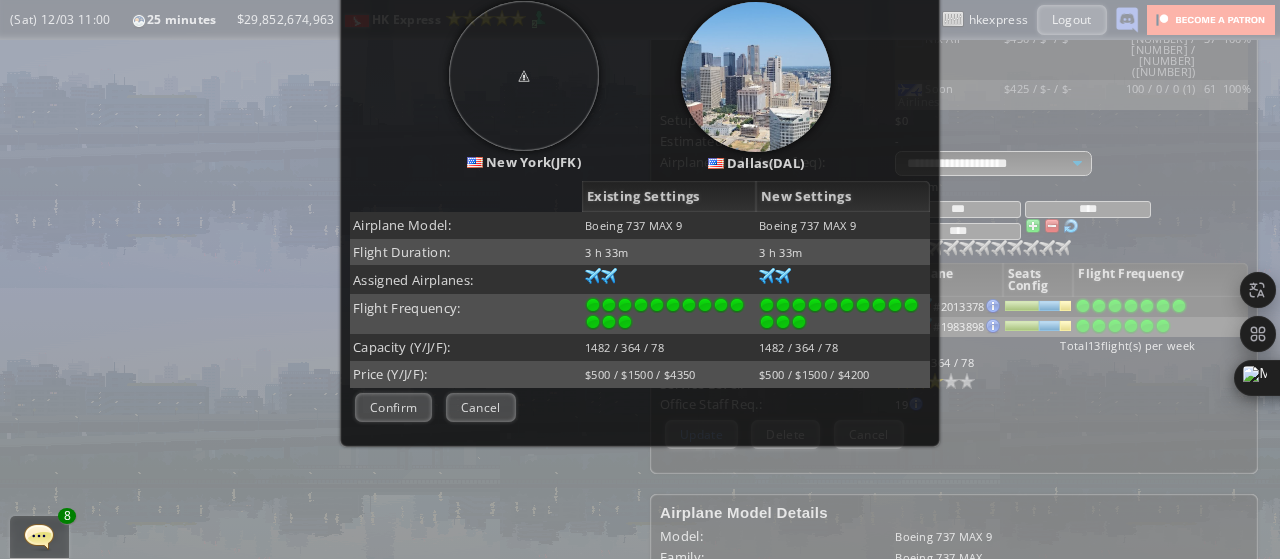 scroll, scrollTop: 238, scrollLeft: 0, axis: vertical 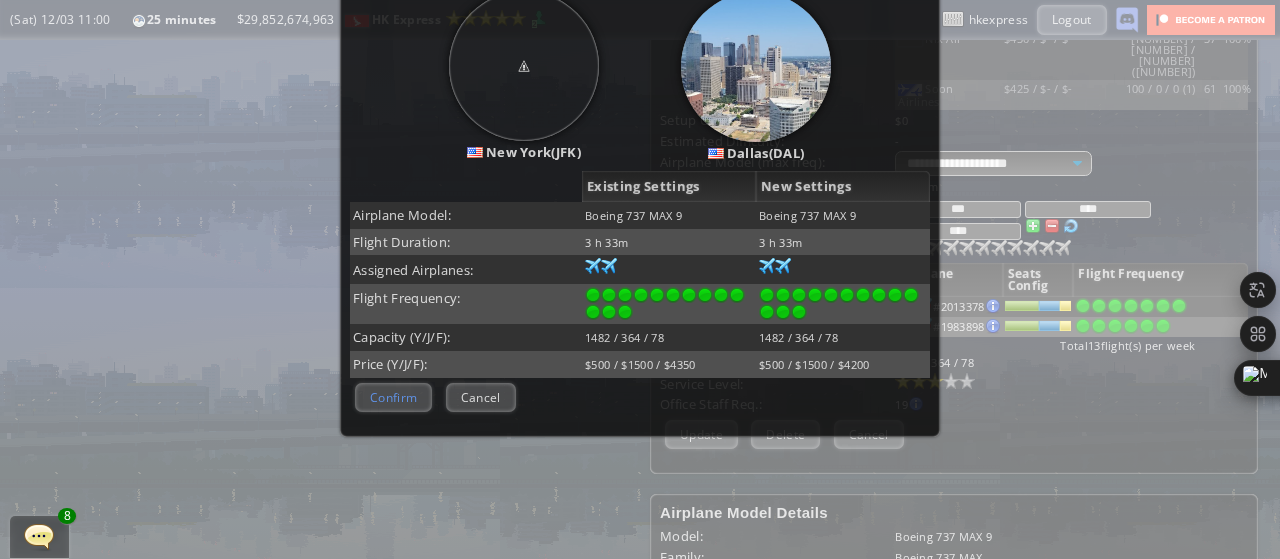 click on "Confirm" at bounding box center [393, 397] 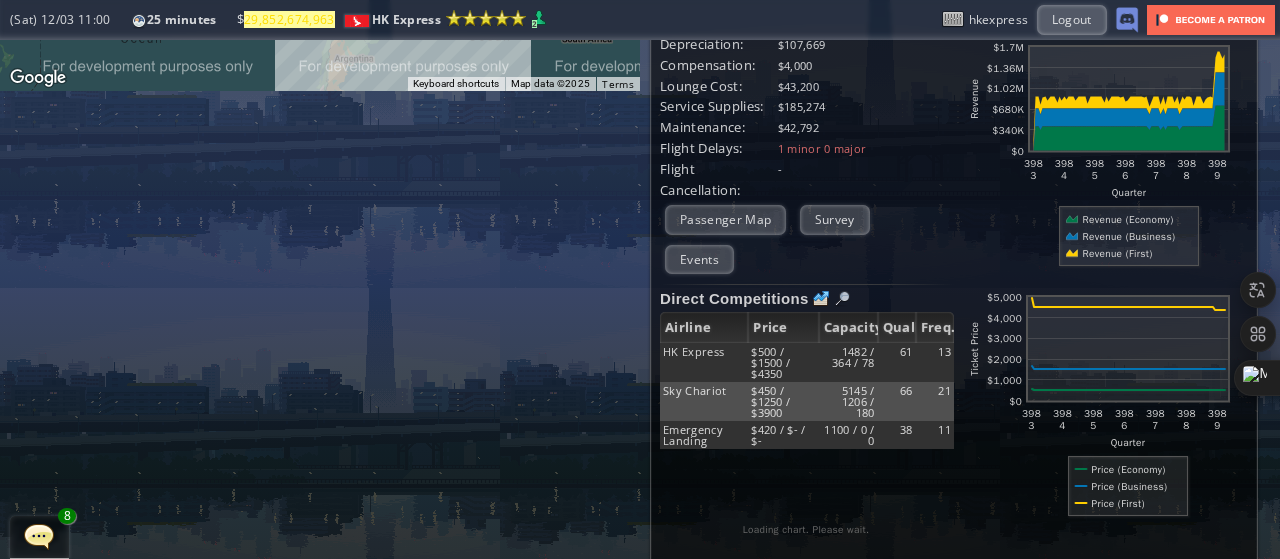 scroll, scrollTop: 0, scrollLeft: 0, axis: both 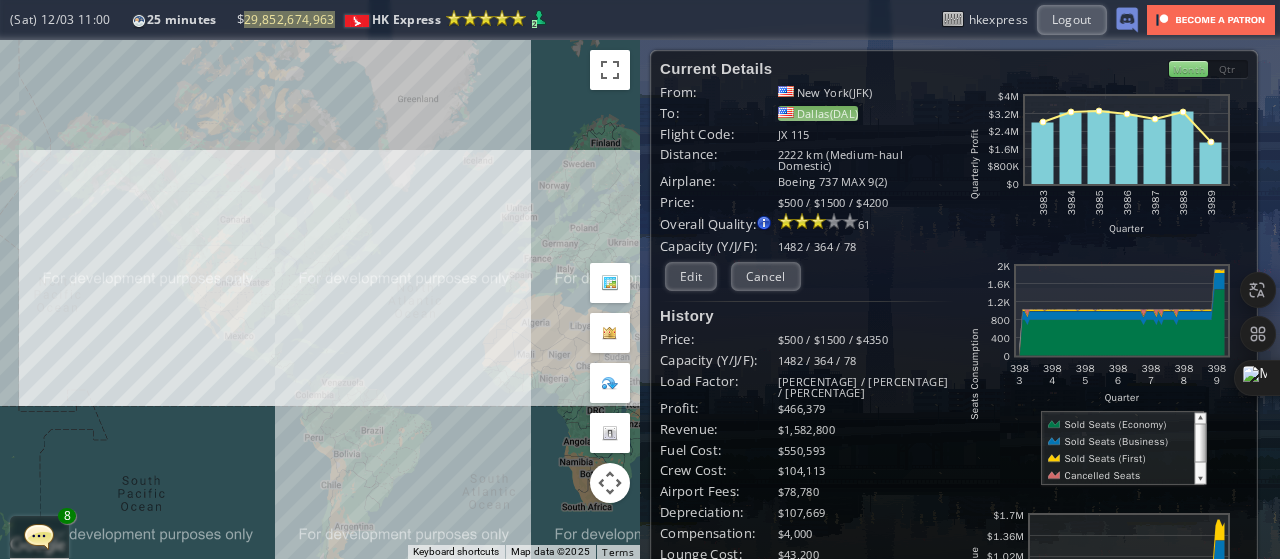 click on "Dallas(DAL)" at bounding box center (818, 113) 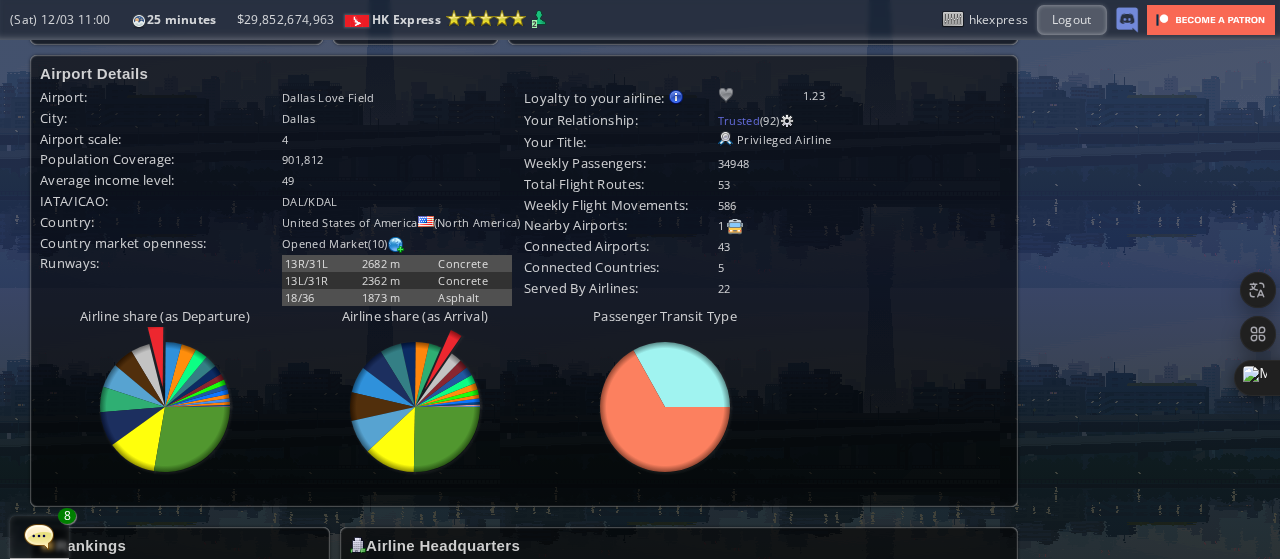 scroll, scrollTop: 798, scrollLeft: 0, axis: vertical 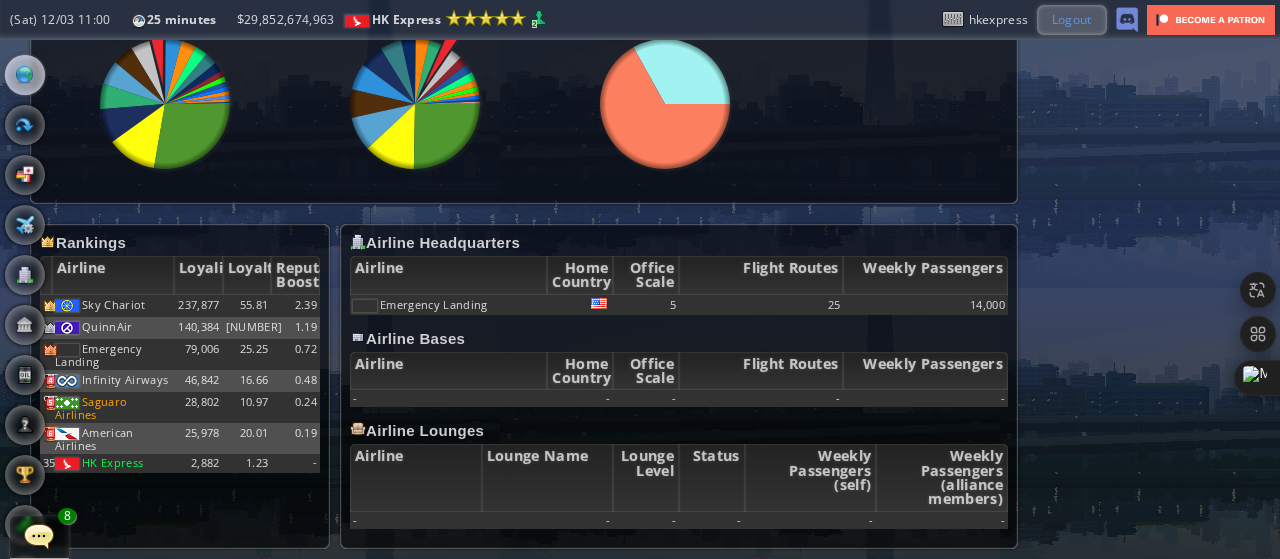 click on "Logout" at bounding box center [1072, 19] 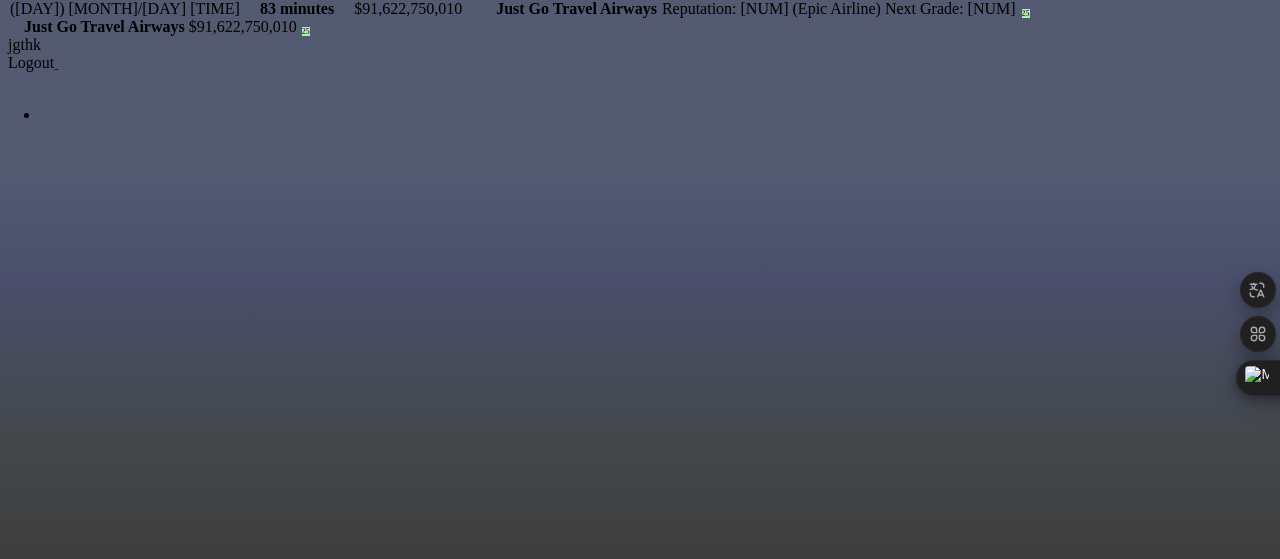 scroll, scrollTop: 0, scrollLeft: 0, axis: both 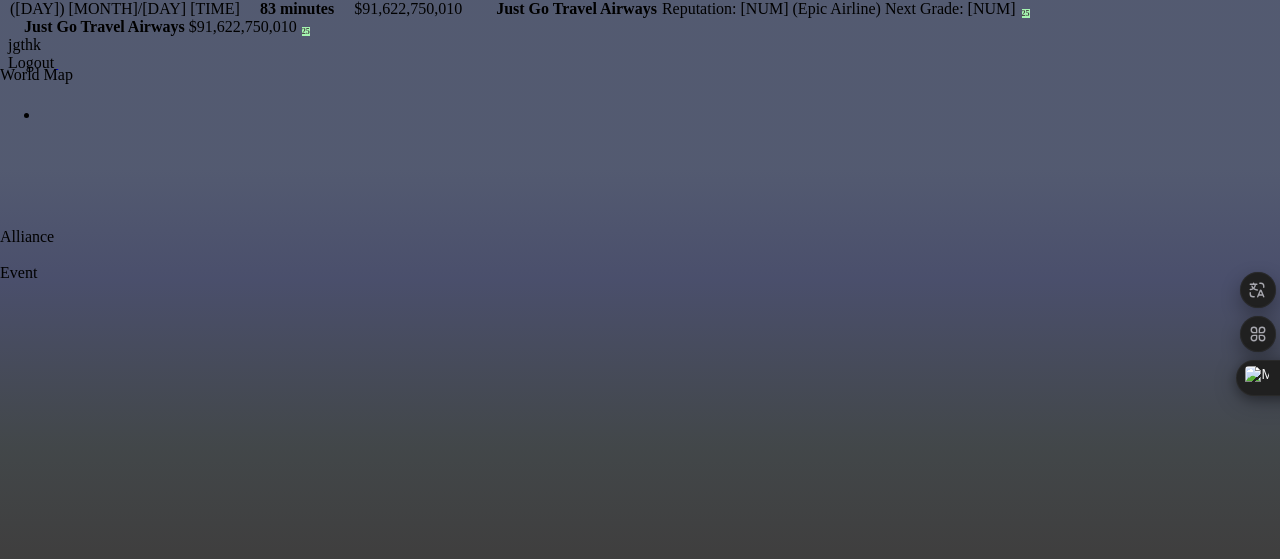 click at bounding box center [0, 75] 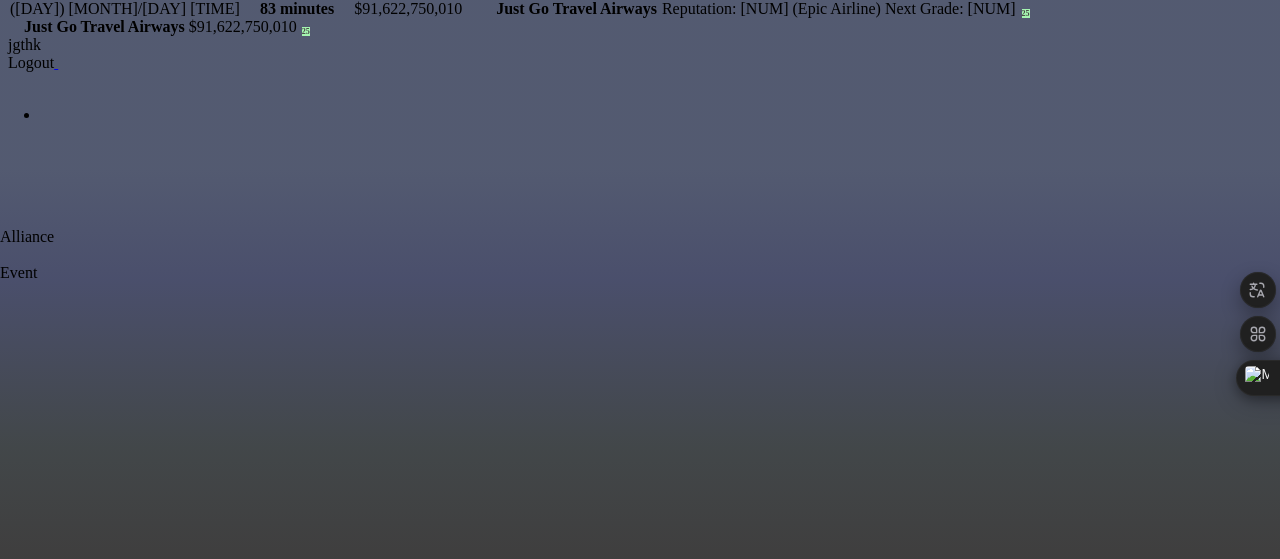 click at bounding box center (158, 740) 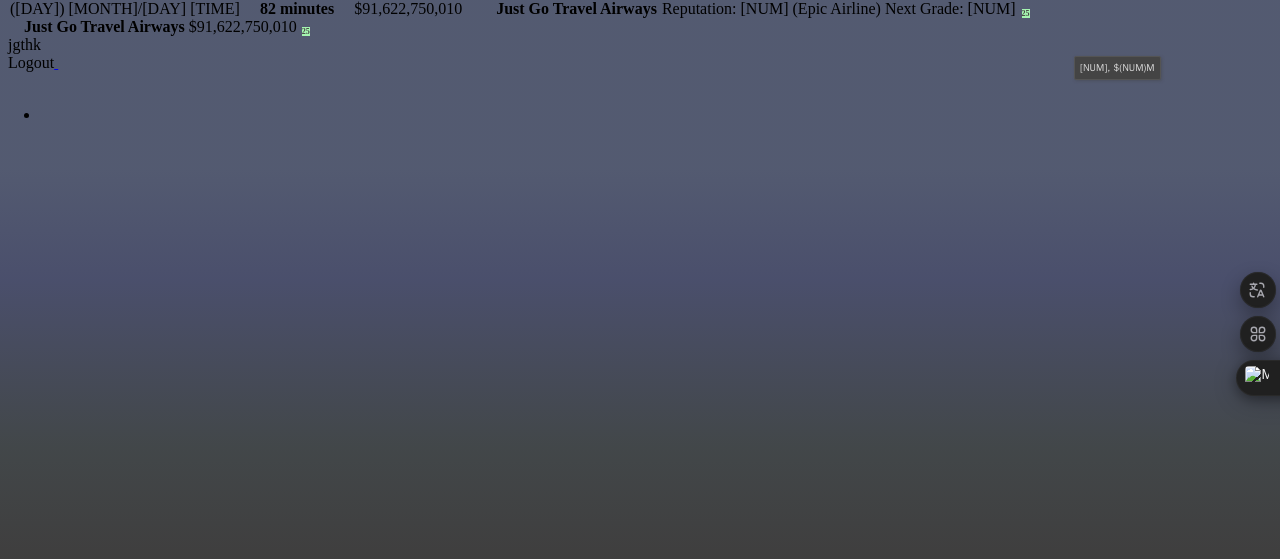 click on "Logout" at bounding box center (31, 63) 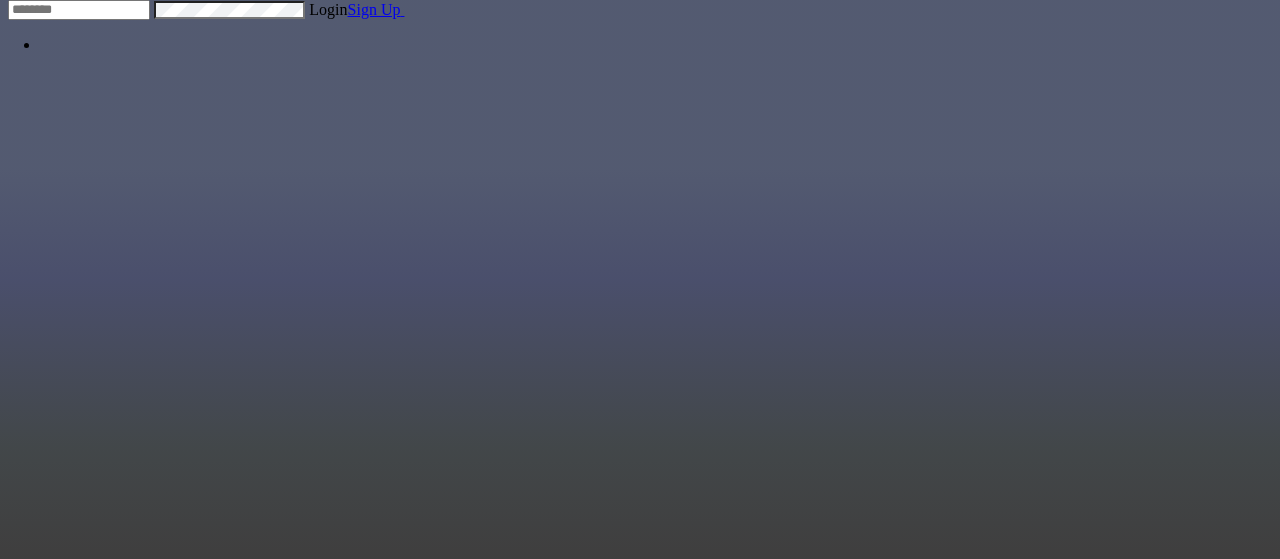 scroll, scrollTop: 0, scrollLeft: 0, axis: both 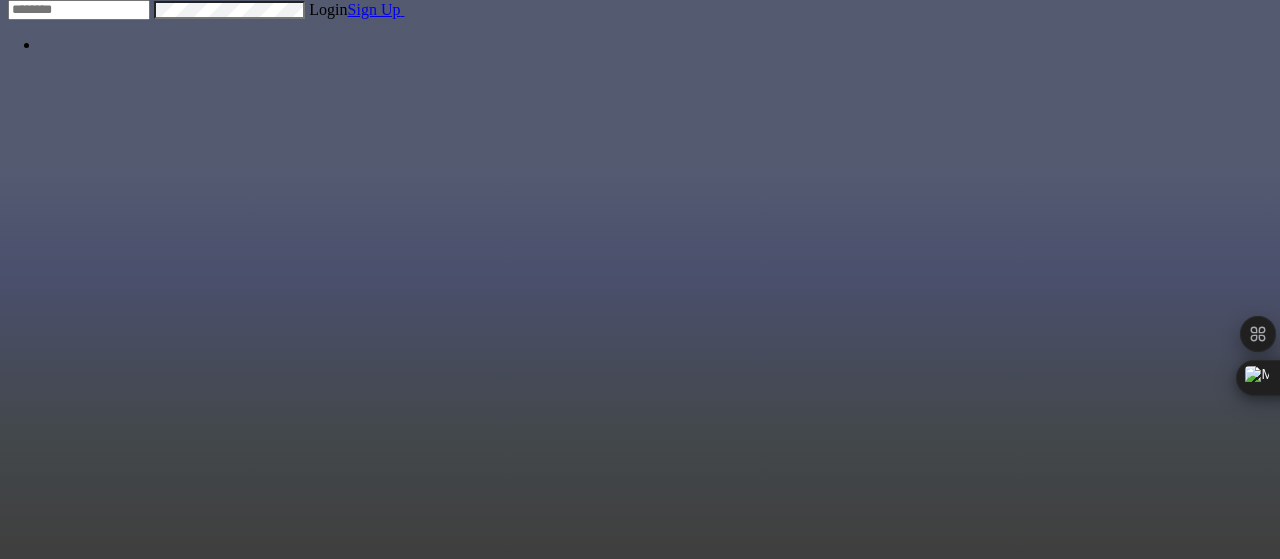 type on "*********" 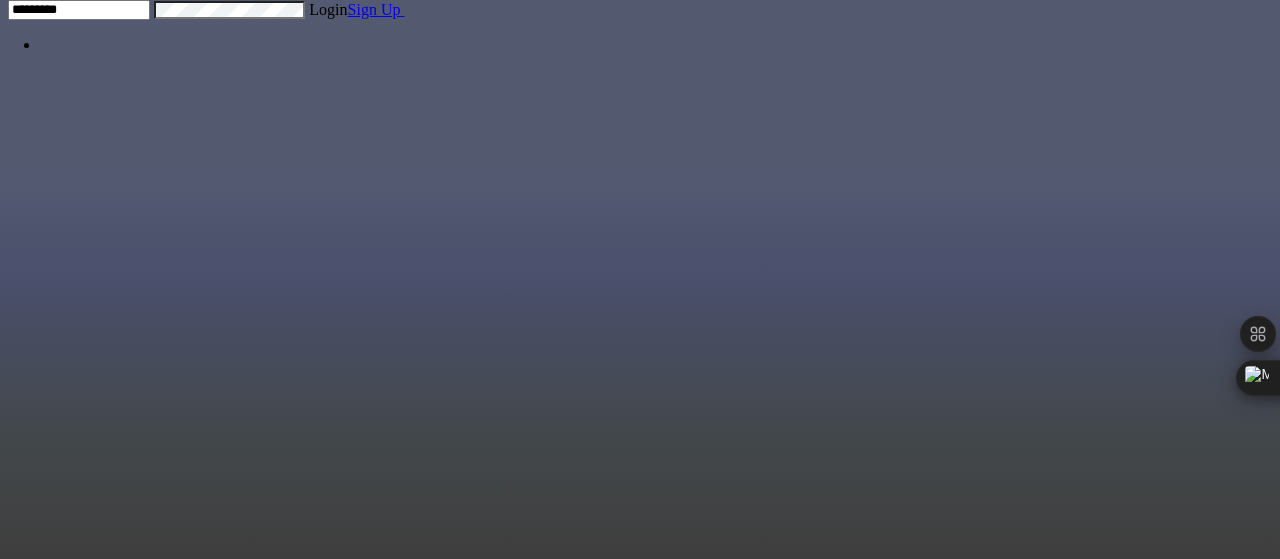 click on "Login" at bounding box center [328, 10] 